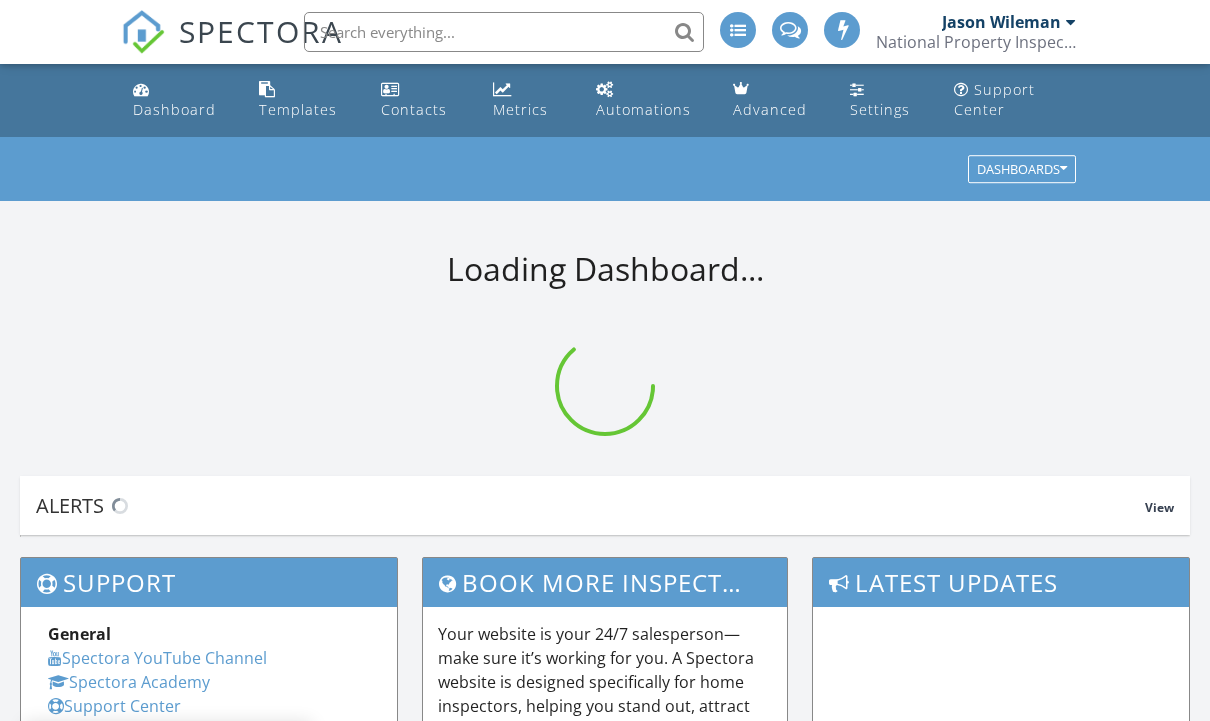 scroll, scrollTop: 0, scrollLeft: 0, axis: both 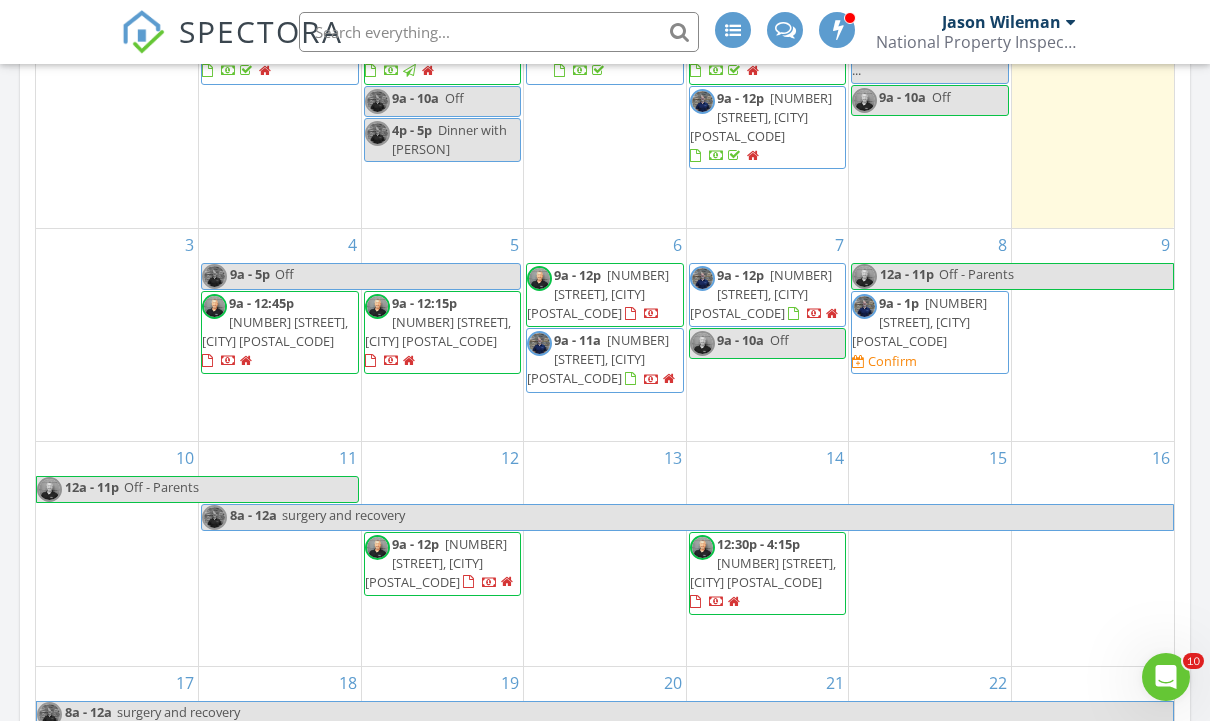 click on "20" at bounding box center [605, 708] 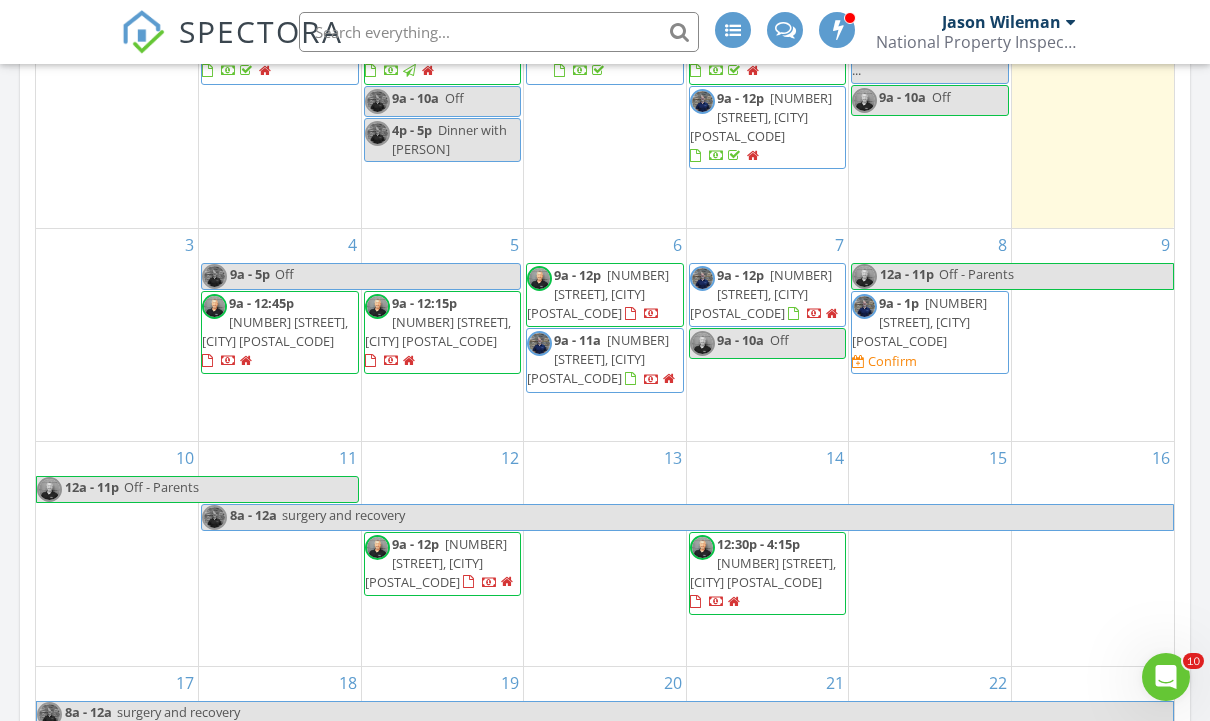 click on "Today
All Inspectors
No results found       New Inspection     New Quote         Map               + − Leaflet  |  © MapTiler   © OpenStreetMap contributors     In Progress
All Inspectors
No results found       Calendar                 Jul 27 – Aug 23, 2025 today list day week cal wk 4 wk month Sun Mon Tue Wed Thu Fri Sat 27 28
9a - 12:45p
2704 Clay Creek Way, Ashland 97520
29
9a - 12p
48 Crocker St, Ashland 97520
9a - 10a
Off
4p - 5p
Dinner with Logan" at bounding box center [605, 311] 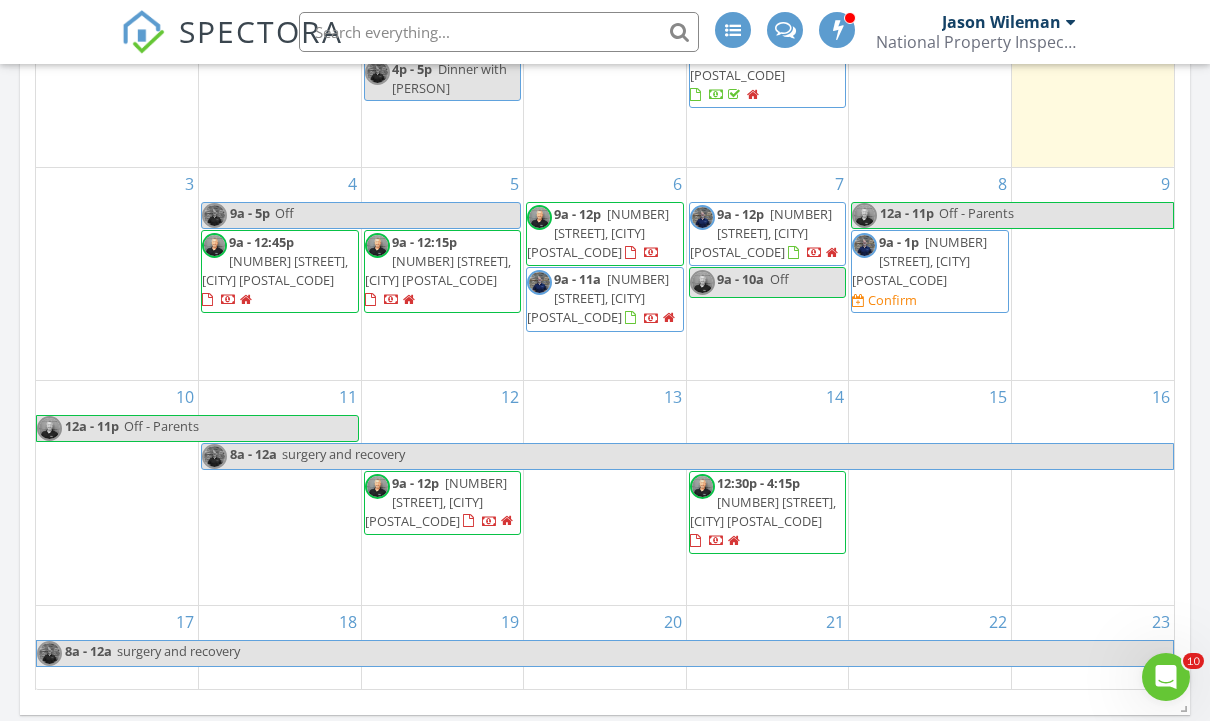click on "6" at bounding box center [677, 184] 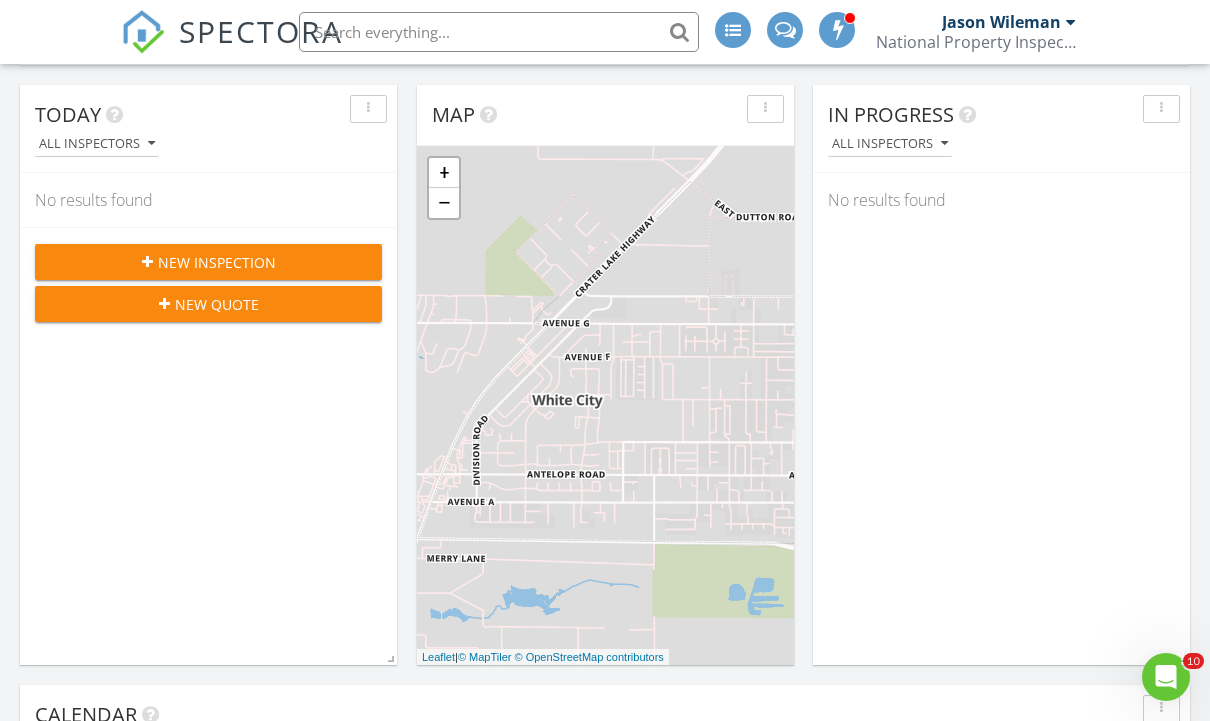 scroll, scrollTop: 0, scrollLeft: 0, axis: both 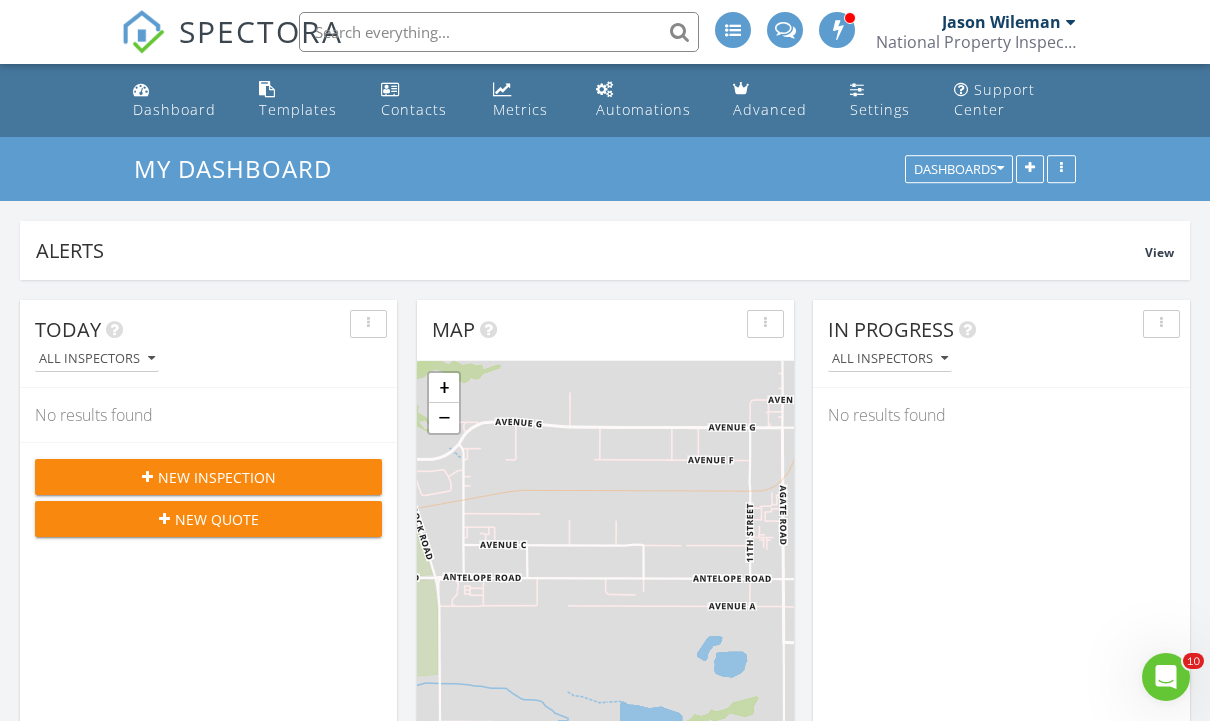 click on "Dashboard" at bounding box center [180, 100] 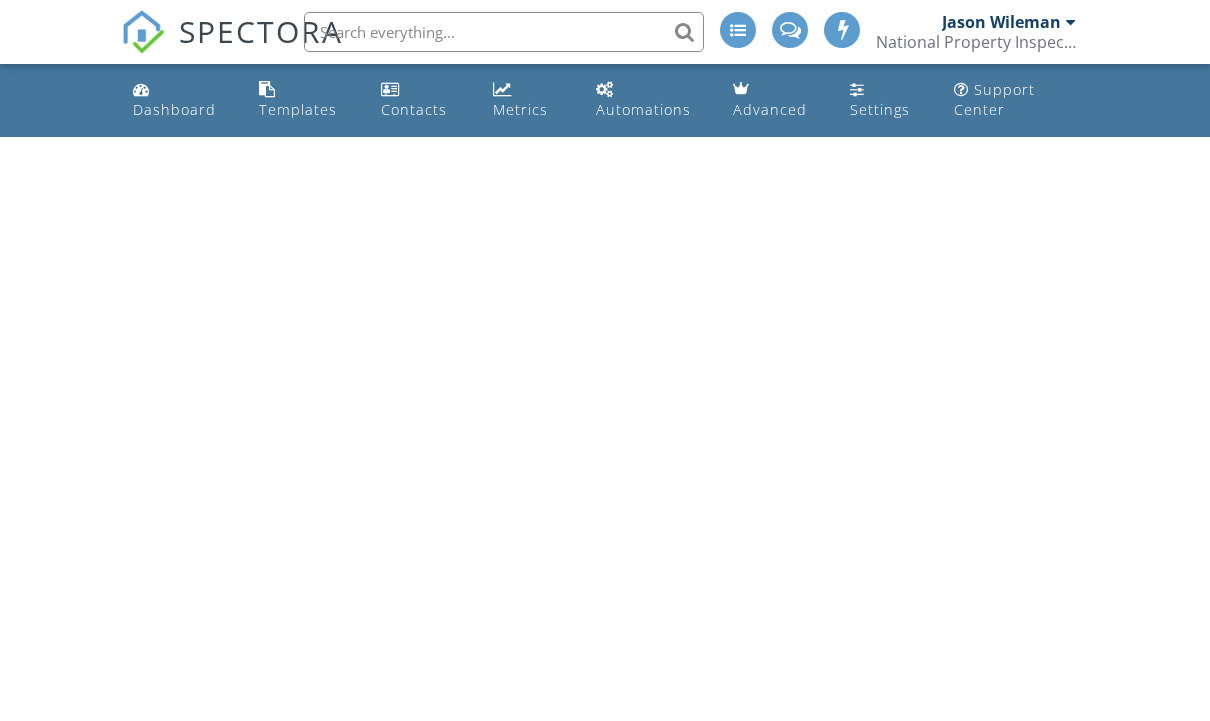 scroll, scrollTop: 0, scrollLeft: 0, axis: both 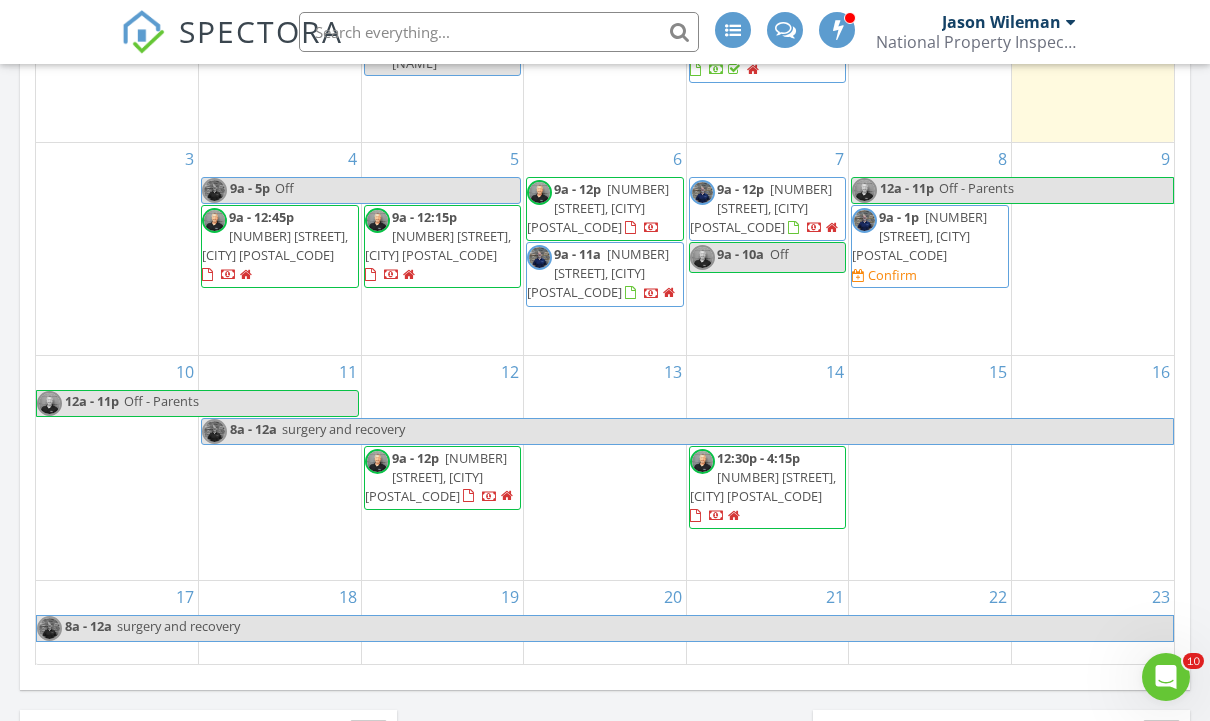 click on "13" at bounding box center [605, 468] 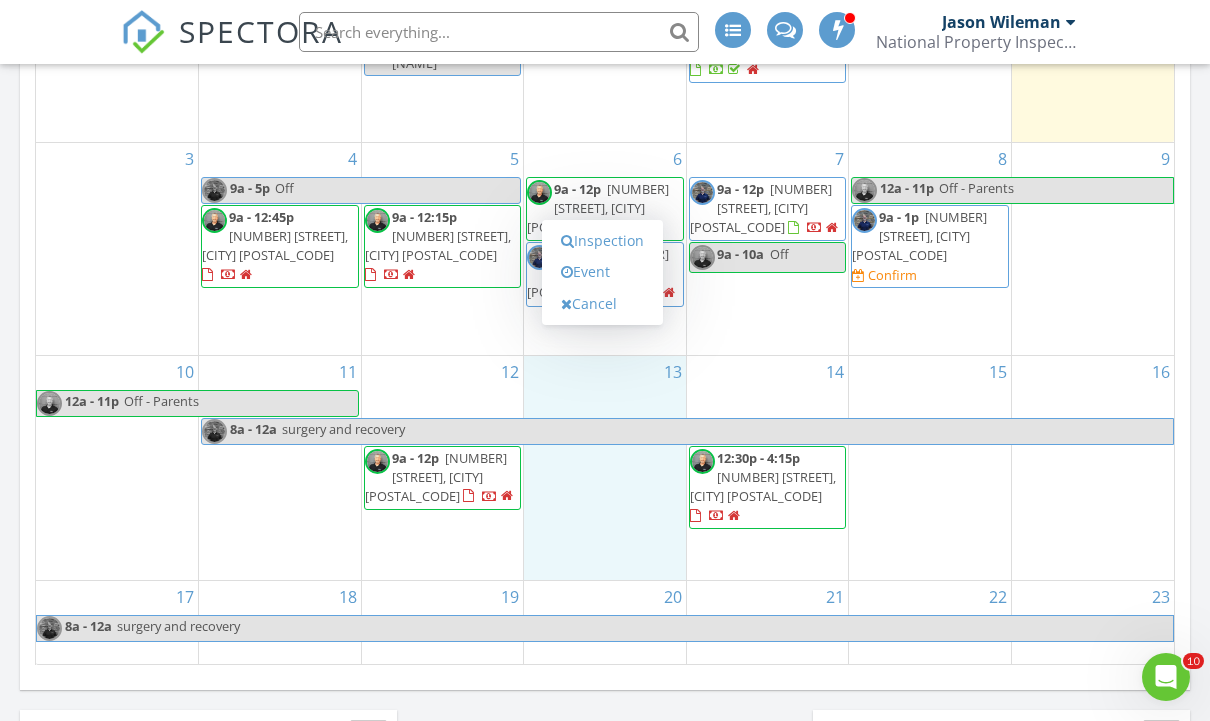 click on "Inspection" at bounding box center [602, 241] 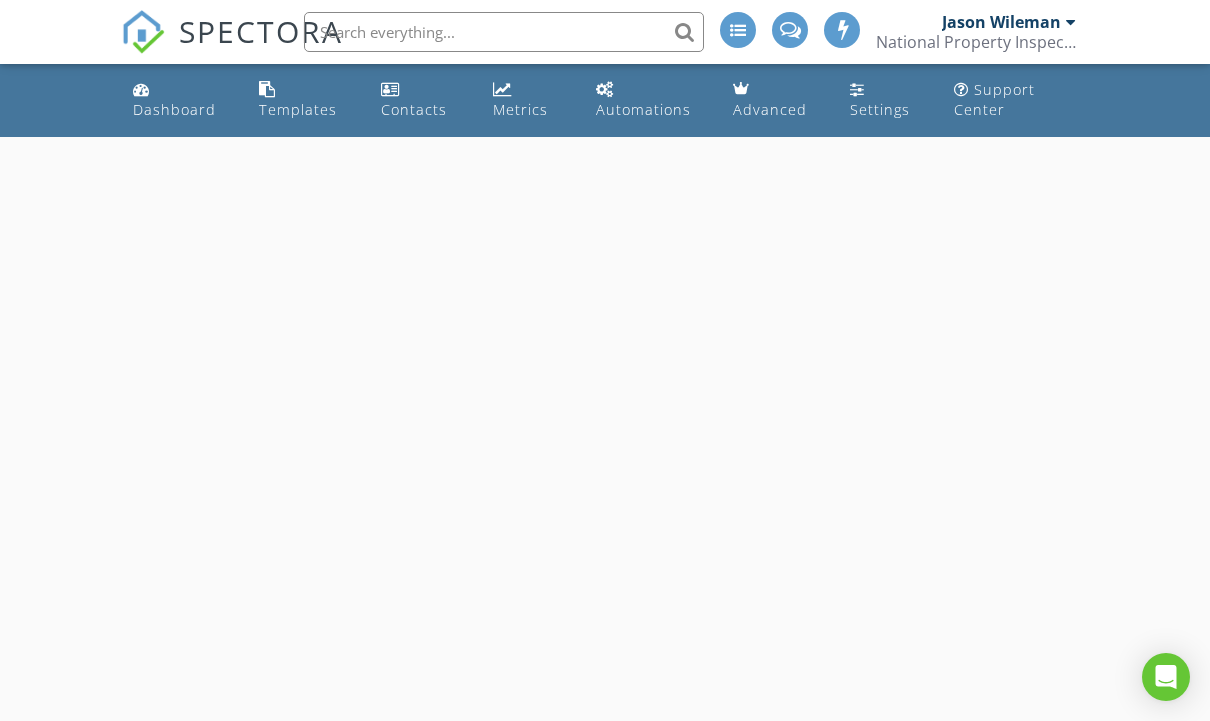scroll, scrollTop: 0, scrollLeft: 0, axis: both 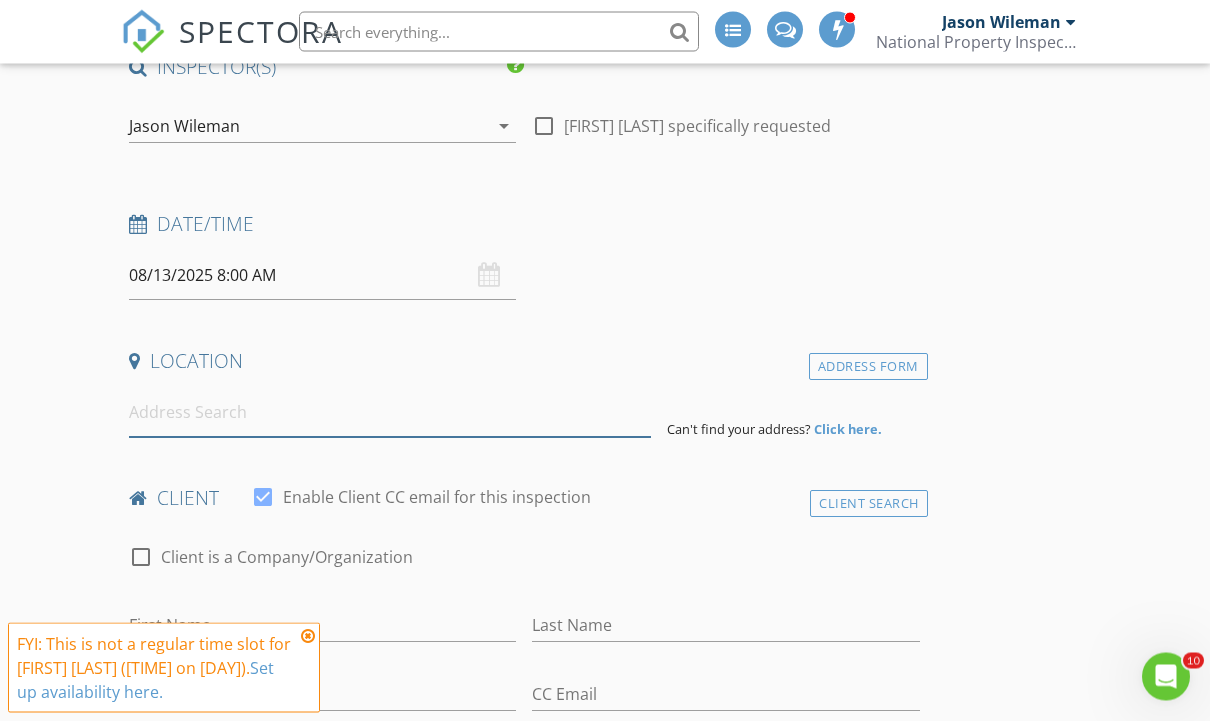 click at bounding box center (390, 413) 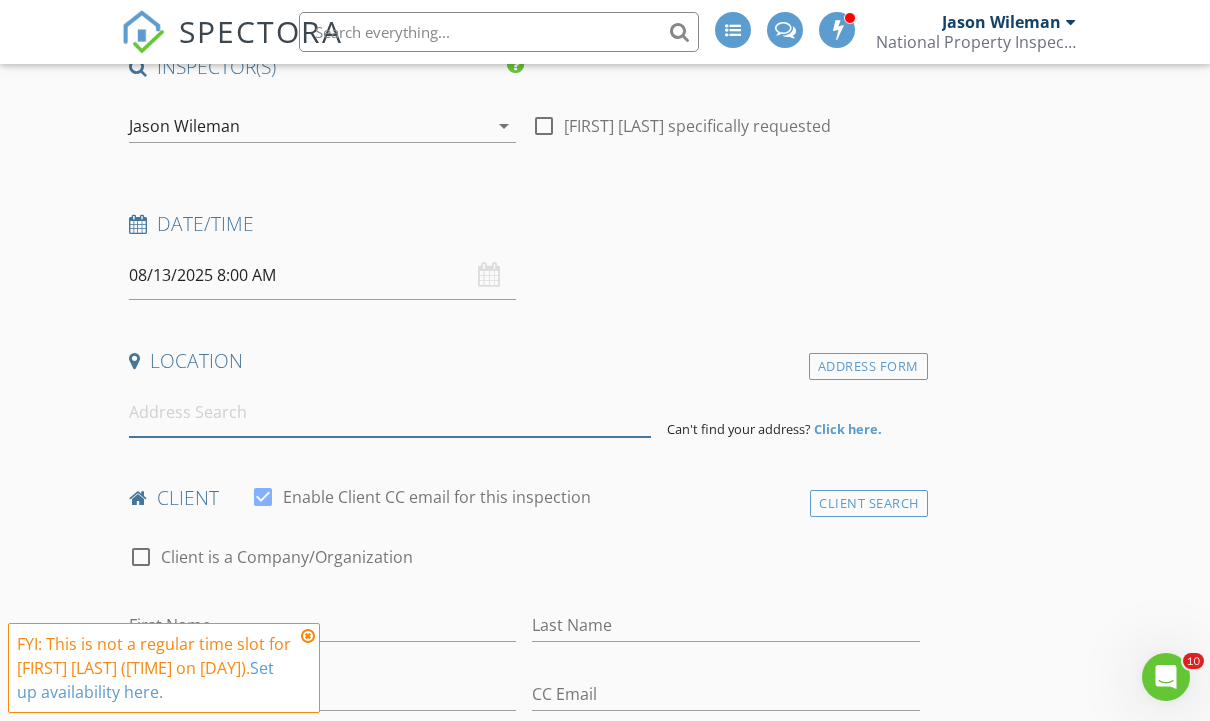 scroll, scrollTop: 198, scrollLeft: 0, axis: vertical 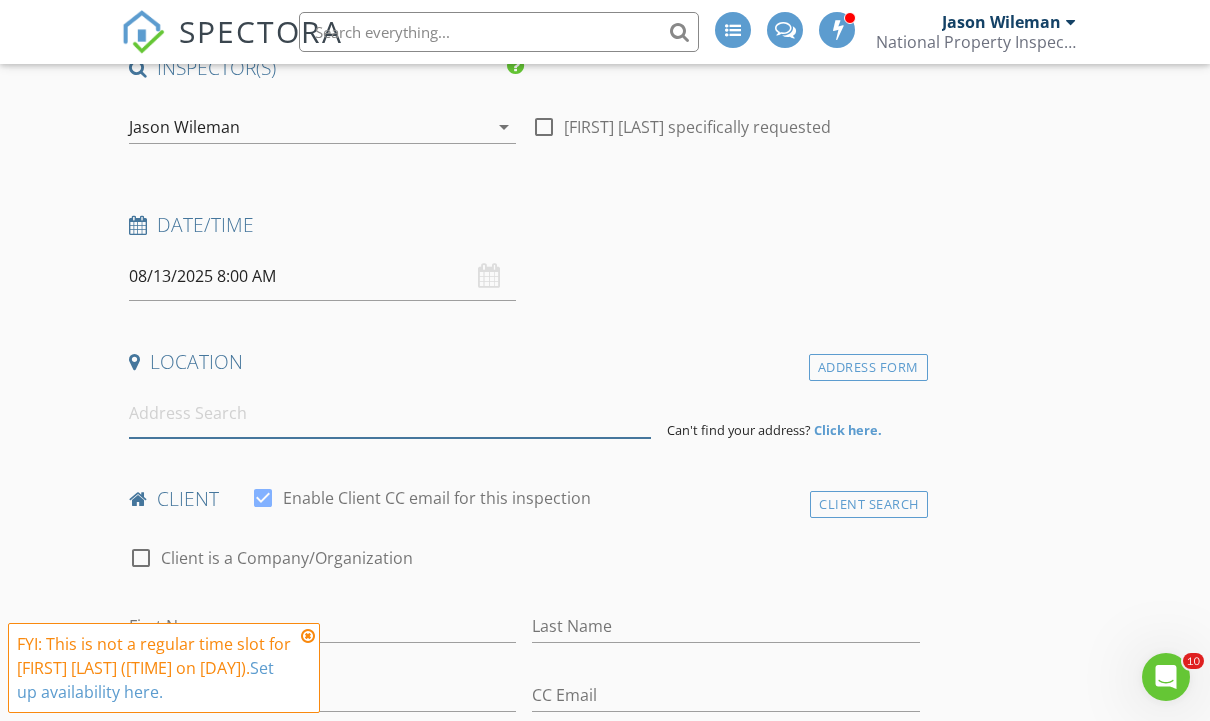 click at bounding box center [390, 413] 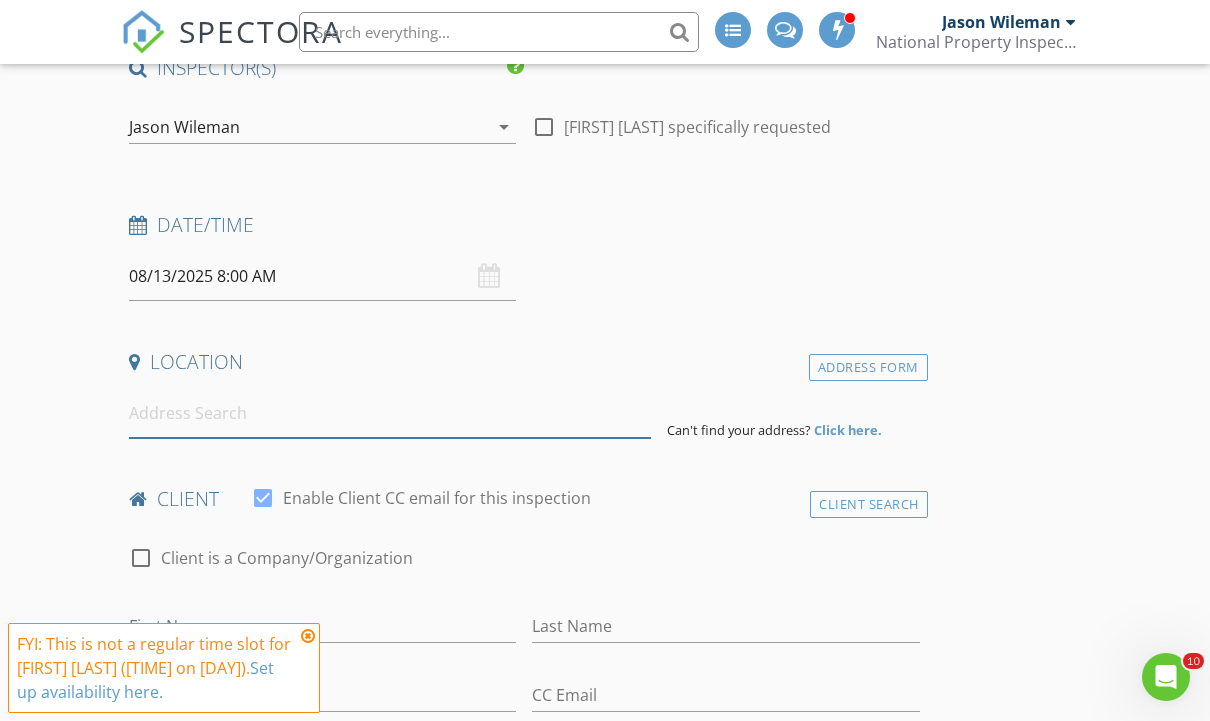 paste on "126 SE Aztec Ct. Grants Pass 97527" 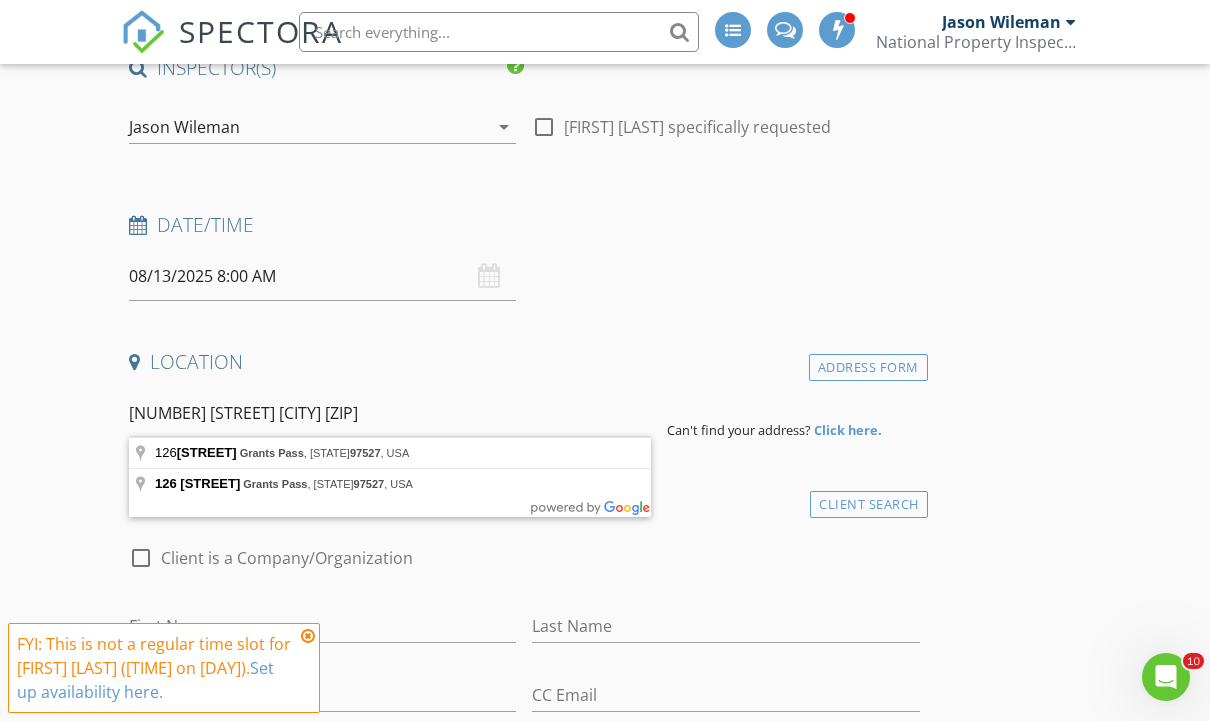 type on "126 SE Aztec Ct. Grants Pass 97527" 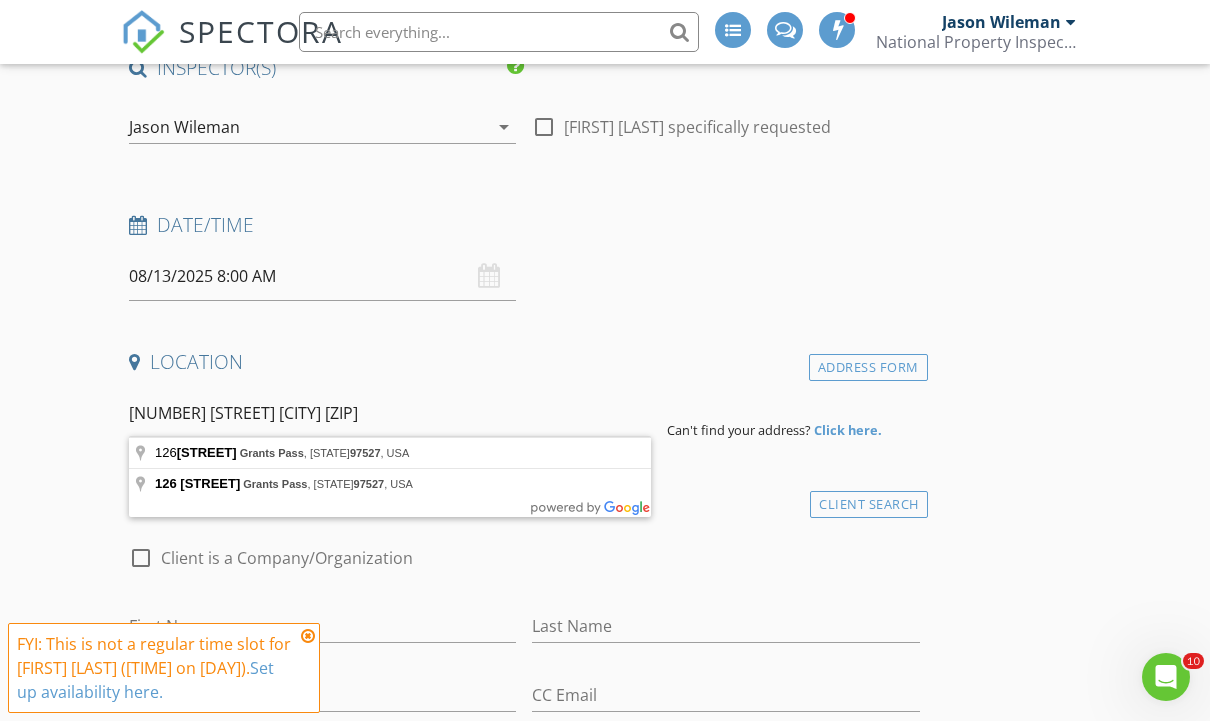 click on "arrow_drop_down" at bounding box center (502, 127) 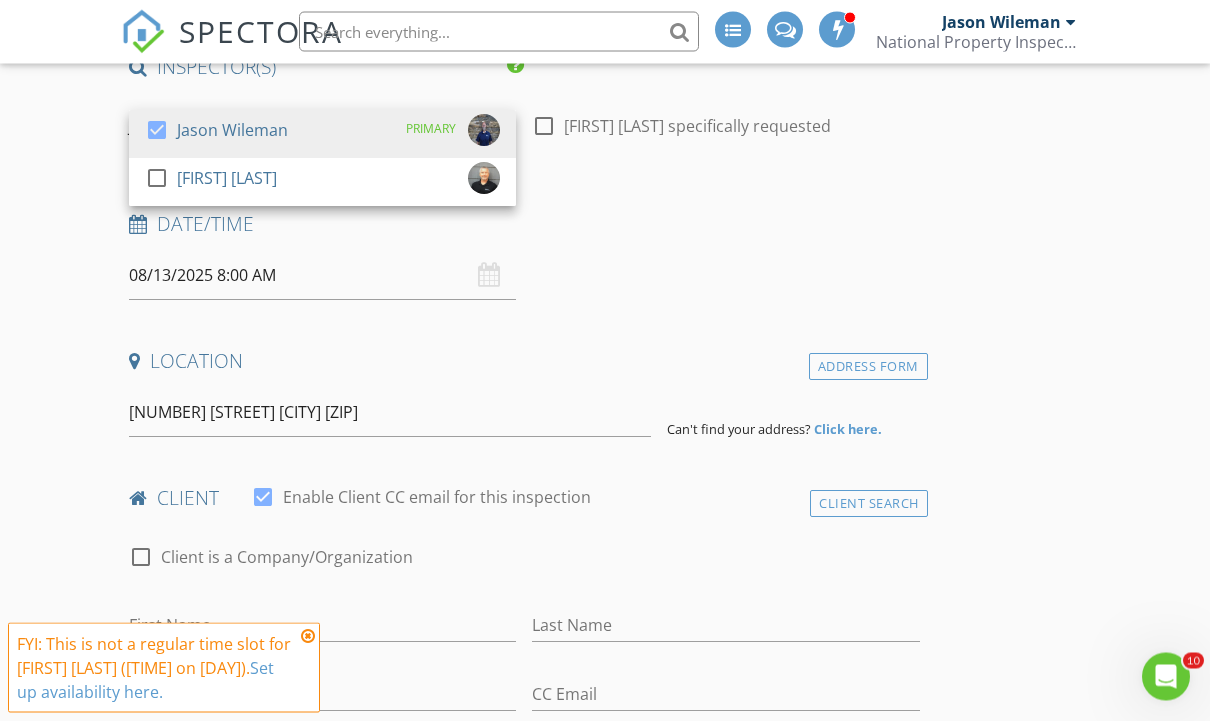 click on "check_box_outline_blank   Steve Miller" at bounding box center [322, 183] 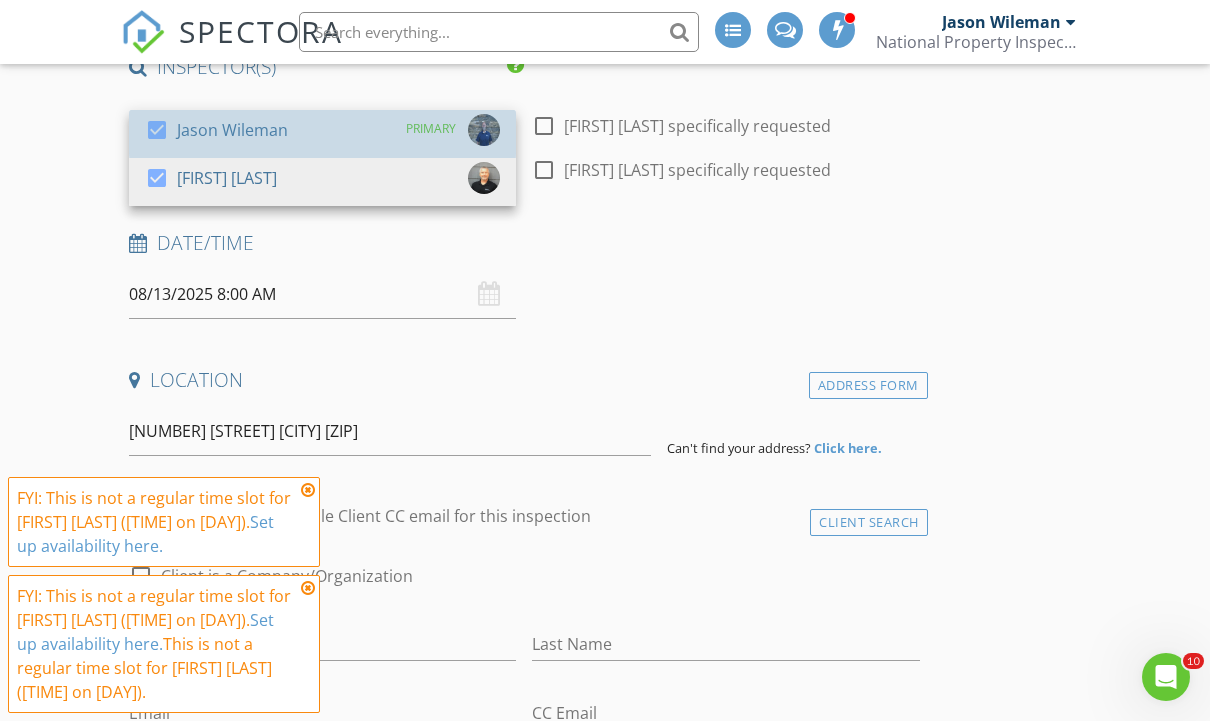 click on "check_box   Jason Wileman   PRIMARY" at bounding box center (322, 134) 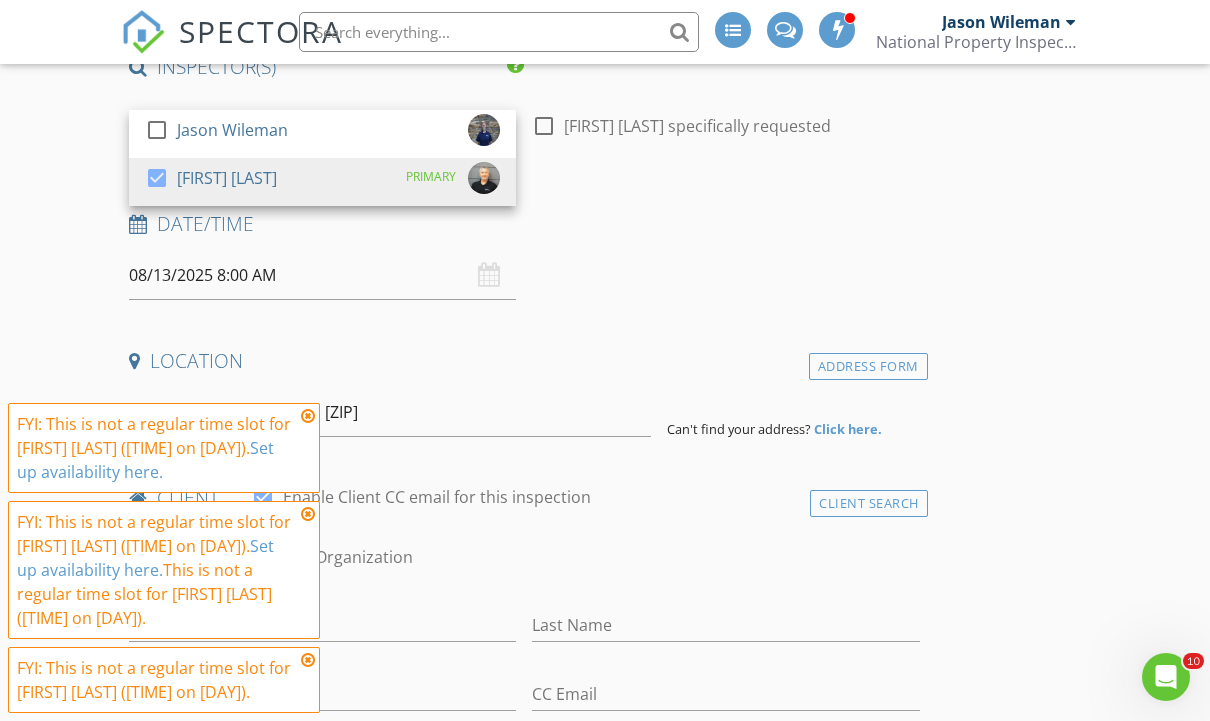 click on "08/13/2025 8:00 AM" at bounding box center [322, 275] 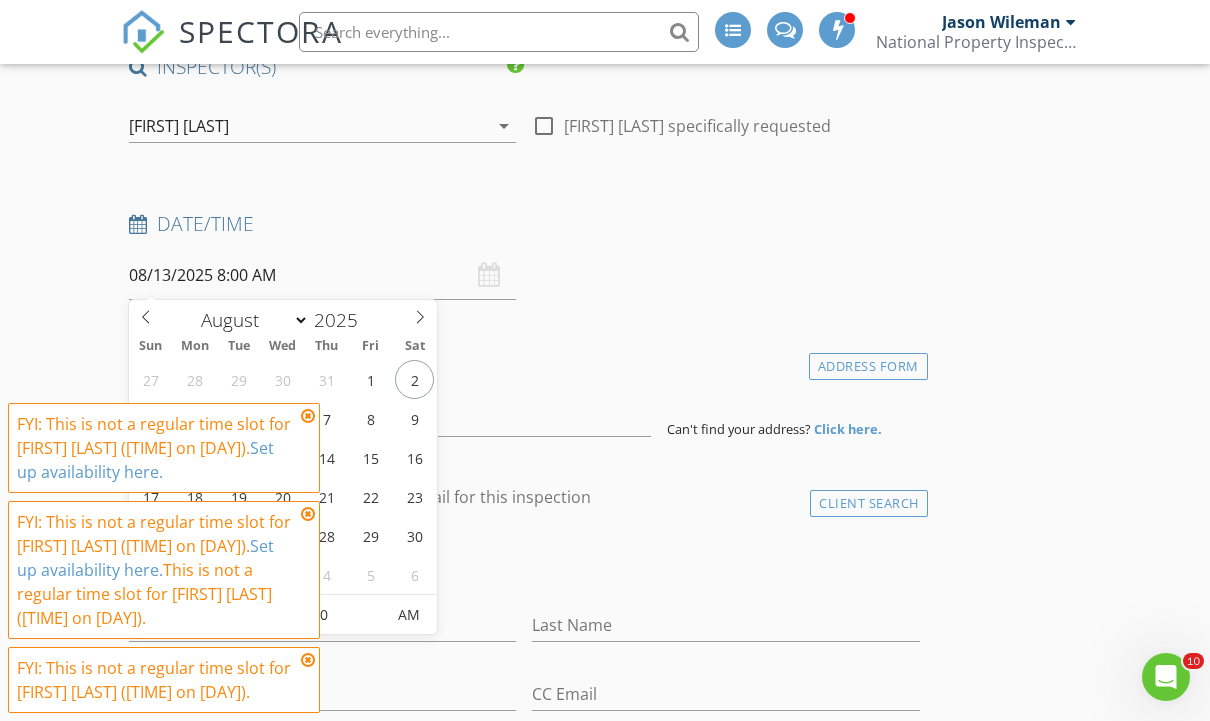 select on "6" 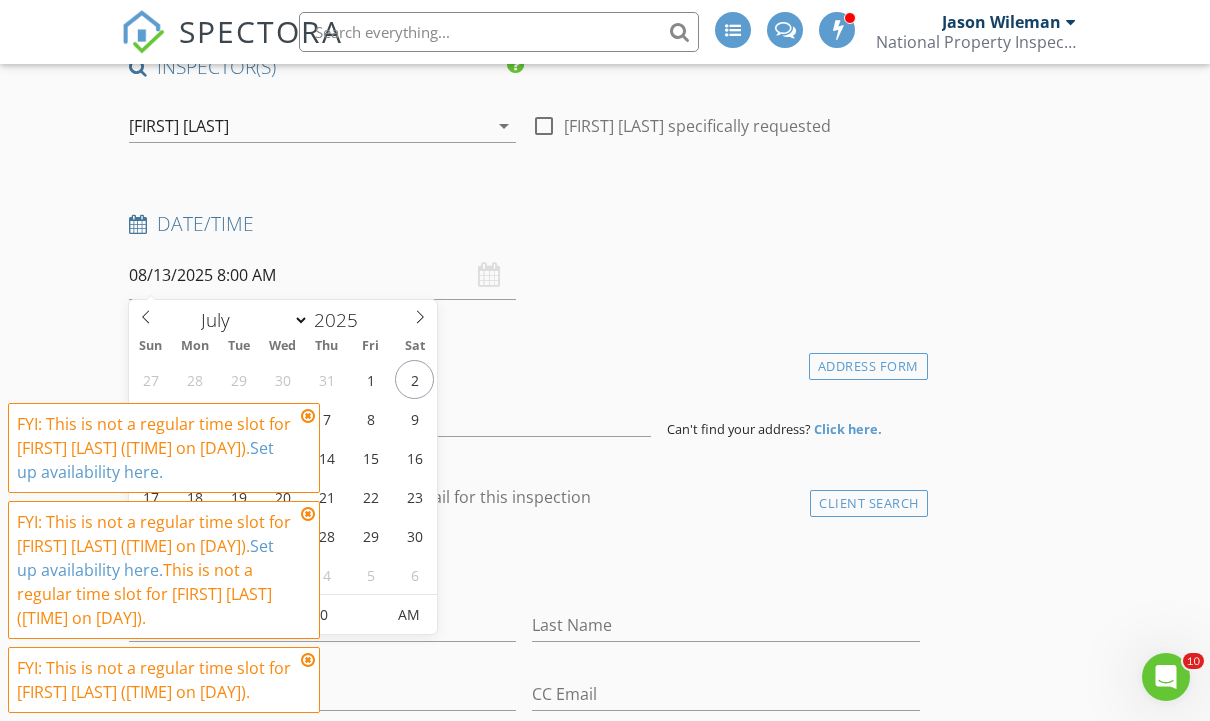 type on "07/31/2025 8:00 AM" 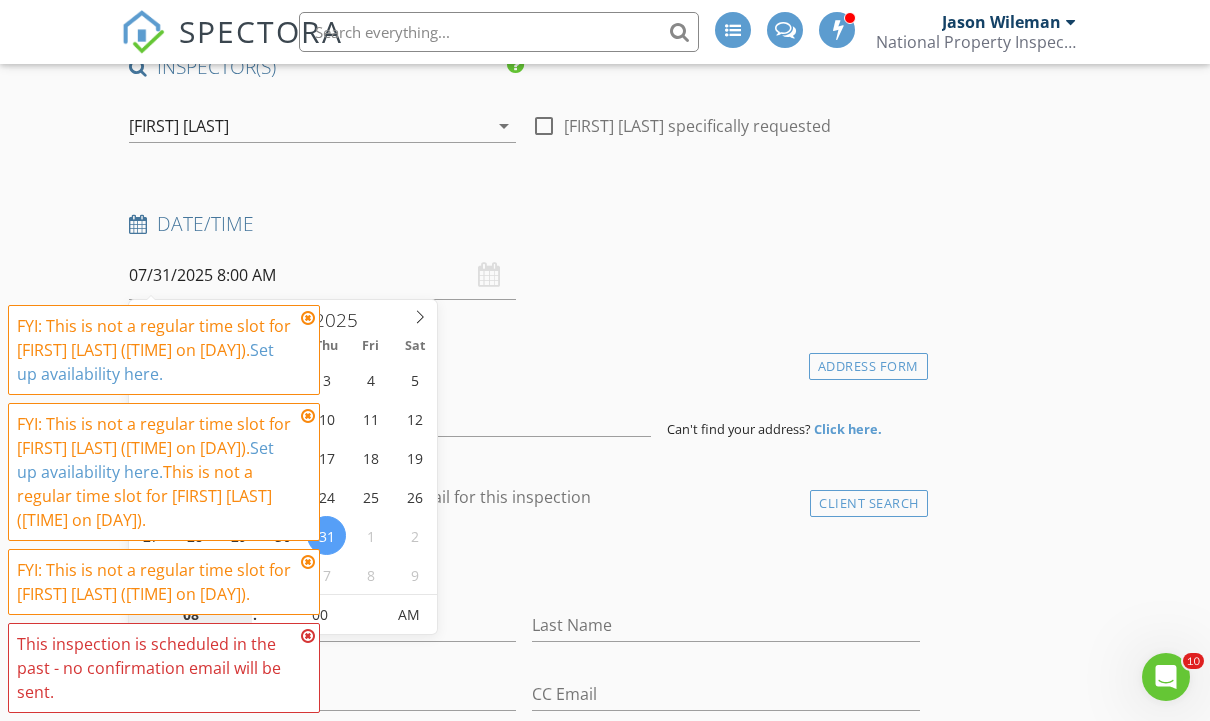 scroll, scrollTop: 198, scrollLeft: 0, axis: vertical 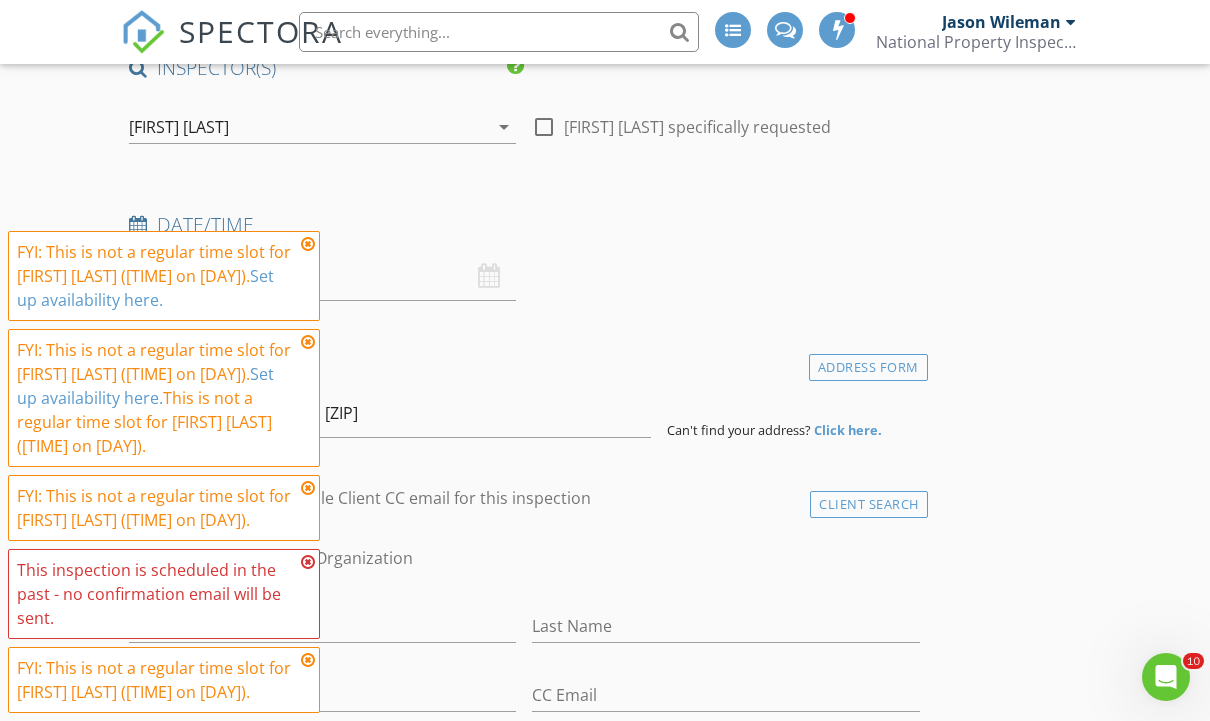 click at bounding box center [308, 244] 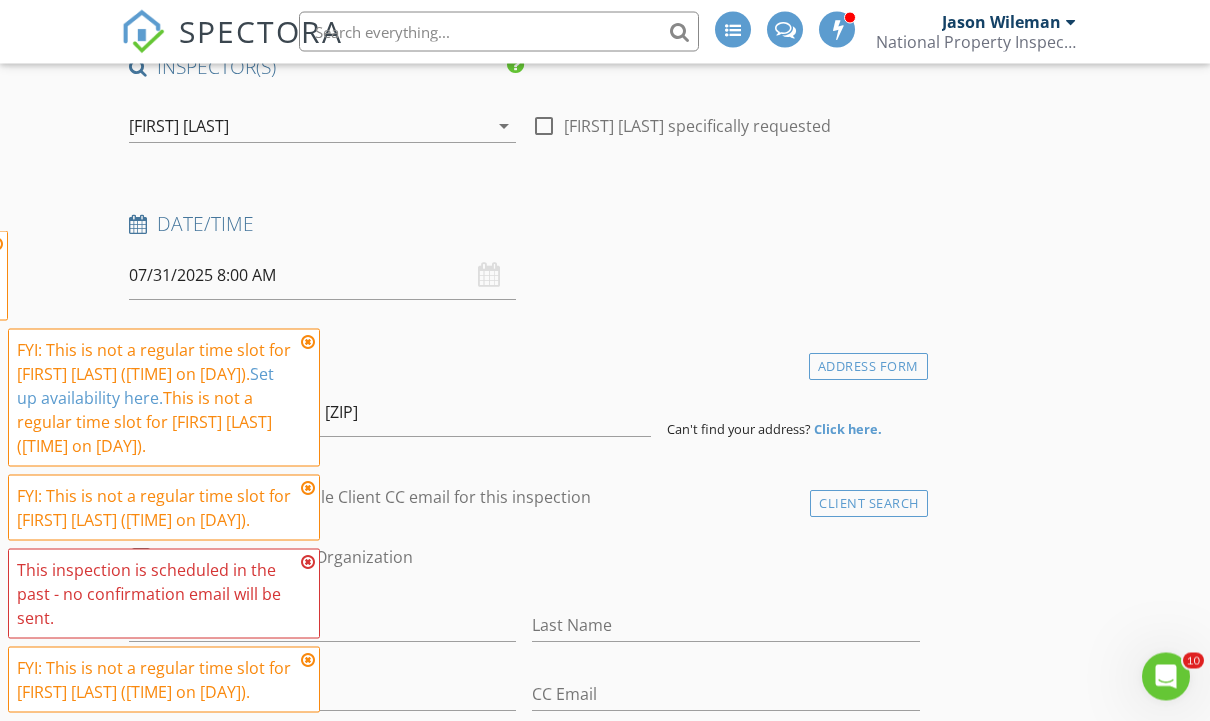scroll, scrollTop: 199, scrollLeft: 0, axis: vertical 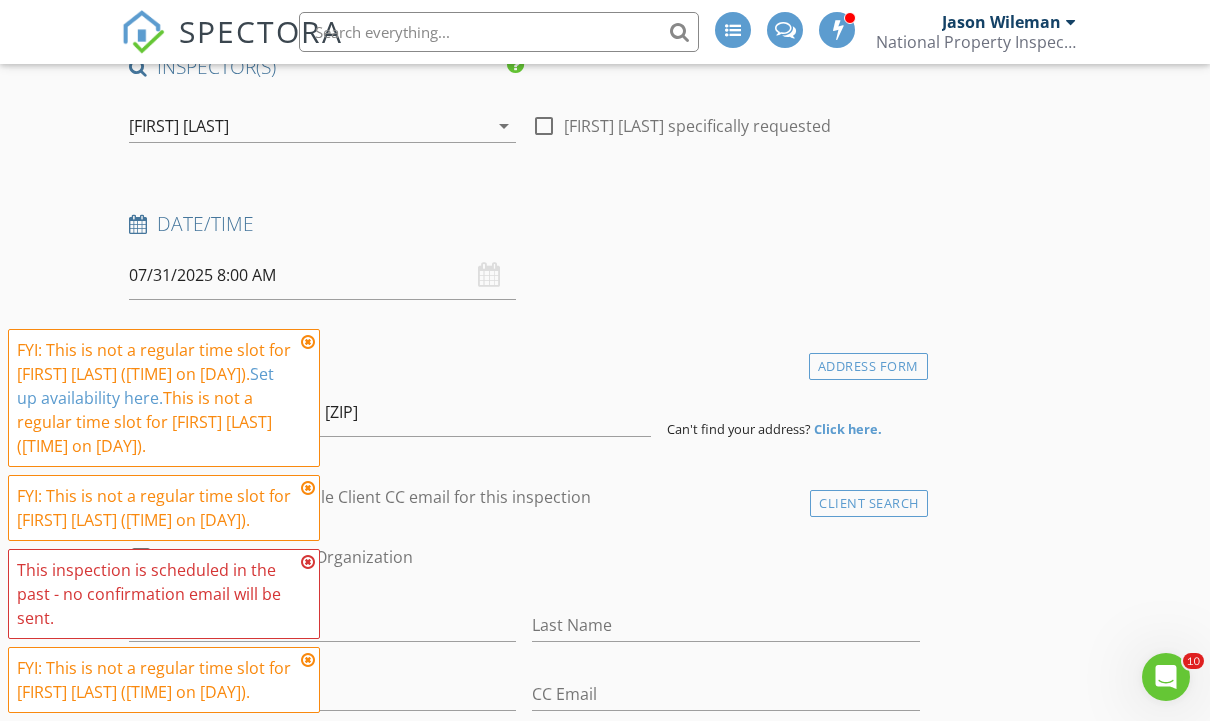 click at bounding box center (308, 342) 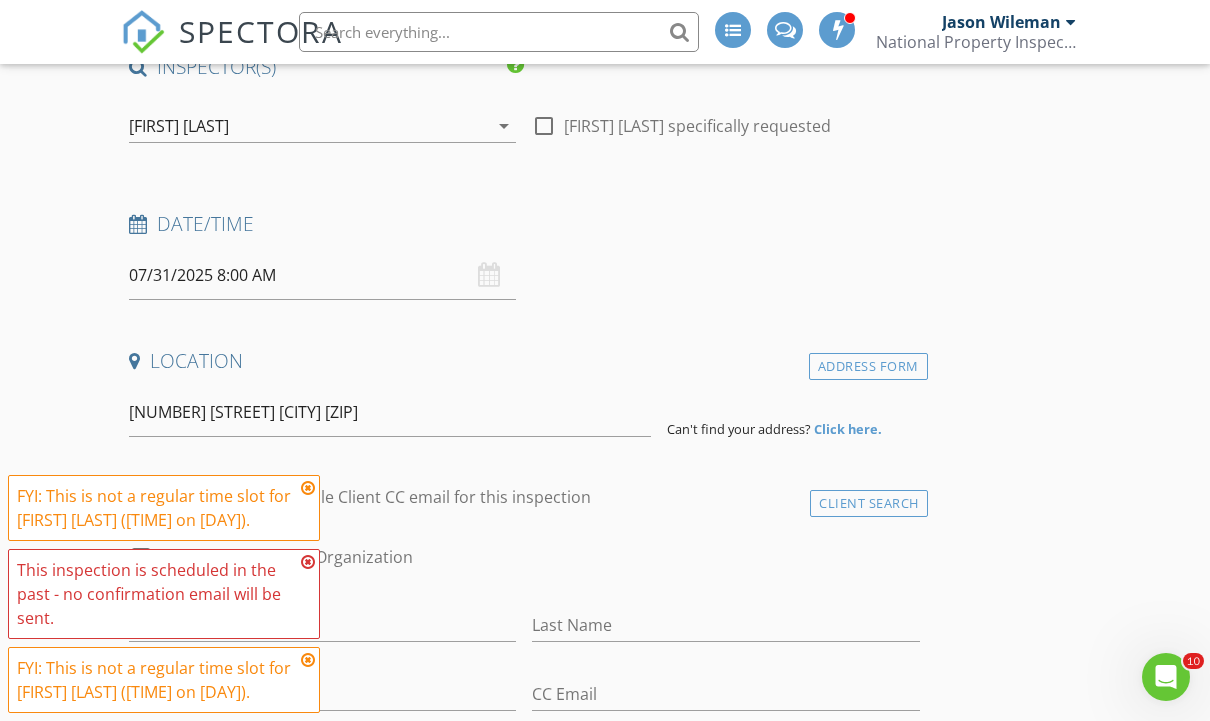 click on "Enable Client CC email for this inspection" at bounding box center [437, 497] 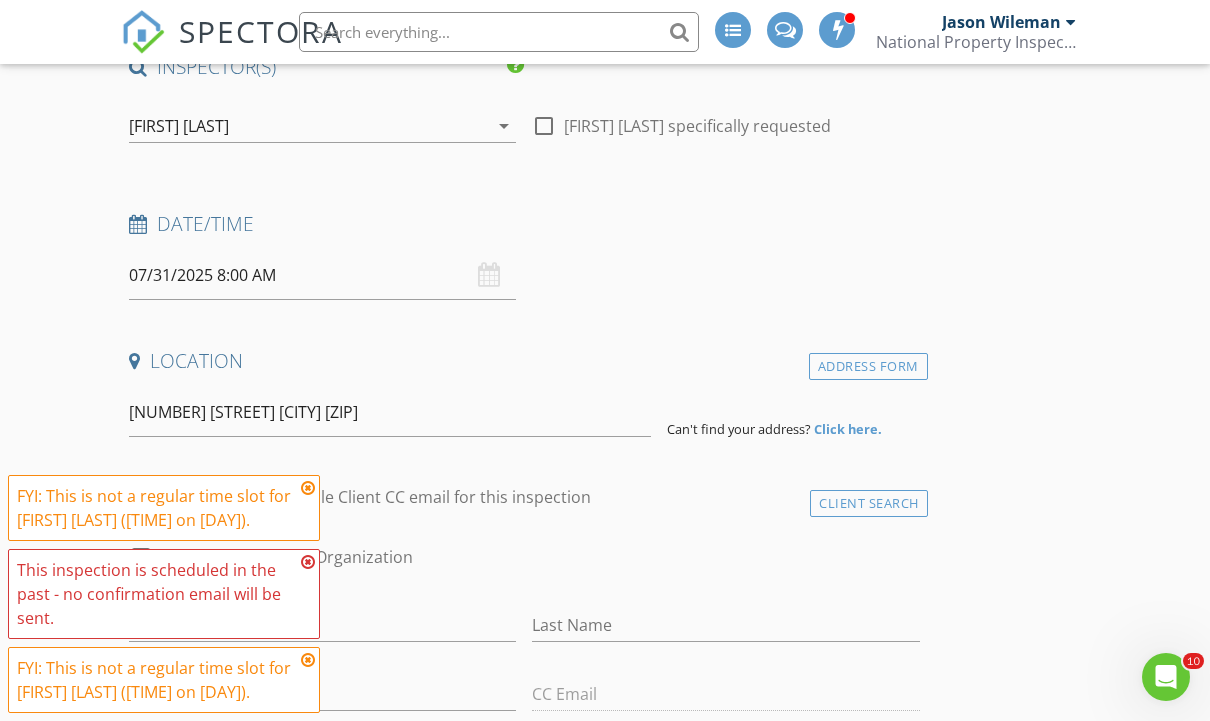 click on "check_box_outline_blank Enable Client CC email for this inspection" at bounding box center (421, 497) 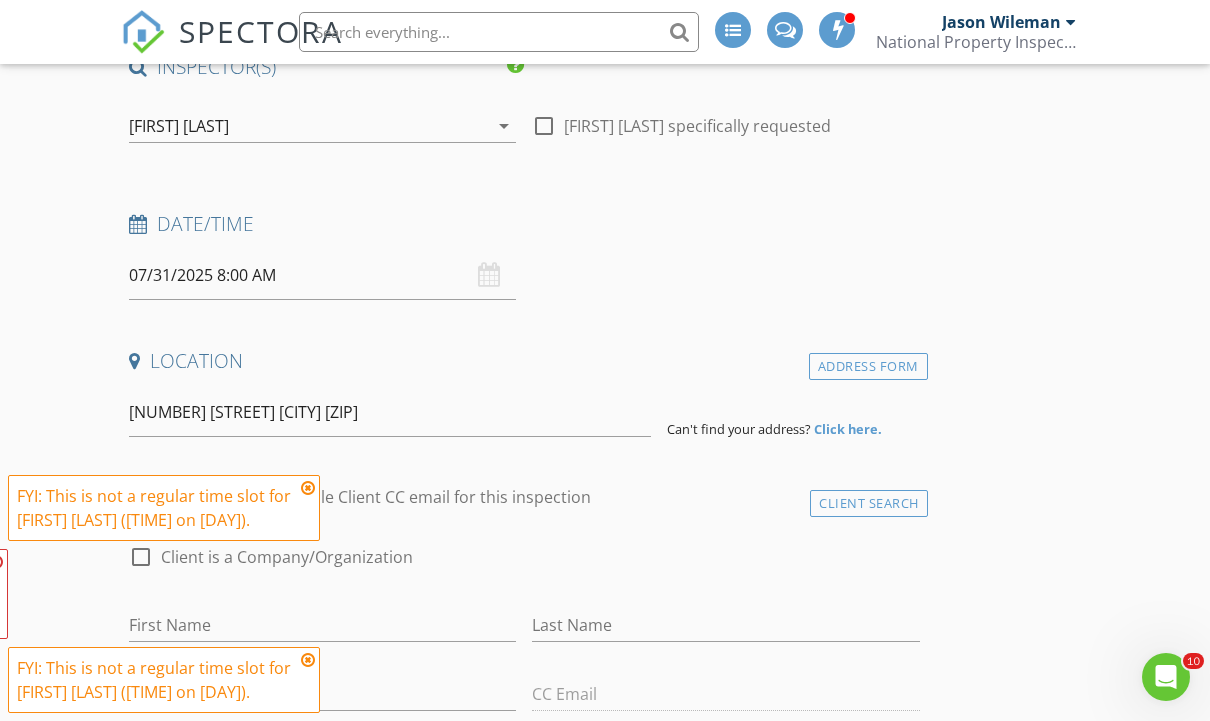 click at bounding box center [308, 488] 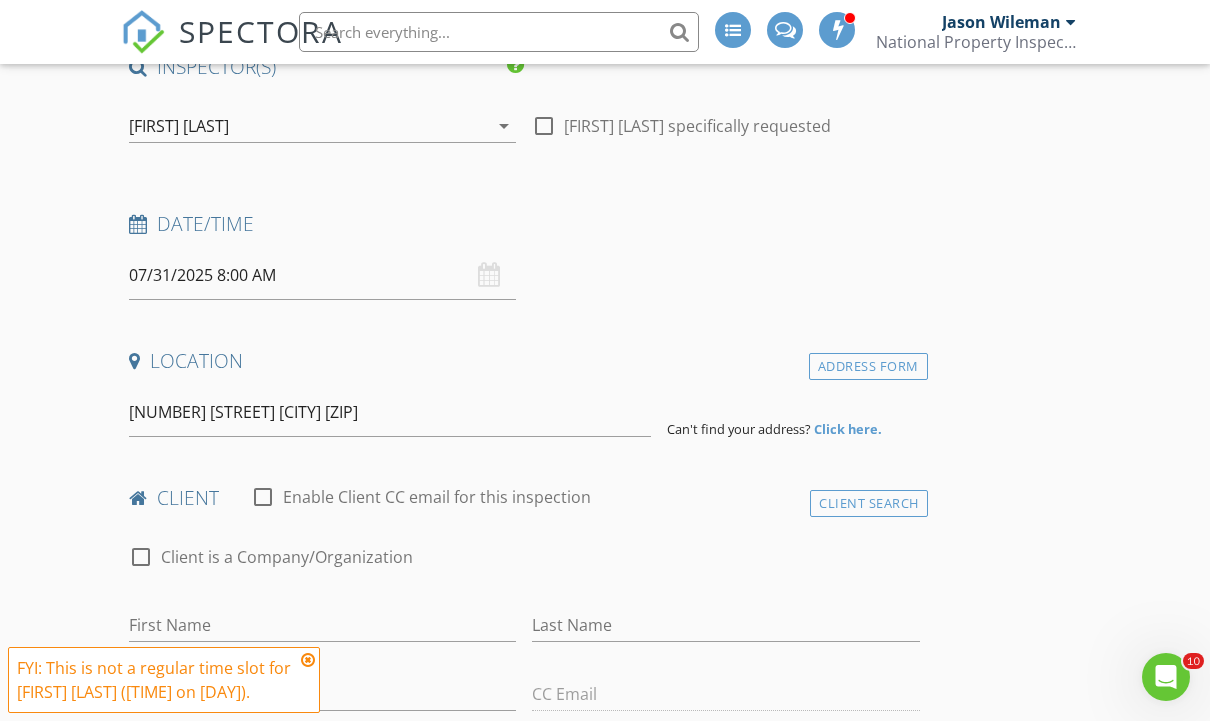 click at bounding box center (308, 660) 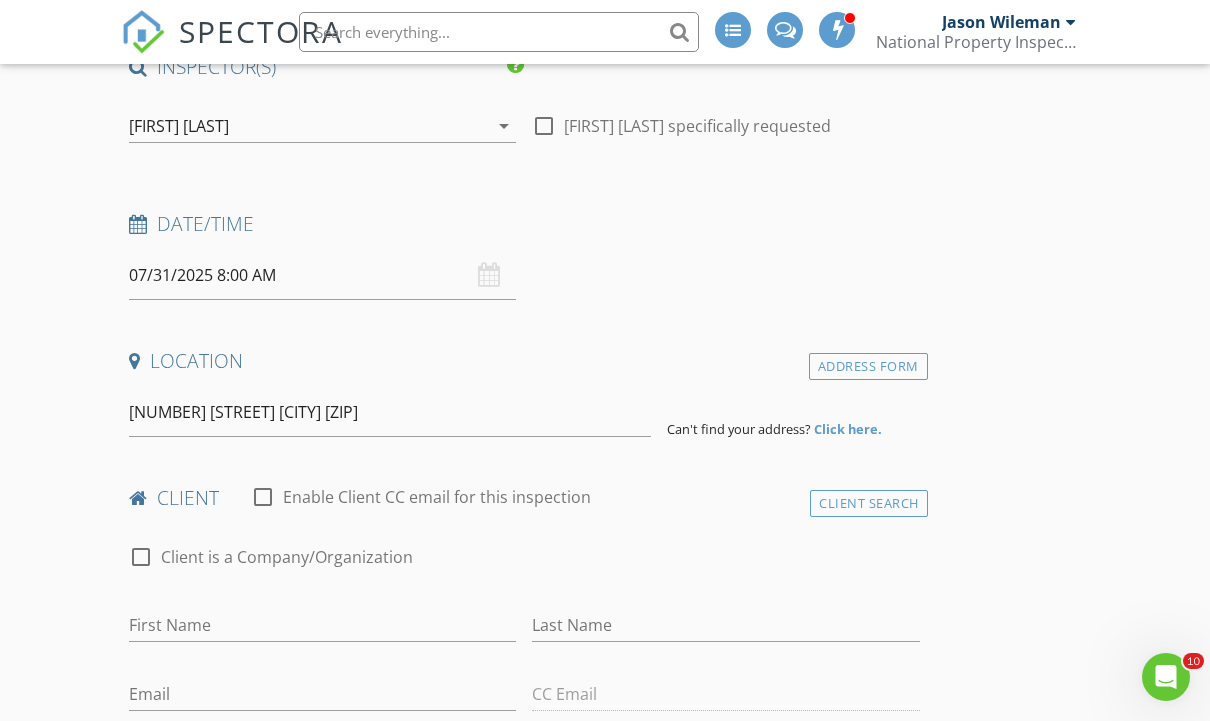 click on "07/31/2025 8:00 AM" at bounding box center (322, 275) 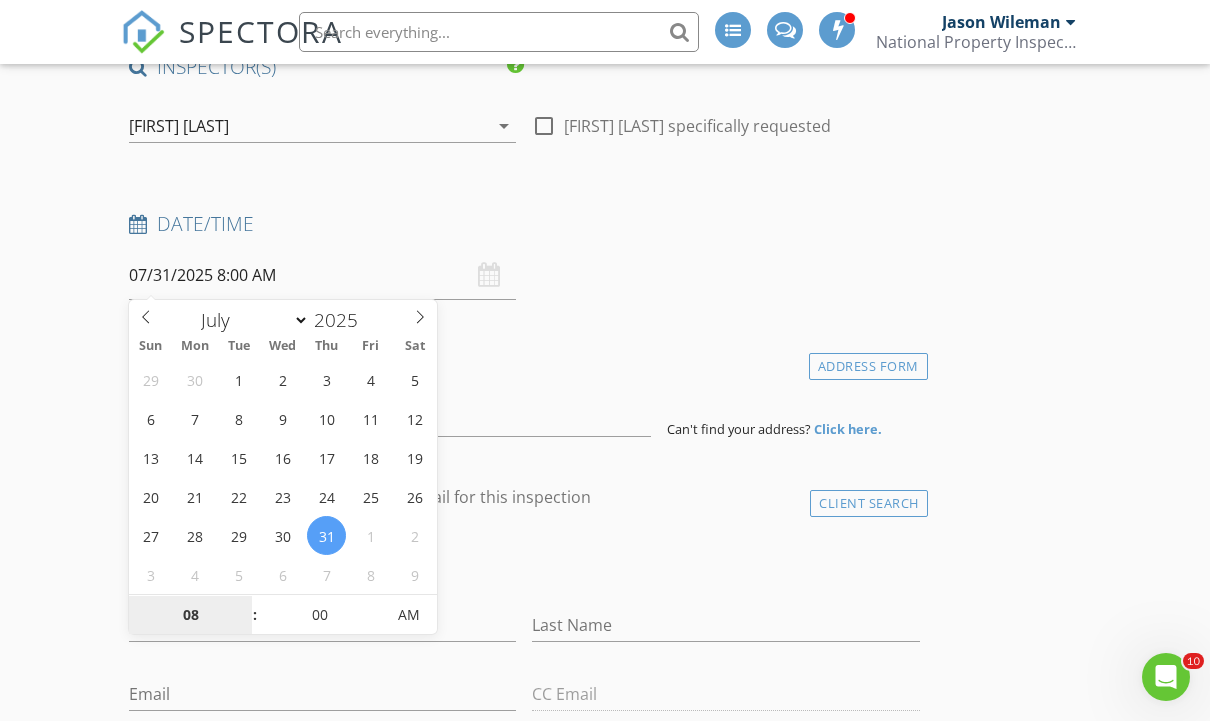 select on "7" 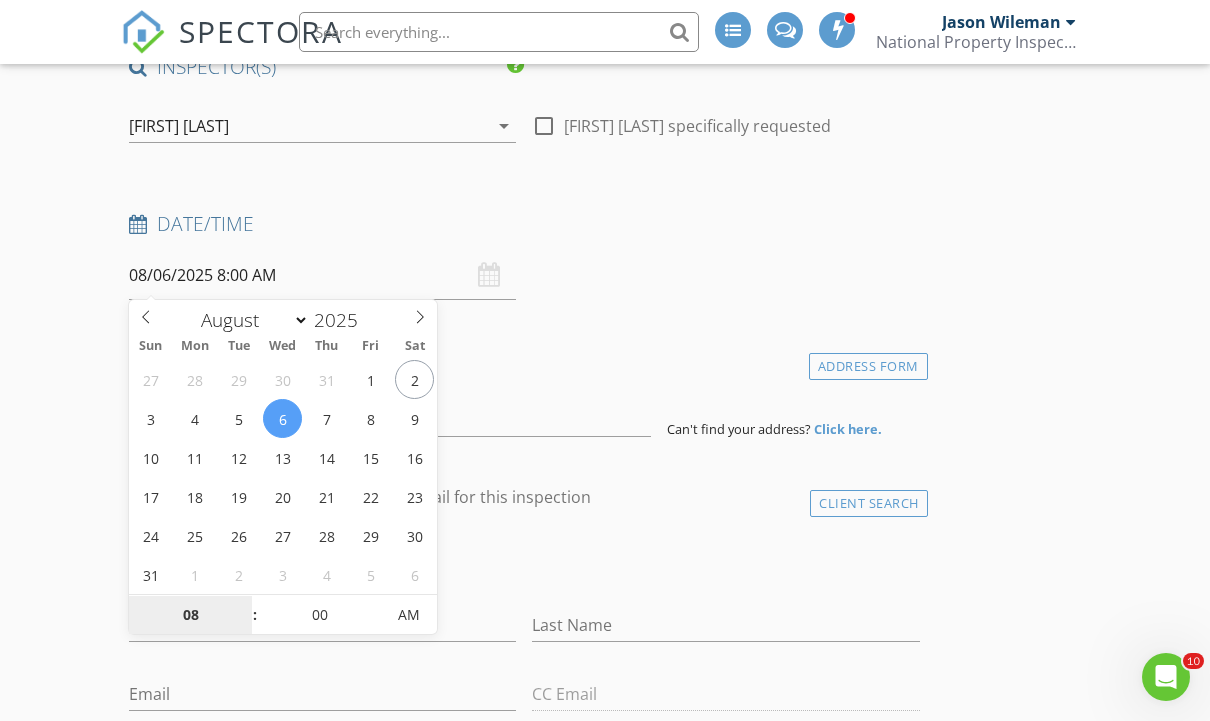 scroll, scrollTop: 198, scrollLeft: 0, axis: vertical 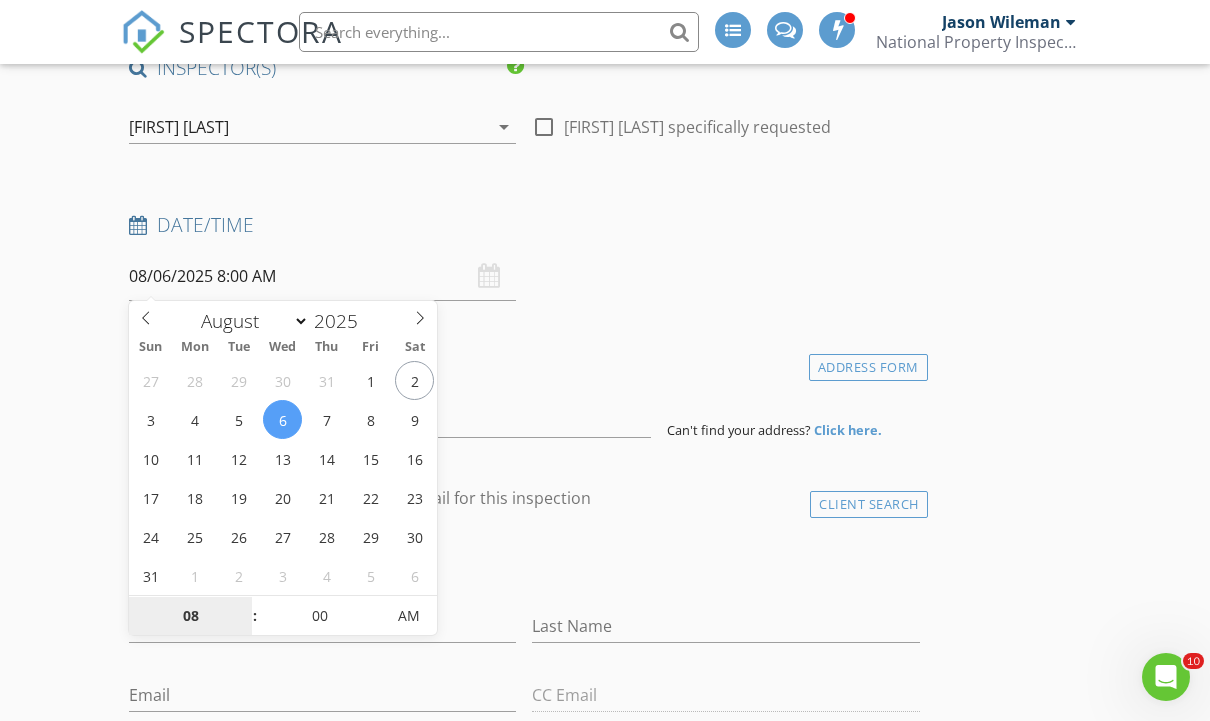 click on "08" at bounding box center [190, 617] 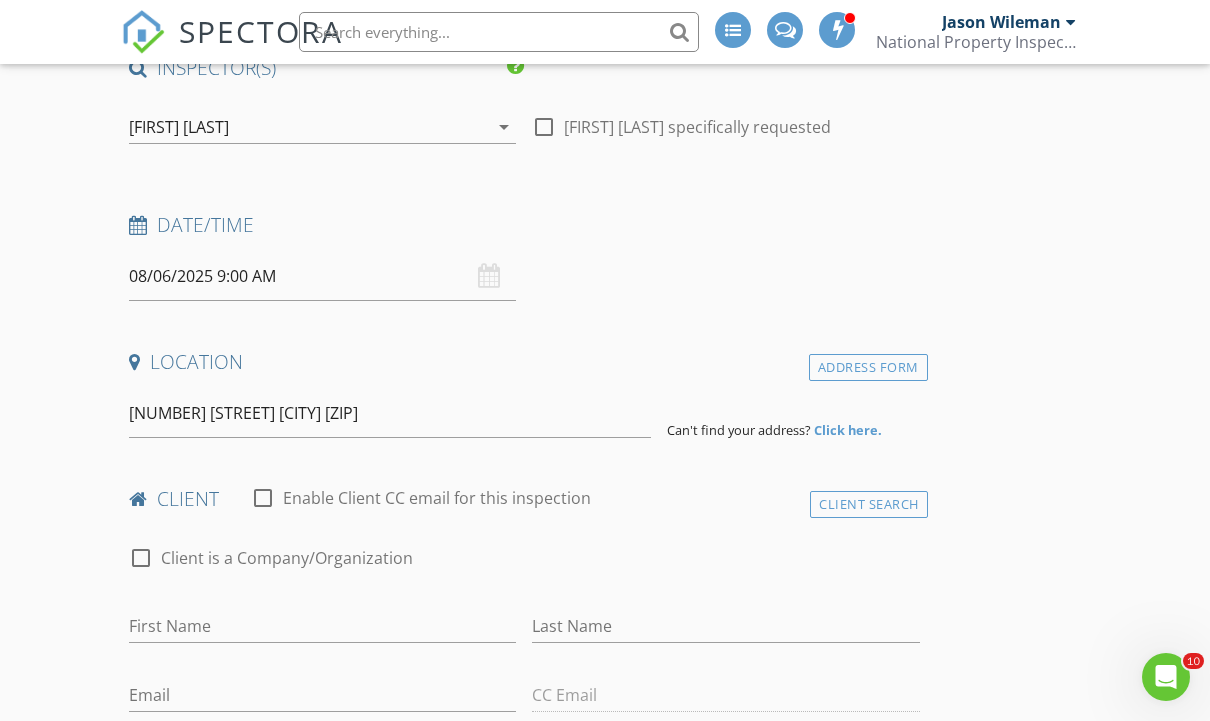 click on "INSPECTOR(S)
check_box_outline_blank   Jason Wileman     check_box   Steve Miller   PRIMARY   Steve Miller arrow_drop_down   check_box_outline_blank Steve Miller specifically requested
Date/Time
08/06/2025 9:00 AM
Location
Address Form   126 SE Aztec Ct. Grants Pass 97527     Can't find your address?   Click here.
client
check_box_outline_blank Enable Client CC email for this inspection   Client Search     check_box_outline_blank Client is a Company/Organization     First Name   Last Name   Email   CC Email   Phone         Tags         Notes   Private Notes
ADD ADDITIONAL client
SERVICES
check_box_outline_blank   Residential Inspection   A thorough visual and non-invasive inspection of the home from roof to foundation. check_box_outline_blank   4-Point Insurance Inspection" at bounding box center [605, 1696] 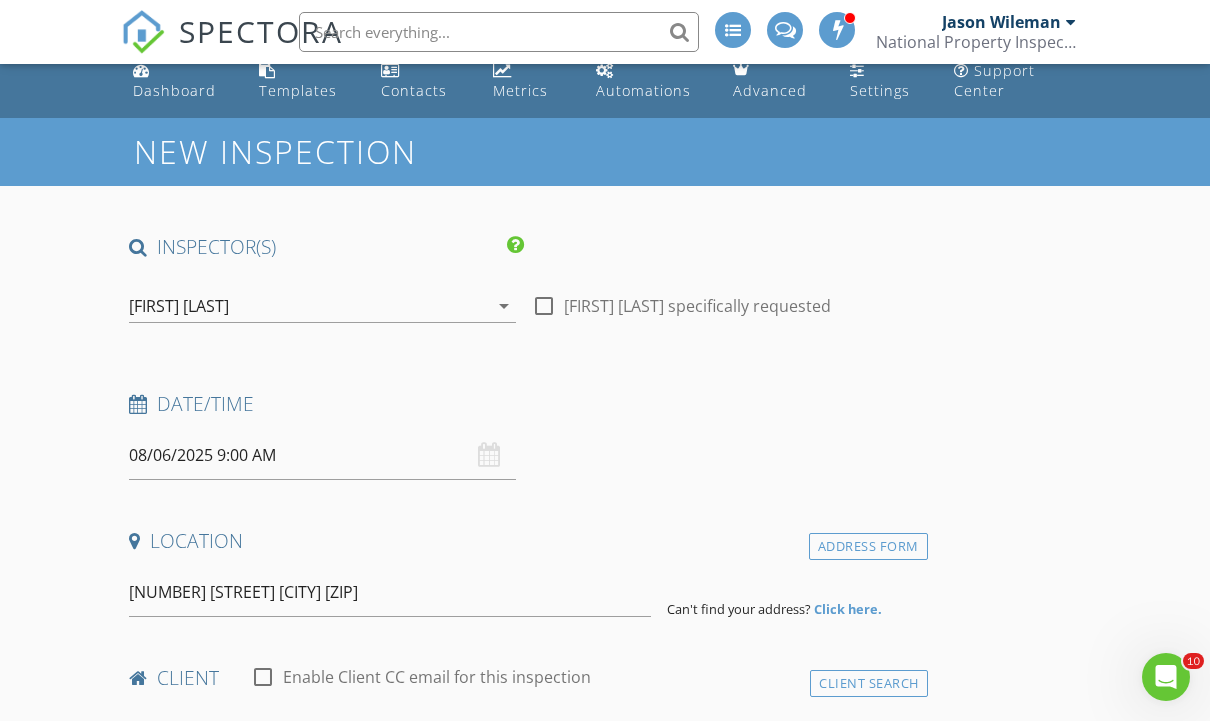 scroll, scrollTop: 0, scrollLeft: 0, axis: both 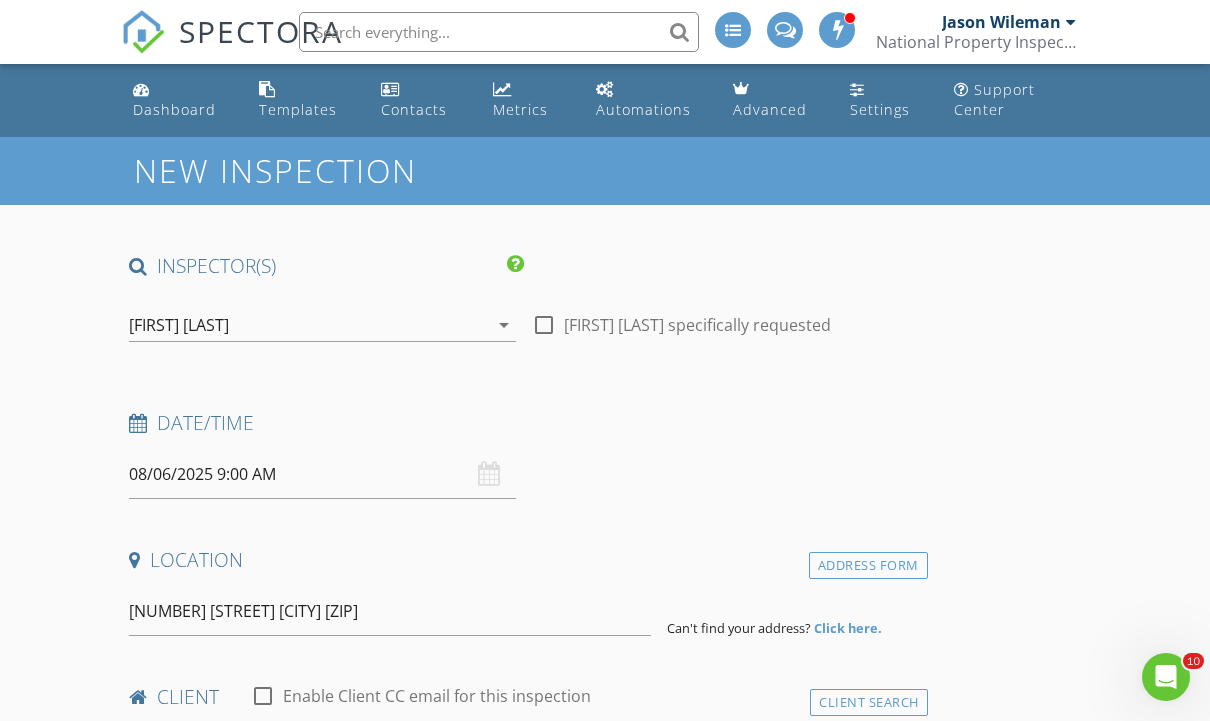 click on "08/06/2025 9:00 AM" at bounding box center [322, 474] 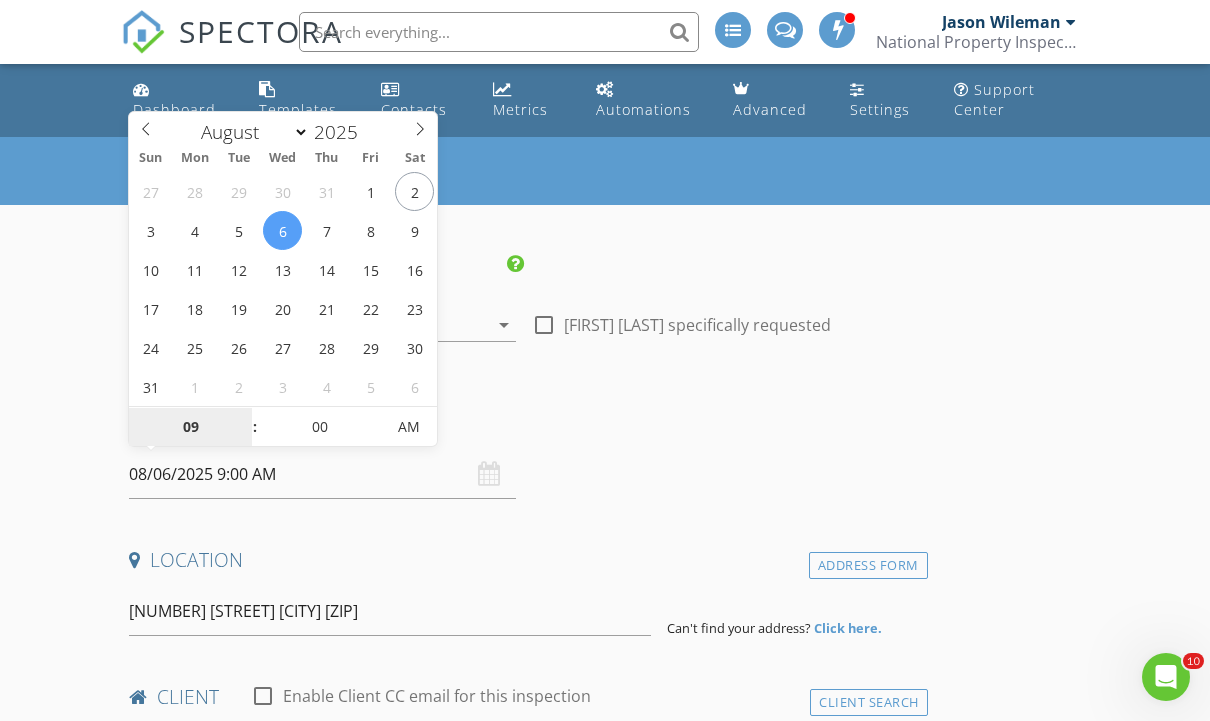 type on "08/13/2025 9:00 AM" 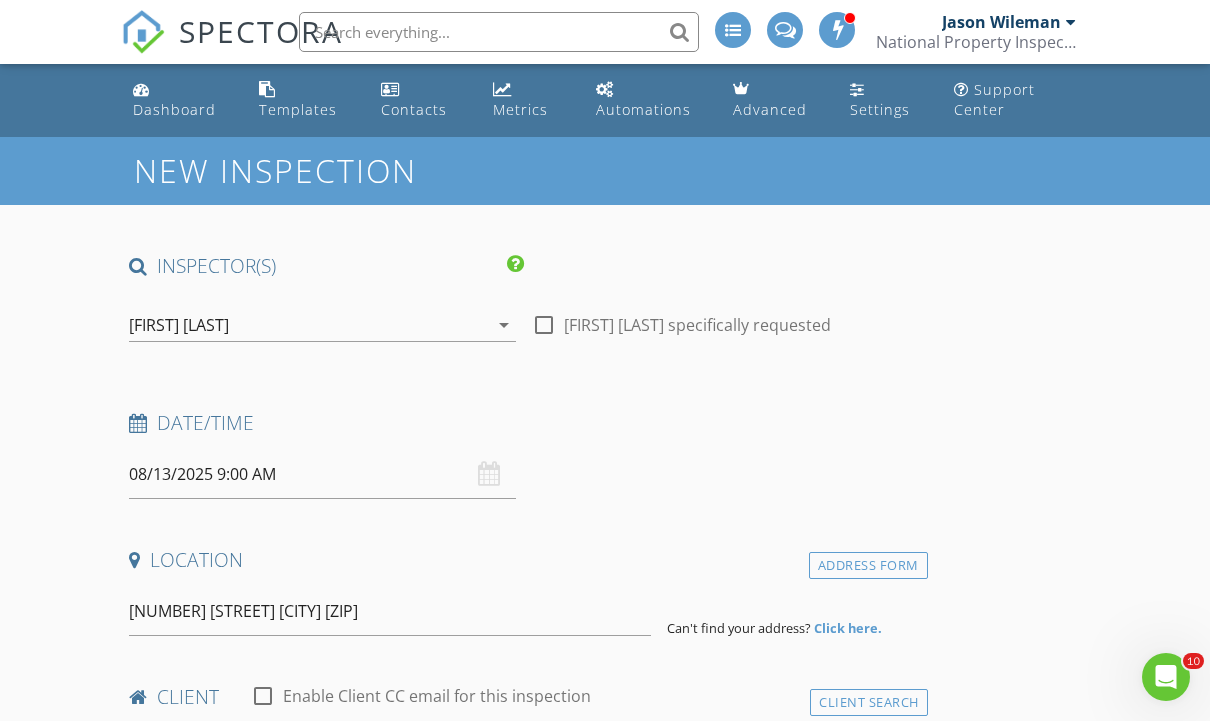 click on "INSPECTOR(S)
check_box_outline_blank   Jason Wileman     check_box   Steve Miller   PRIMARY   Steve Miller arrow_drop_down   check_box_outline_blank Steve Miller specifically requested
Date/Time
08/13/2025 9:00 AM
Location
Address Form   126 SE Aztec Ct. Grants Pass 97527     Can't find your address?   Click here.
client
check_box_outline_blank Enable Client CC email for this inspection   Client Search     check_box_outline_blank Client is a Company/Organization     First Name   Last Name   Email   CC Email   Phone         Tags         Notes   Private Notes
ADD ADDITIONAL client
SERVICES
check_box_outline_blank   Residential Inspection   A thorough visual and non-invasive inspection of the home from roof to foundation. check_box_outline_blank   4-Point Insurance Inspection" at bounding box center [524, 1836] 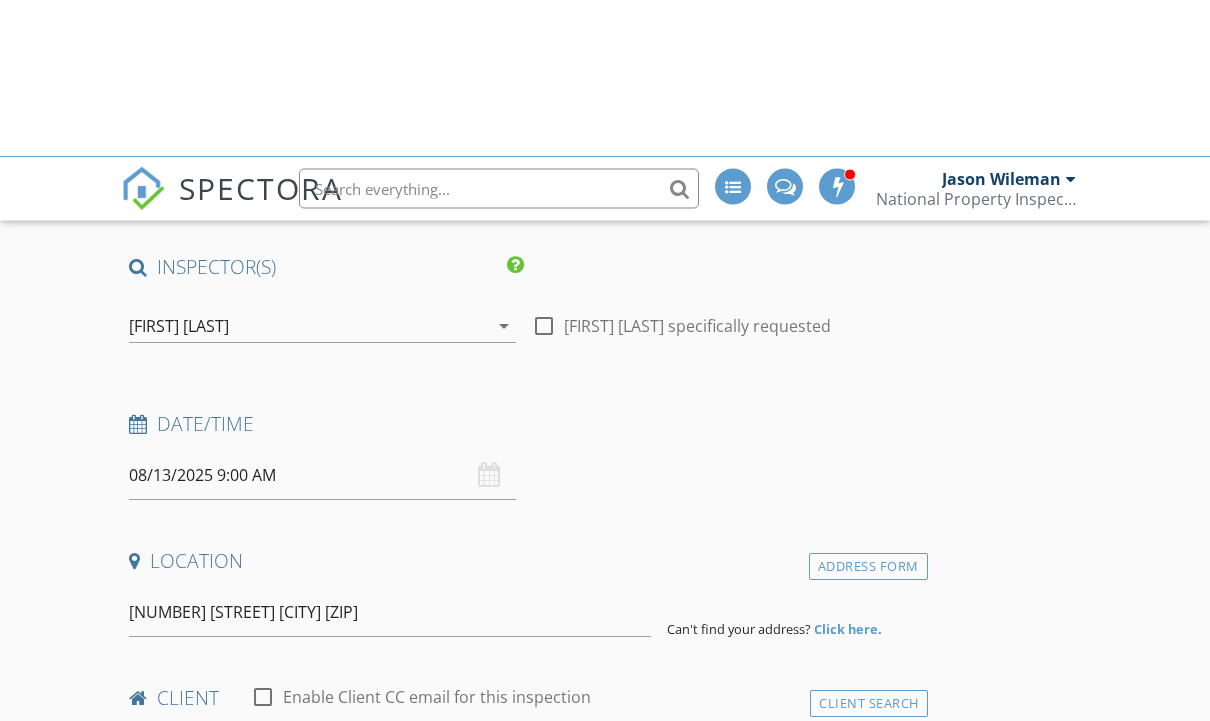 scroll, scrollTop: 179, scrollLeft: 0, axis: vertical 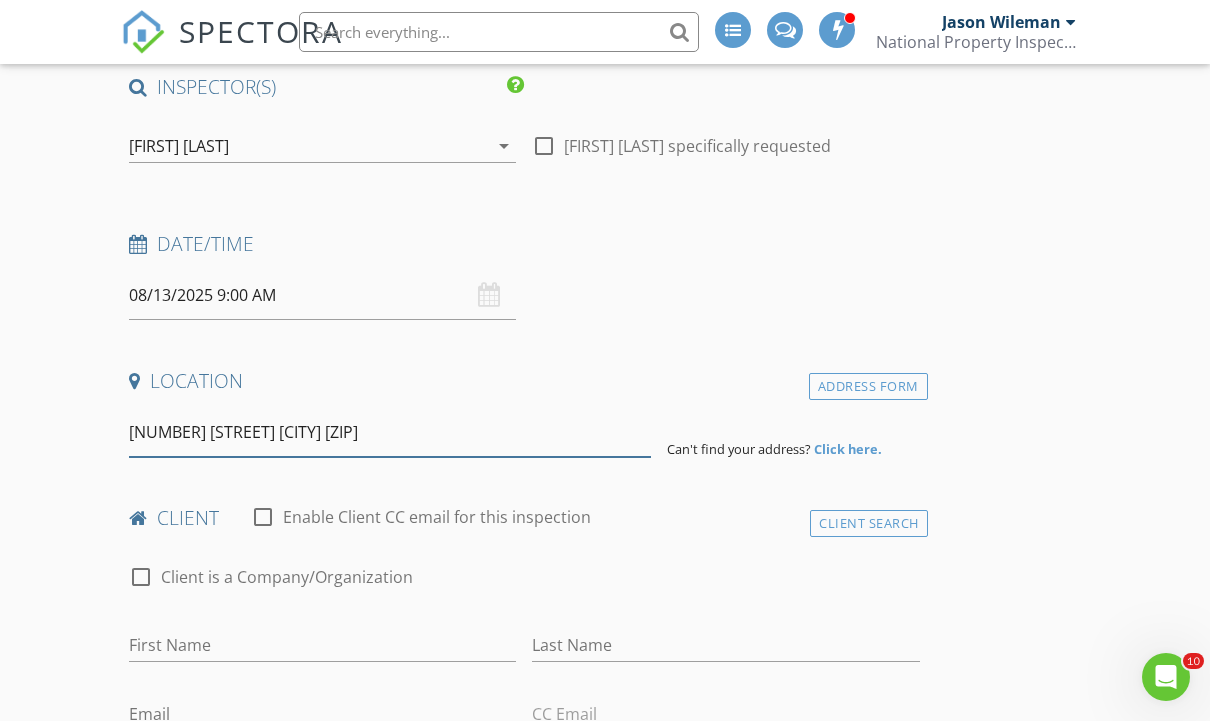 click on "126 SE Aztec Ct. Grants Pass 97527" at bounding box center (390, 432) 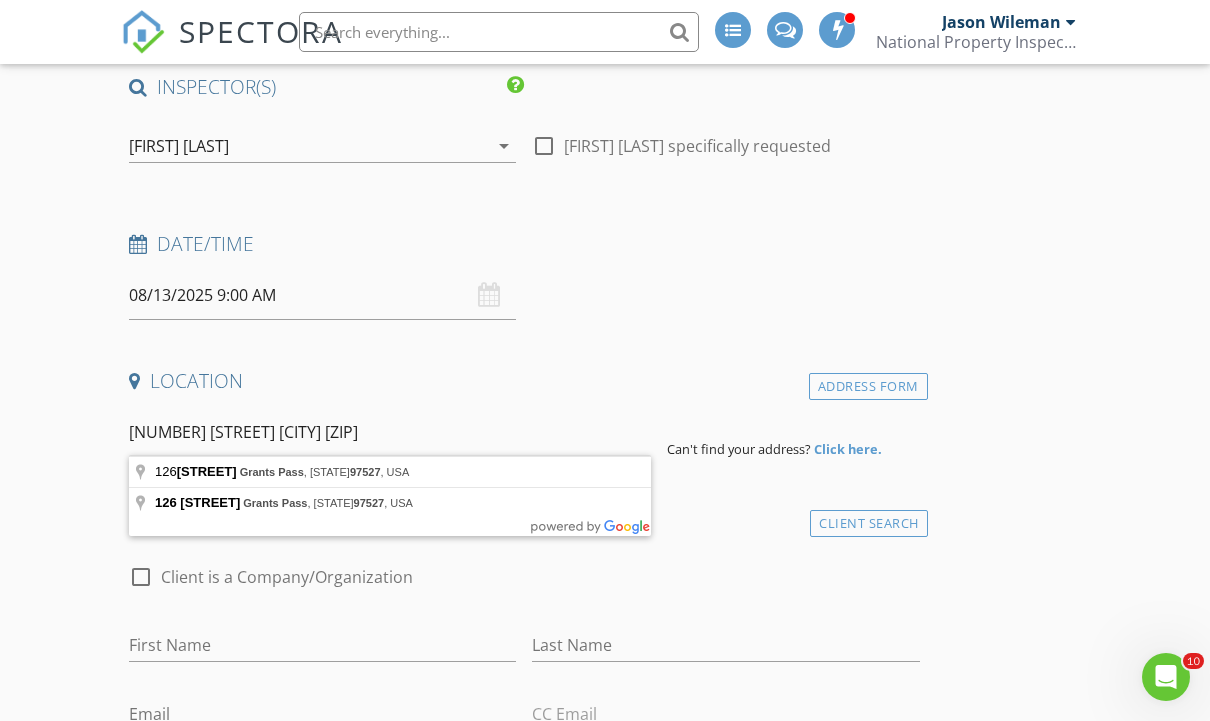 type on "126 SE Aztec Ct, Grants Pass, OR 97527, USA" 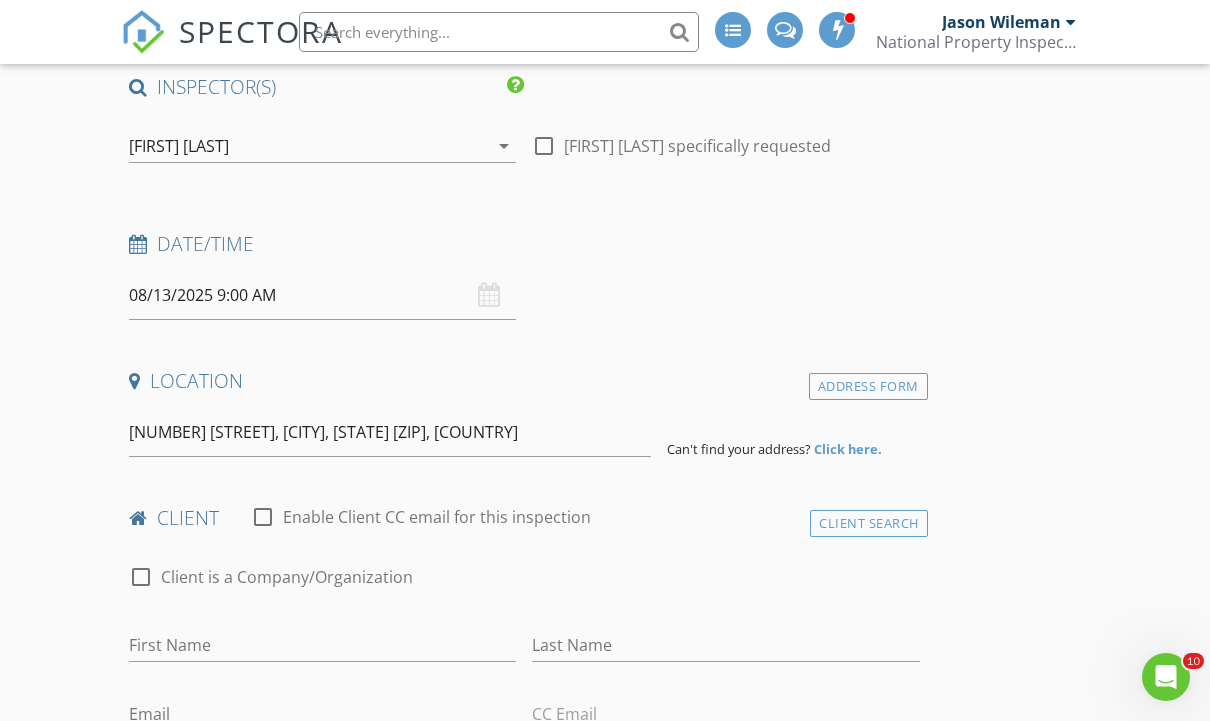 click on "Address Form" at bounding box center (868, 386) 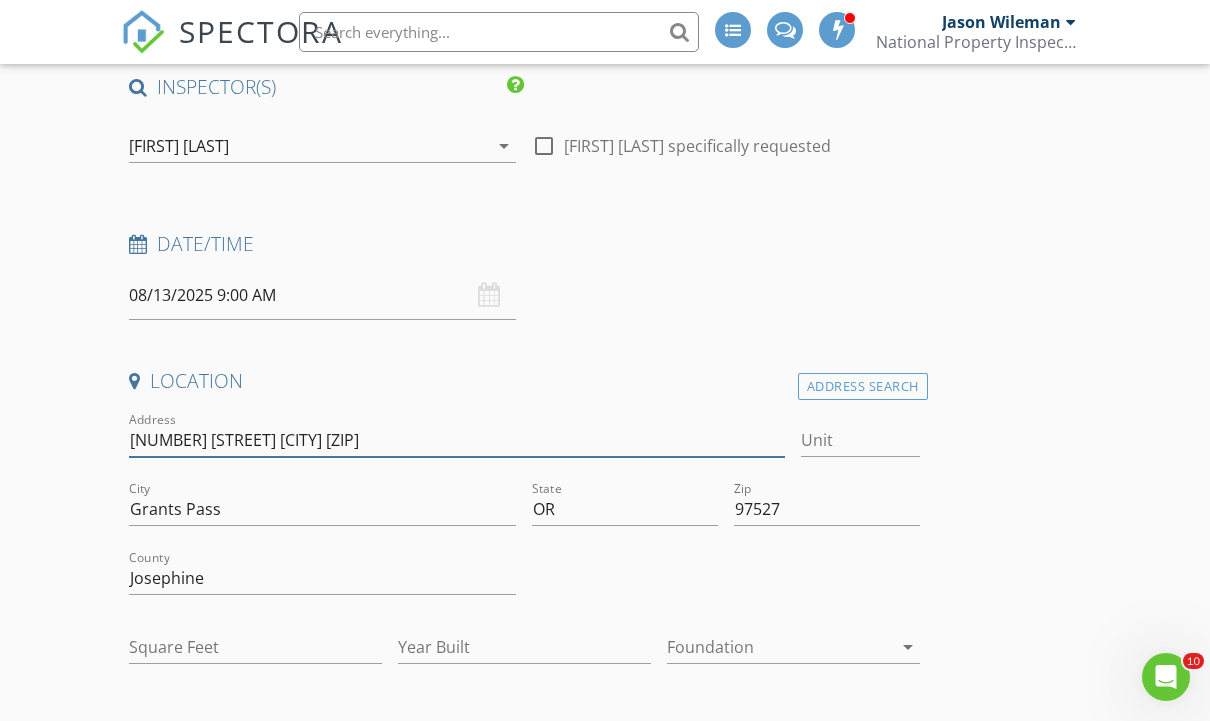 click on "126 SE Aztec Ct. Grants Pass 97527" at bounding box center [457, 440] 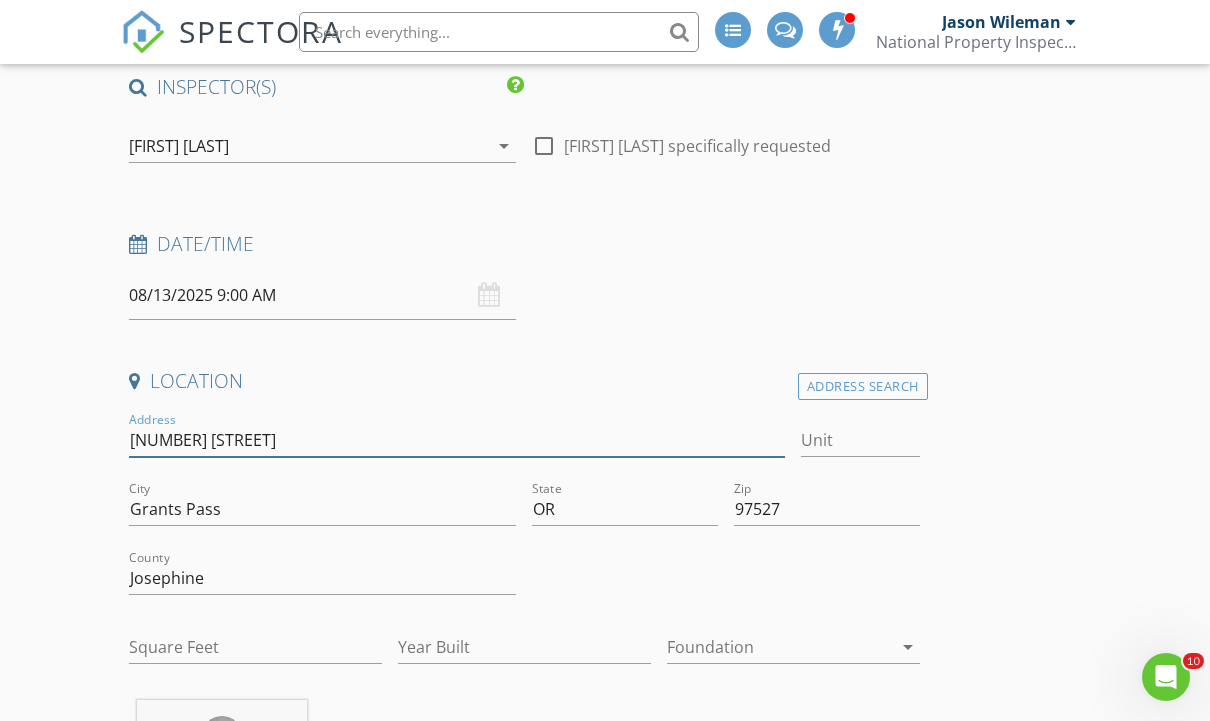 type on "126 SE Aztec Ct." 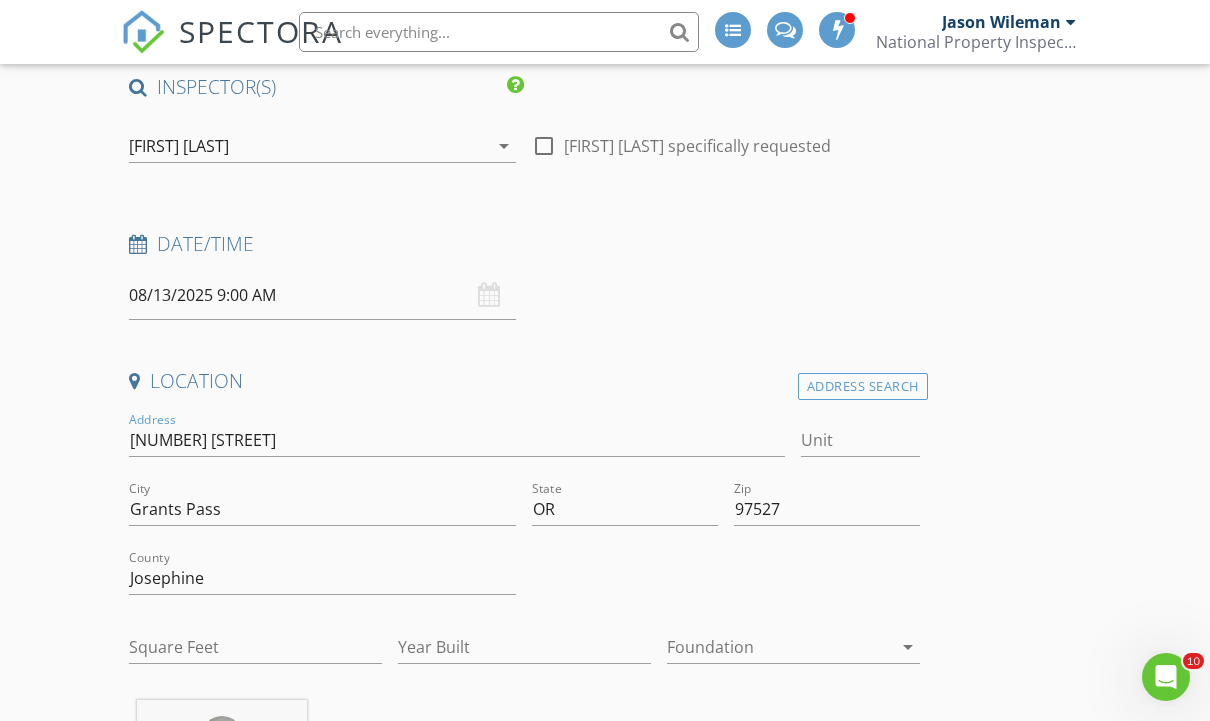click at bounding box center [779, 647] 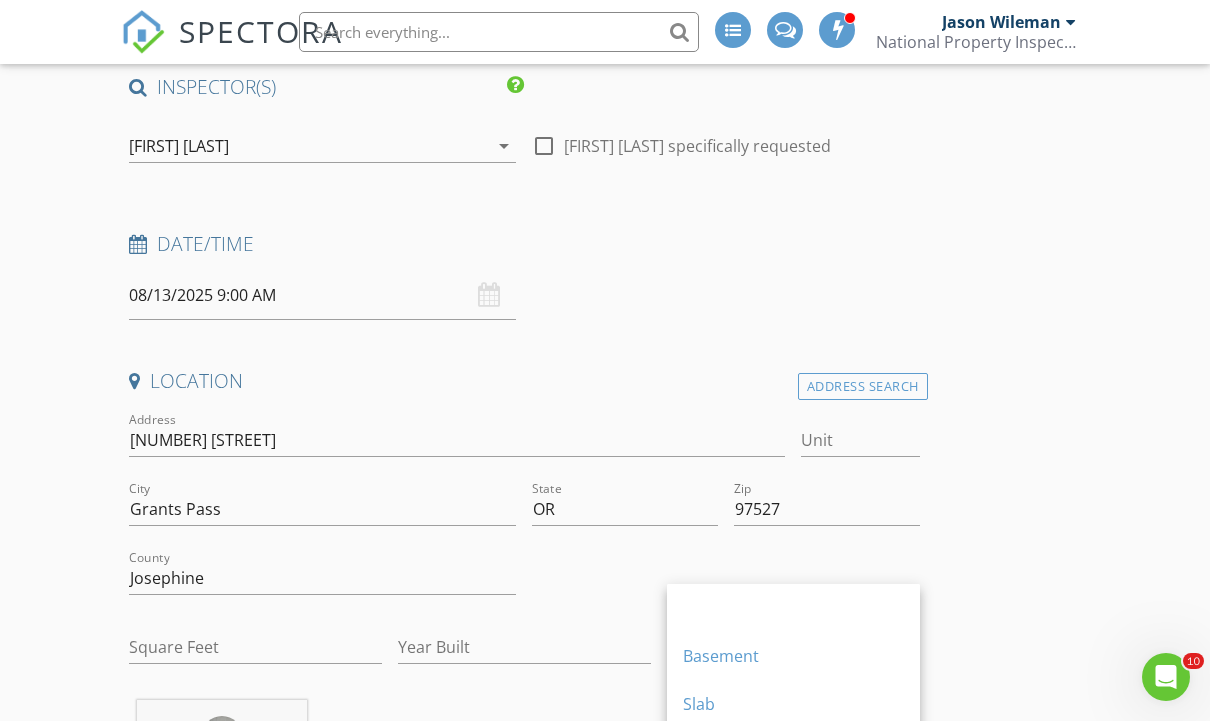 click on "Crawlspace" at bounding box center [793, 752] 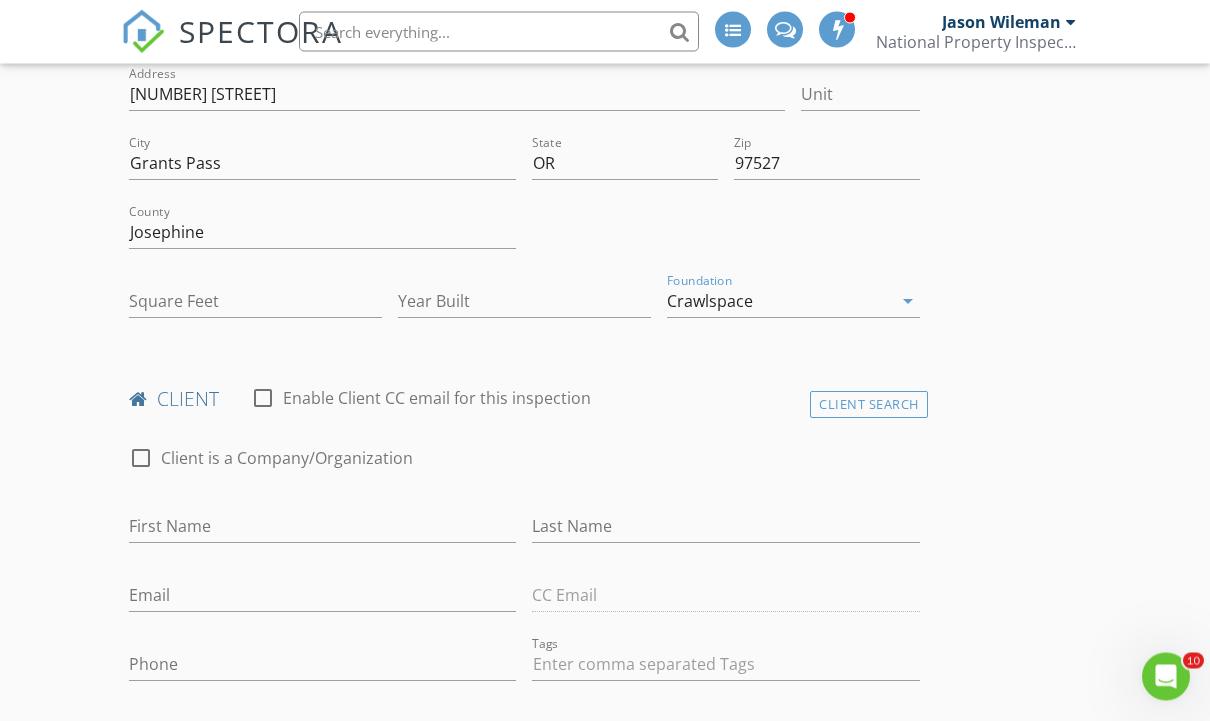 scroll, scrollTop: 525, scrollLeft: 0, axis: vertical 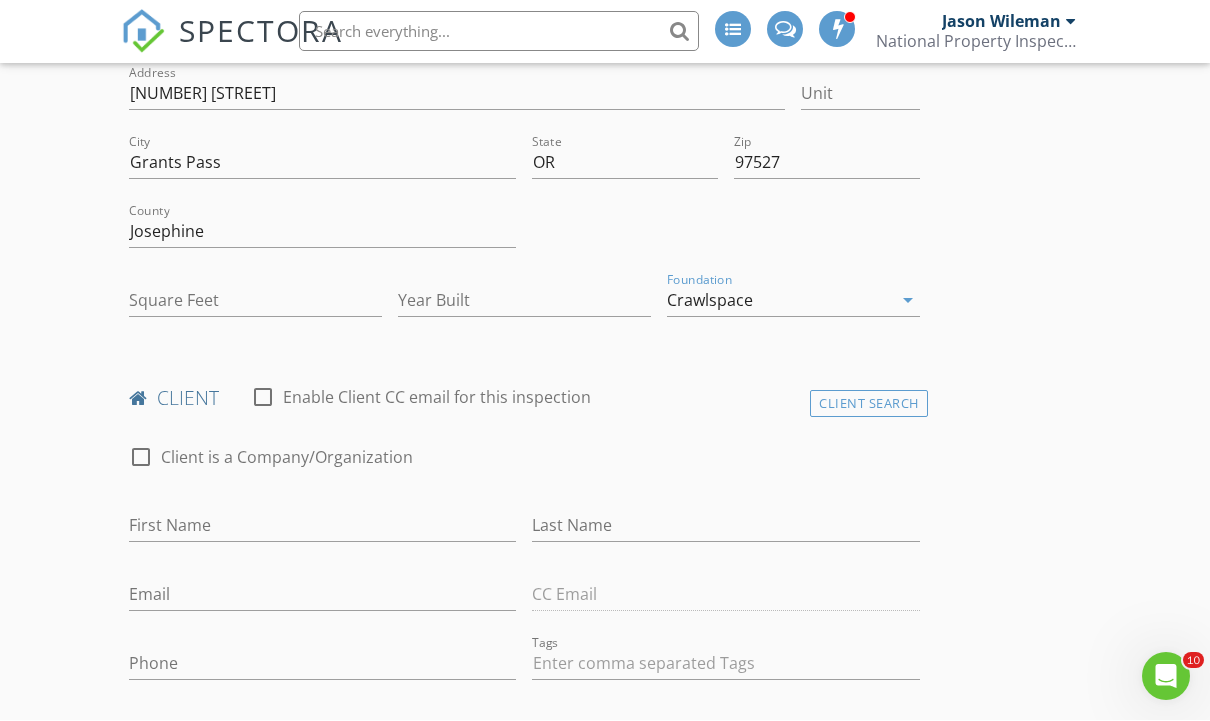 type on "1504" 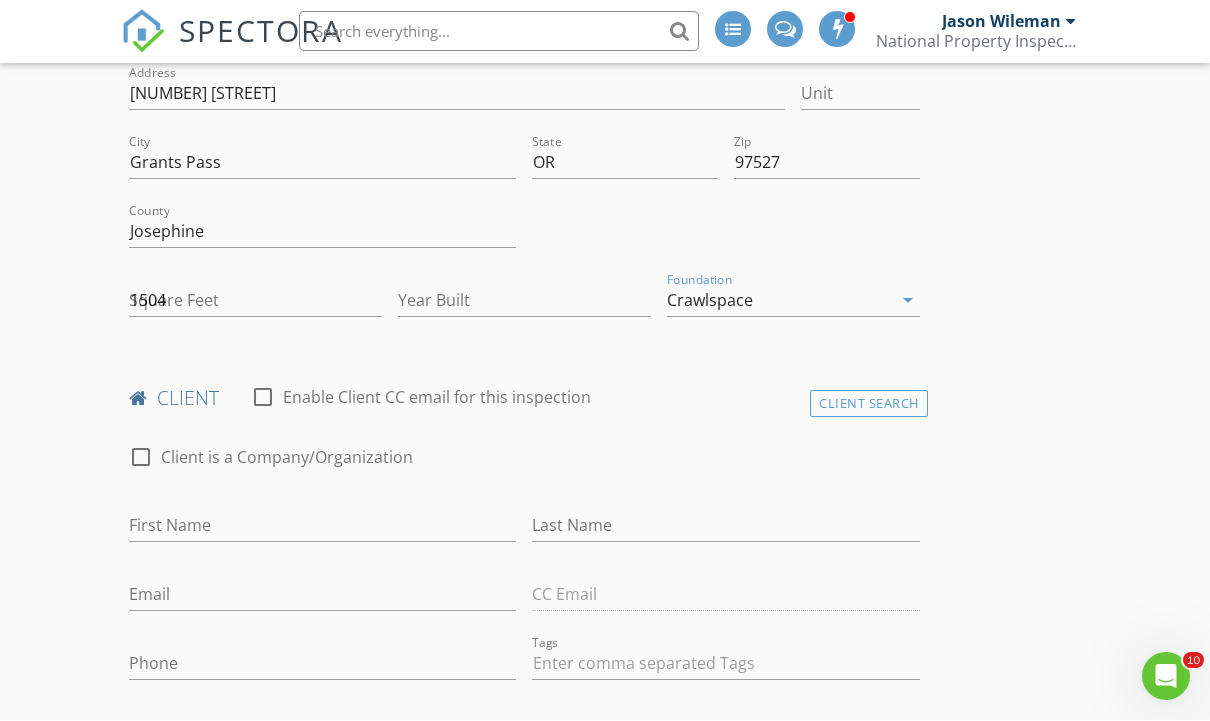 type on "2007" 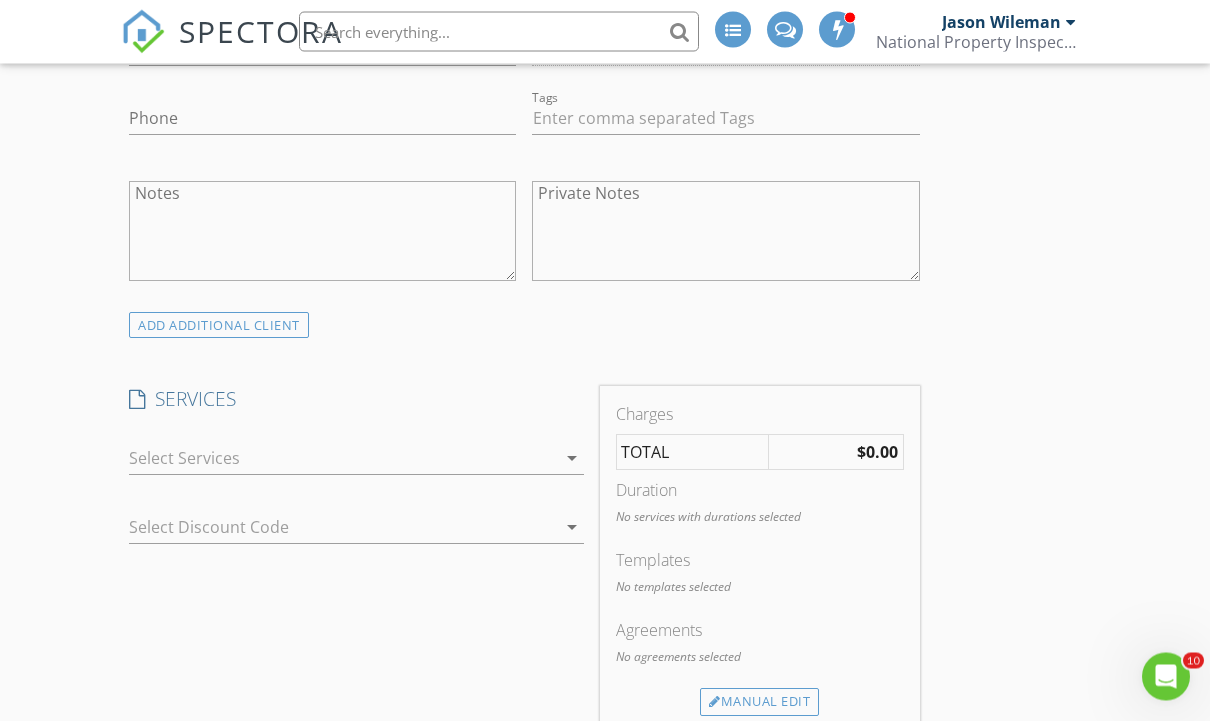 scroll, scrollTop: 1257, scrollLeft: 0, axis: vertical 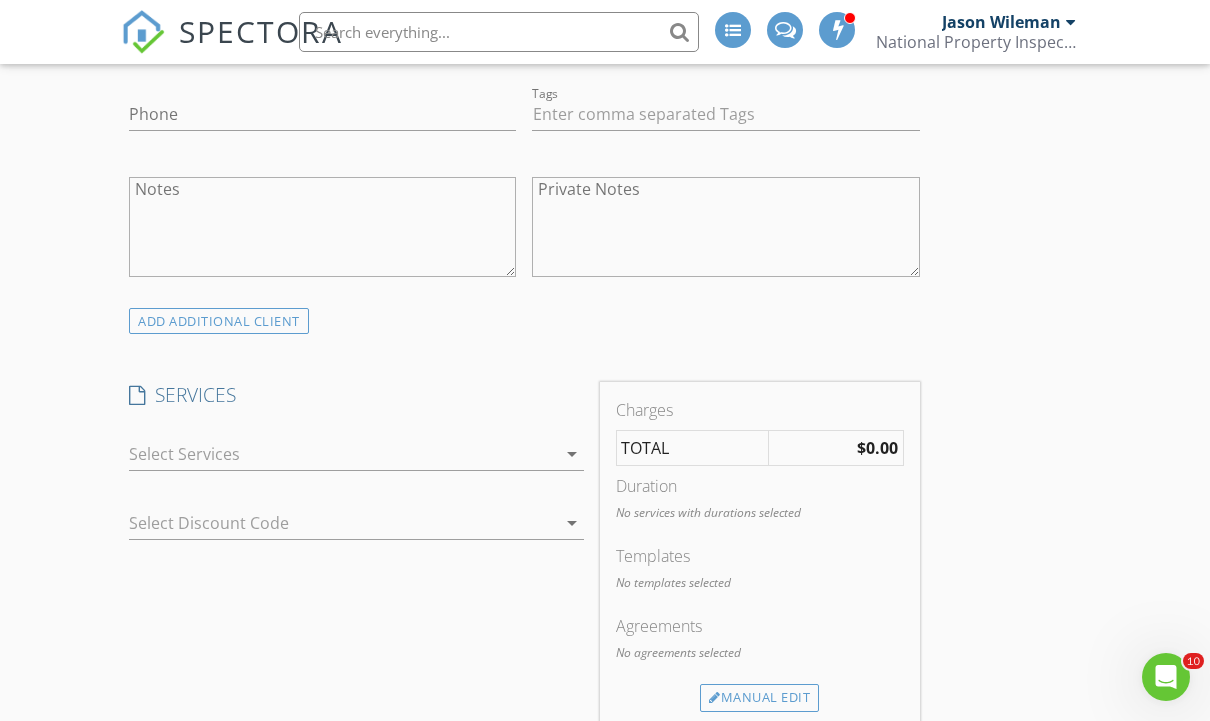 click at bounding box center (342, 454) 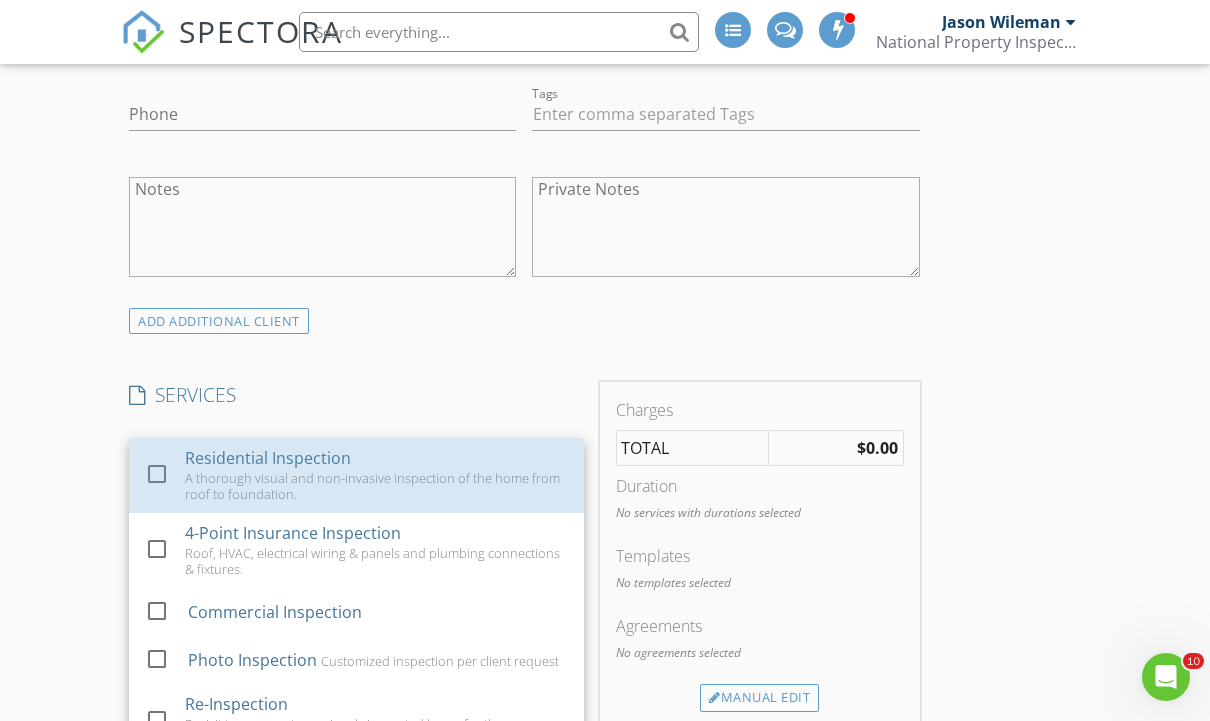 click on "A thorough visual and non-invasive inspection of the home from roof to foundation." at bounding box center (376, 486) 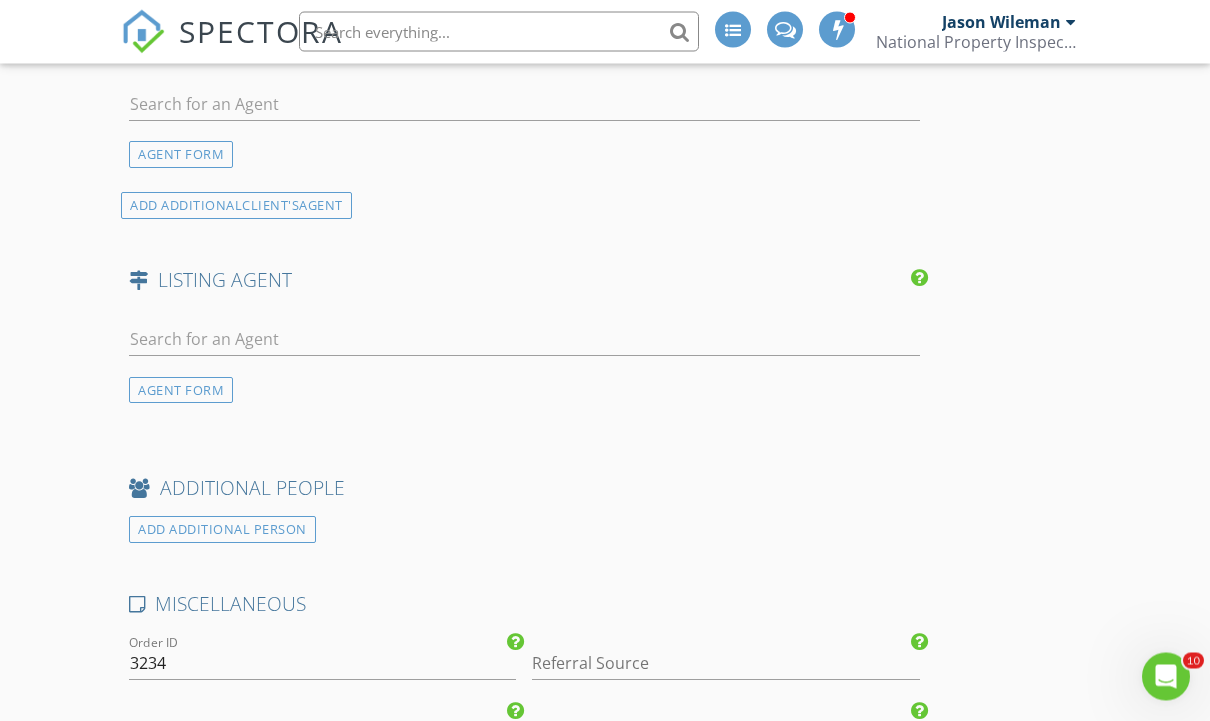 scroll, scrollTop: 2404, scrollLeft: 0, axis: vertical 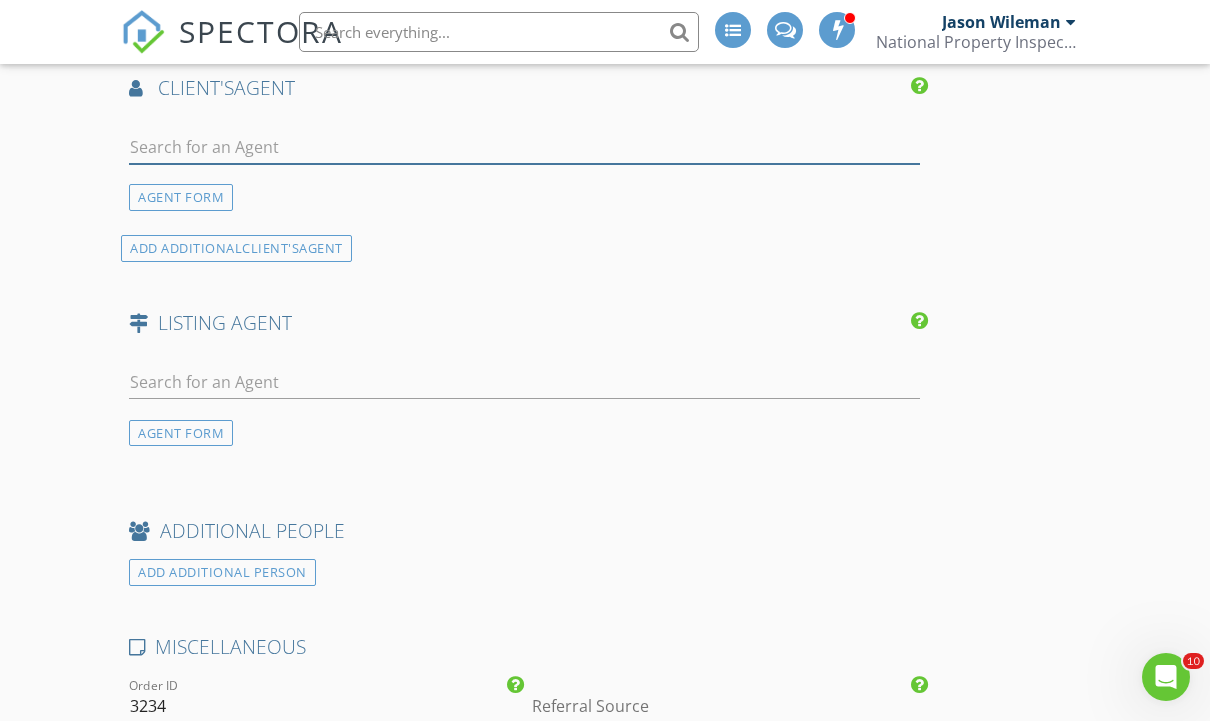 click at bounding box center [524, 147] 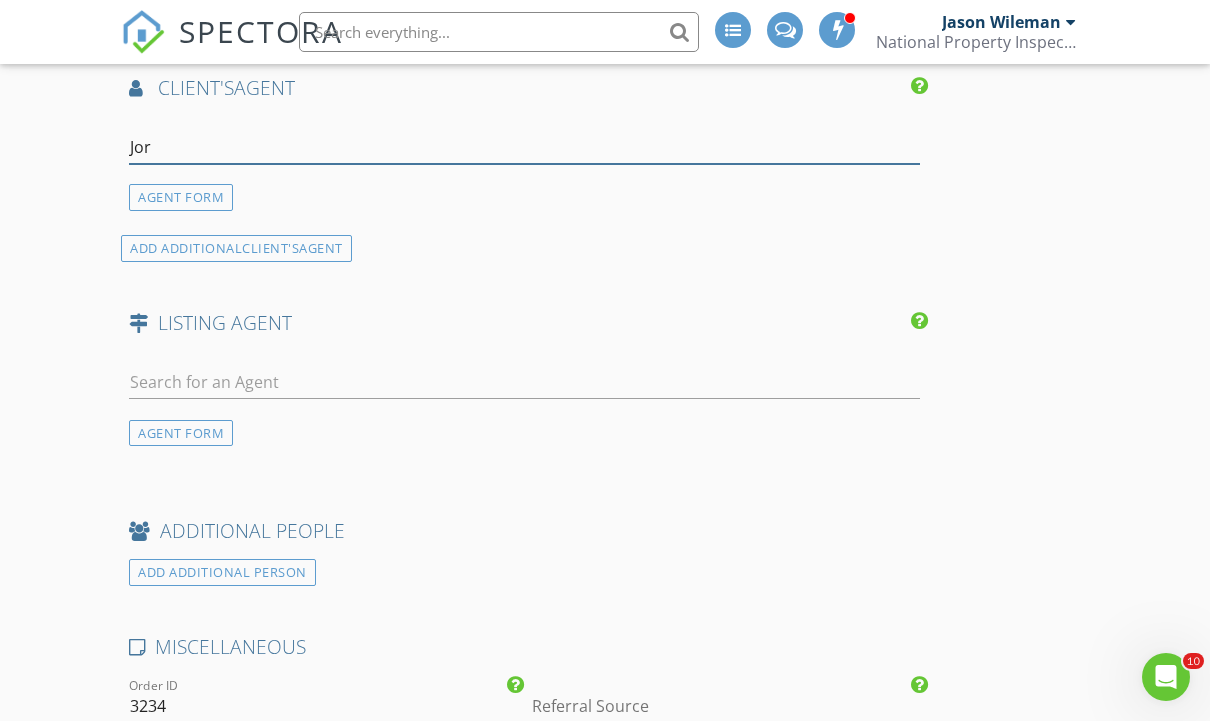 type on "Jord" 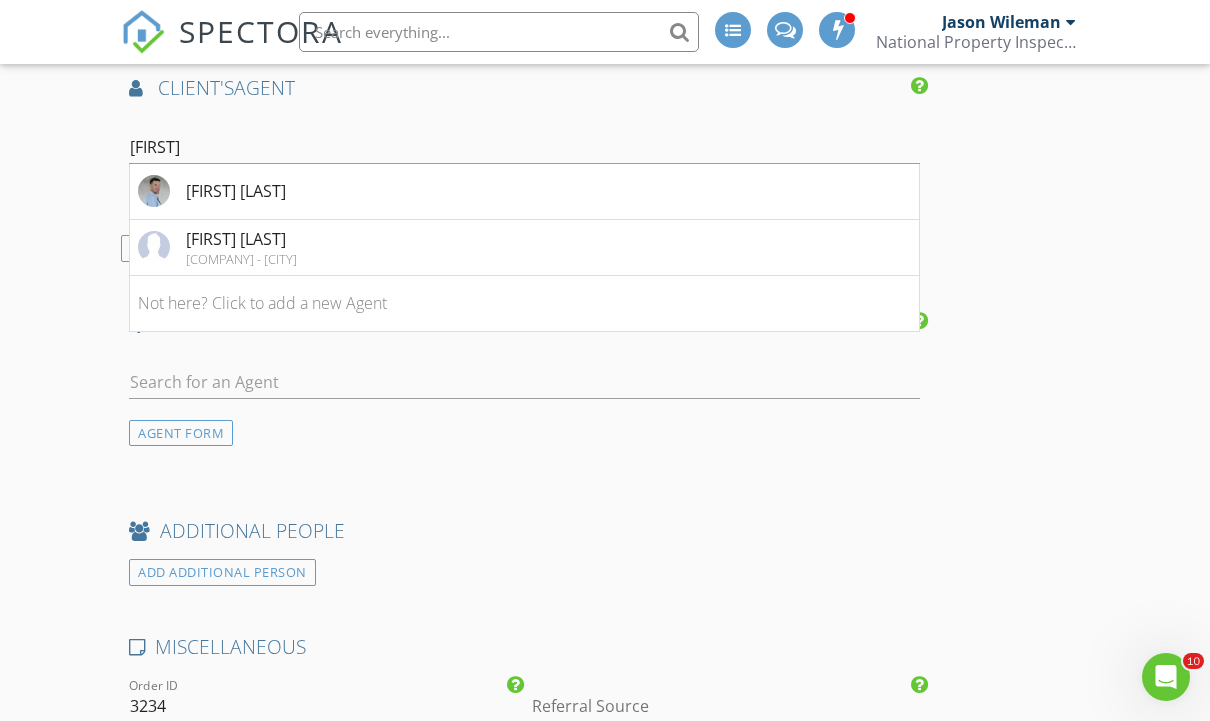 click on "Jordan Wilson" at bounding box center (524, 192) 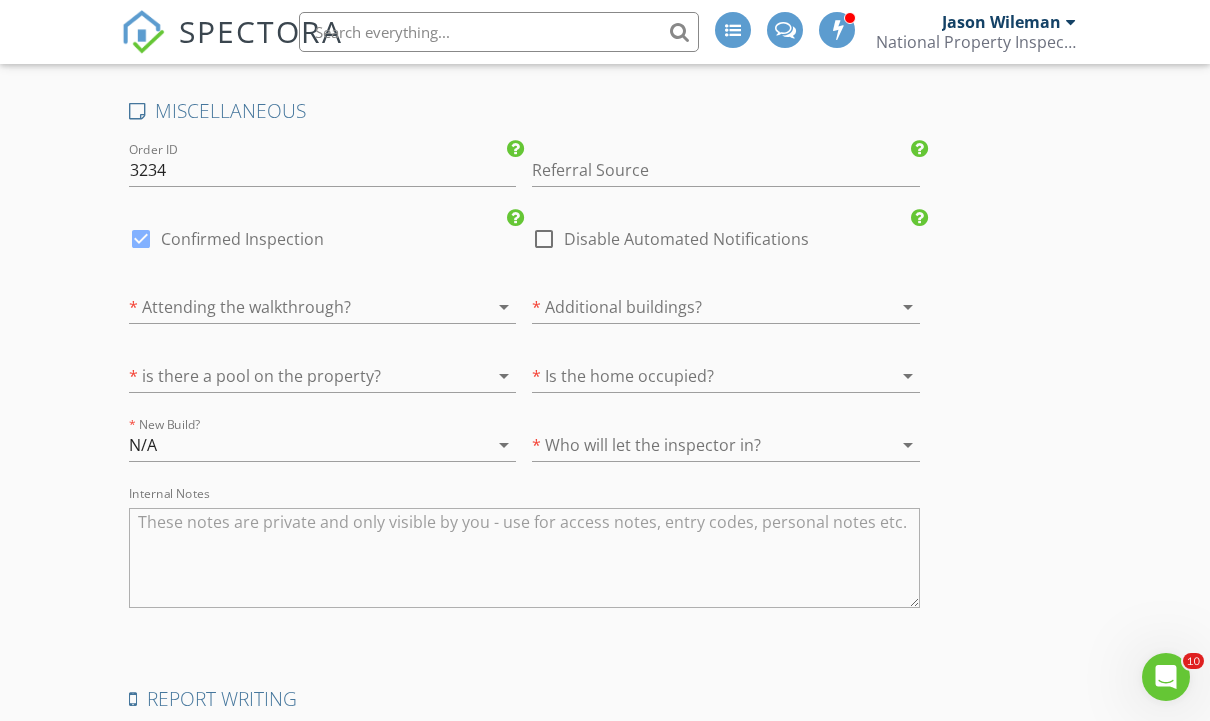 scroll, scrollTop: 3304, scrollLeft: 0, axis: vertical 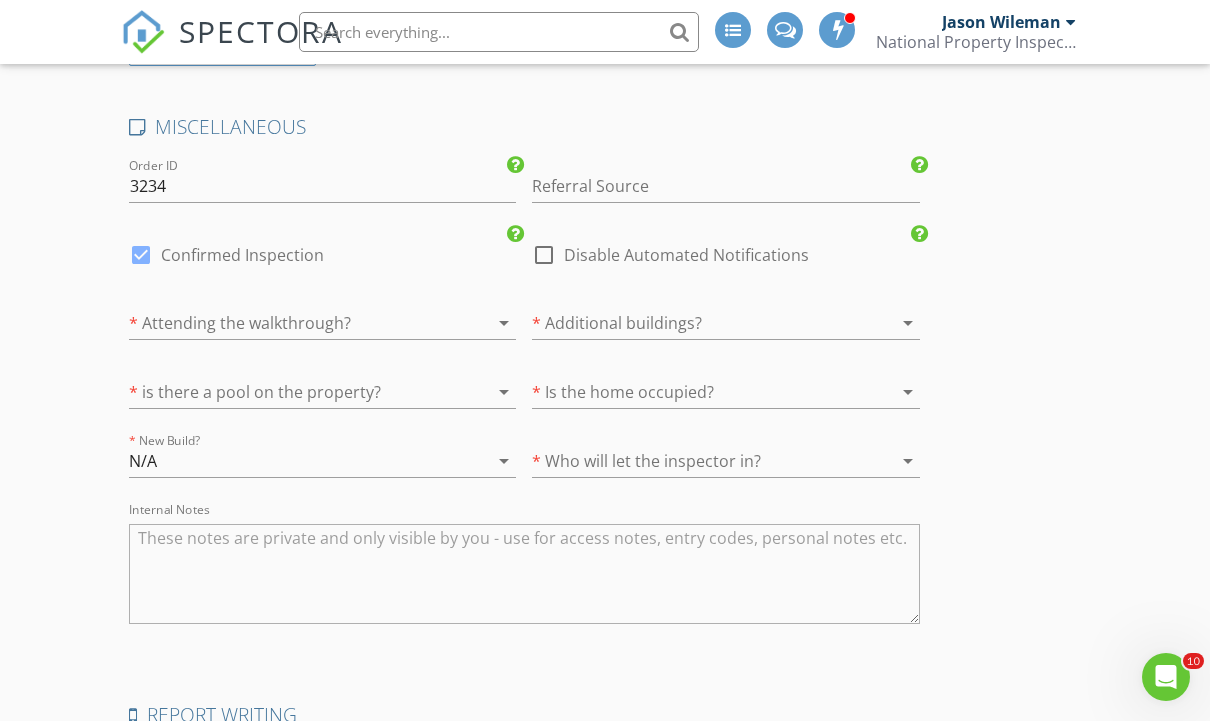 click at bounding box center [697, 323] 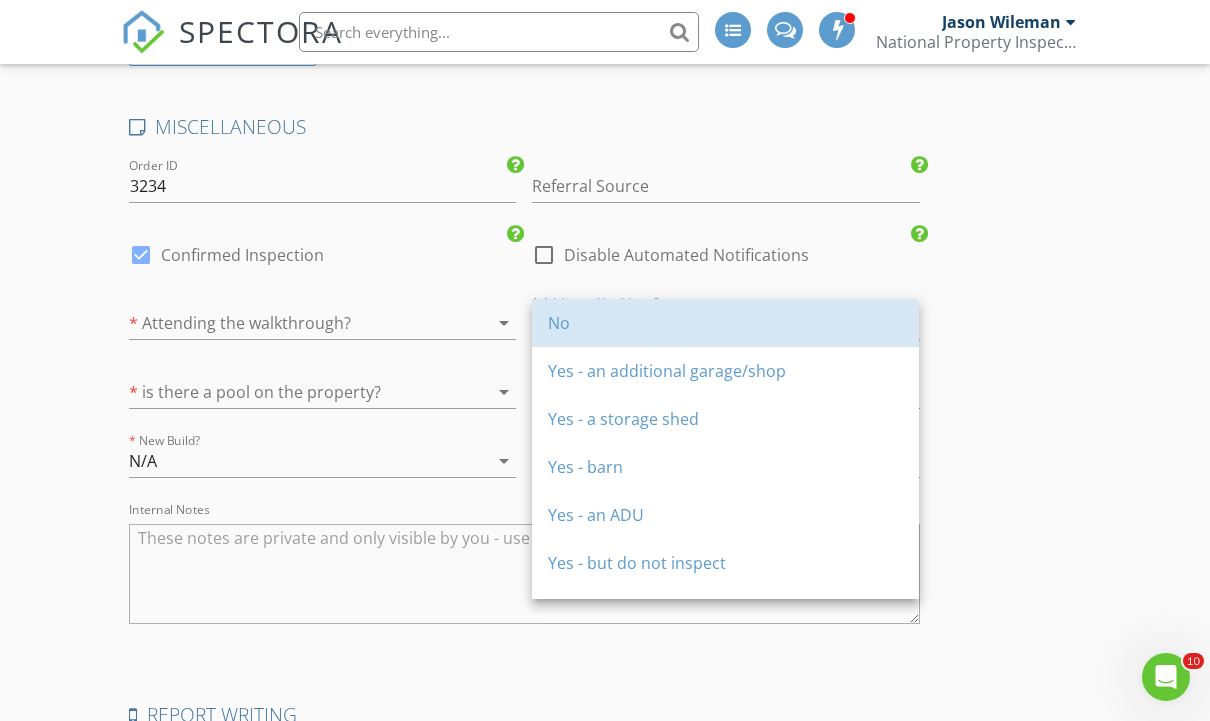 click on "No" at bounding box center [725, 323] 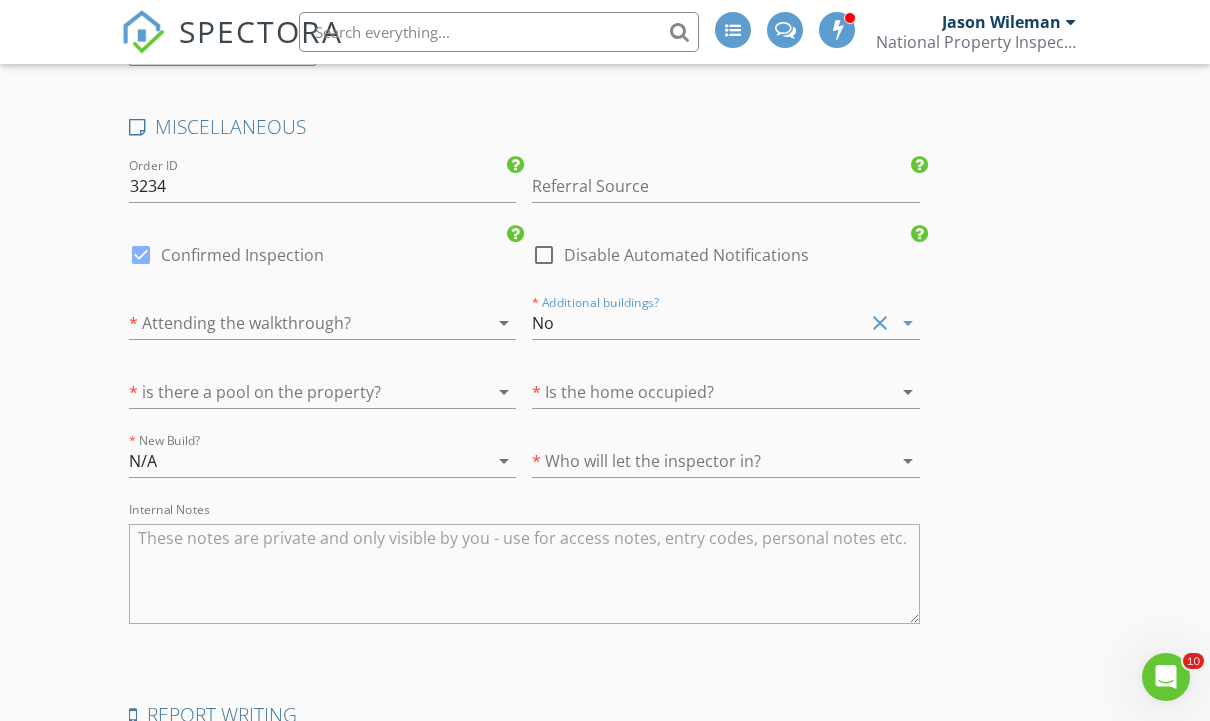 click at bounding box center [294, 392] 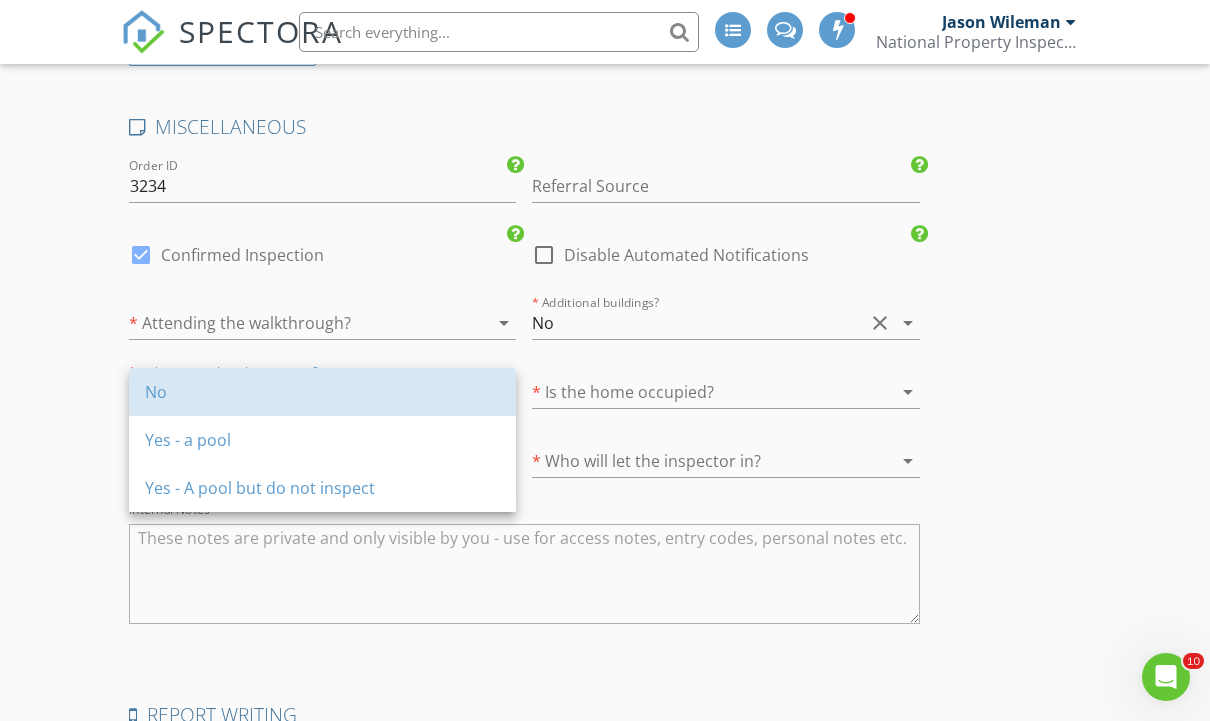 click on "No" at bounding box center (322, 392) 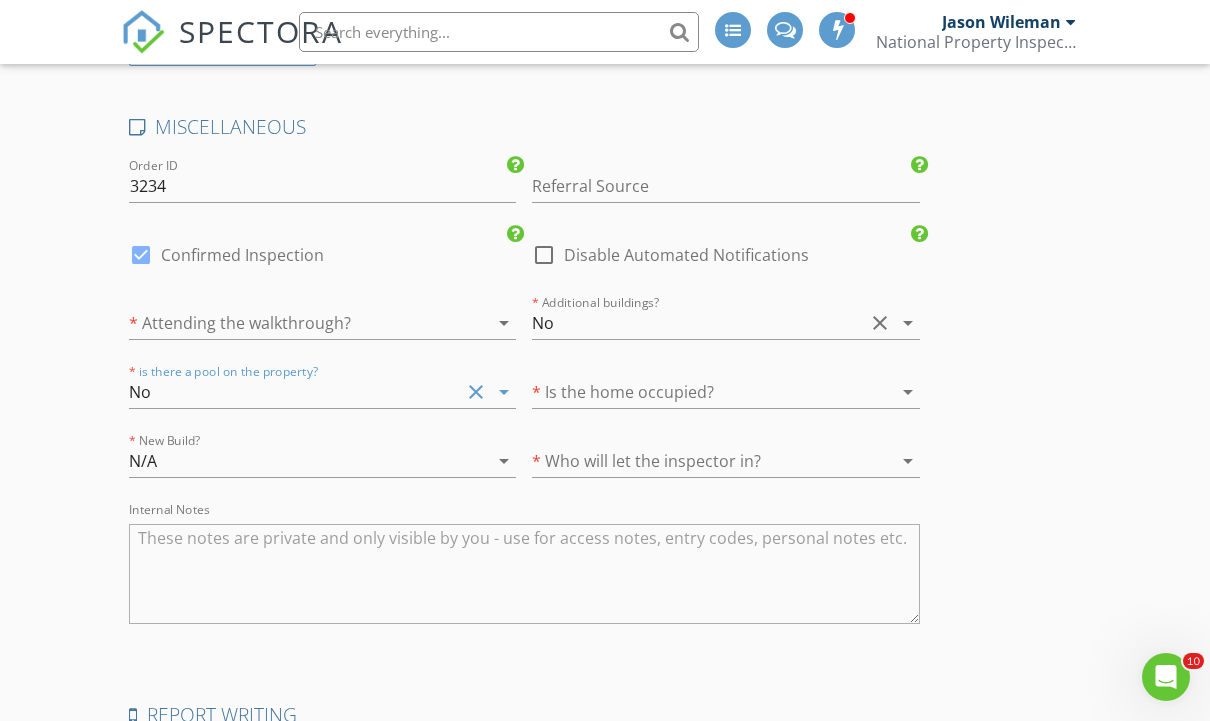 click at bounding box center (697, 392) 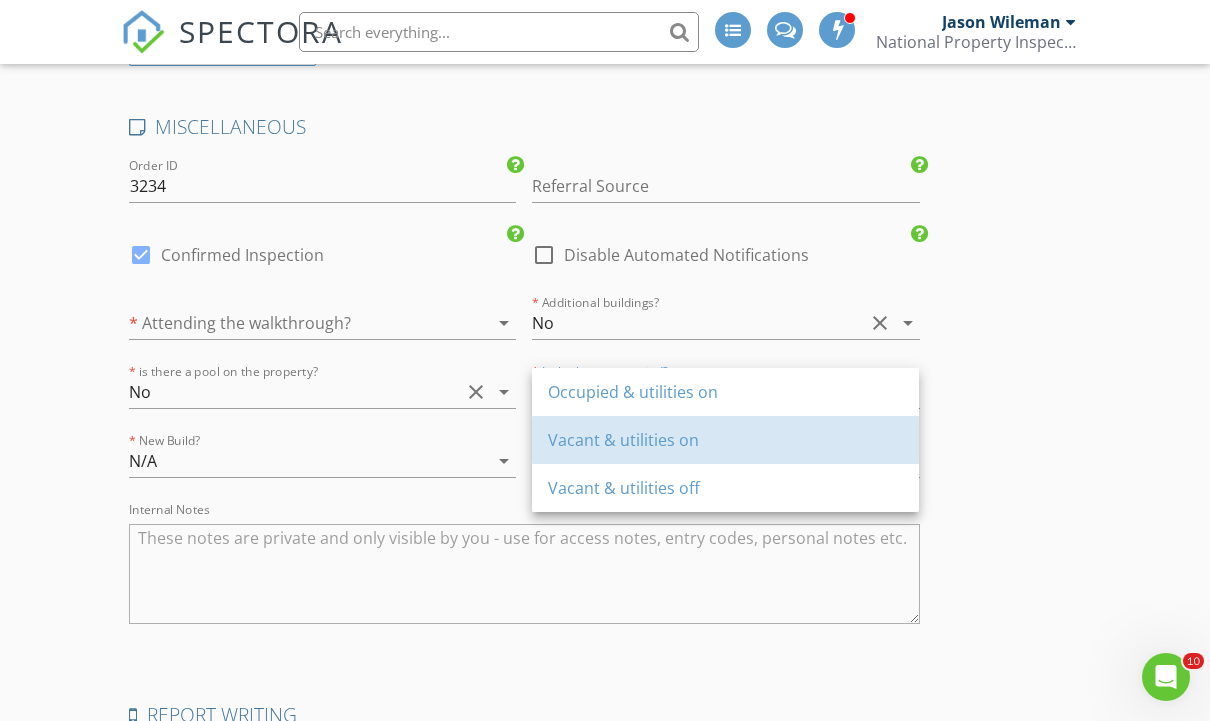 click on "Vacant & utilities on" at bounding box center [725, 440] 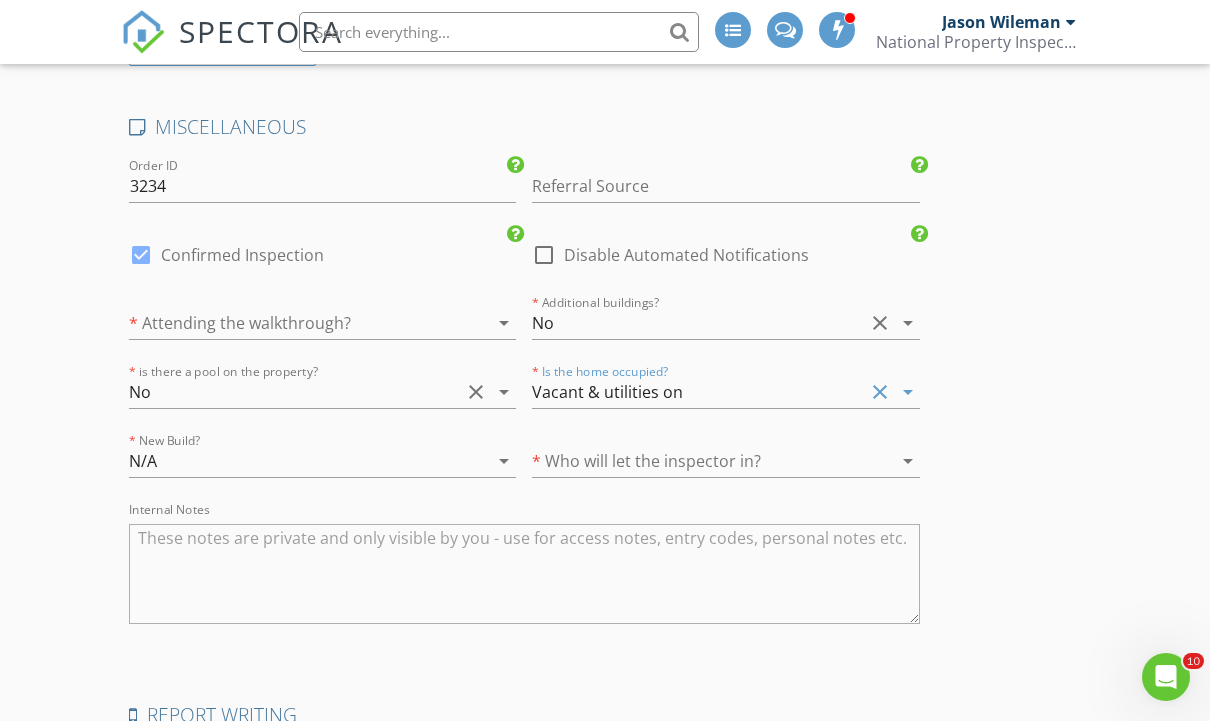 click on "N/A" at bounding box center [308, 461] 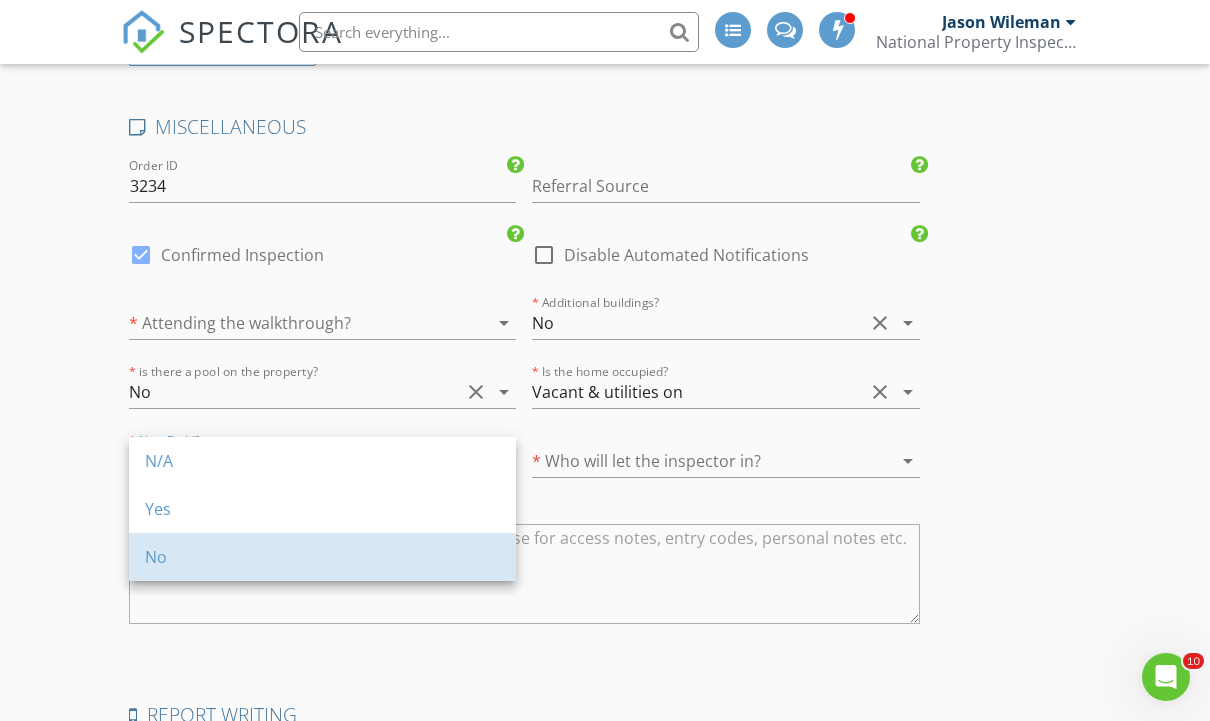 click on "No" at bounding box center [322, 557] 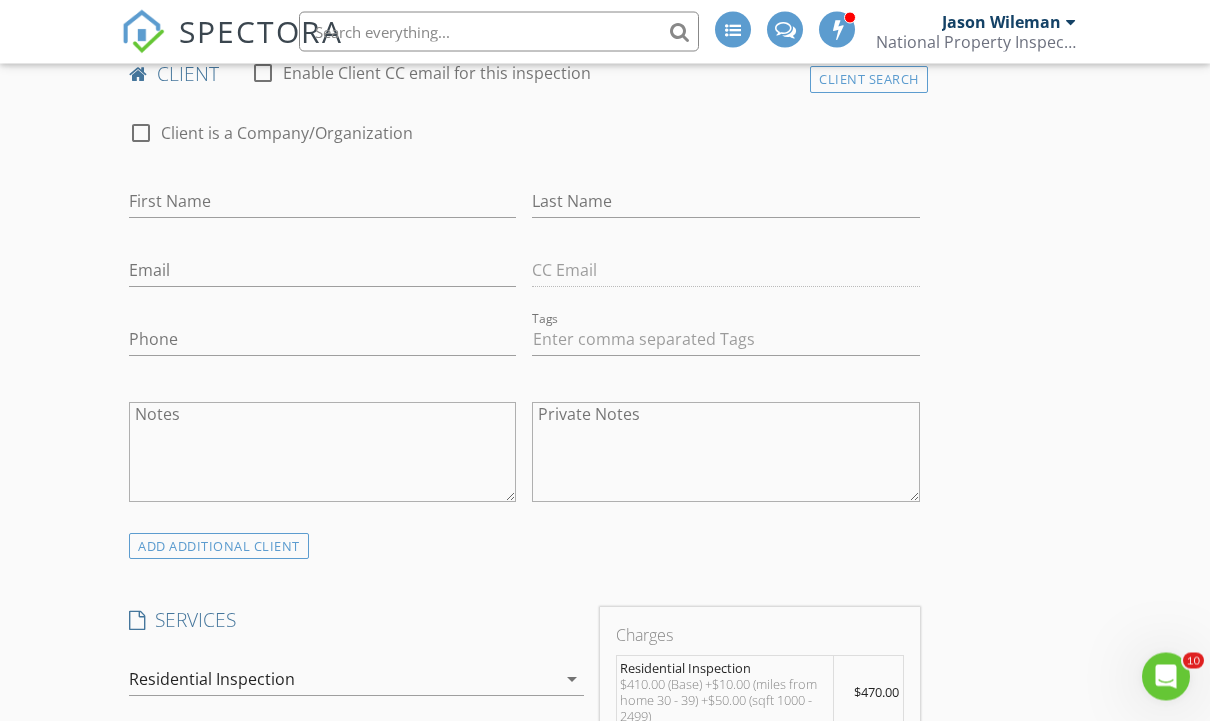 scroll, scrollTop: 1026, scrollLeft: 0, axis: vertical 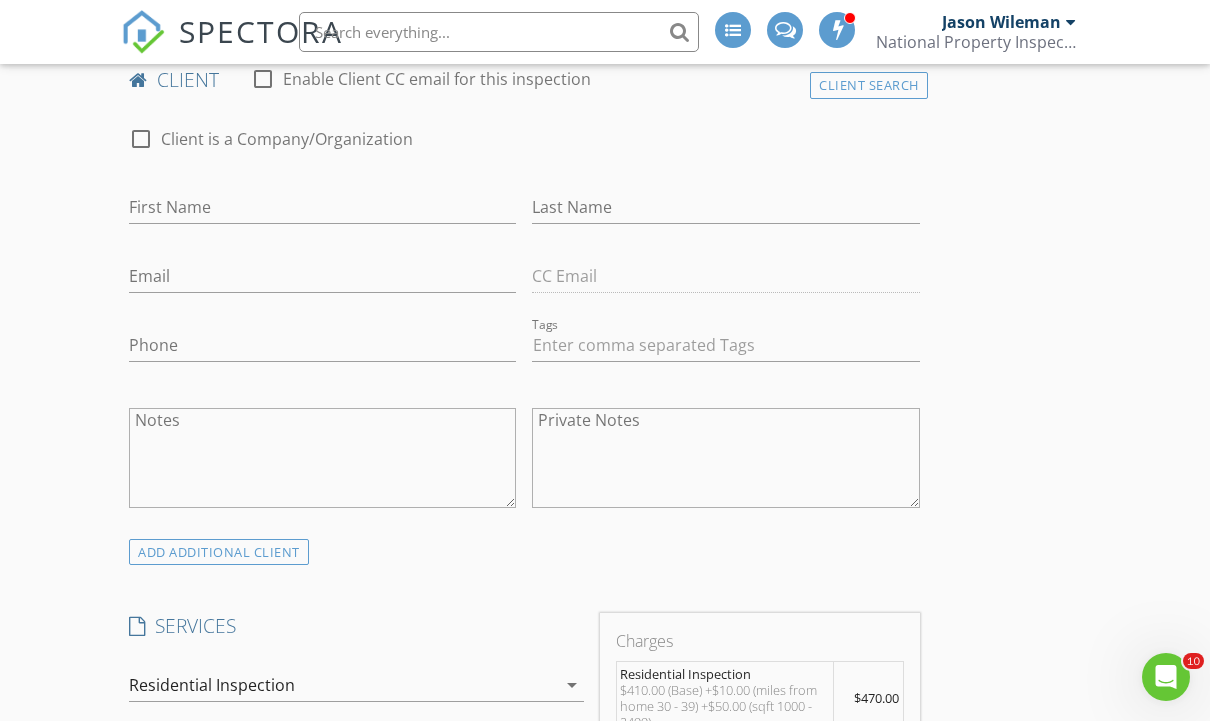 click on "check_box   Residential Inspection   A thorough visual and non-invasive inspection of the home from roof to foundation. check_box_outline_blank   4-Point Insurance Inspection   Roof, HVAC, electrical wiring & panels and plumbing connections & fixtures. check_box_outline_blank   Commercial Inspection   check_box_outline_blank   Photo Inspection   Customized inspection per client request check_box_outline_blank   Re-Inspection   Revisit to a property previously inspected by us, for the same client. Mileage may be added to the fee. check_box_outline_blank   Pool and/or Spa - stand alone   check_box_outline_blank   Sewer Scope - stand alone   A video inspection of the inside of the sewage pipes from the home to city sewer/septic.  check_box_outline_blank   Mold Air Analysis - Stand Alone   1 outdoor and 1 indoor sample check_box_outline_blank   Mold Swab Analysis - Stand Alone   1 swab  check_box_outline_blank   WDO - Stand Alone   check_box_outline_blank   Inspection - Foundation Only   check_box_outline_blank" at bounding box center [356, 687] 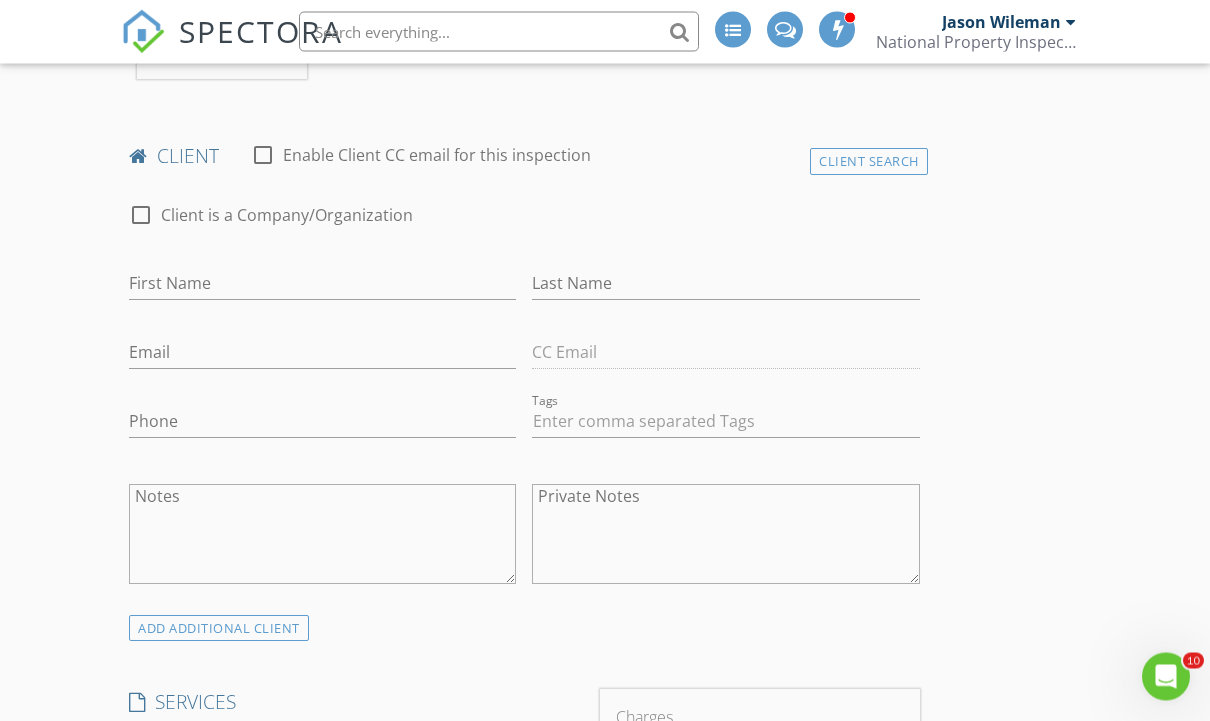 scroll, scrollTop: 898, scrollLeft: 0, axis: vertical 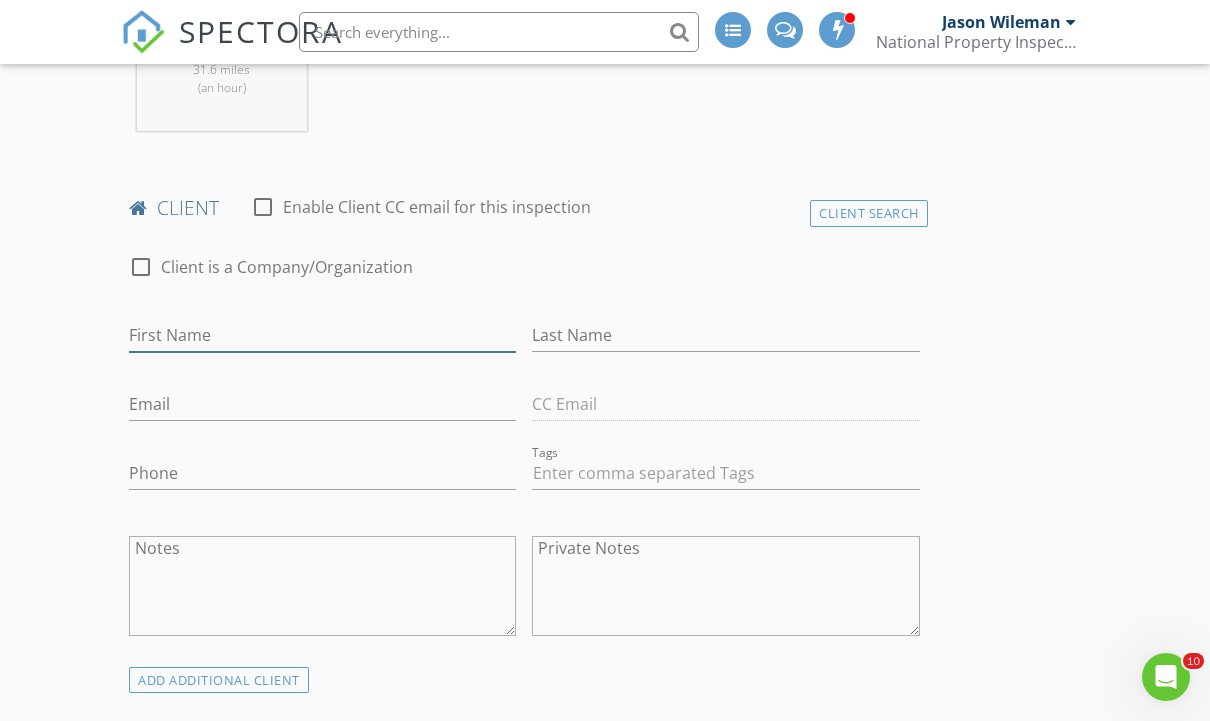 click on "First Name" at bounding box center (322, 335) 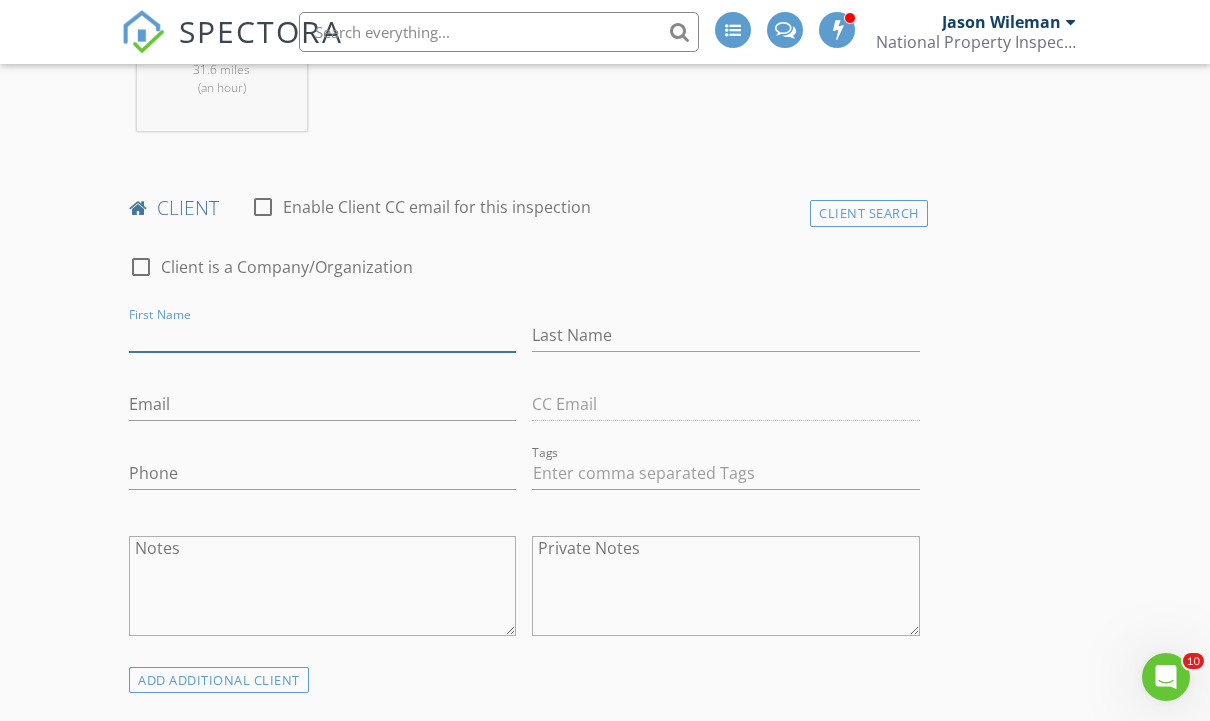 click on "First Name" at bounding box center [322, 335] 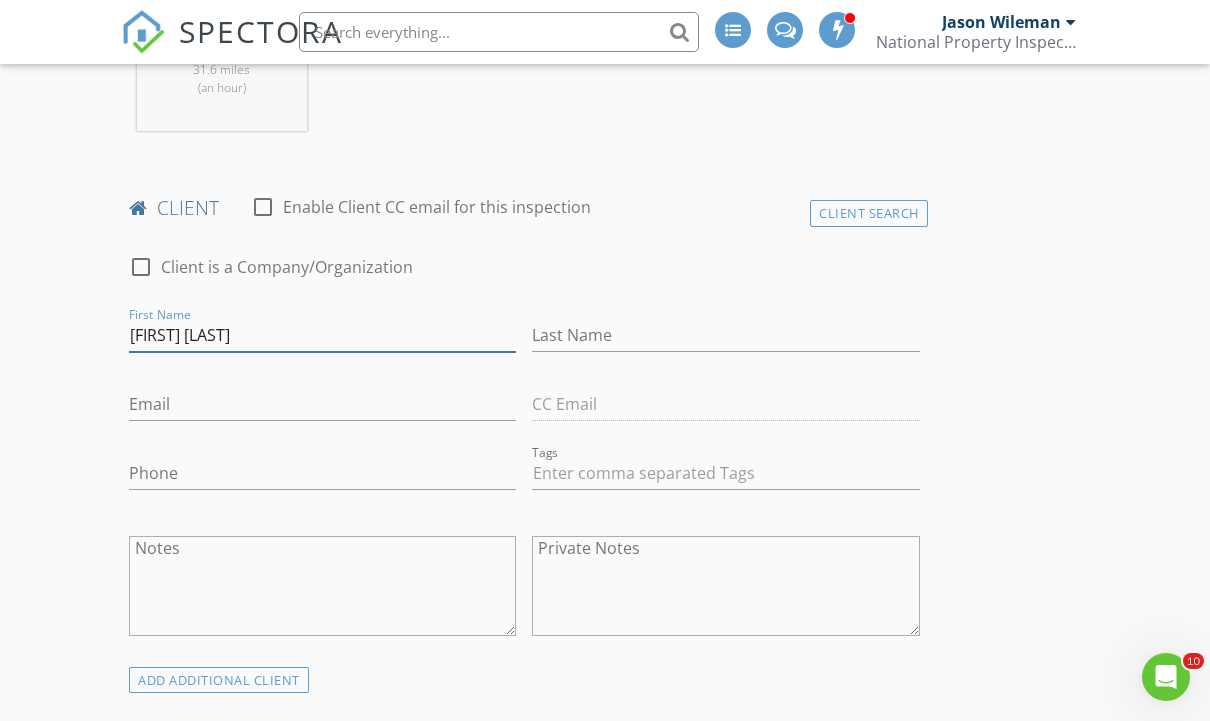click on "Gary Wilson" at bounding box center [322, 335] 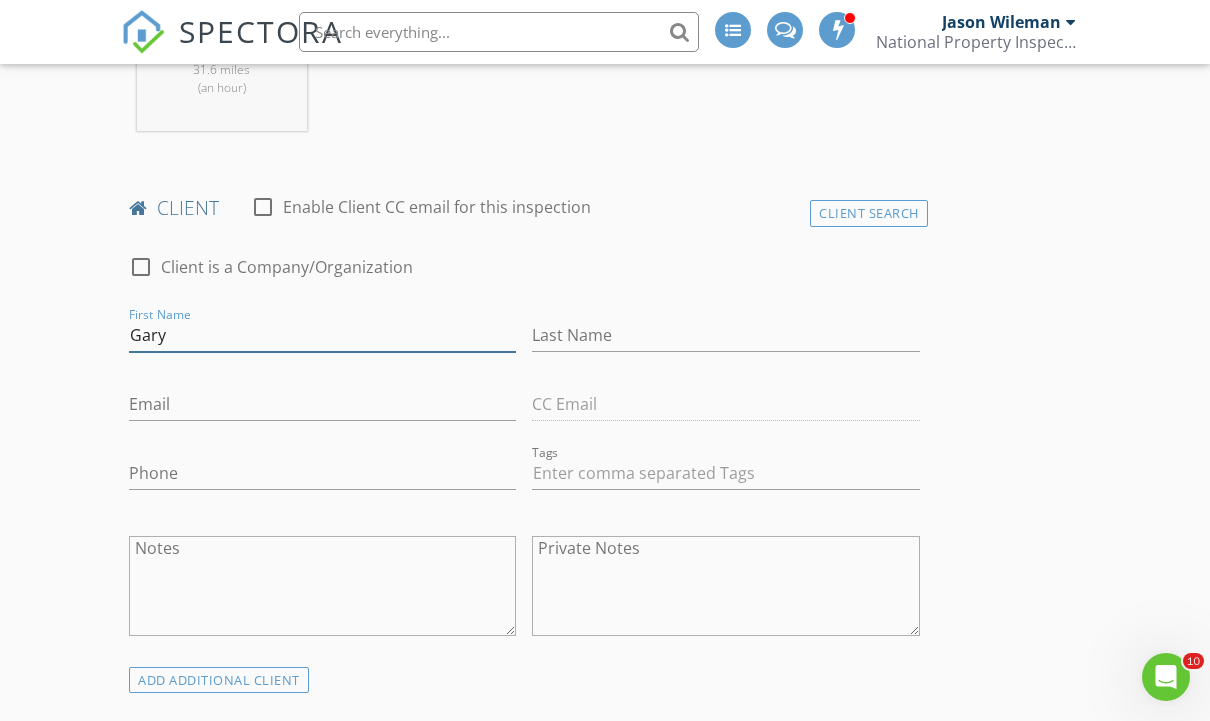type on "Gary" 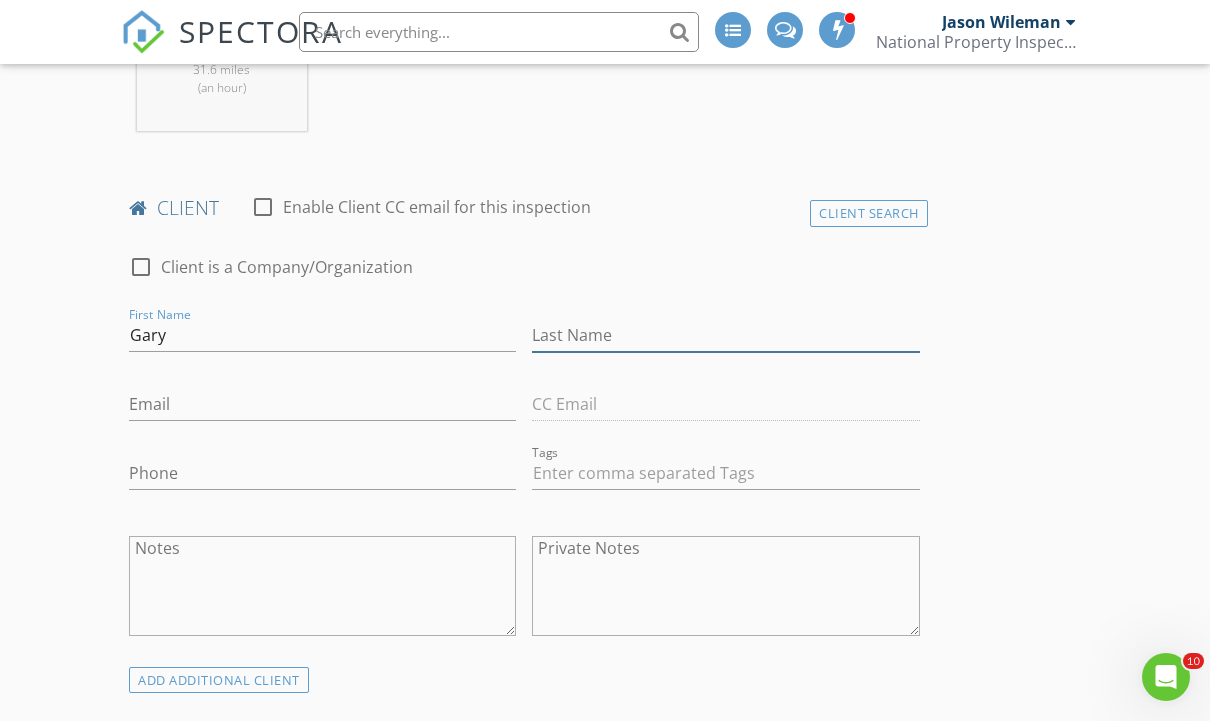 click on "Last Name" at bounding box center (725, 335) 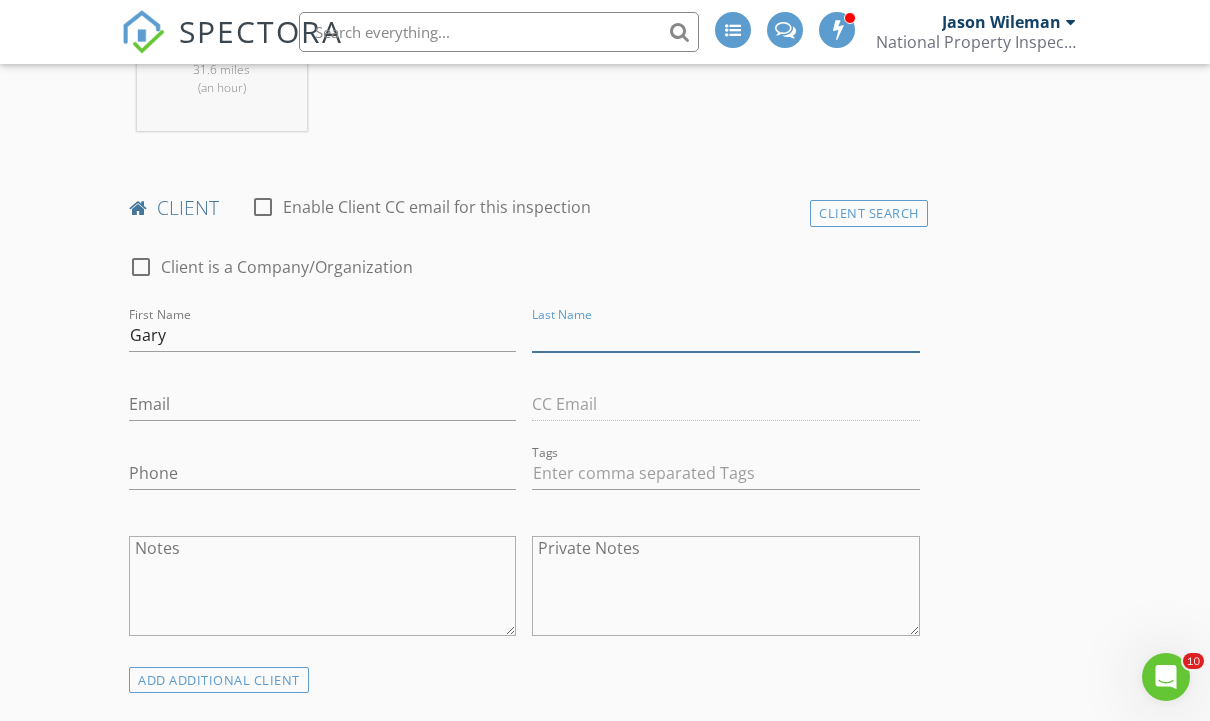 click on "Last Name" at bounding box center [725, 335] 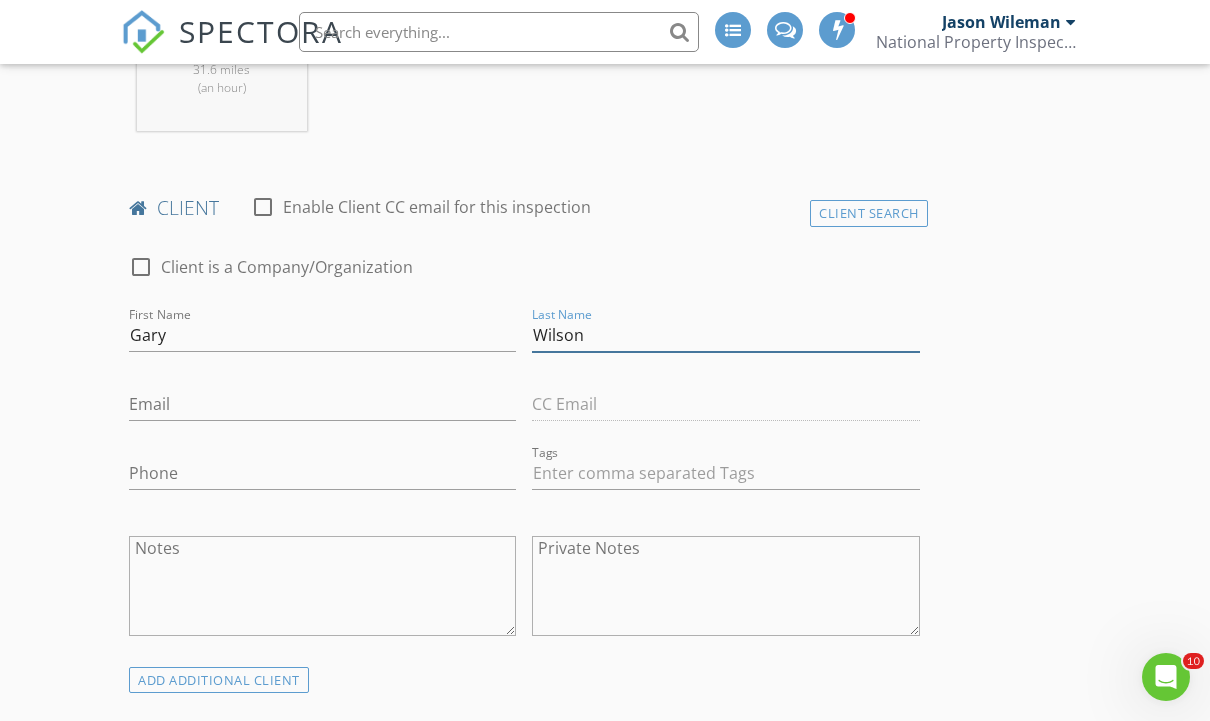scroll, scrollTop: 1029, scrollLeft: 0, axis: vertical 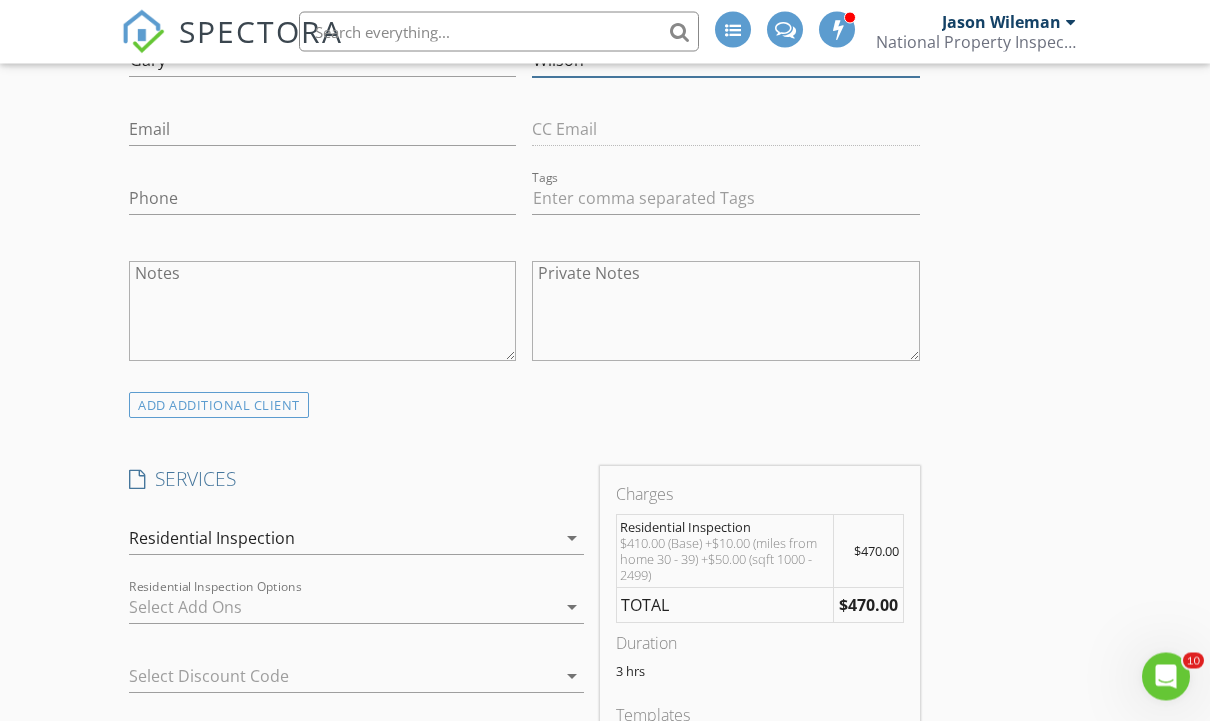 type on "Wilson" 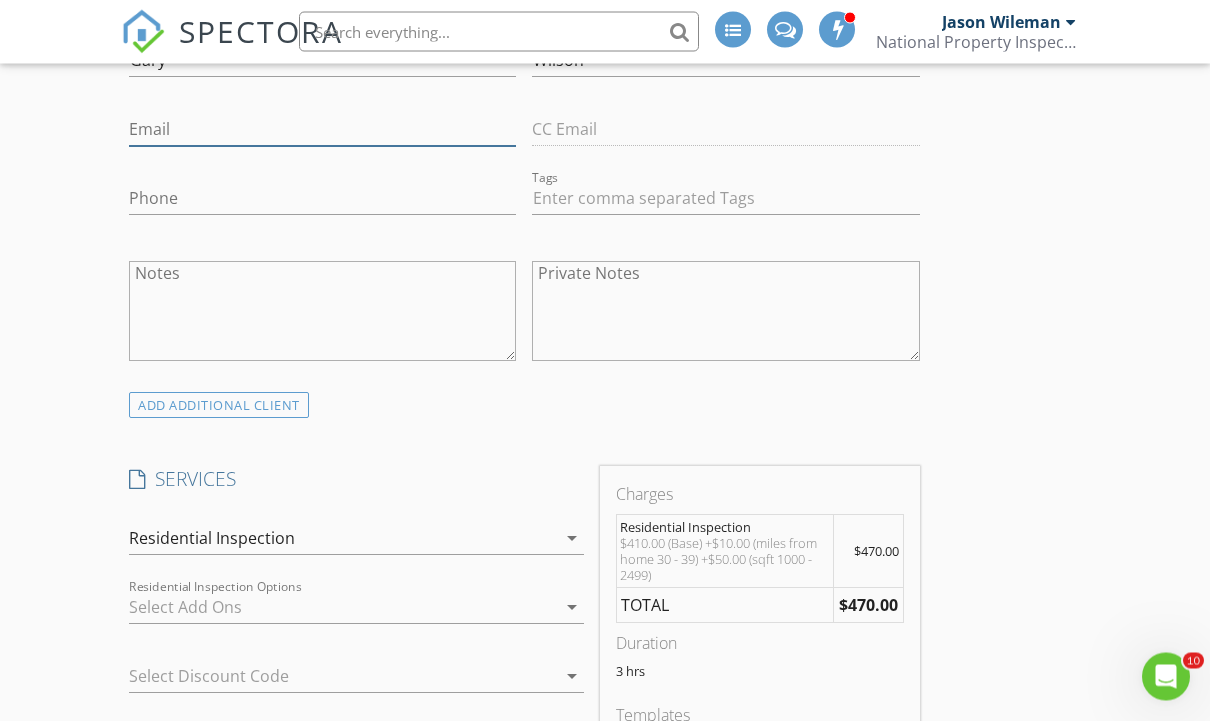 click on "Email" at bounding box center (322, 130) 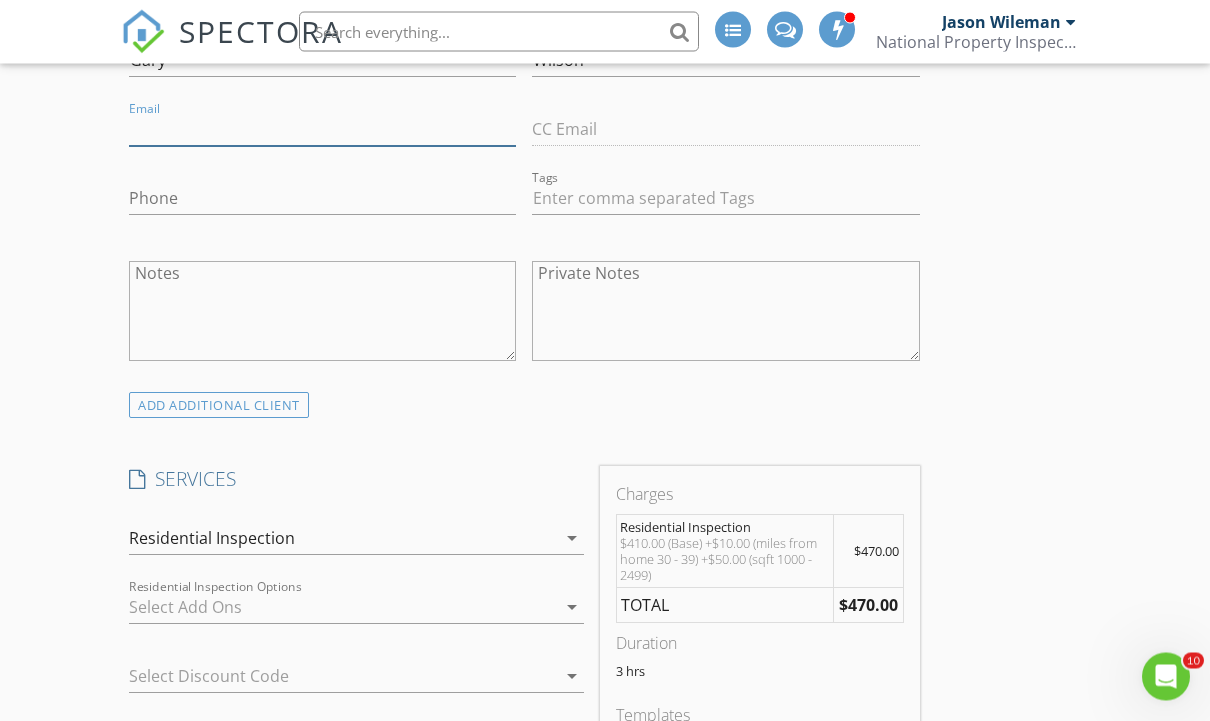 click on "Email" at bounding box center [322, 130] 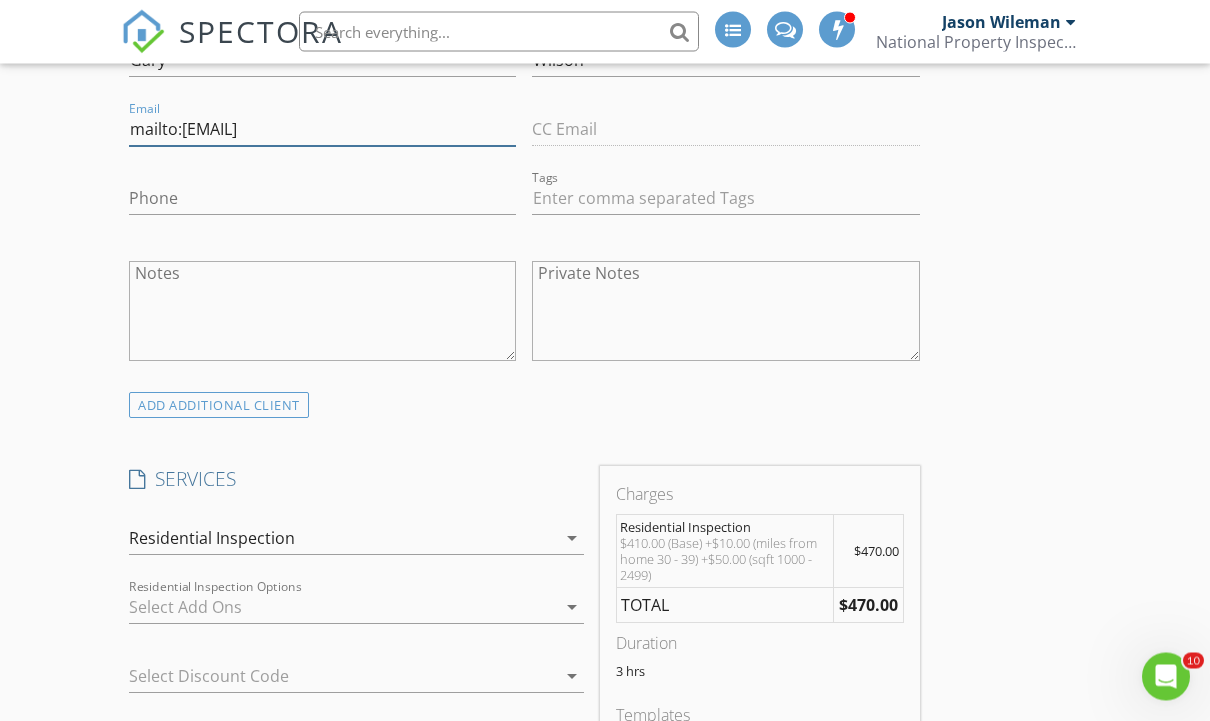 click on "mailto:Lionmaniam@yahoo.com" at bounding box center (322, 130) 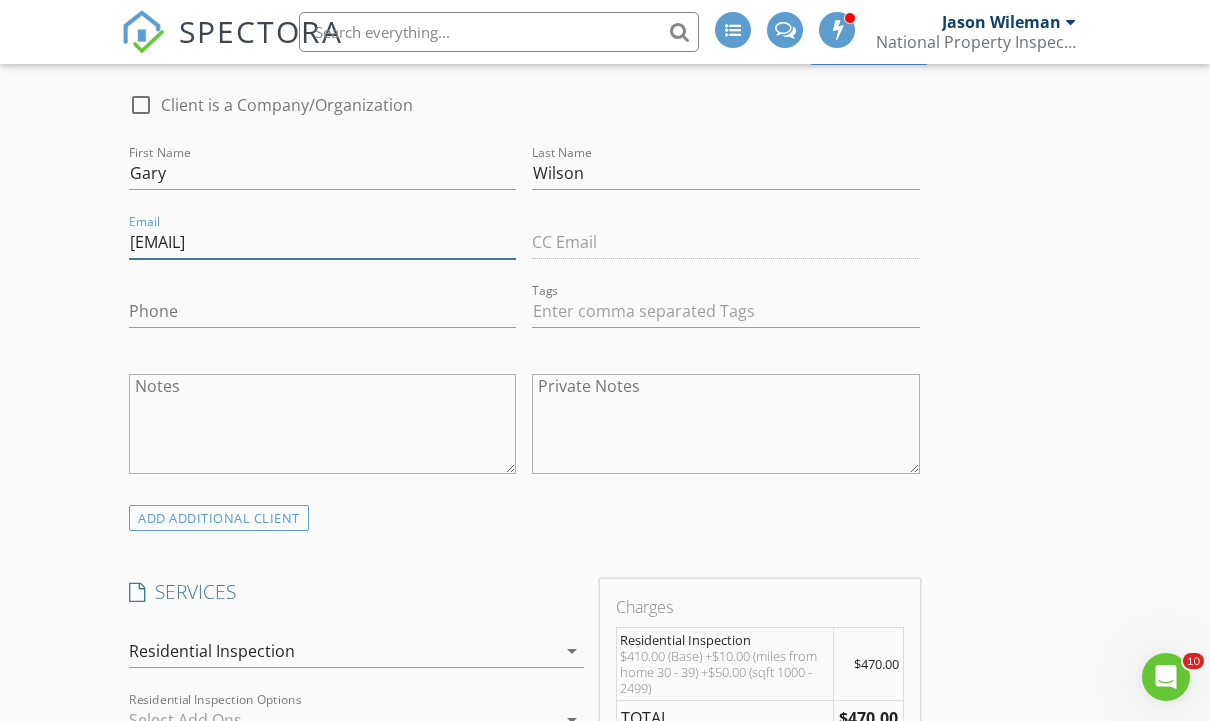 scroll, scrollTop: 1030, scrollLeft: 0, axis: vertical 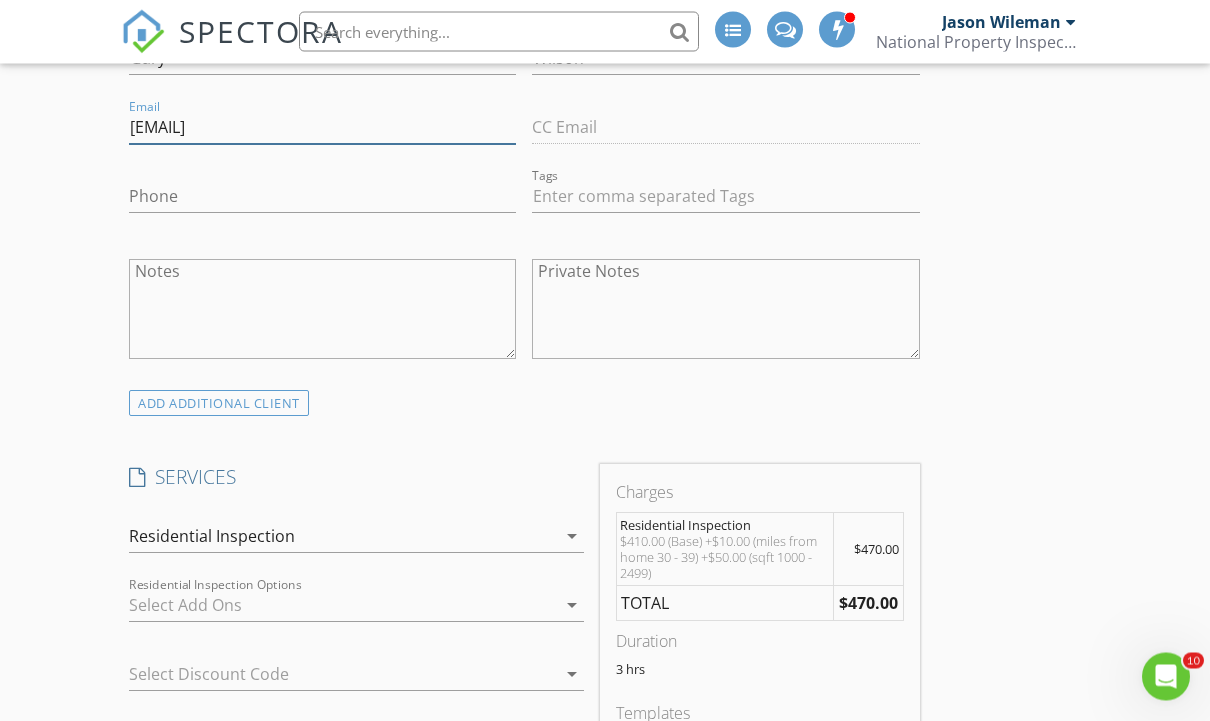 type on "Lionmaniam@yahoo.com" 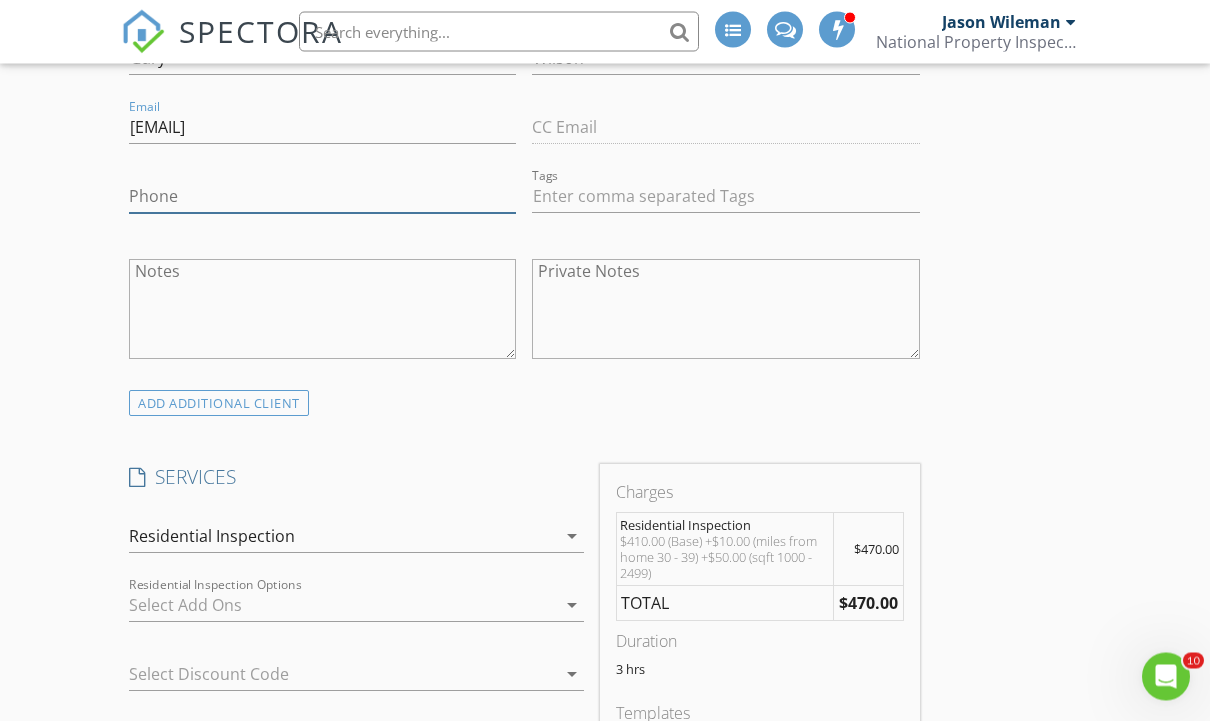 click on "Phone" at bounding box center [322, 197] 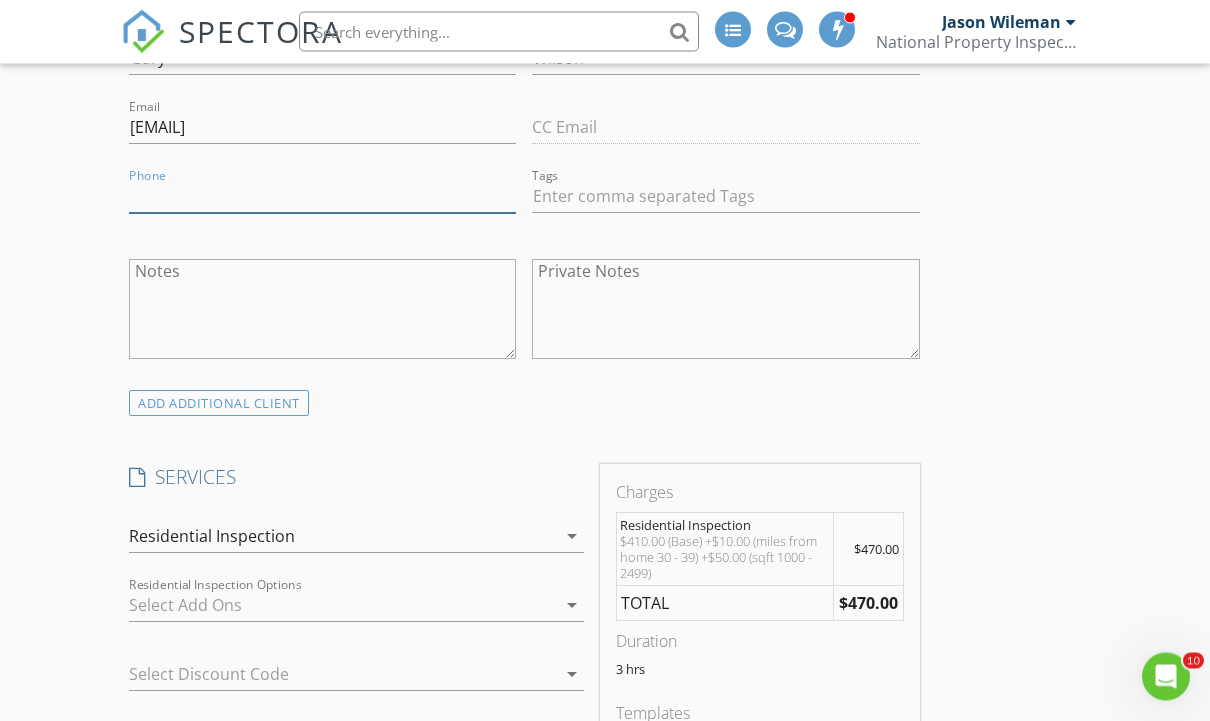 click on "Phone" at bounding box center [322, 197] 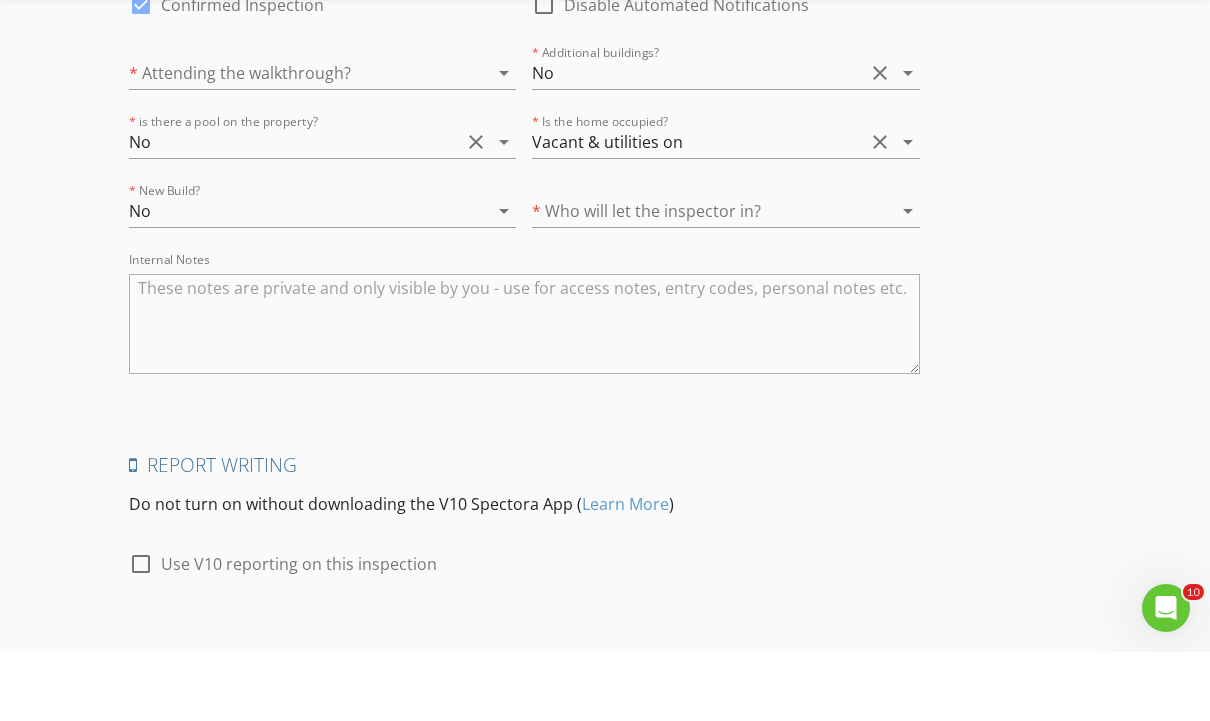 scroll, scrollTop: 3704, scrollLeft: 0, axis: vertical 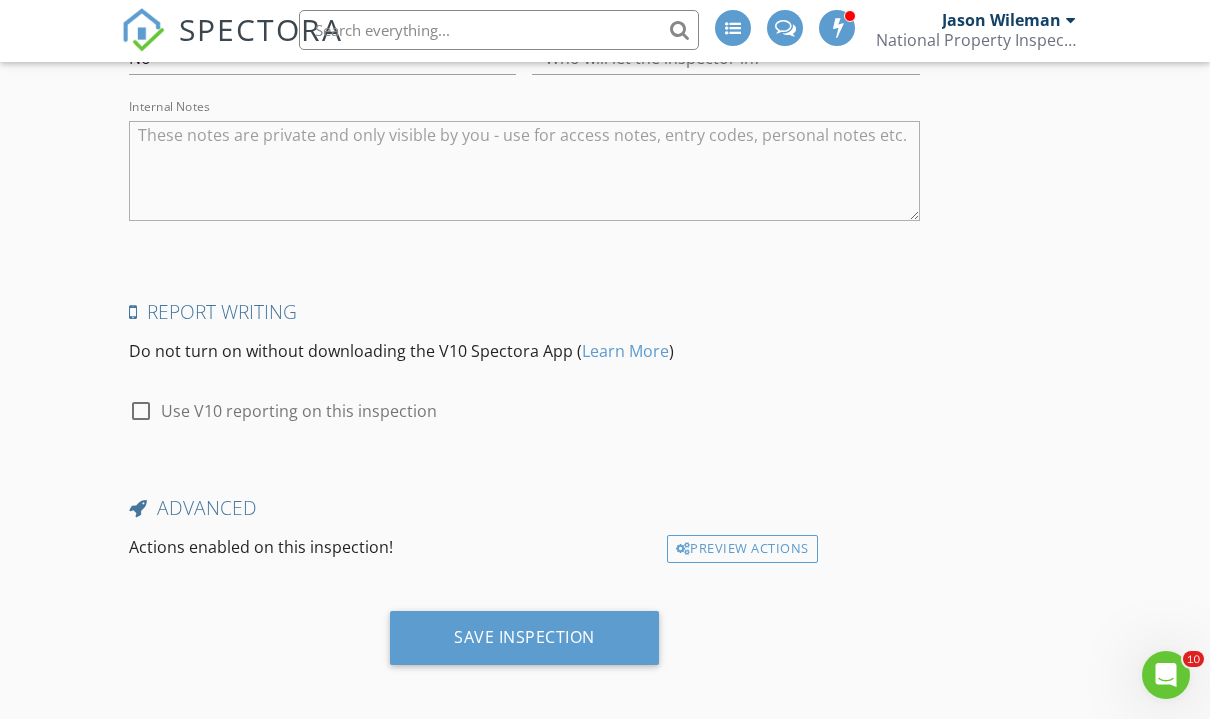 click on "Save Inspection" at bounding box center [524, 639] 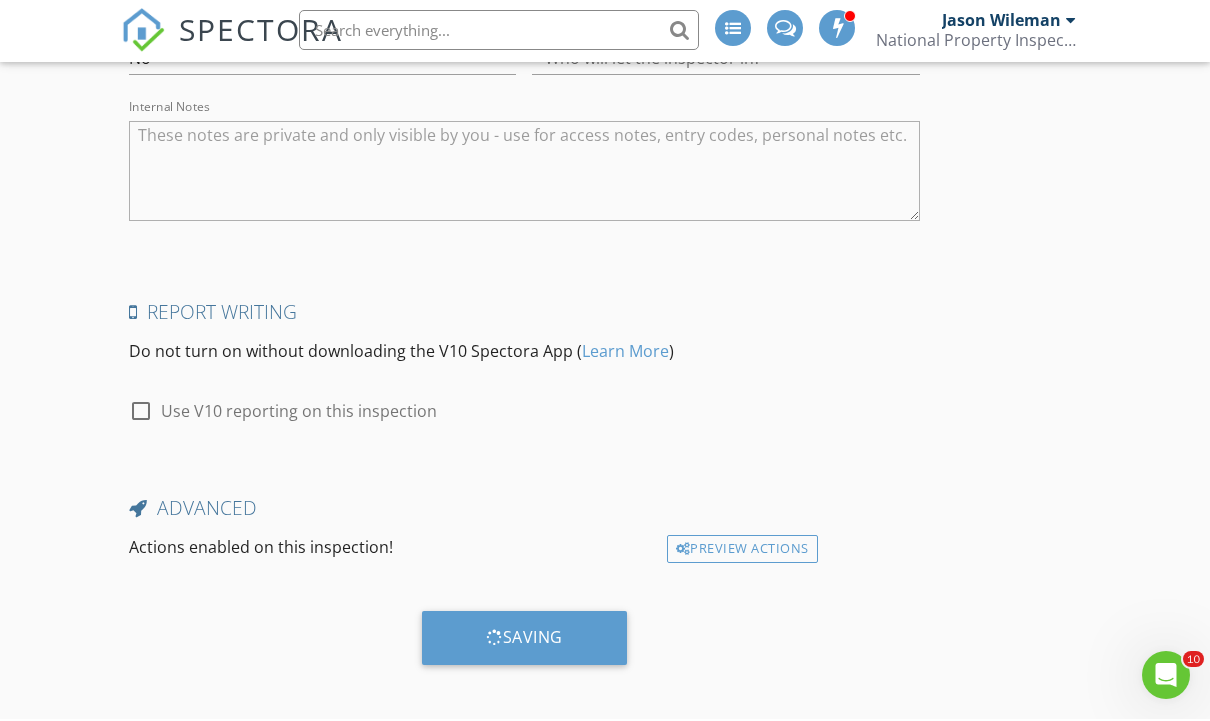 scroll, scrollTop: 3637, scrollLeft: 0, axis: vertical 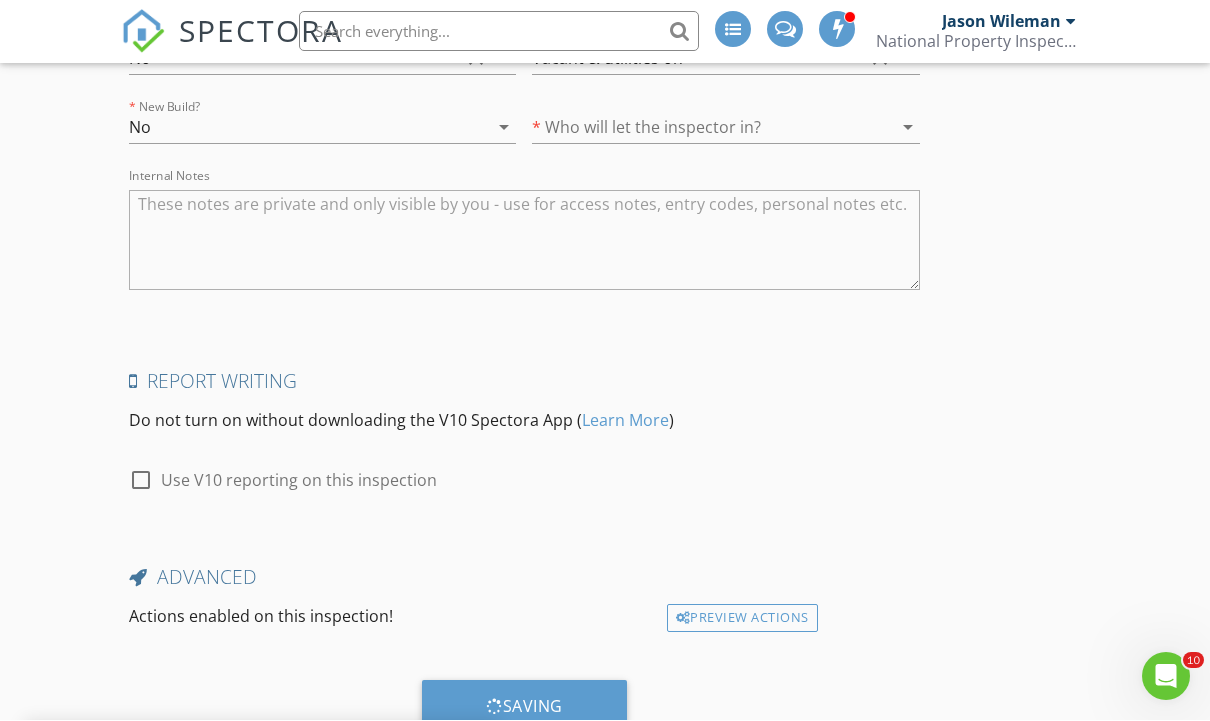click on "INSPECTOR(S)
check_box_outline_blank   Jason Wileman     check_box   Steve Miller   PRIMARY   Steve Miller arrow_drop_down   check_box_outline_blank Steve Miller specifically requested
Date/Time
08/13/2025 9:00 AM
Location
Address Search       Address 126 SE Aztec Ct.   Unit   City Grants Pass   State OR   Zip 97527   County Josephine     Square Feet 1504   Year Built 2007   Foundation Crawlspace arrow_drop_down     Steve Miller     31.6 miles     (an hour)
client
check_box_outline_blank Enable Client CC email for this inspection   Client Search     check_box_outline_blank Client is a Company/Organization     First Name Gary   Last Name Wilson   Email Lionmaniam@yahoo.com   CC Email   Phone 541-226-6269         Tags         Notes   Private Notes
ADD ADDITIONAL client
SERVICES" at bounding box center [605, -1317] 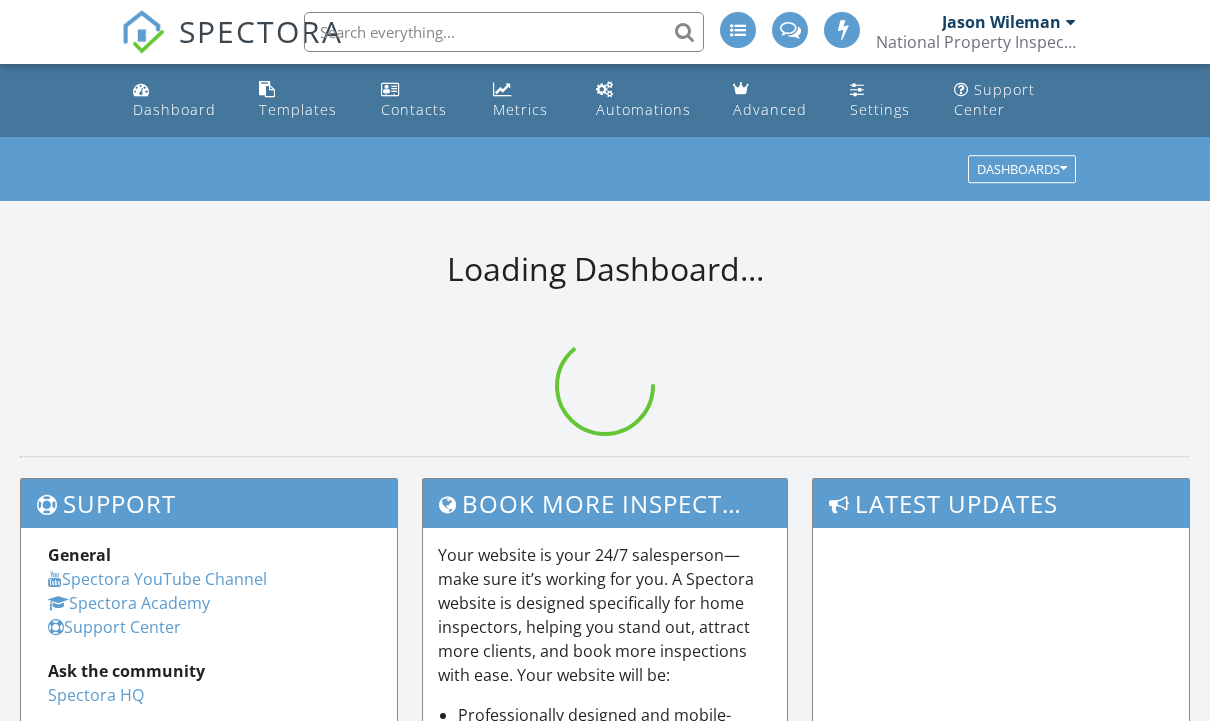scroll, scrollTop: 0, scrollLeft: 0, axis: both 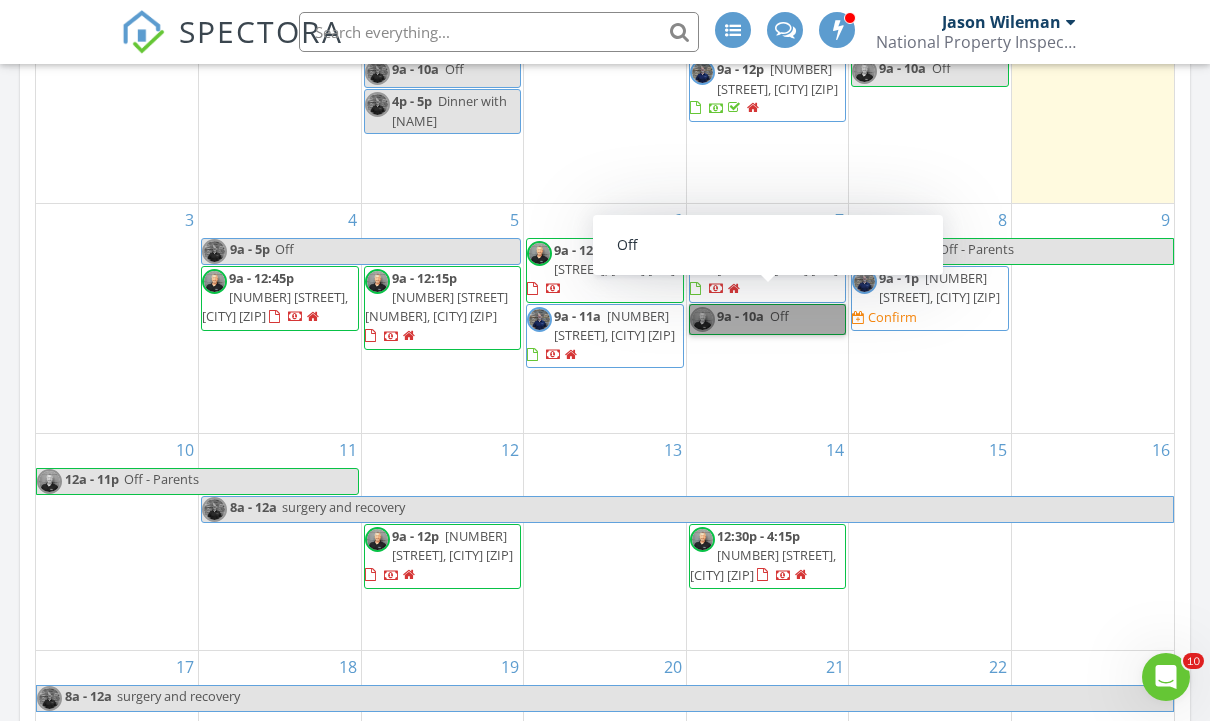 click on "9a - 10a
Off" at bounding box center [768, 319] 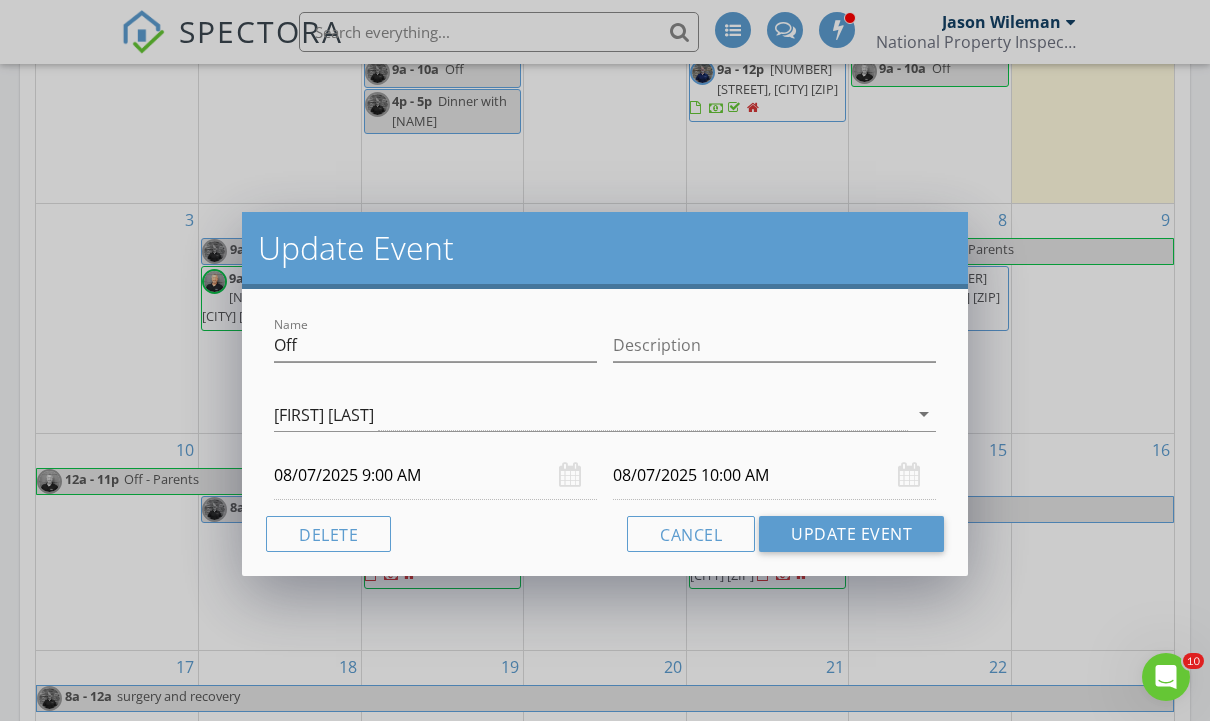 click on "Delete" at bounding box center (328, 534) 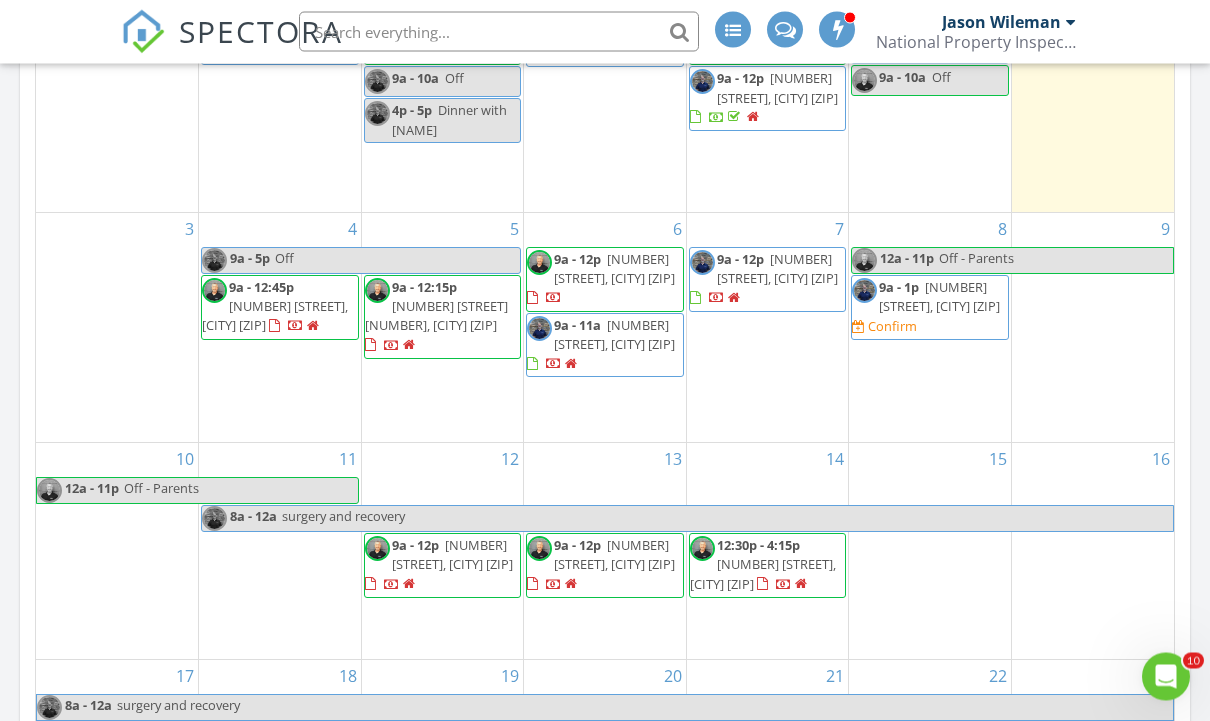 scroll, scrollTop: 1104, scrollLeft: 0, axis: vertical 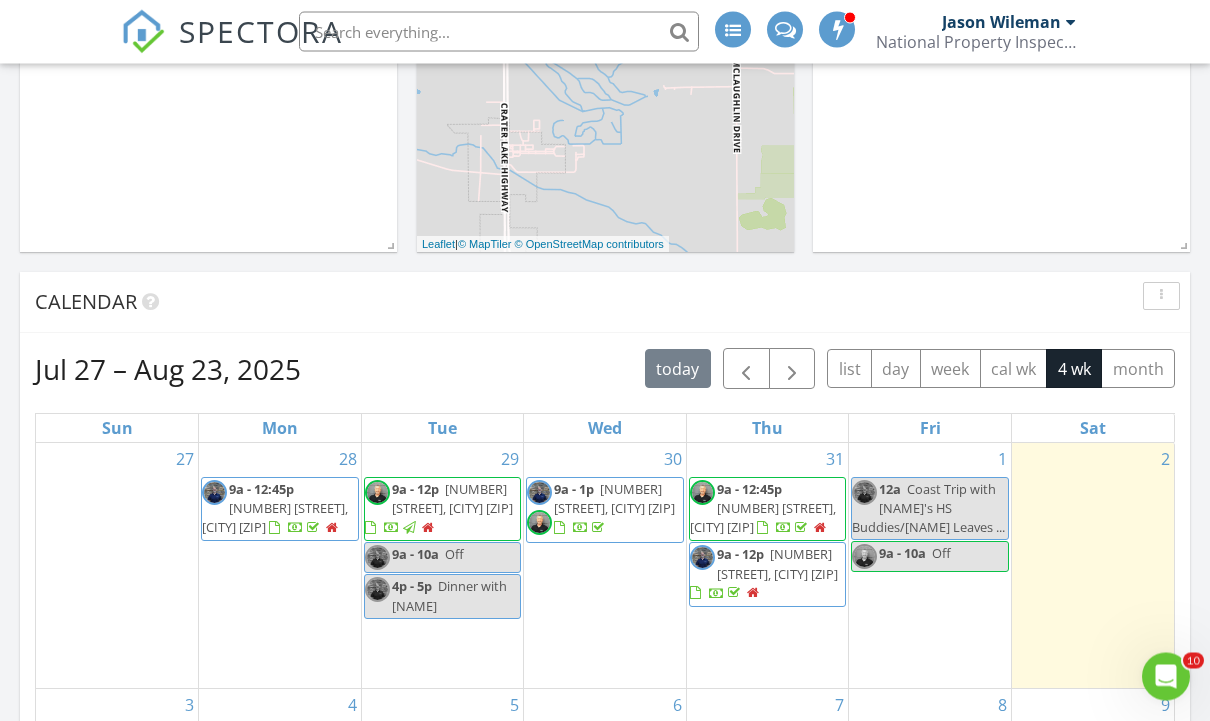 click at bounding box center (499, 32) 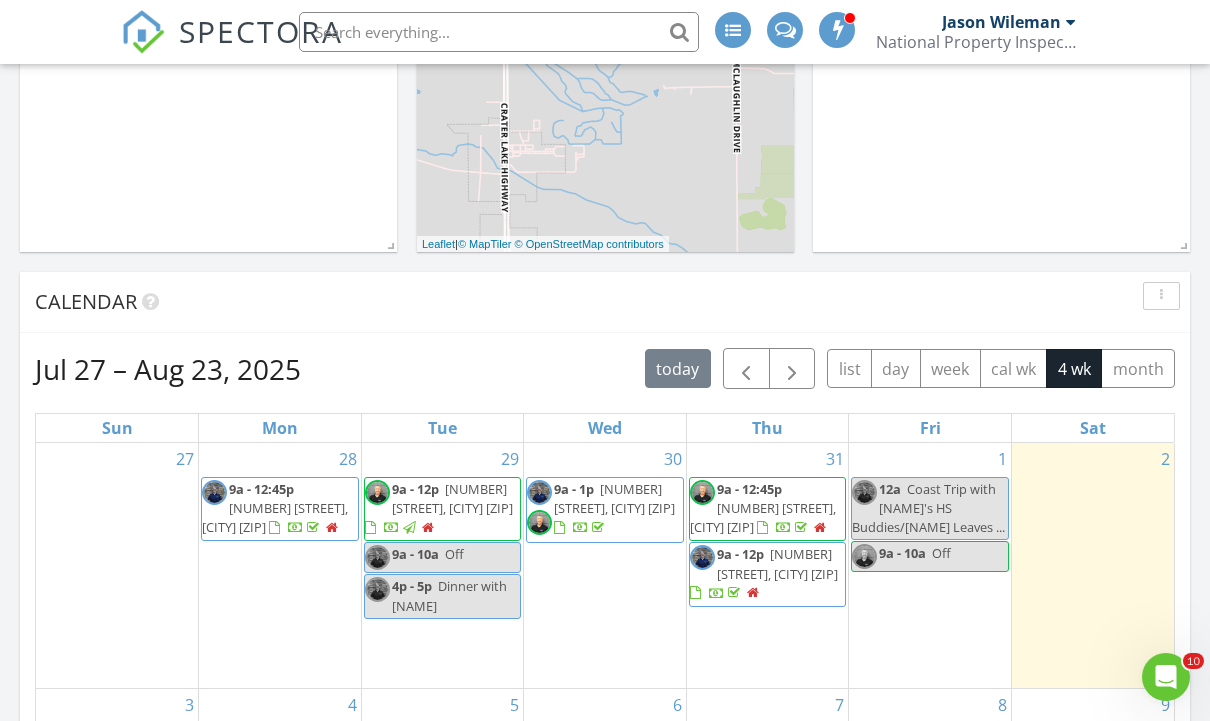 scroll, scrollTop: 627, scrollLeft: 0, axis: vertical 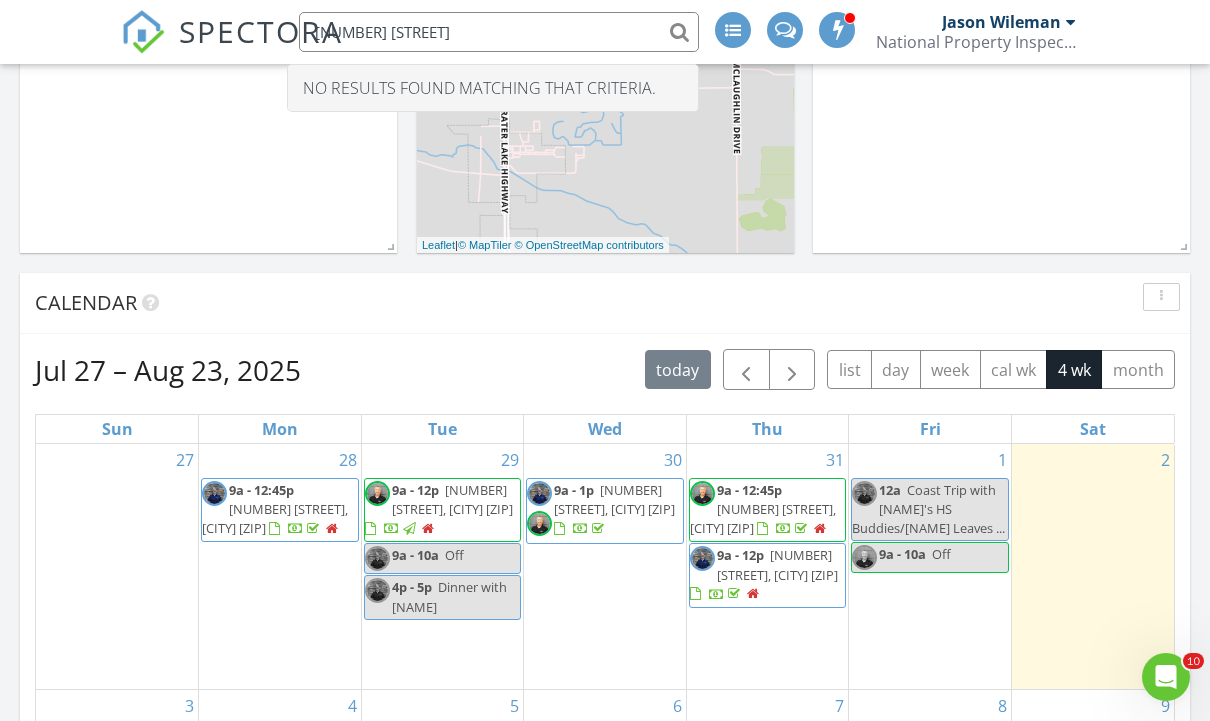 click on "14000 Little applegae" at bounding box center (499, 32) 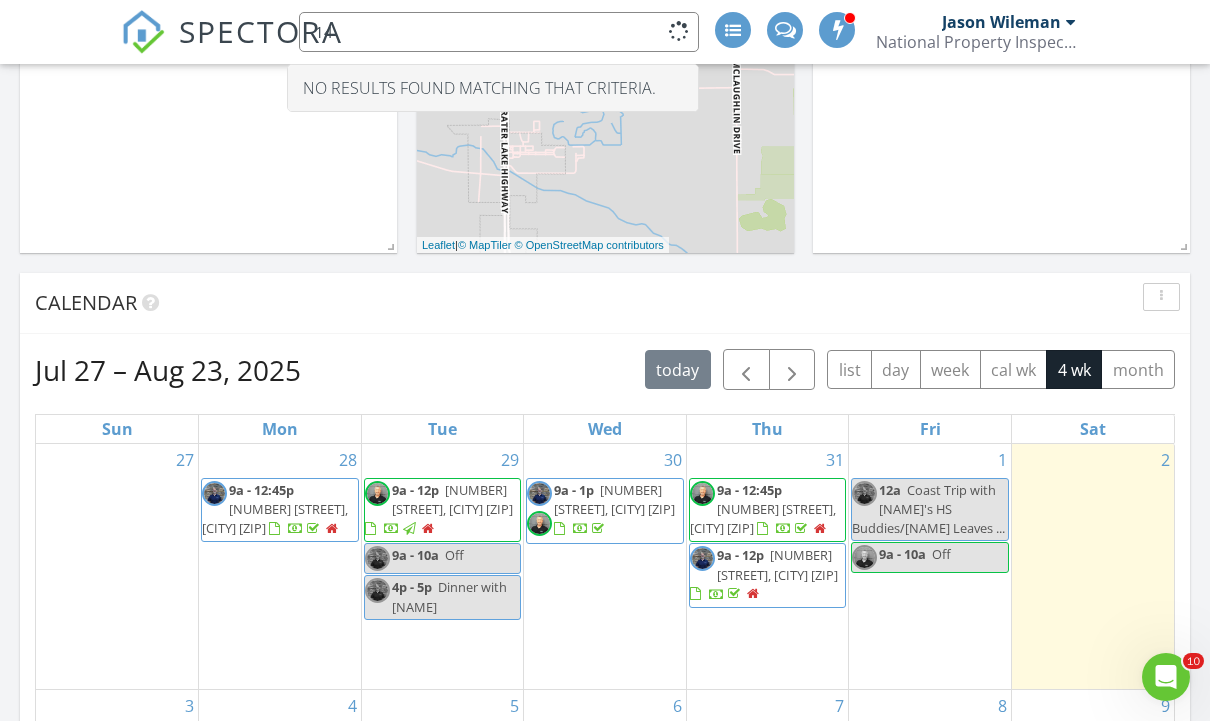 type on "1" 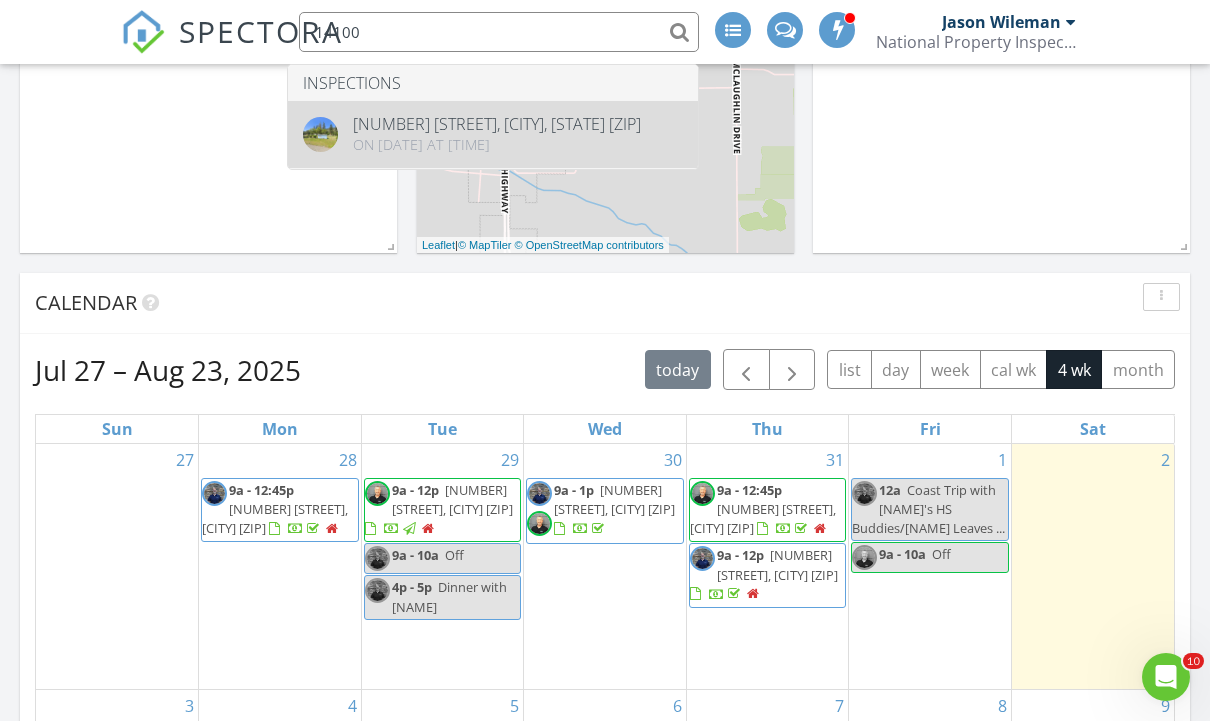 type on "14100" 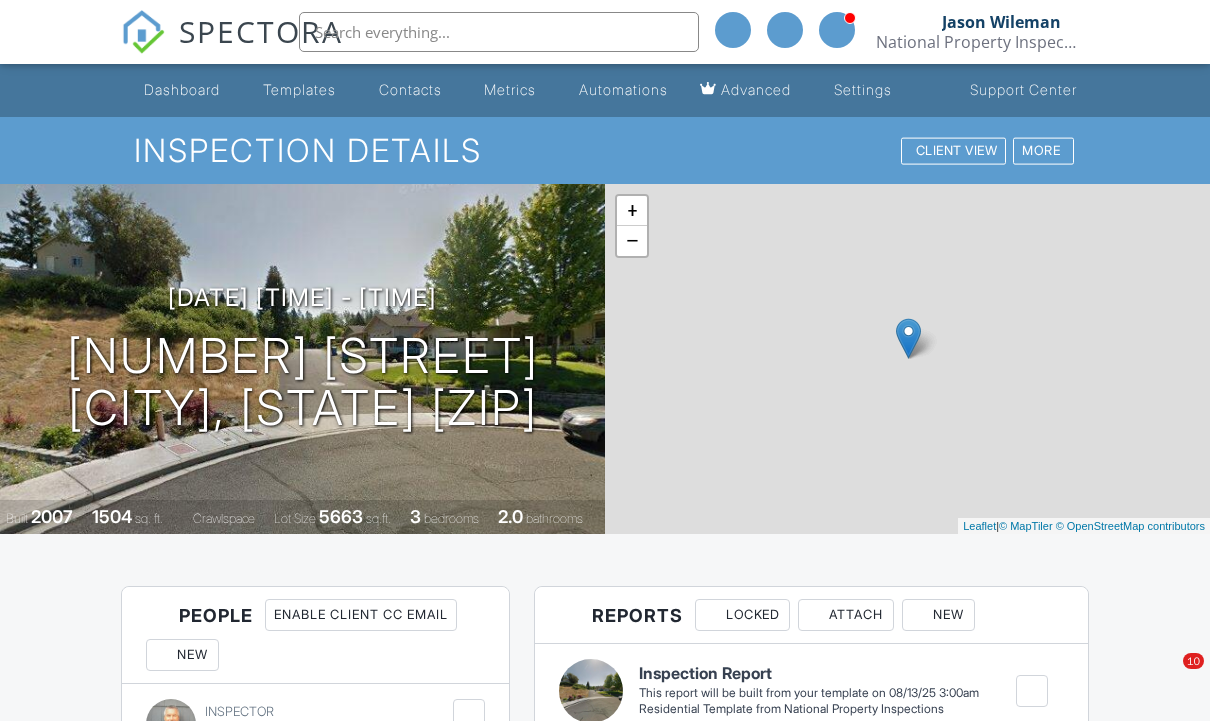 scroll, scrollTop: 0, scrollLeft: 0, axis: both 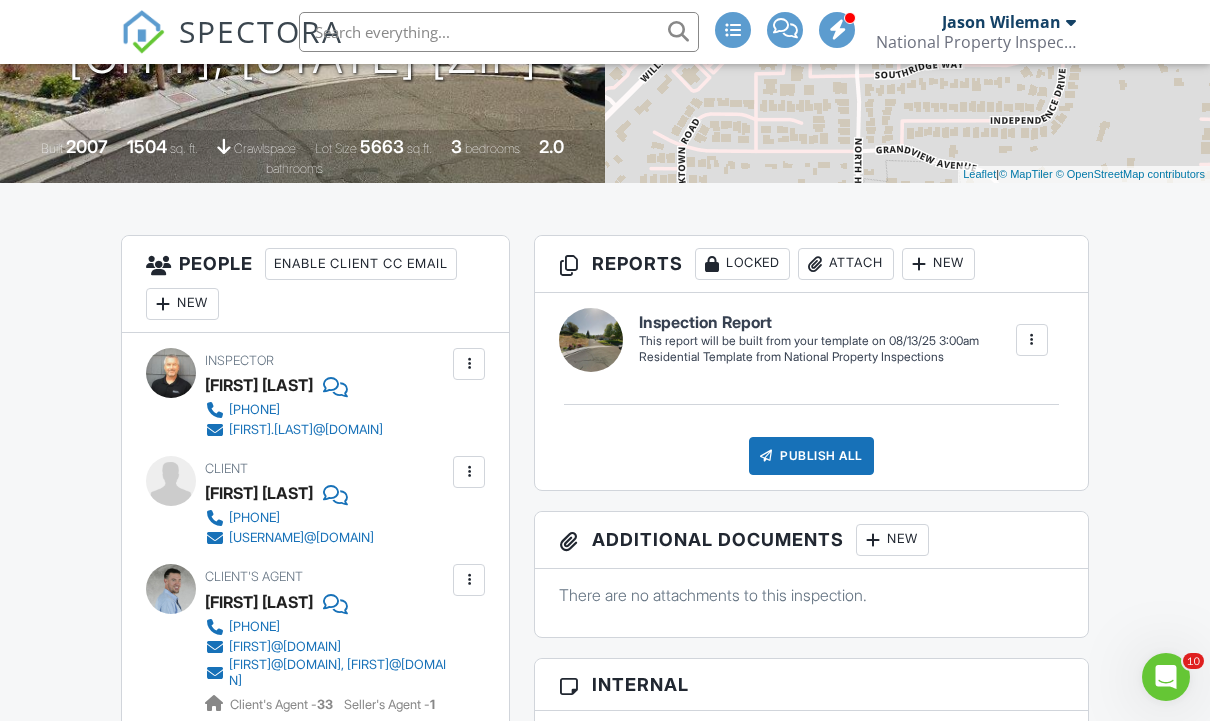 click on "New" at bounding box center (182, 304) 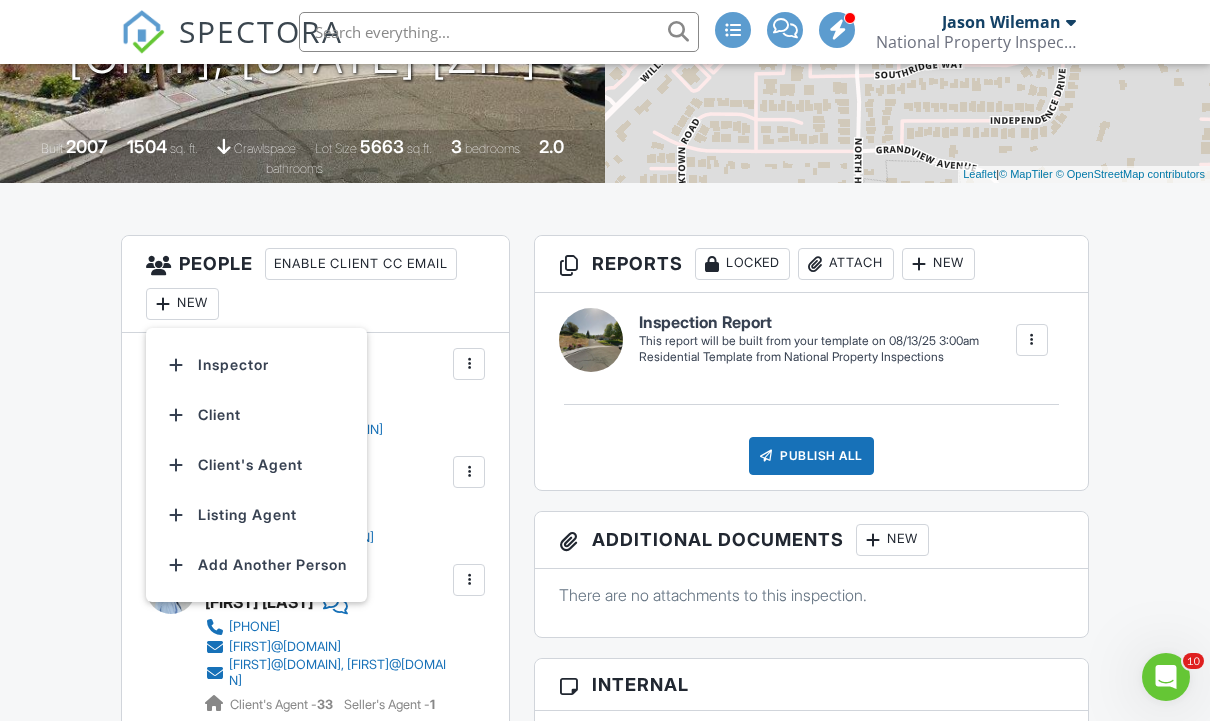 click on "Client" at bounding box center [256, 415] 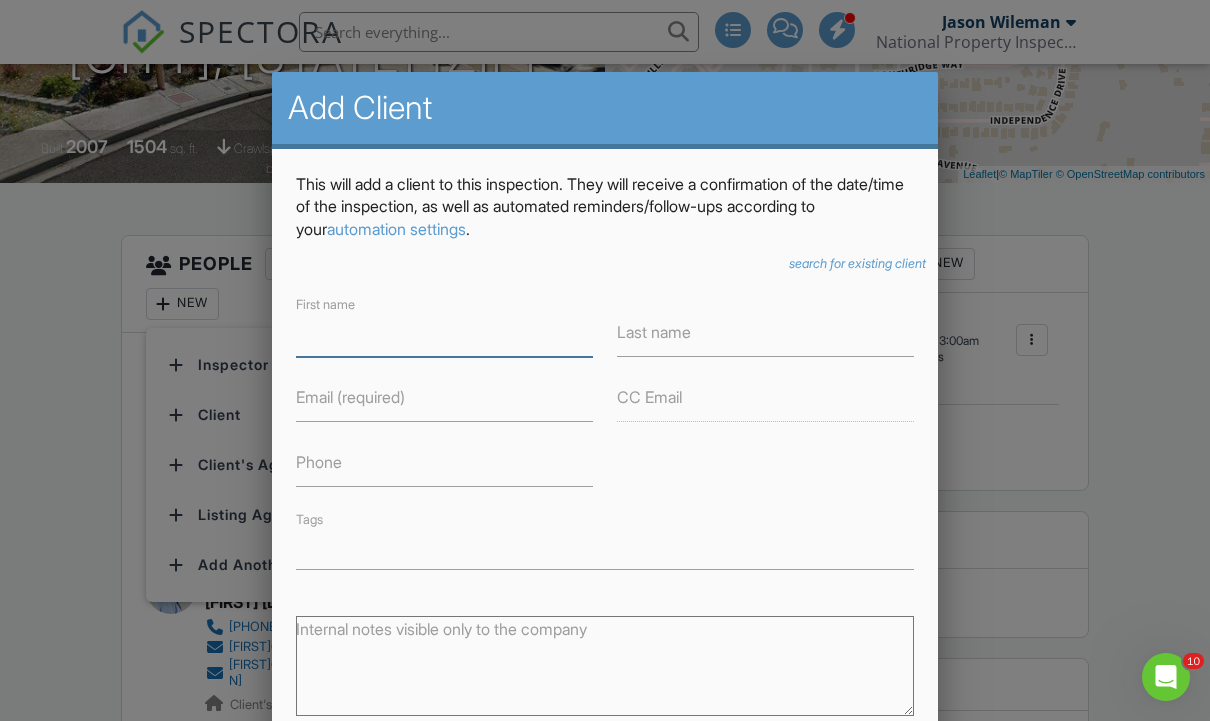 scroll, scrollTop: 371, scrollLeft: 0, axis: vertical 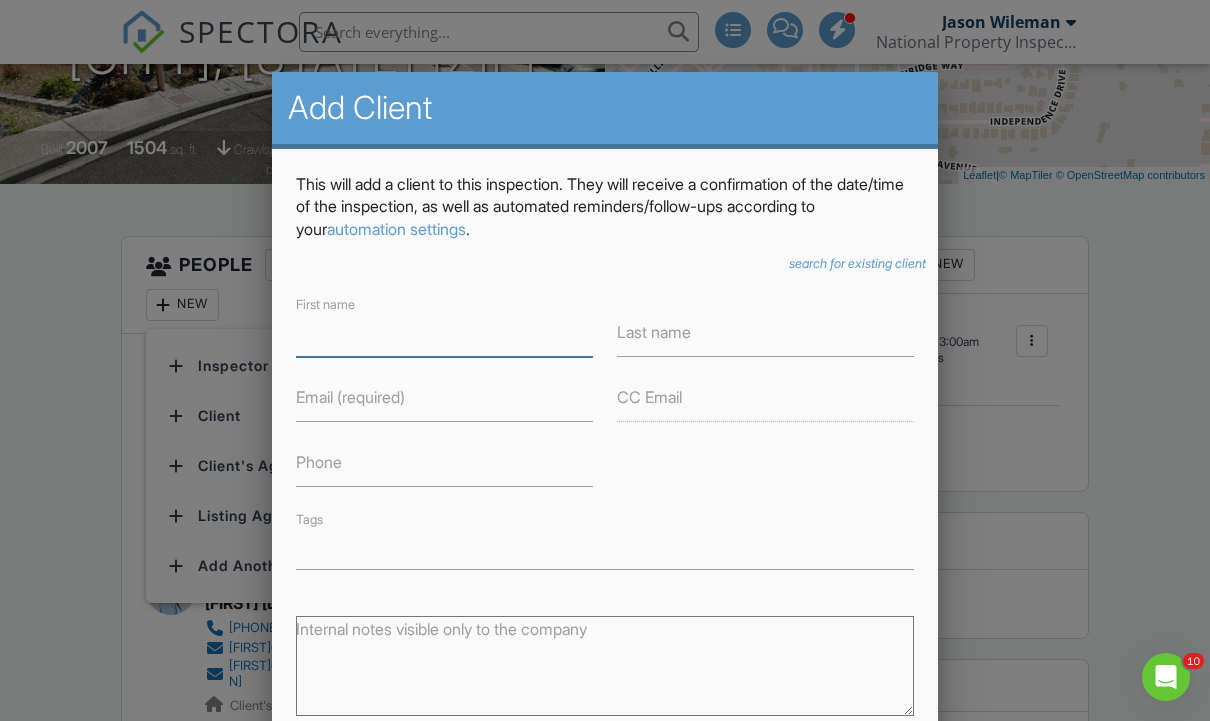 click on "First name" at bounding box center (444, 332) 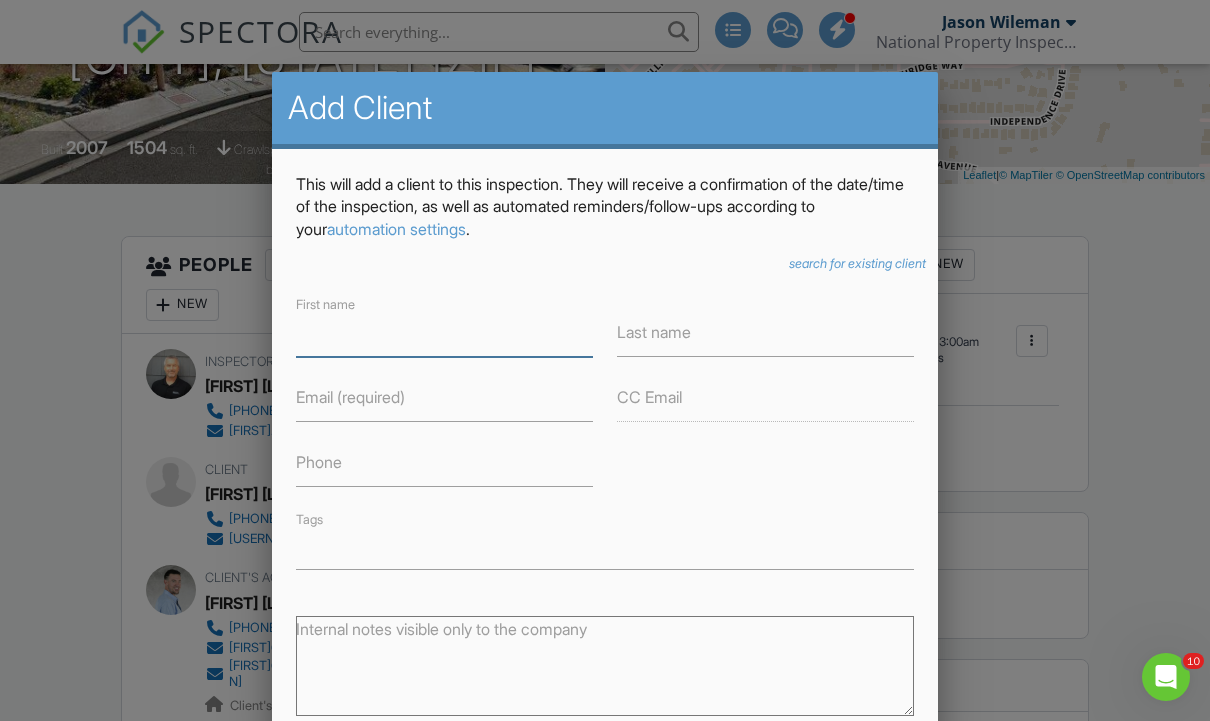 click on "First name" at bounding box center (444, 332) 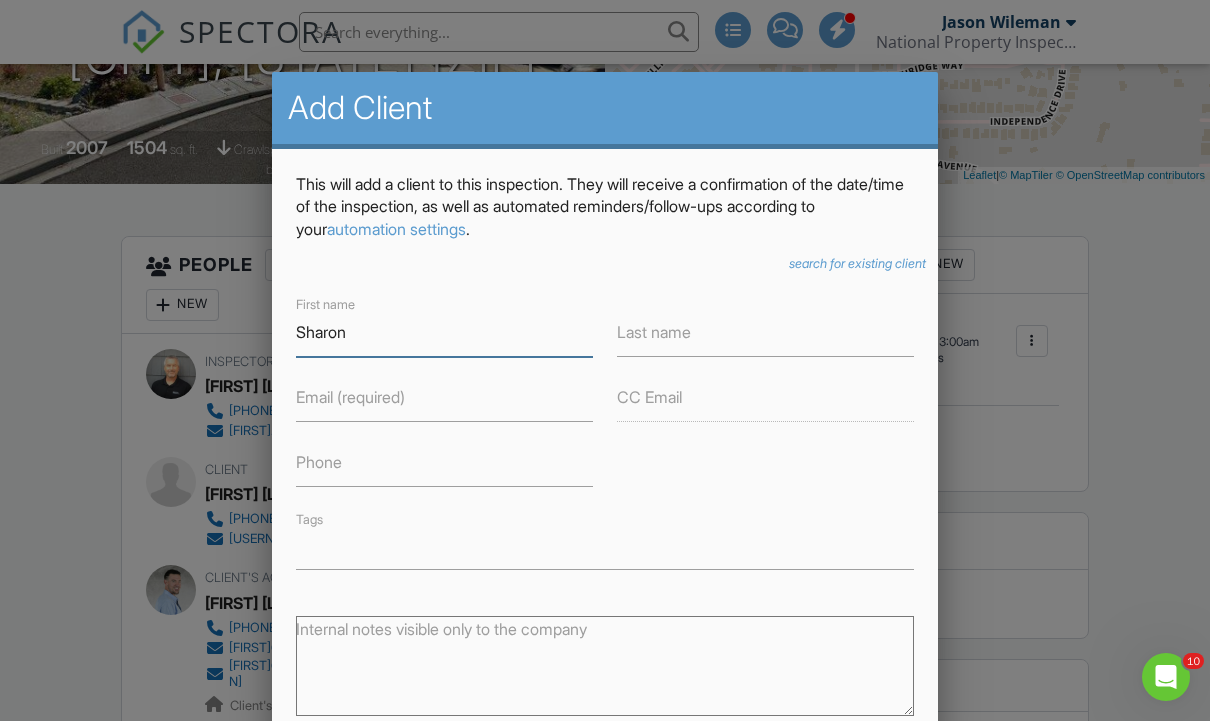 type on "Sharon" 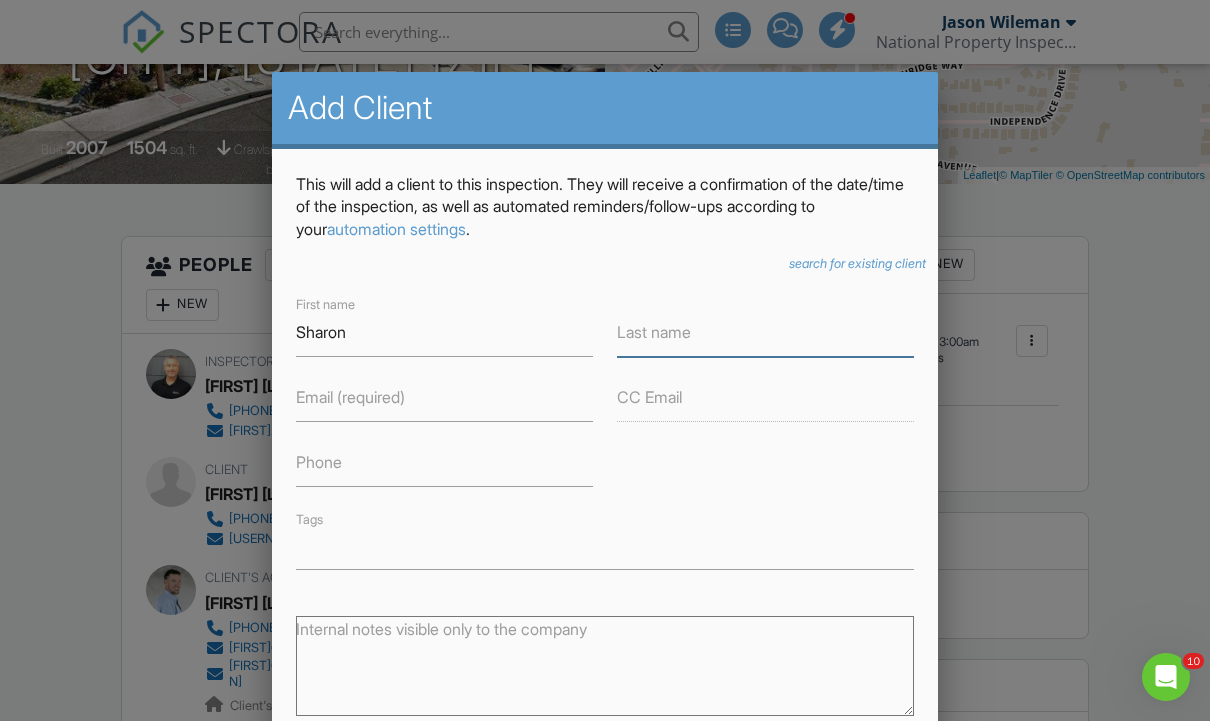 click on "Last name" at bounding box center (765, 332) 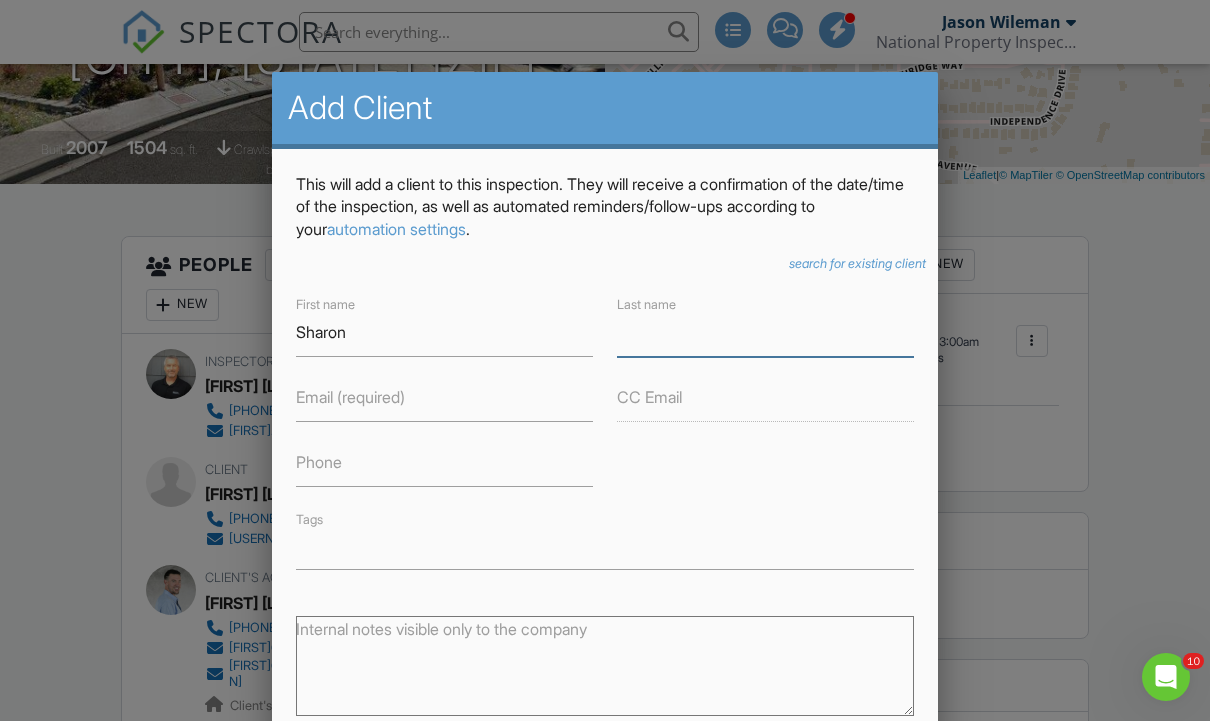 click on "Last name" at bounding box center (765, 332) 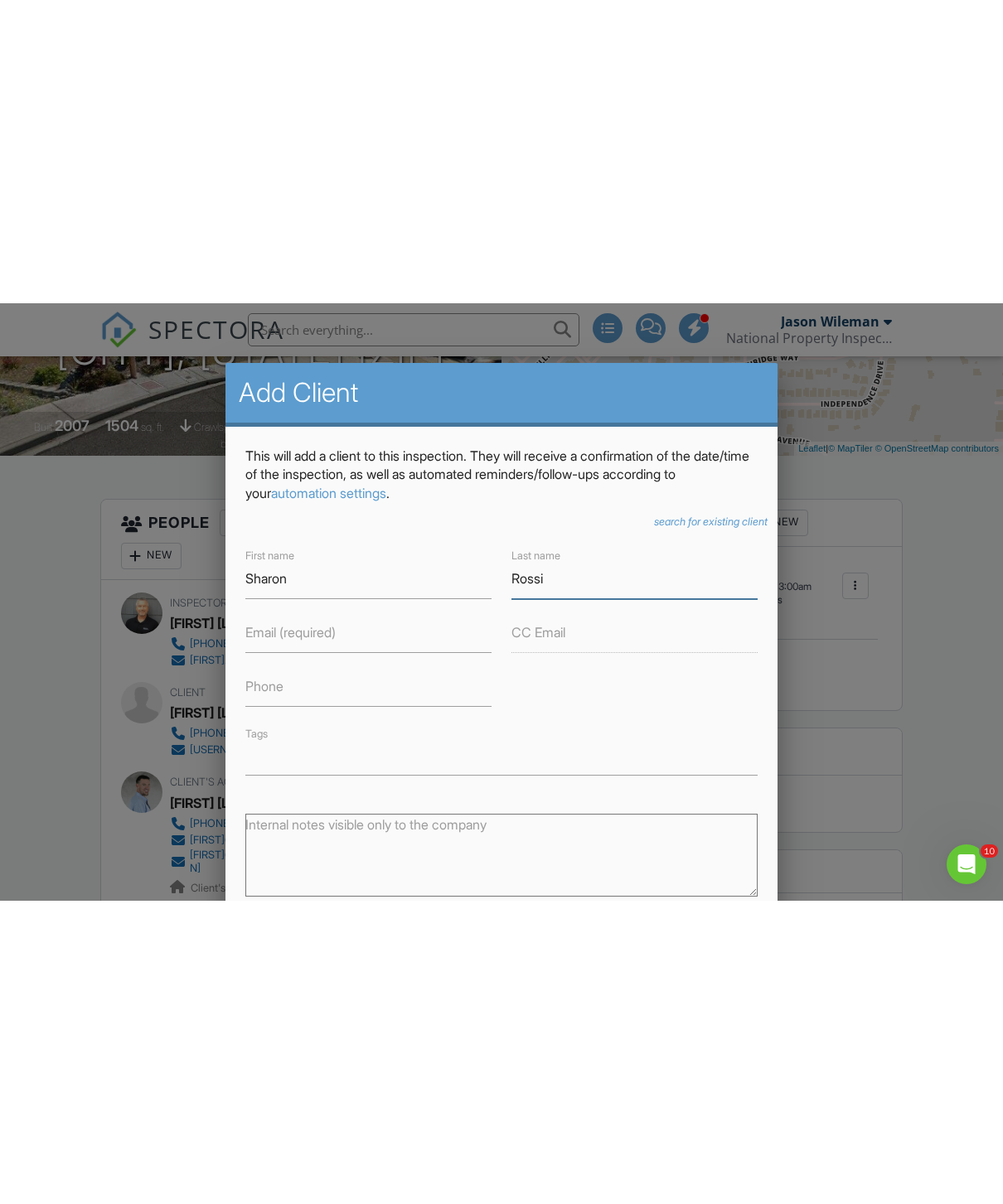 scroll, scrollTop: 250, scrollLeft: 0, axis: vertical 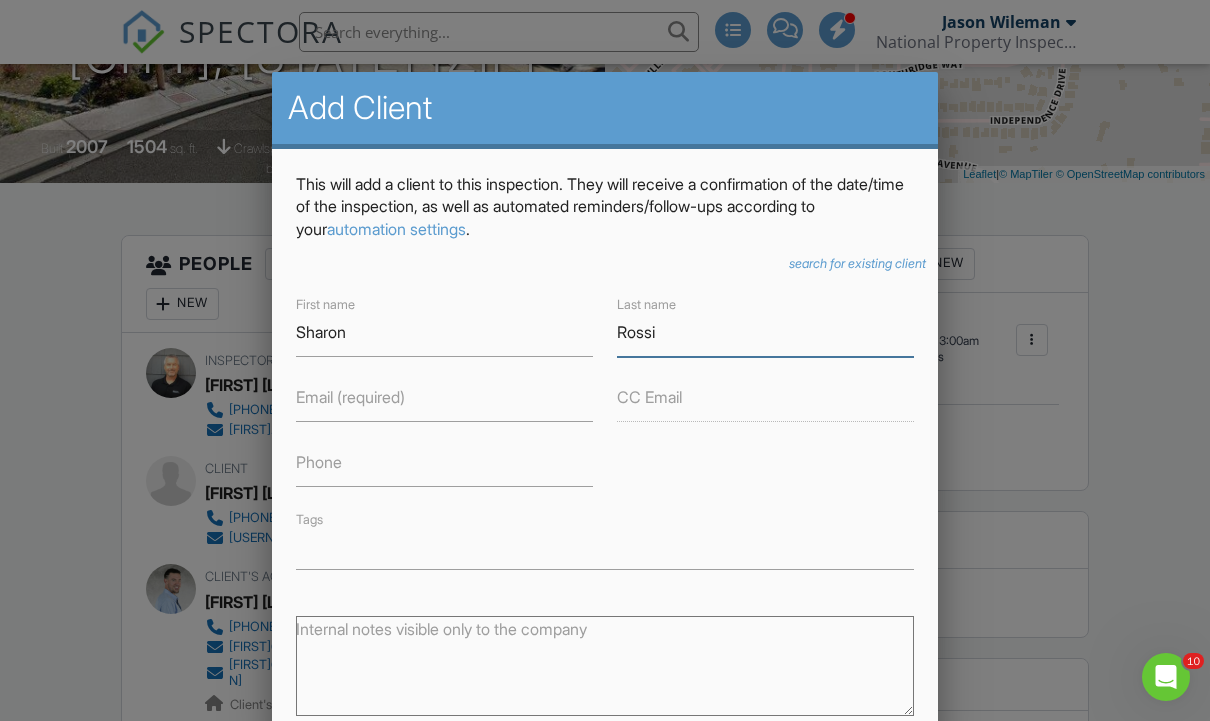 type on "Rossi" 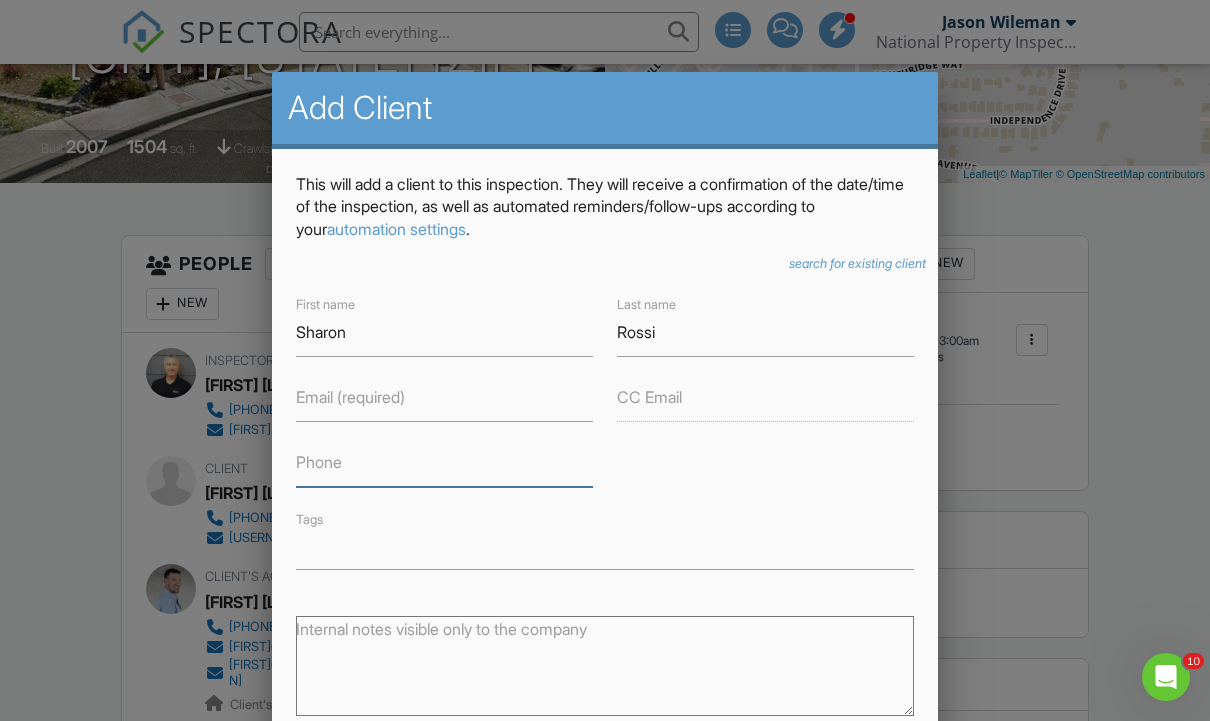 click on "Phone" at bounding box center [444, 462] 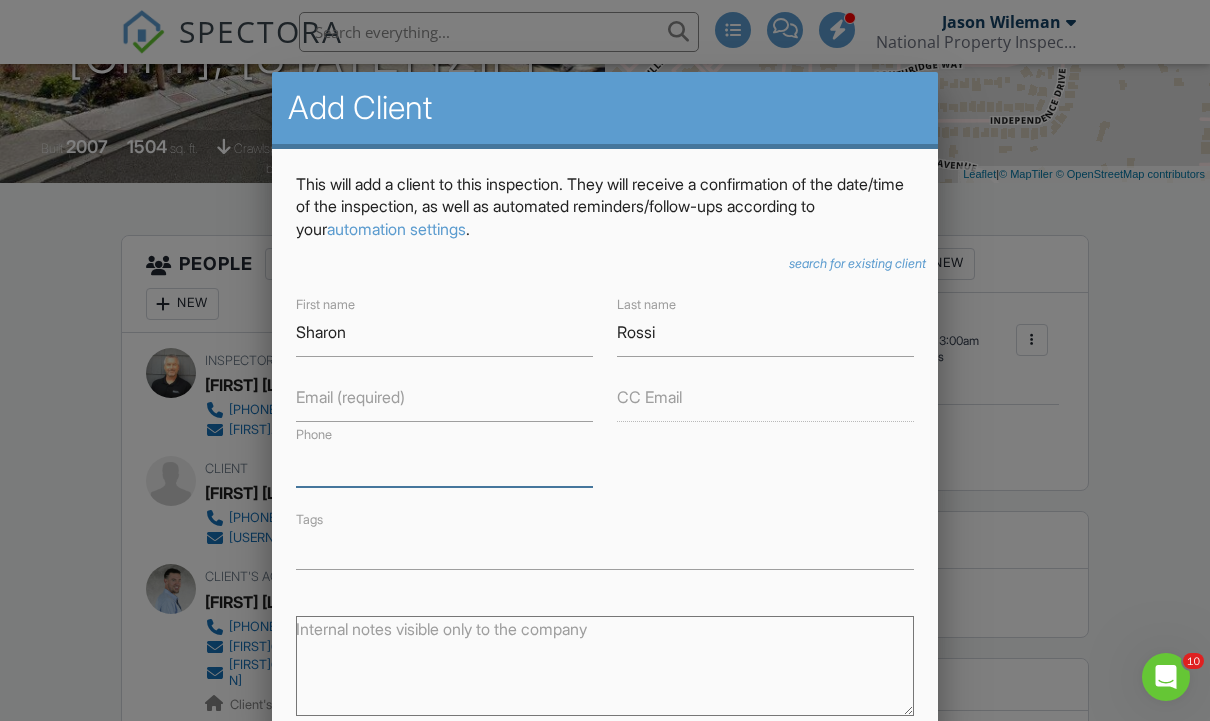 click on "Phone" at bounding box center [444, 462] 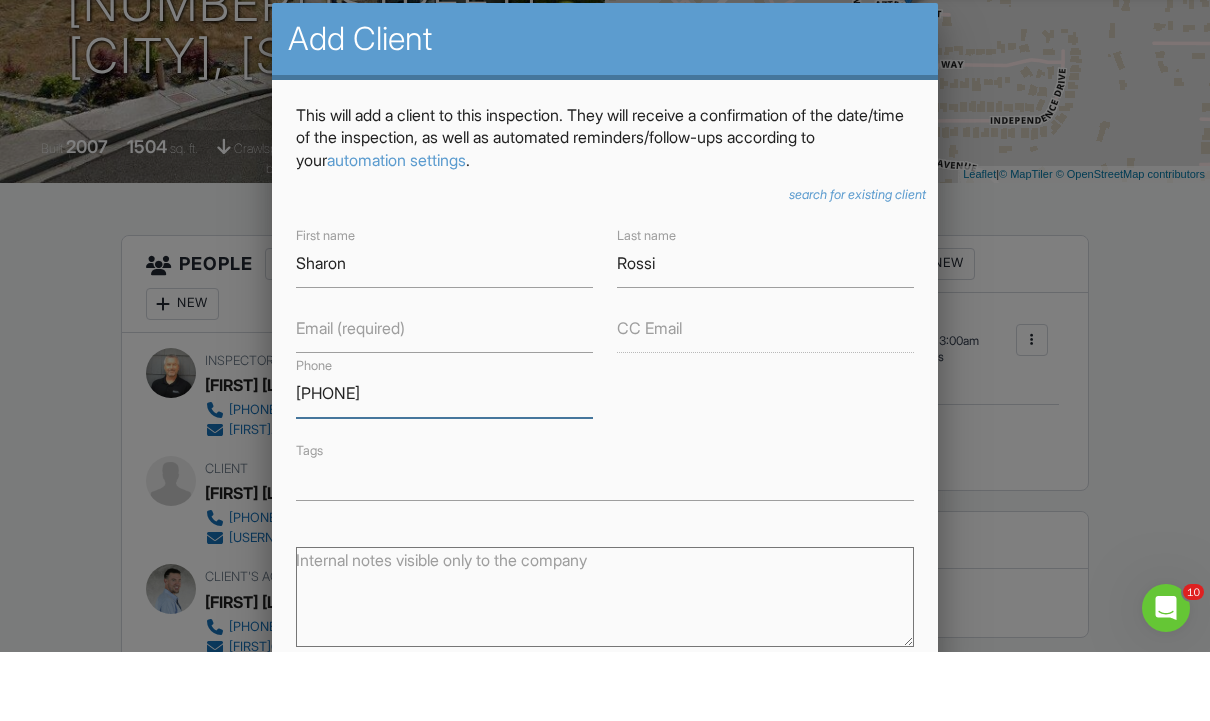 scroll, scrollTop: 342, scrollLeft: 0, axis: vertical 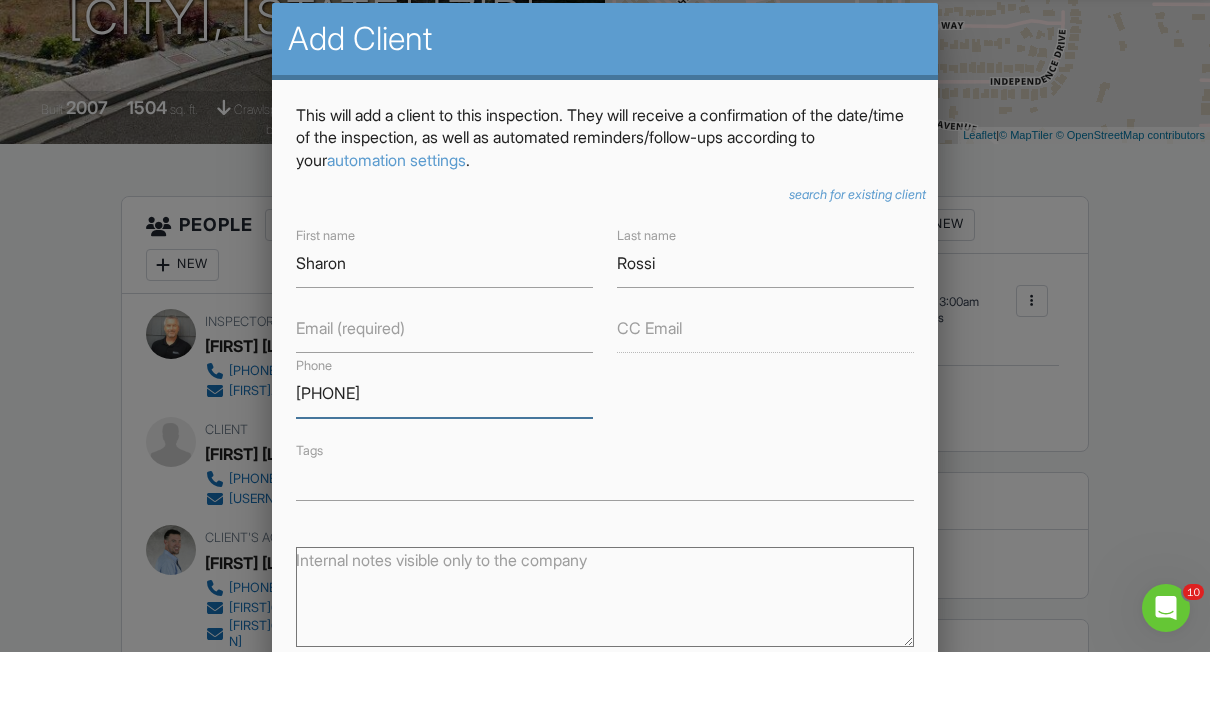 type on "(530) 263-1999" 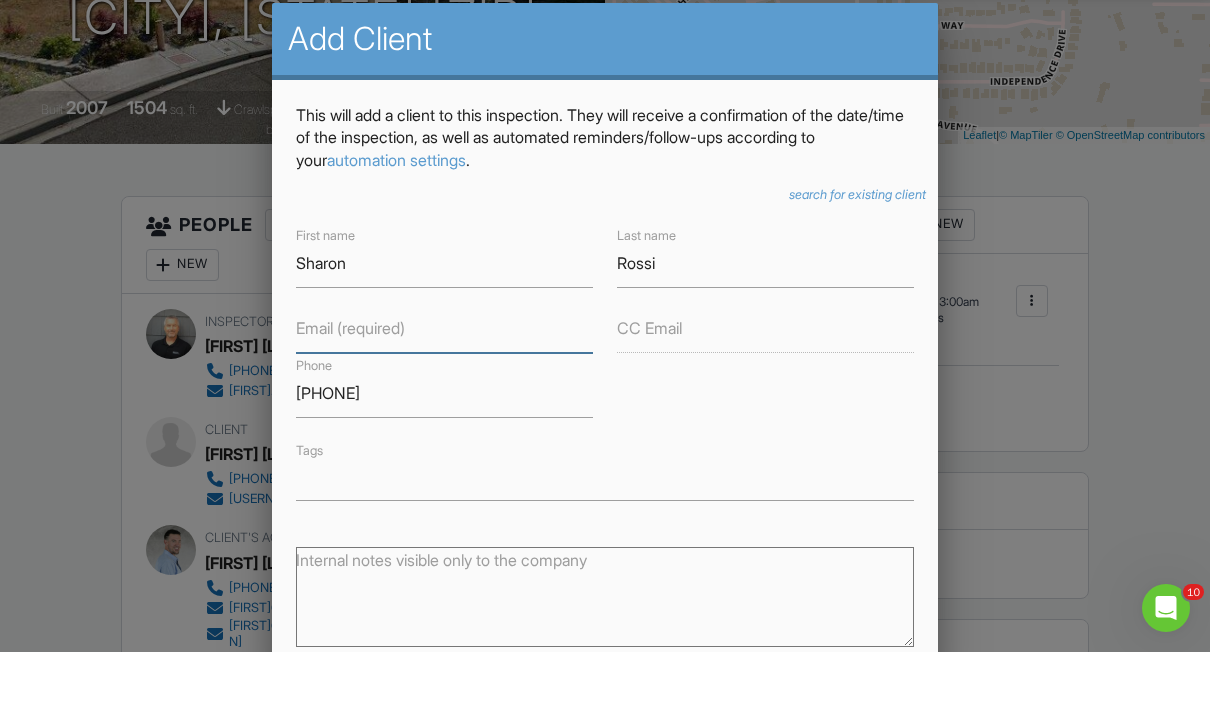 click on "Email (required)" at bounding box center (444, 397) 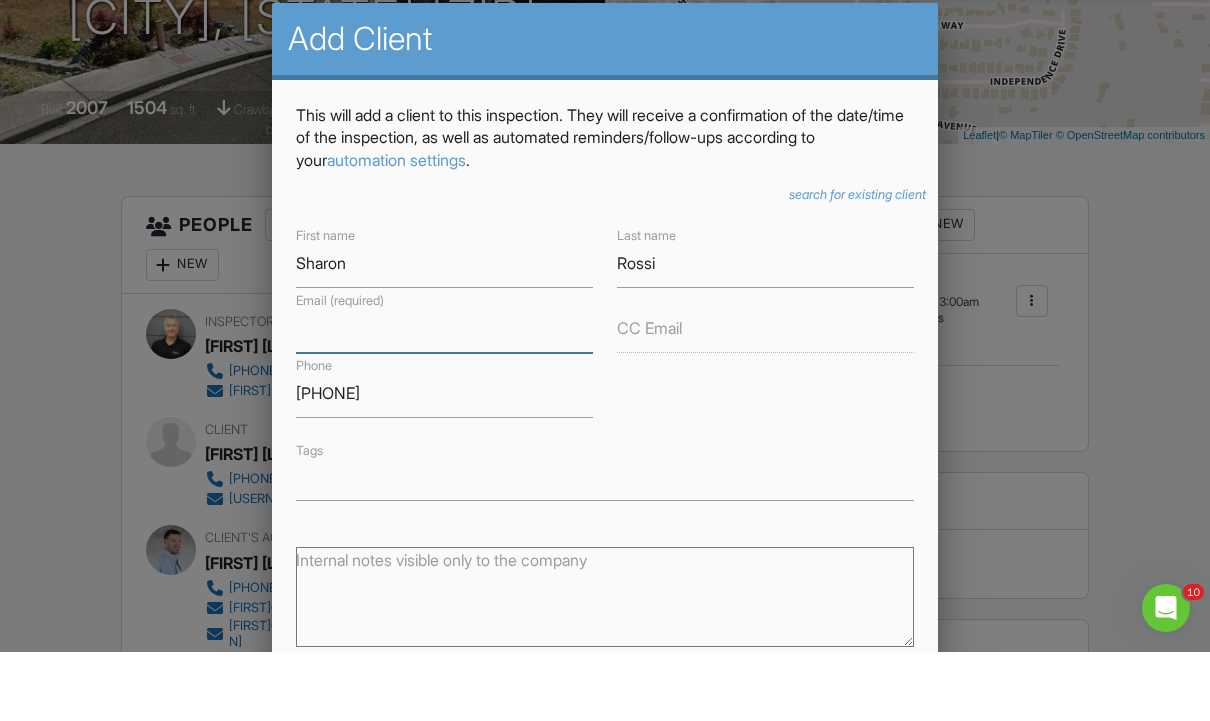 click on "Email (required)" at bounding box center [444, 397] 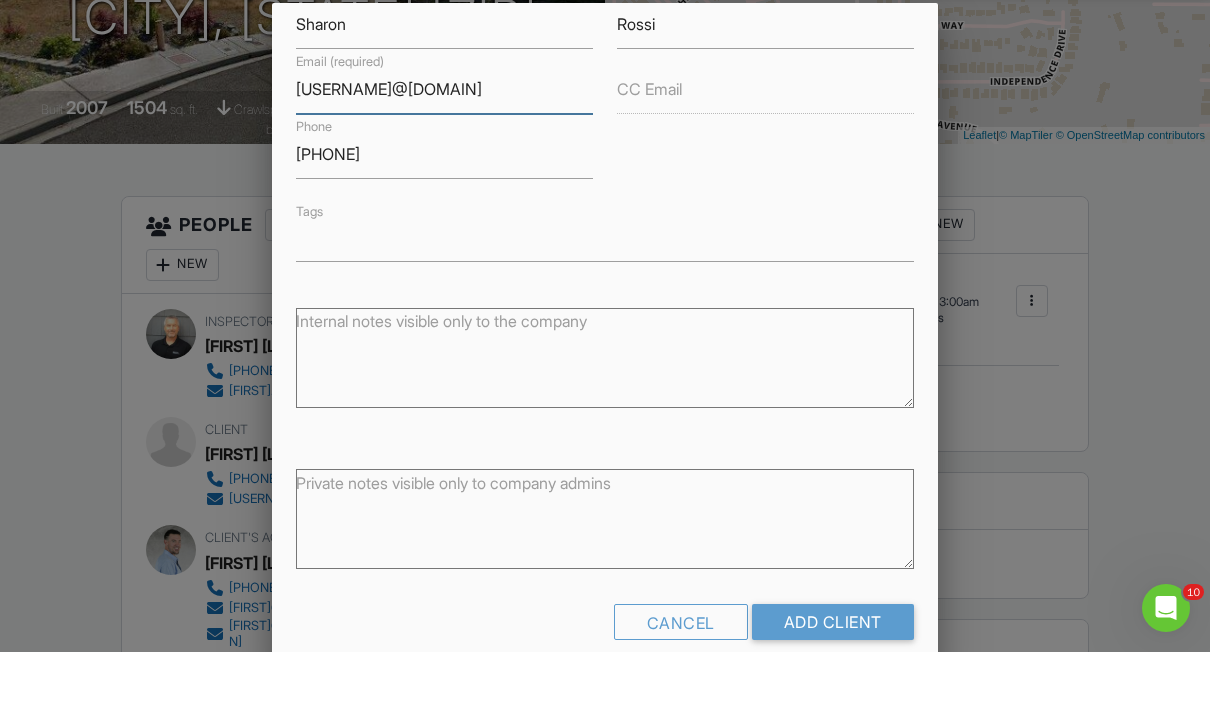 scroll, scrollTop: 238, scrollLeft: 0, axis: vertical 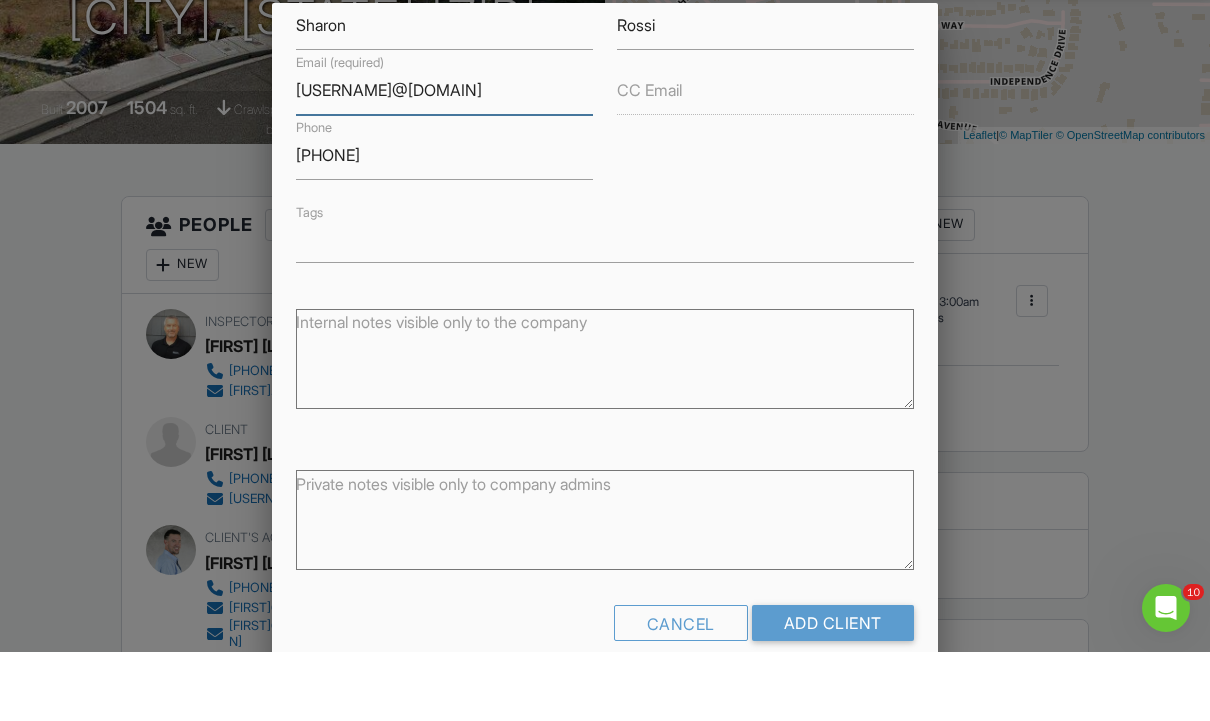 type on "rossi319@gmail.com" 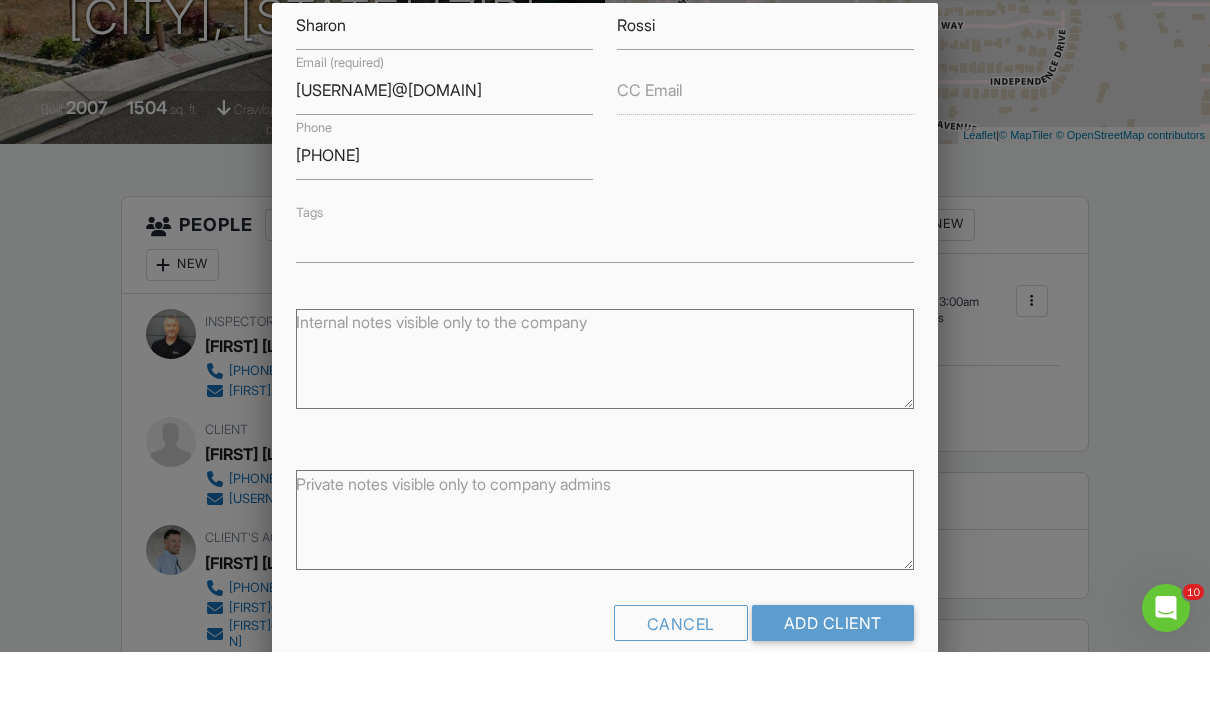 click on "Add Client" at bounding box center (833, 692) 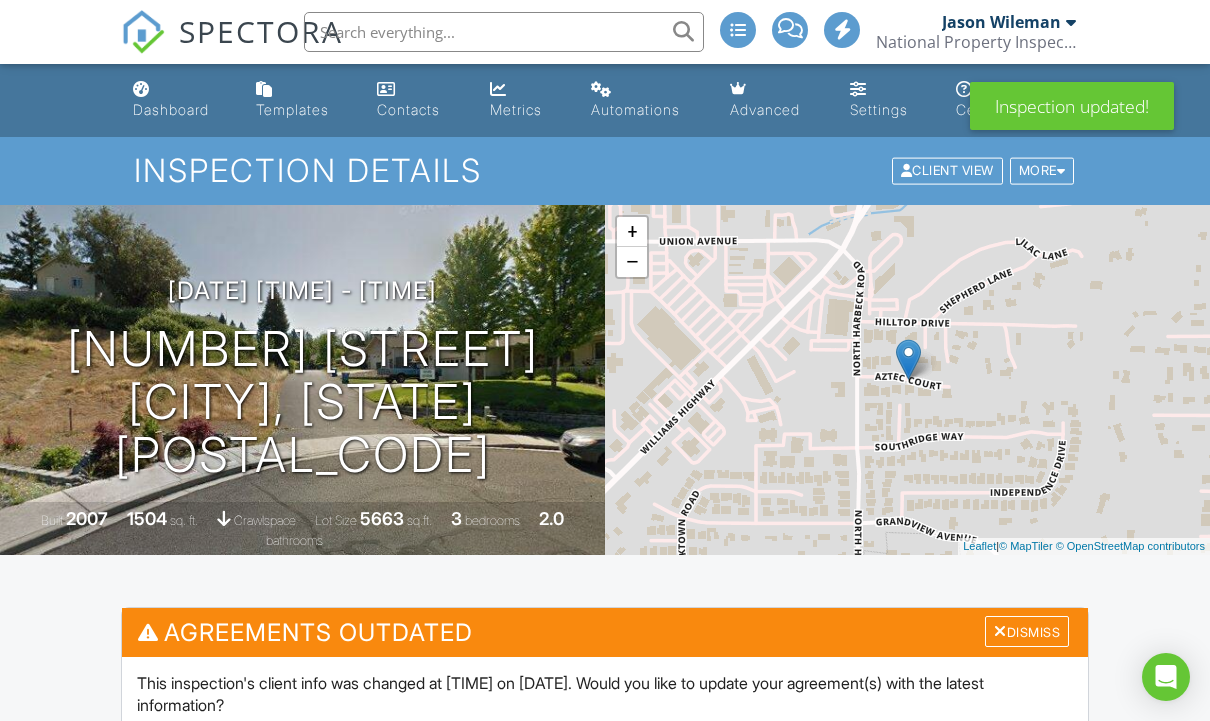 scroll, scrollTop: 0, scrollLeft: 0, axis: both 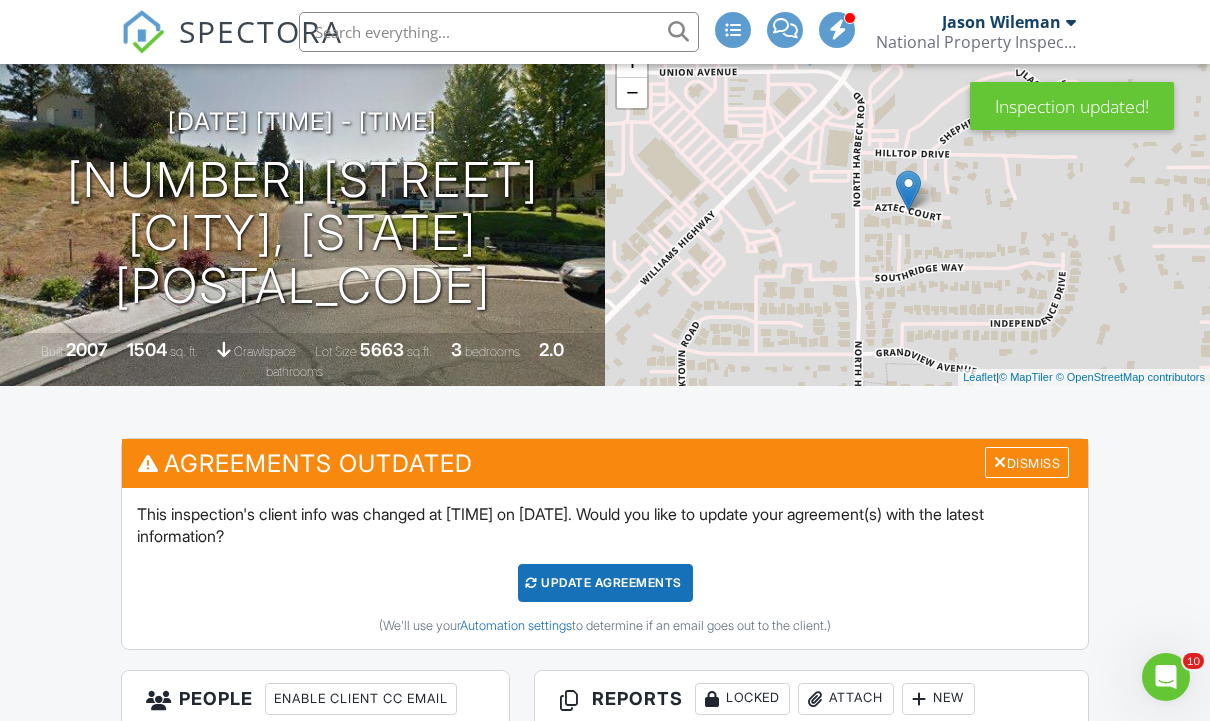 click on "Update Agreements" at bounding box center [605, 583] 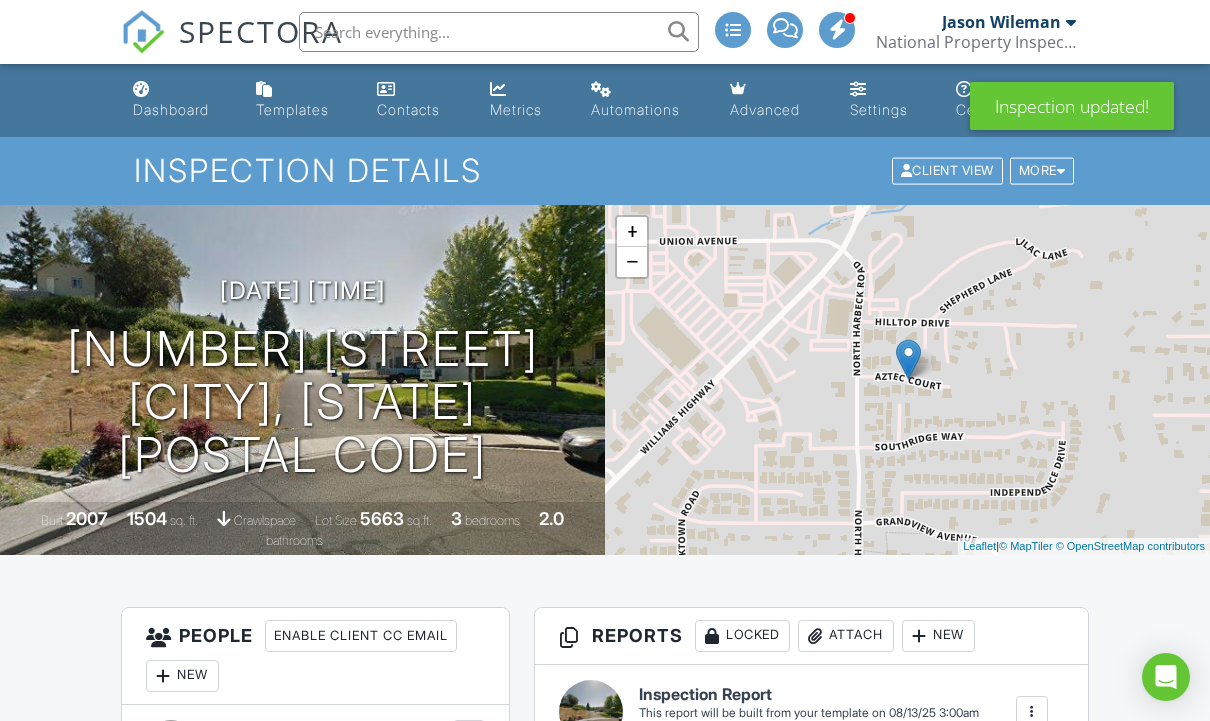 scroll, scrollTop: 207, scrollLeft: 0, axis: vertical 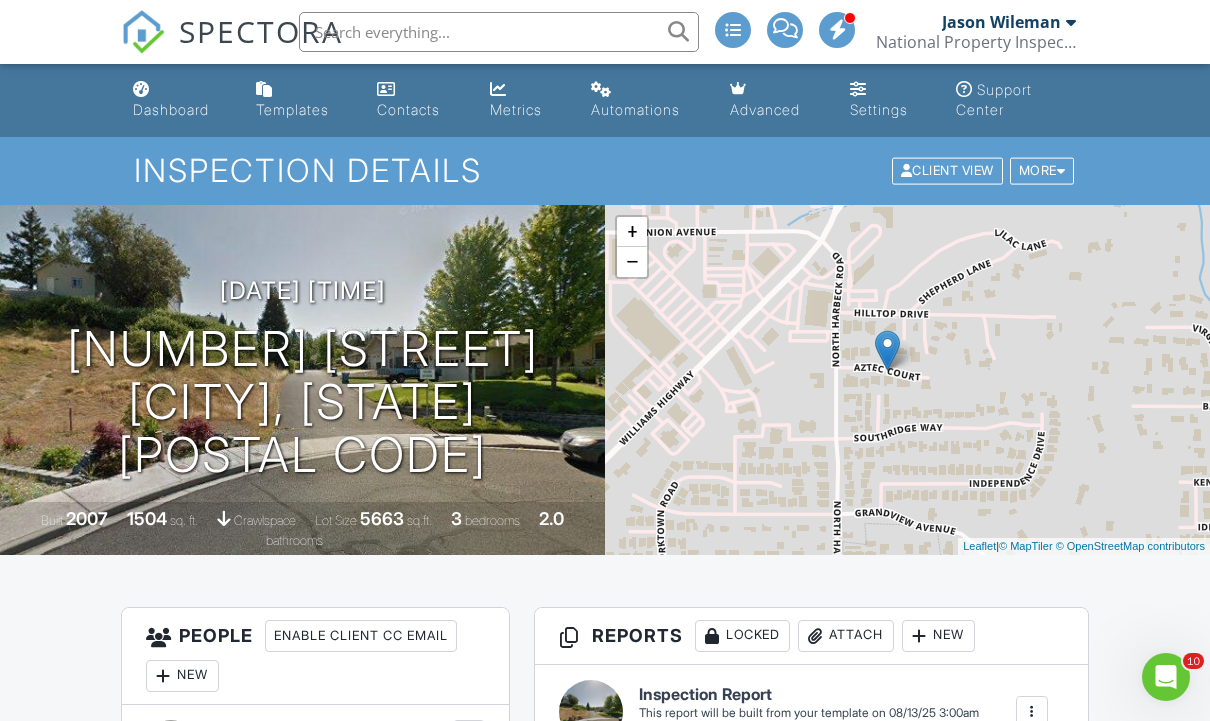 click on "Dashboard" at bounding box center (171, 109) 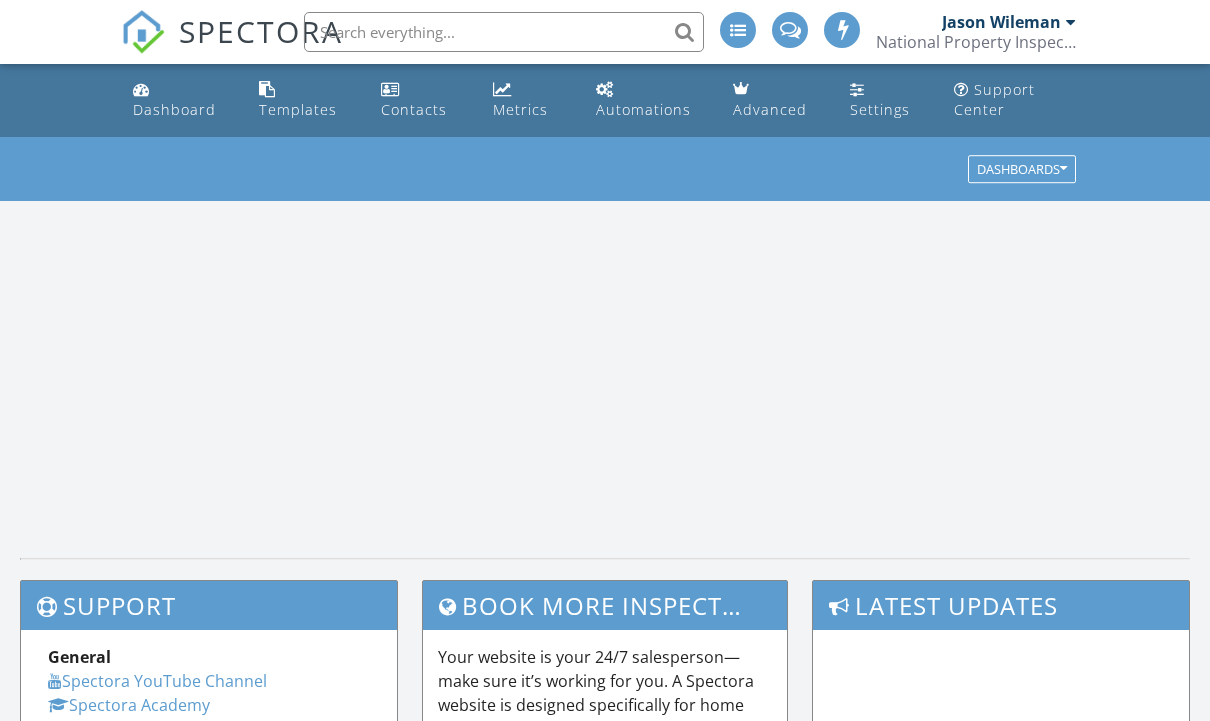scroll, scrollTop: 0, scrollLeft: 0, axis: both 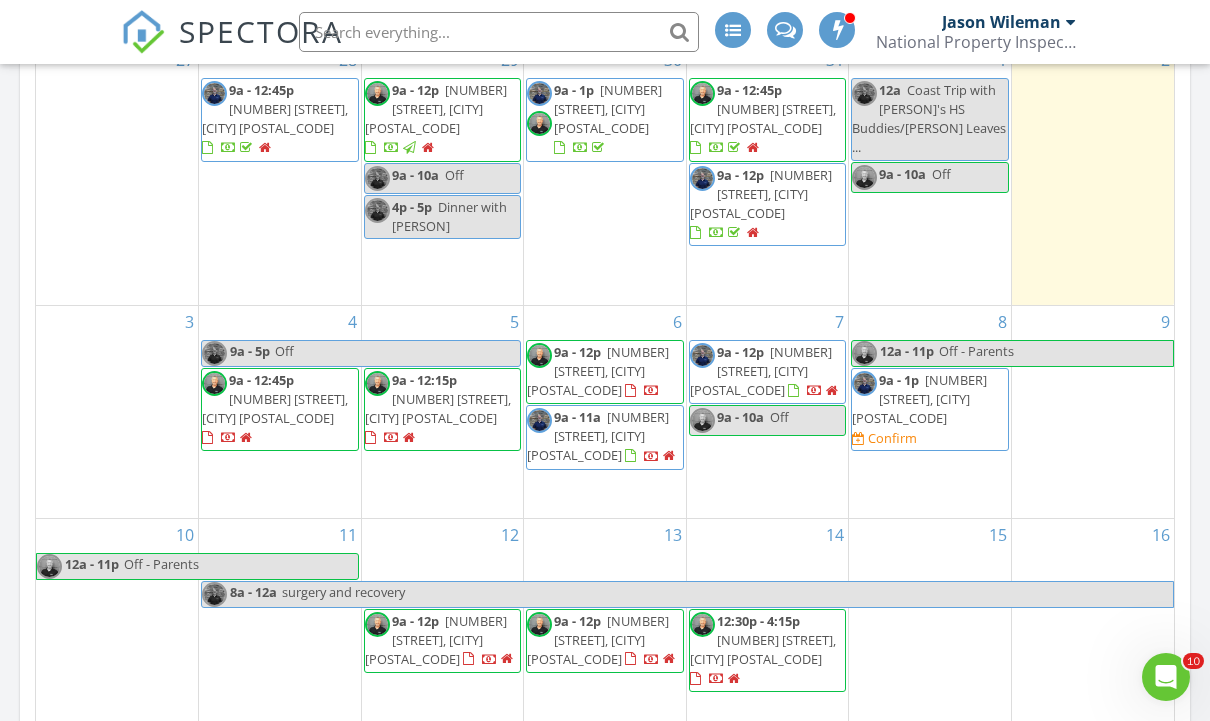 click on "7
9a - 12p
1828 Allen Creek Rd, Grants Pass 97527
9a - 10a
Off" at bounding box center (768, 412) 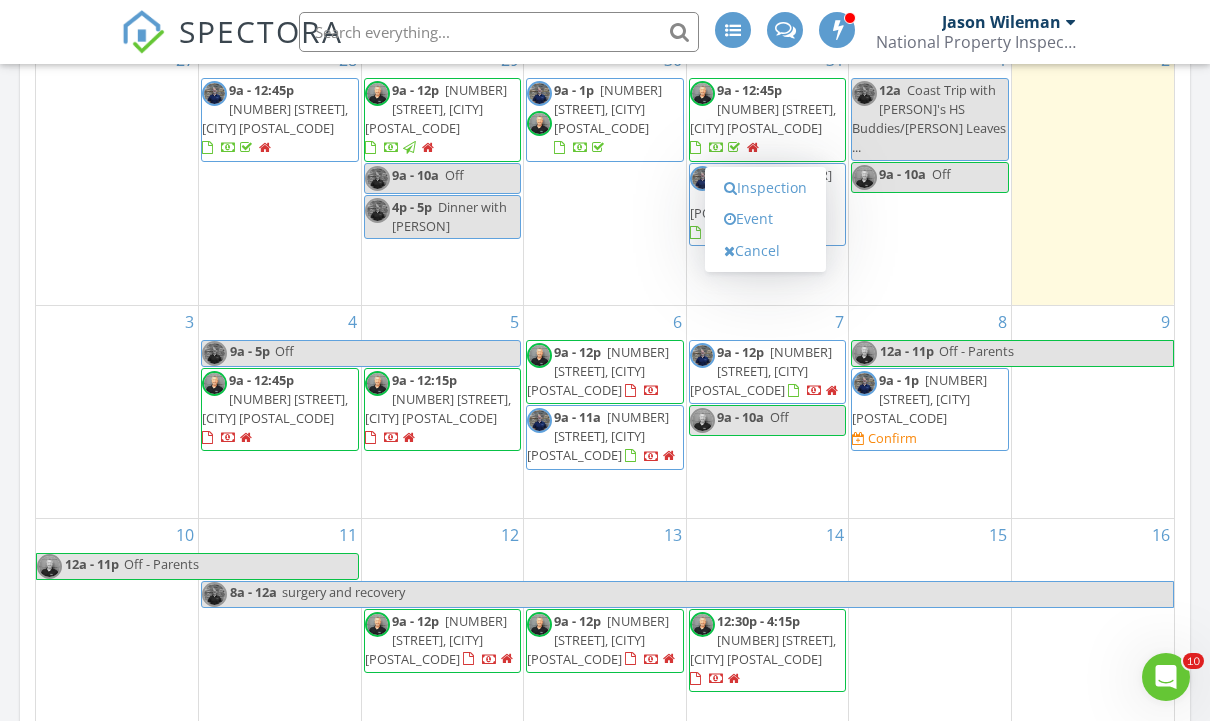 click on "Inspection" at bounding box center [765, 188] 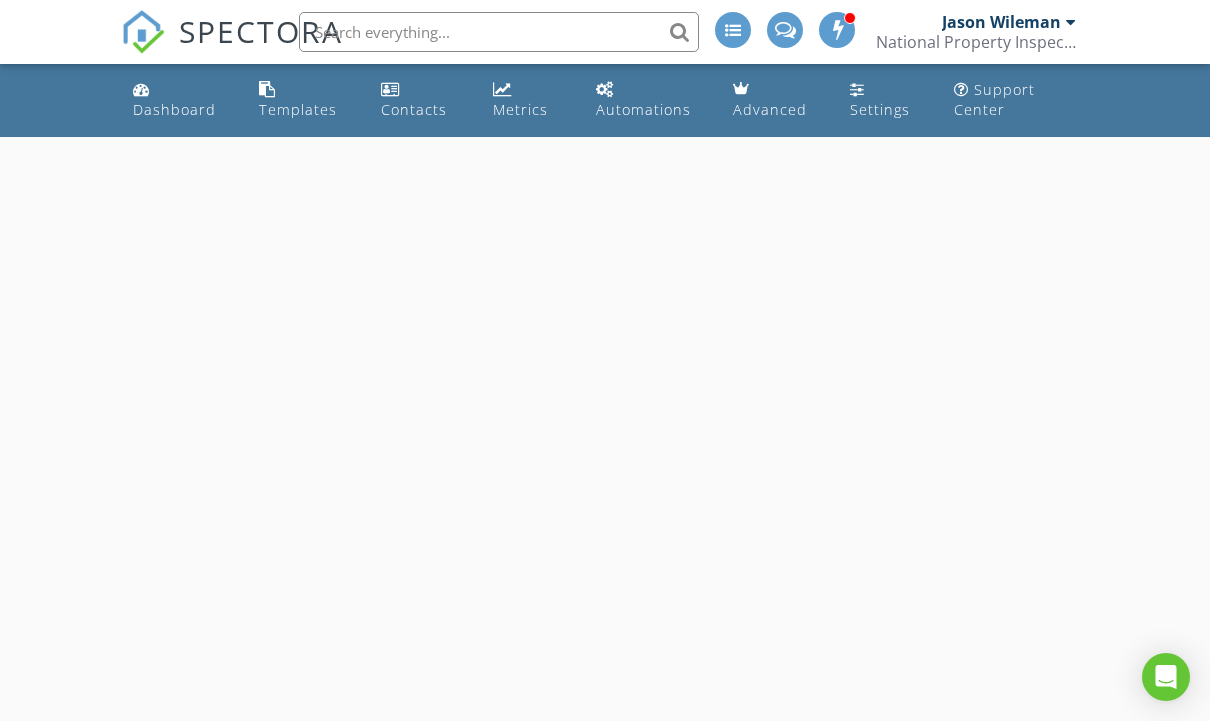 scroll, scrollTop: 0, scrollLeft: 0, axis: both 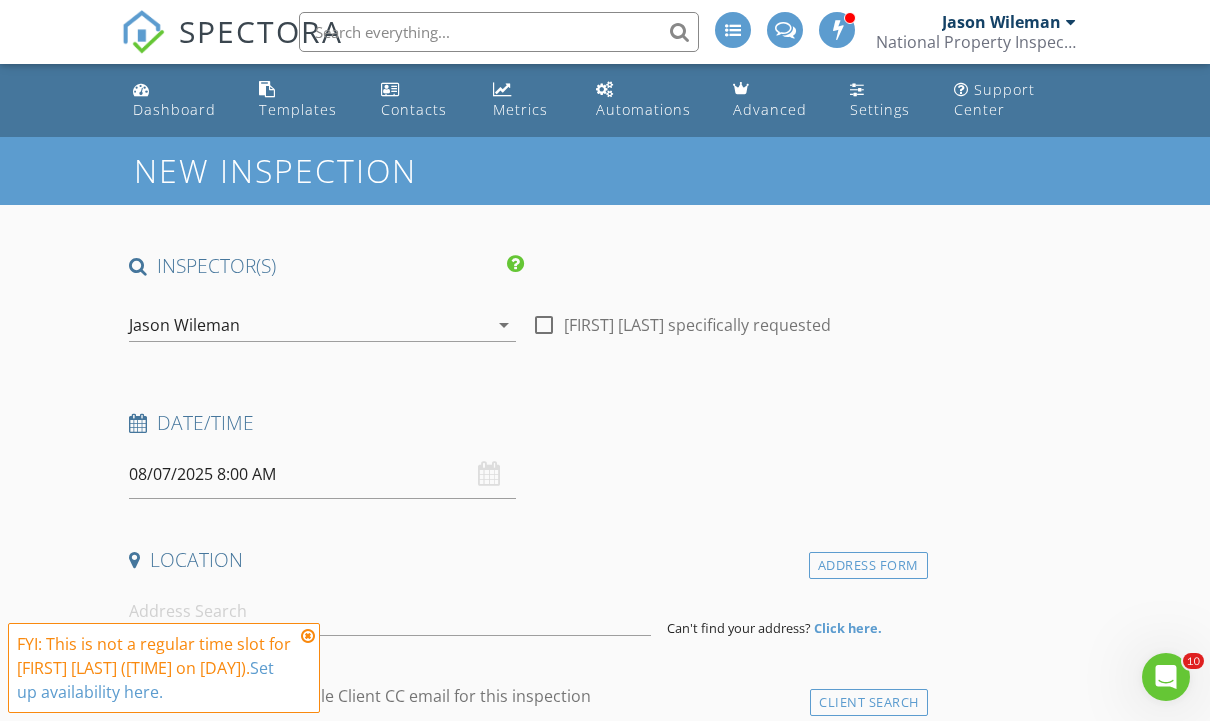 click on "Jason Wileman" at bounding box center (308, 325) 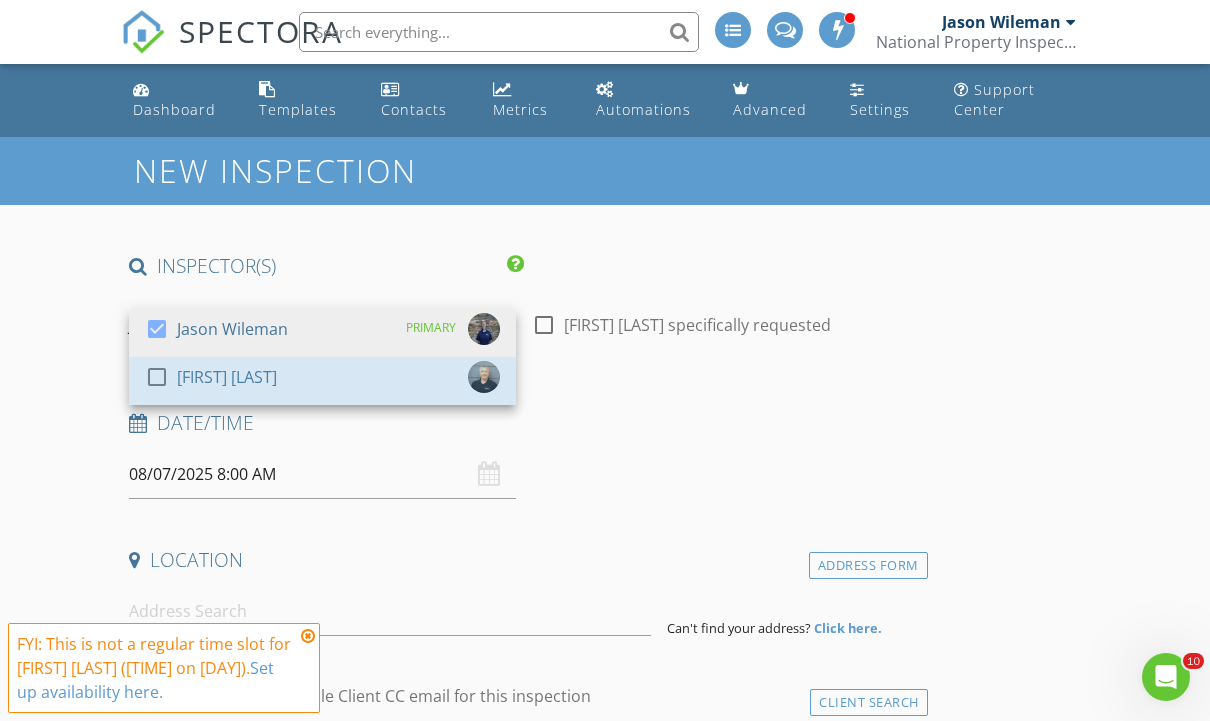 click on "check_box_outline_blank   Steve Miller" at bounding box center (322, 381) 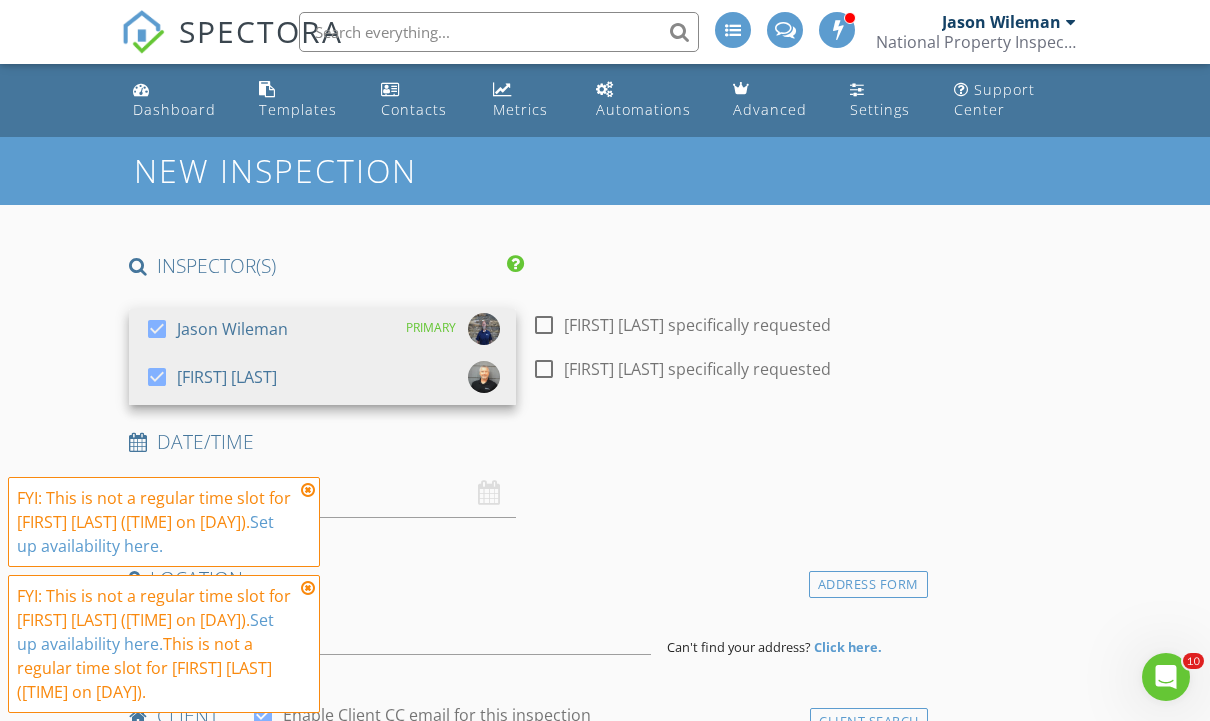 click on "check_box   Jason Wileman   PRIMARY" at bounding box center [322, 333] 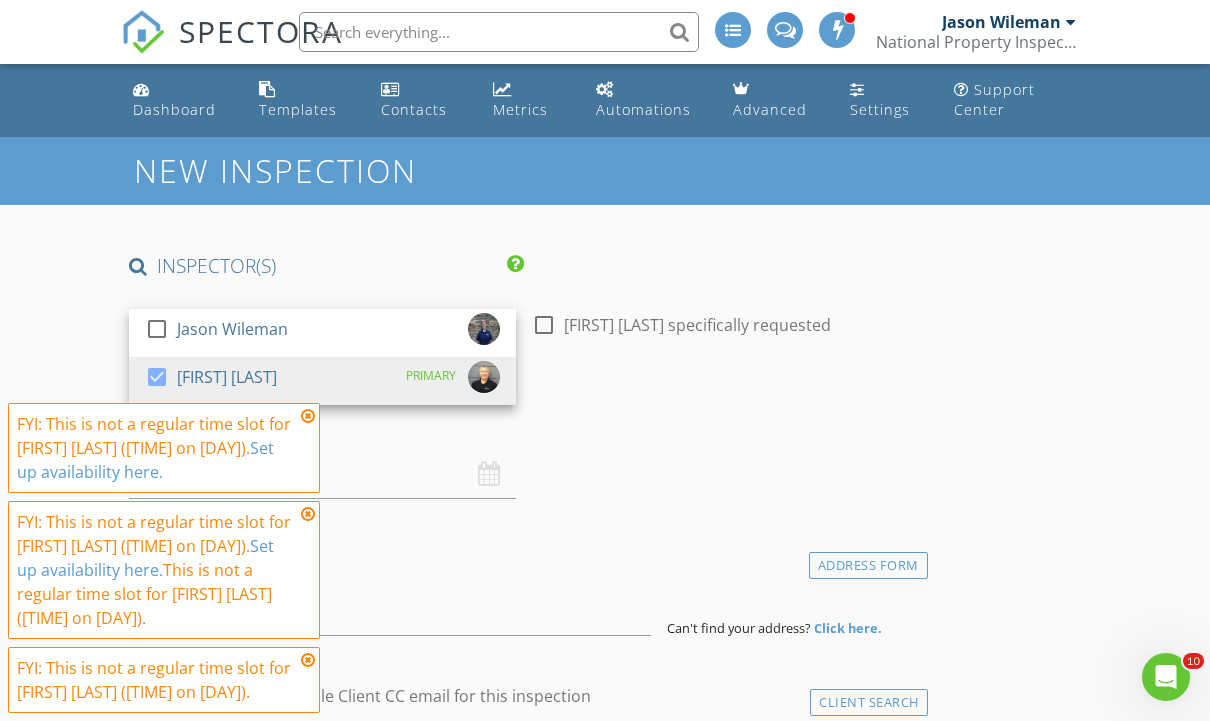 click on "Date/Time
08/07/2025 8:00 AM" at bounding box center (524, 454) 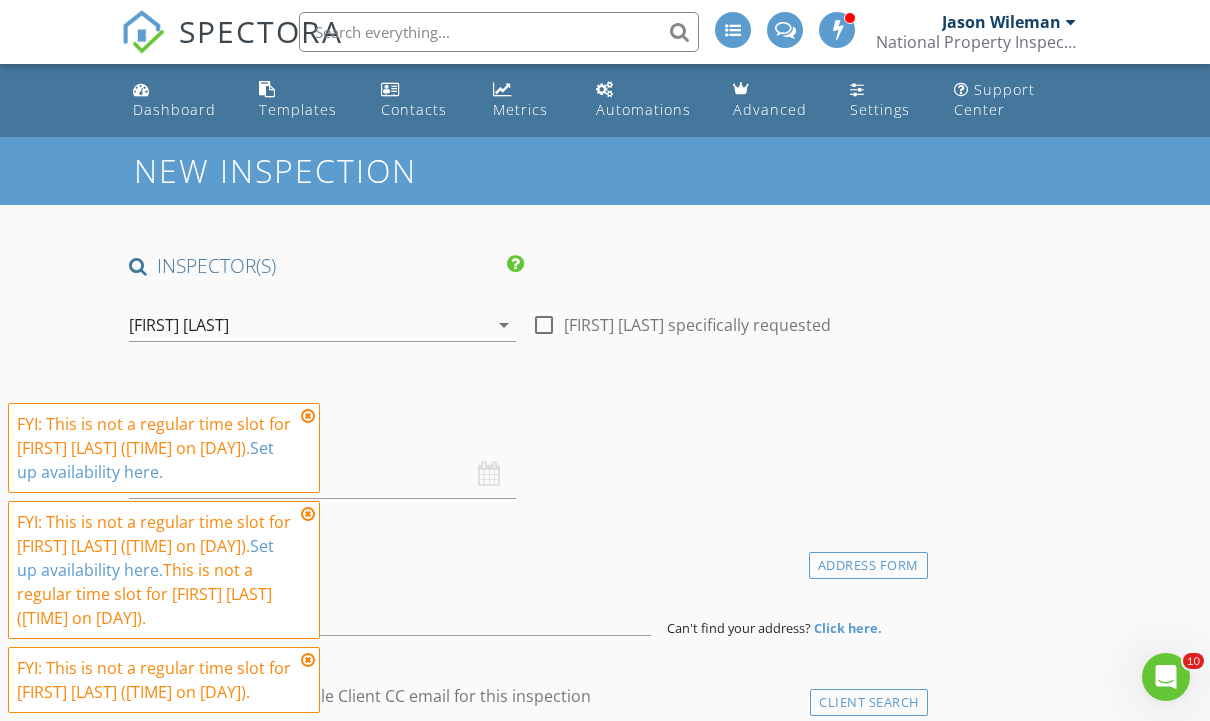 click at bounding box center [308, 416] 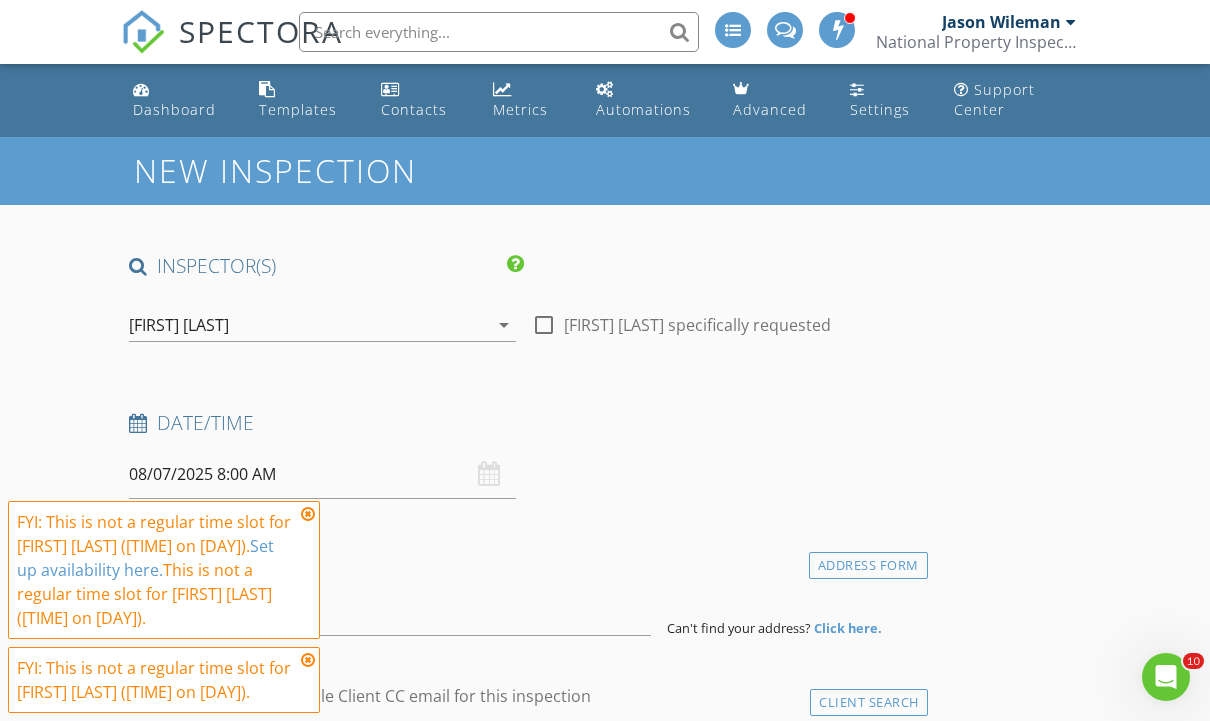 click on "08/07/2025 8:00 AM" at bounding box center [322, 474] 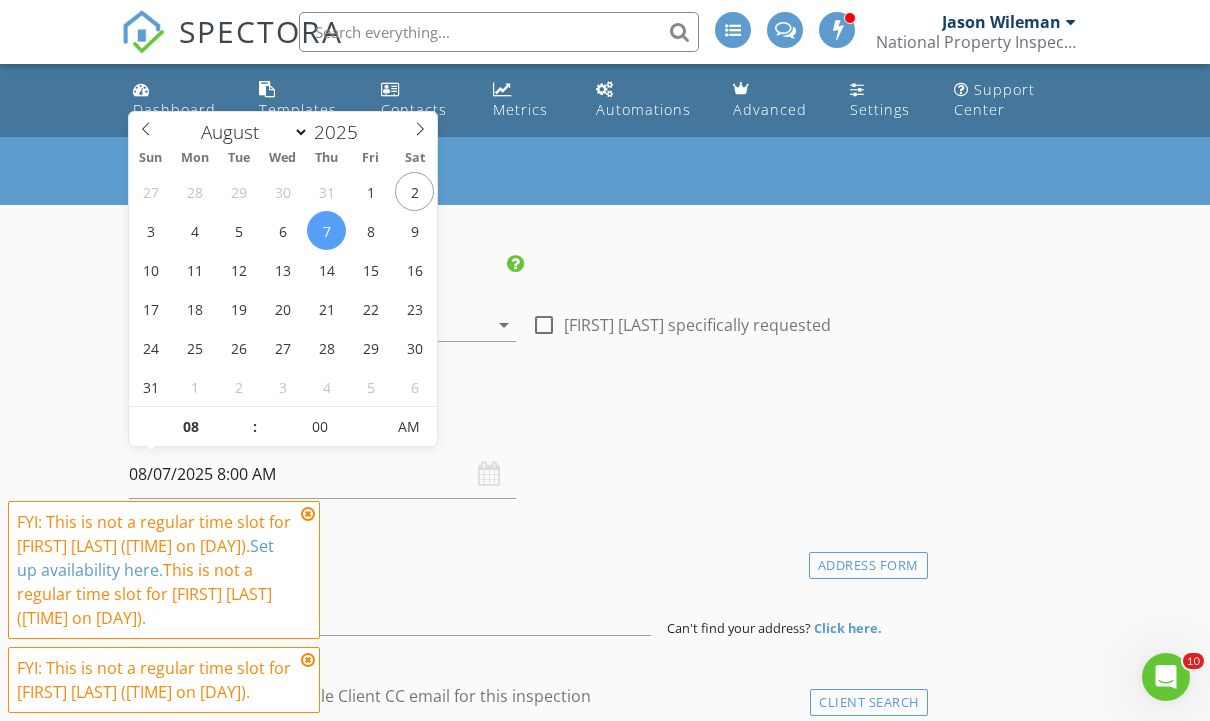 click on "08/07/2025 8:00 AM" at bounding box center [322, 474] 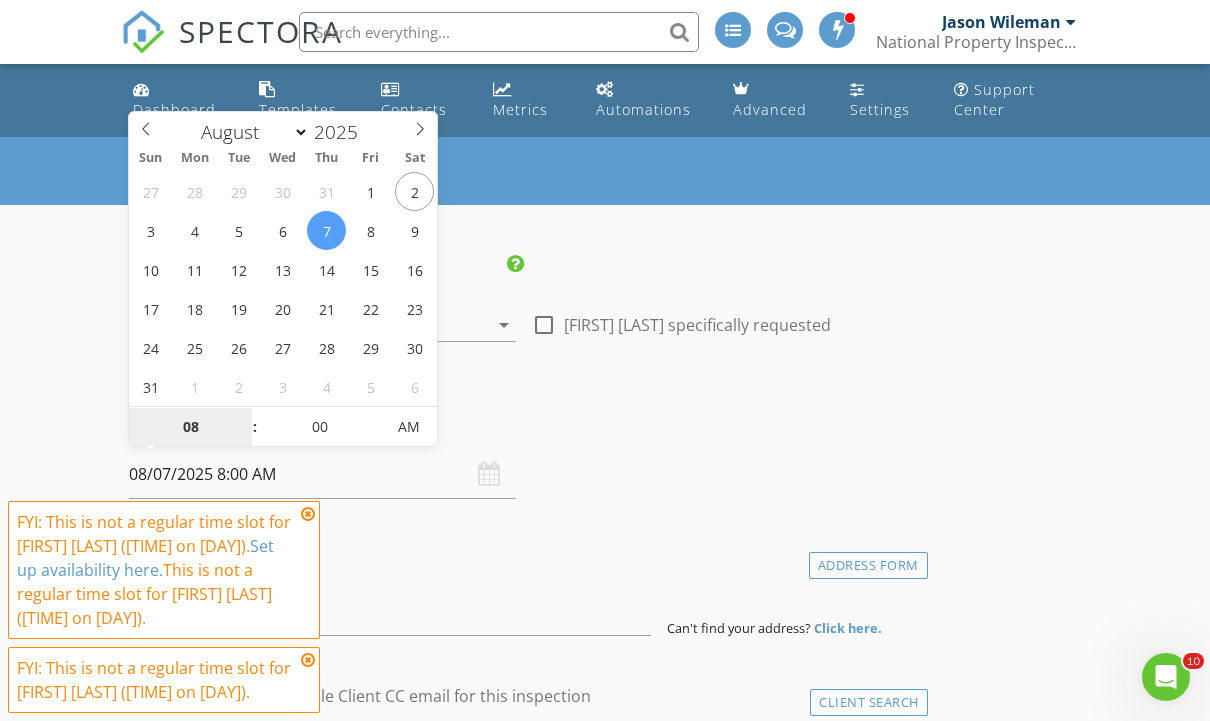 click on "08" at bounding box center (190, 428) 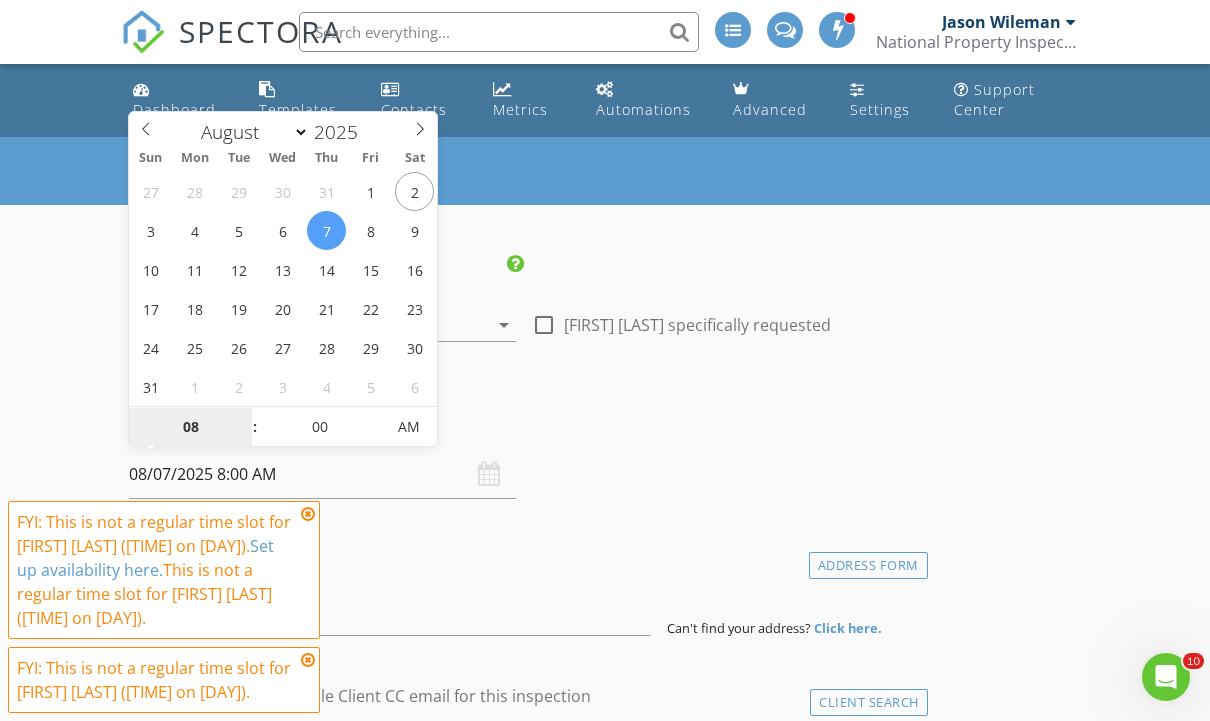 type on "9" 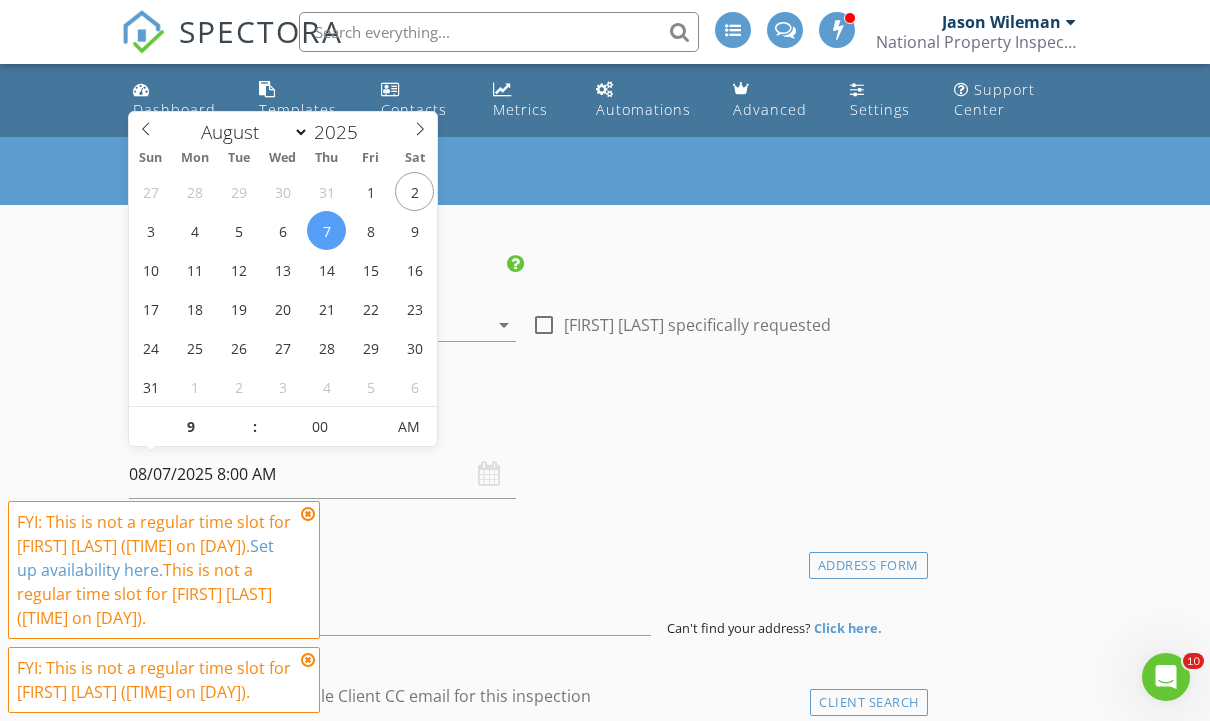 type on "08/07/2025 9:00 AM" 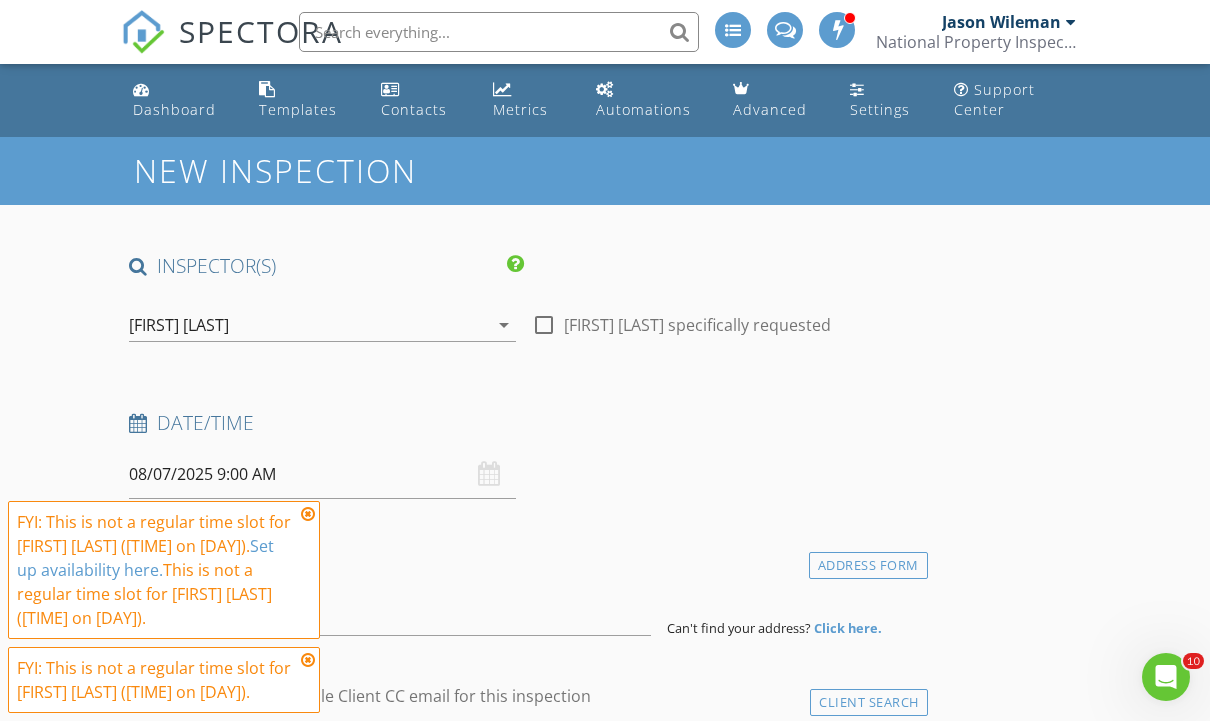 click on "Date/Time
08/07/2025 9:00 AM" at bounding box center (524, 454) 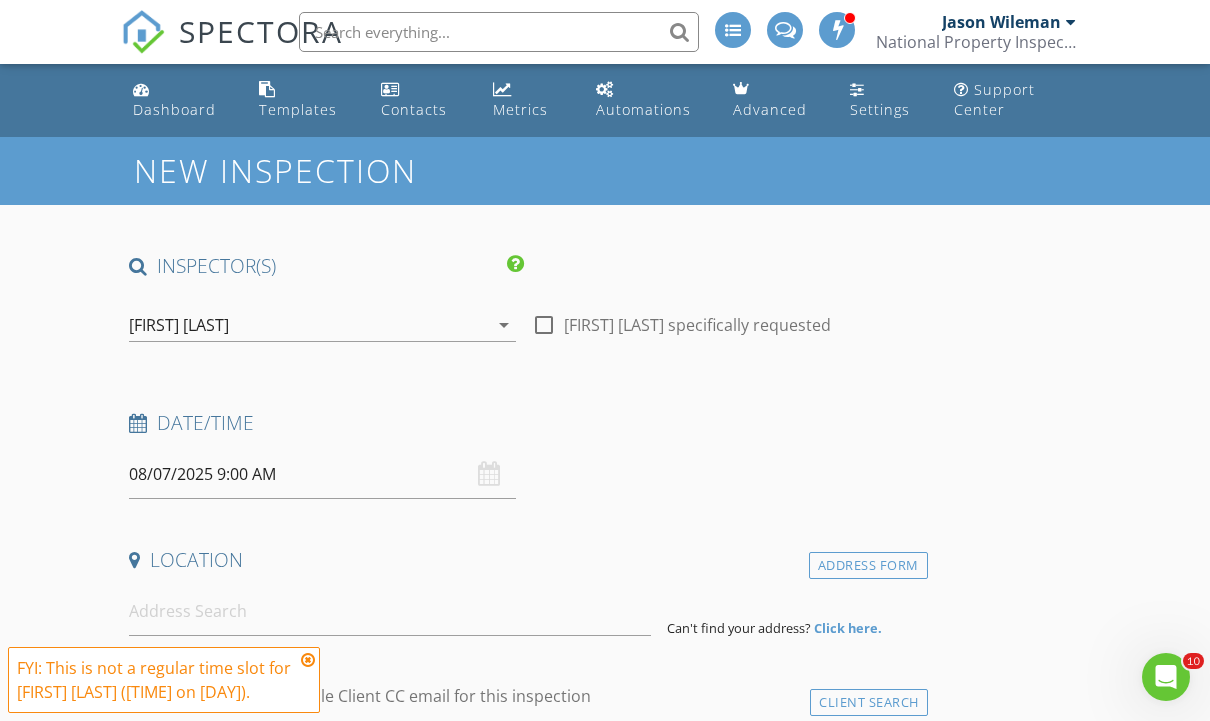 click at bounding box center (308, 660) 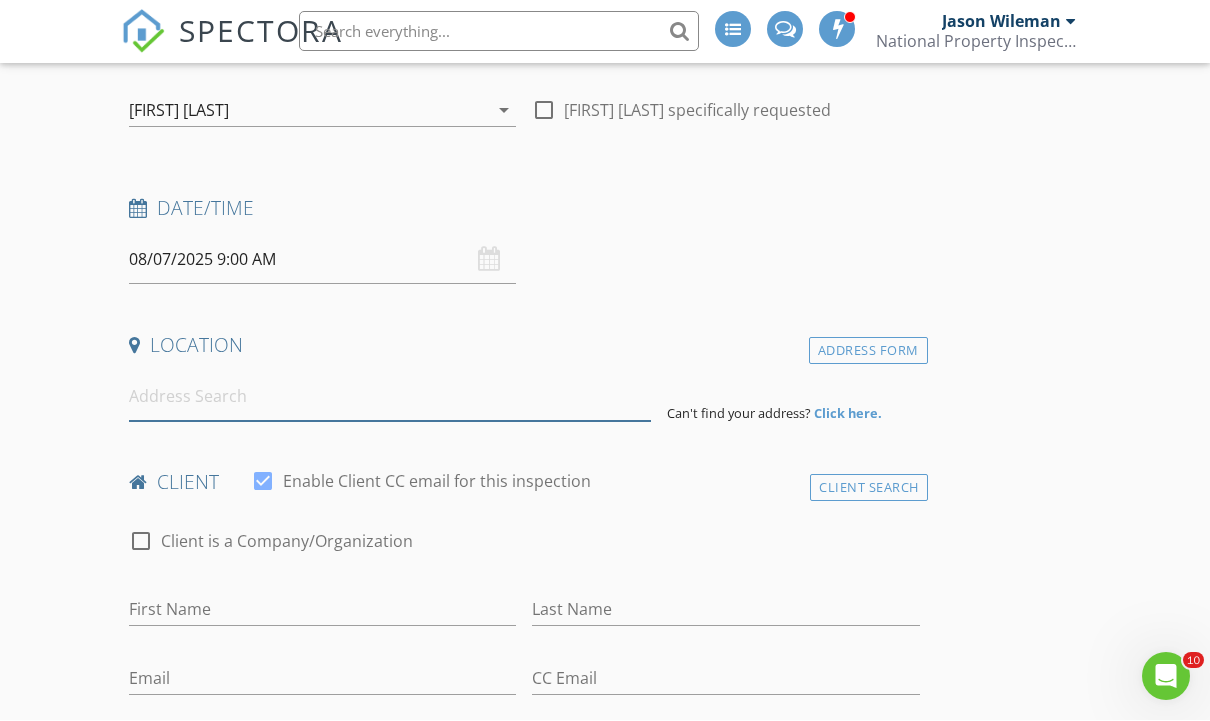 click at bounding box center [390, 397] 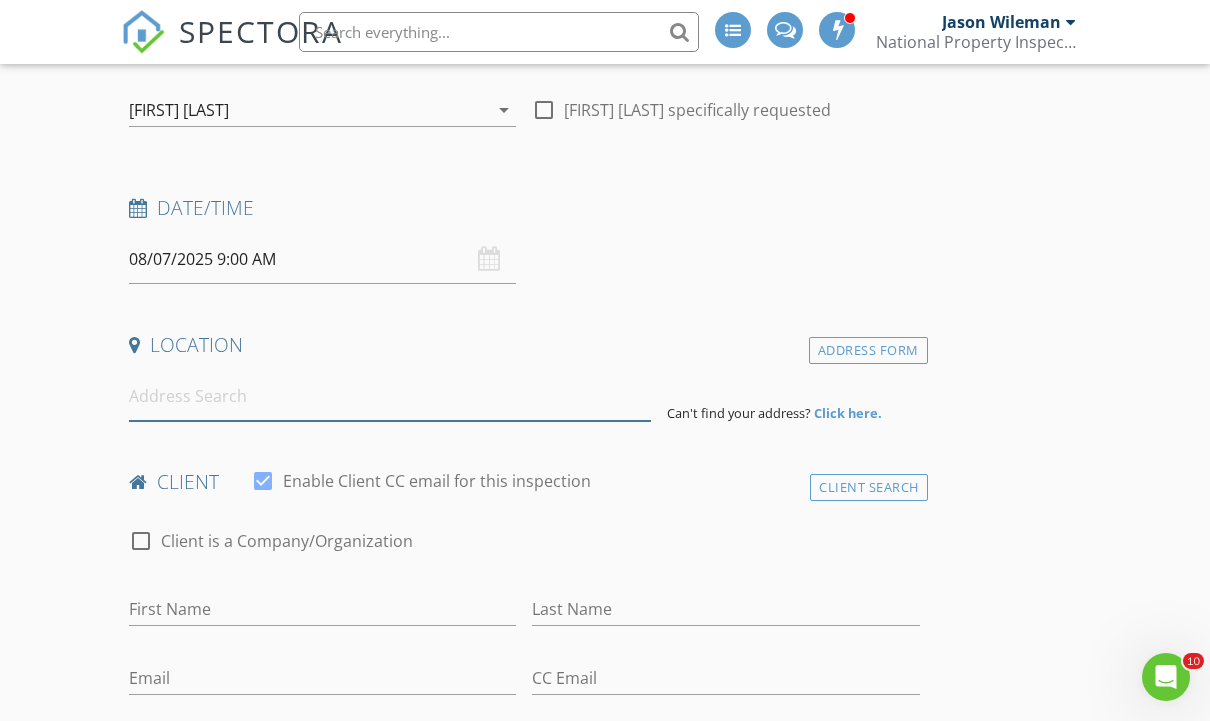 scroll, scrollTop: 214, scrollLeft: 0, axis: vertical 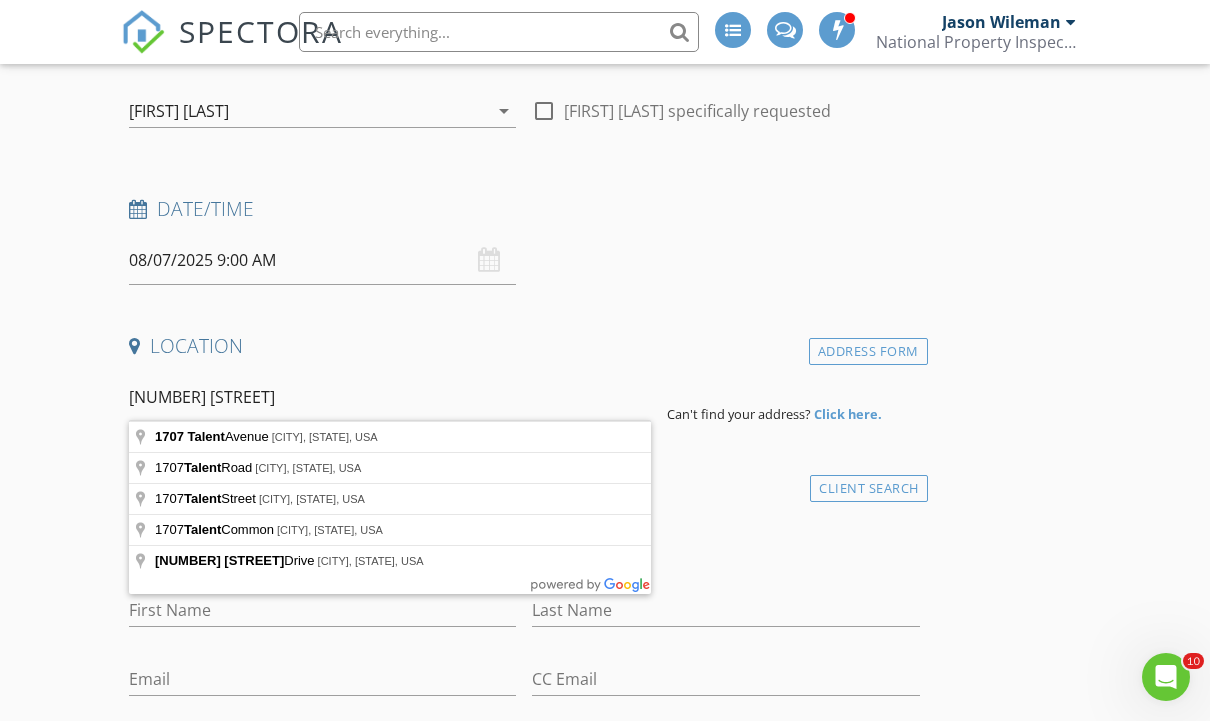 click on "1707 Talent" at bounding box center (390, 397) 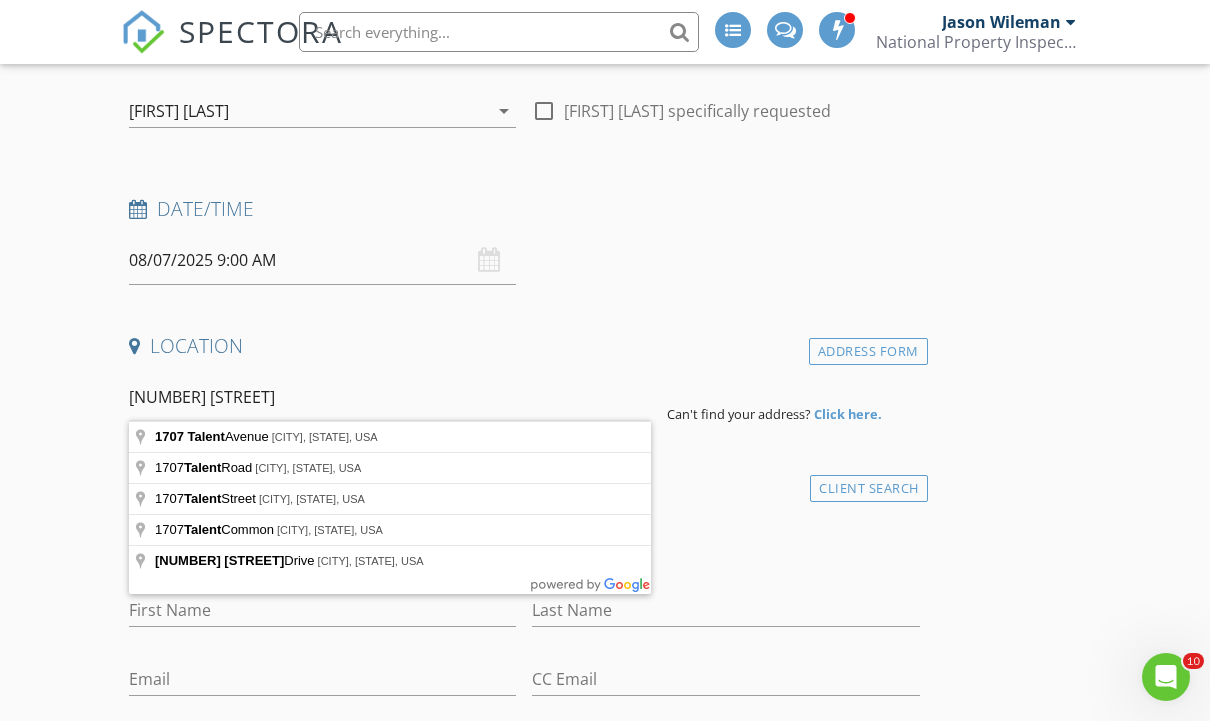 type on "1707 Talent Avenue, Talent, OR, USA" 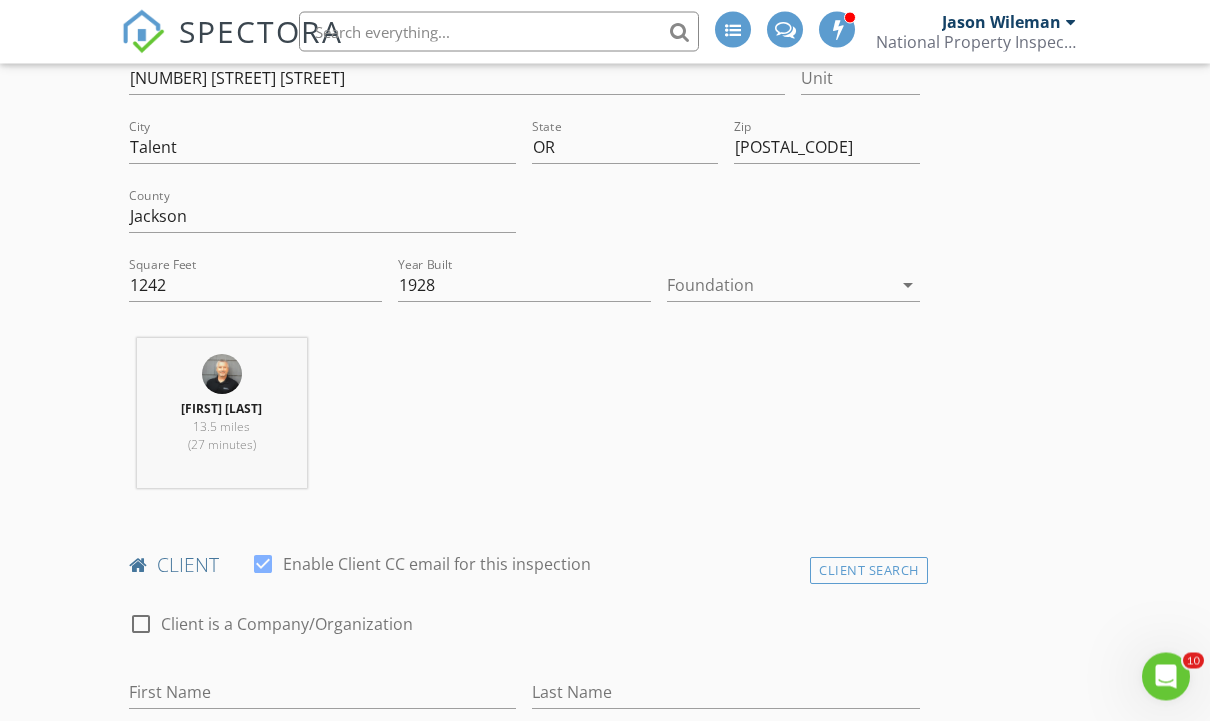 click at bounding box center (779, 286) 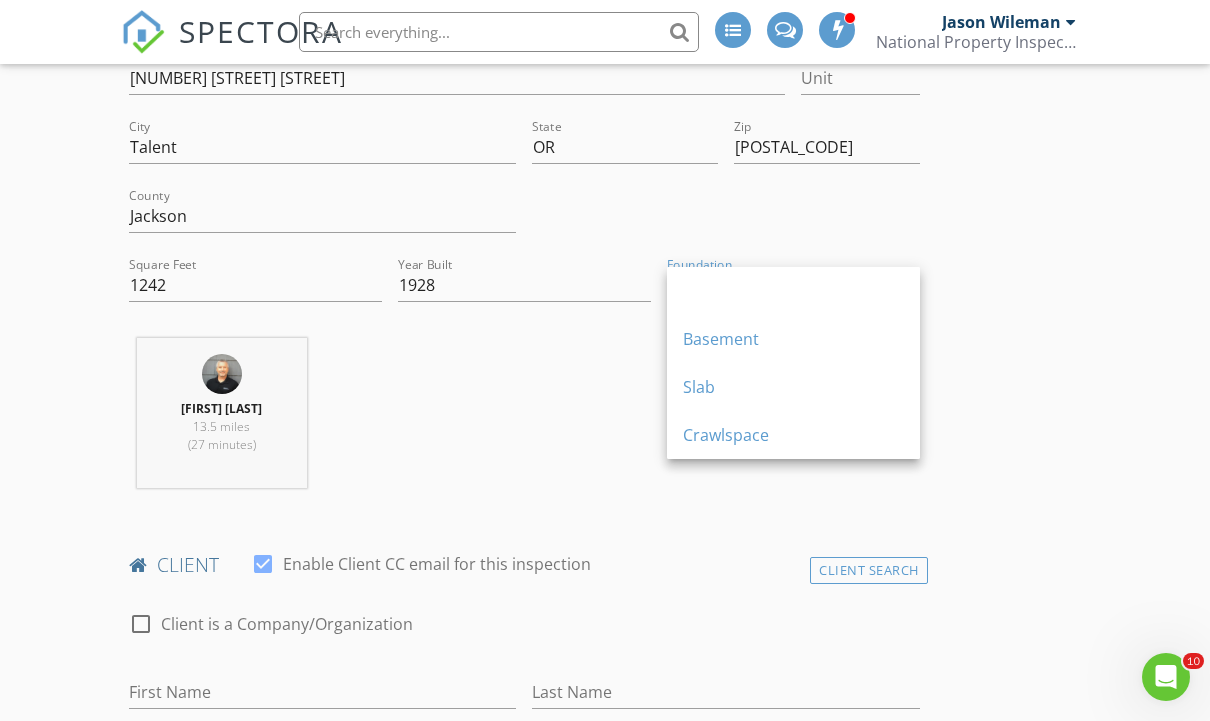 click on "Crawlspace" at bounding box center [793, 435] 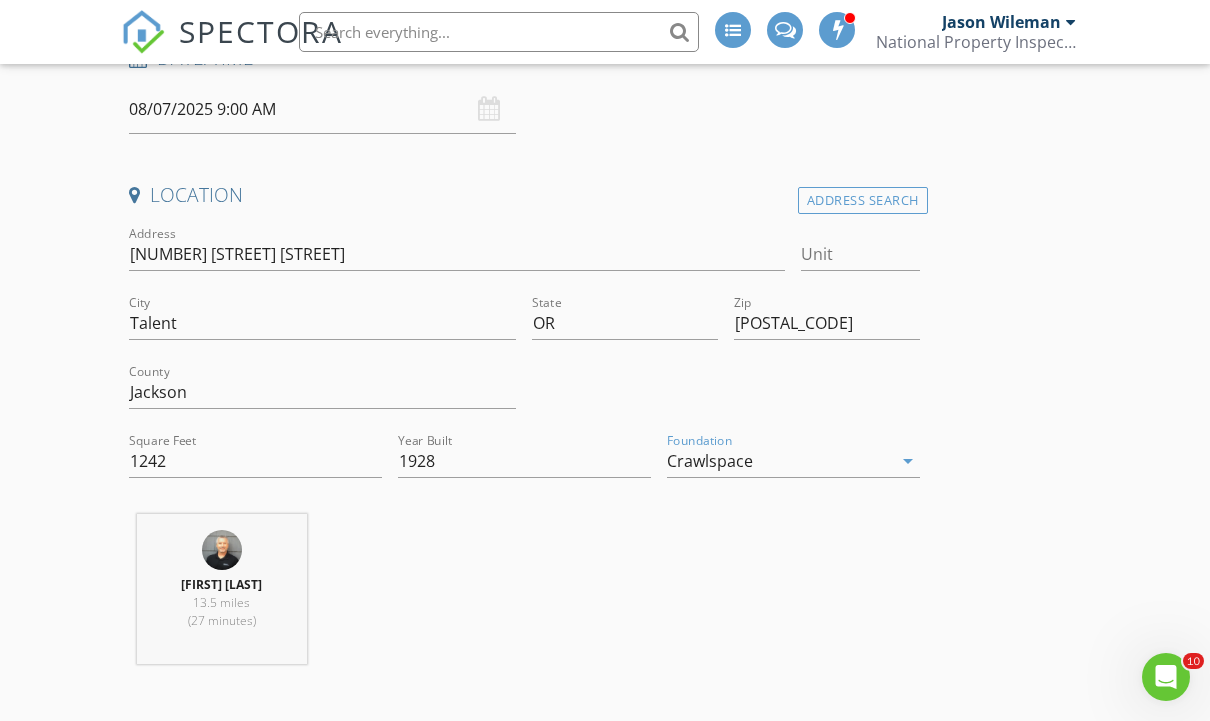 scroll, scrollTop: 364, scrollLeft: 0, axis: vertical 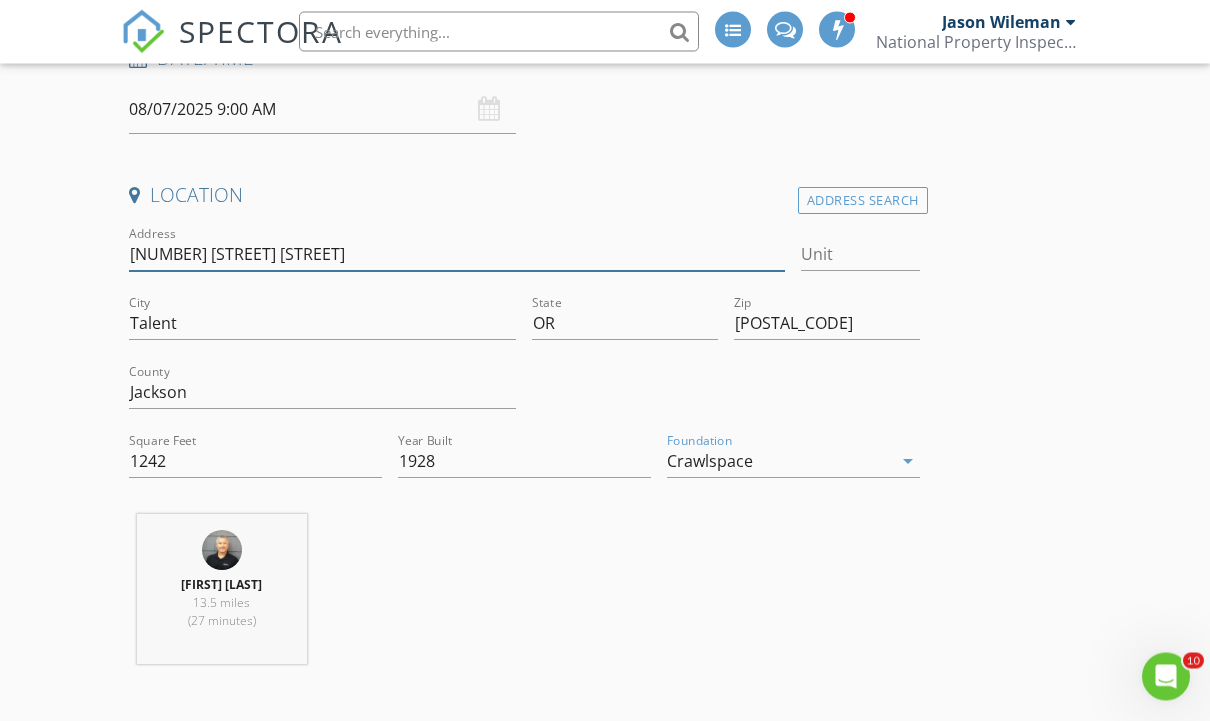 click on "1707 Talent Ave" at bounding box center [457, 255] 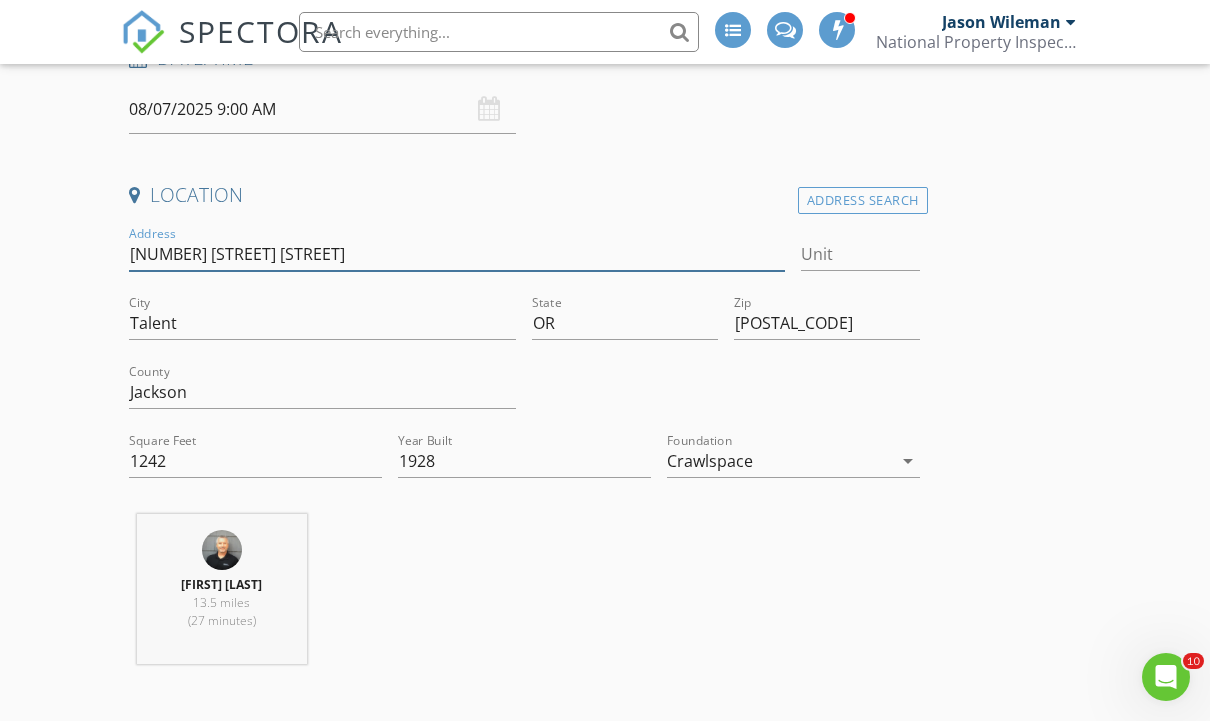 click on "1707 Talent Ave" at bounding box center [457, 254] 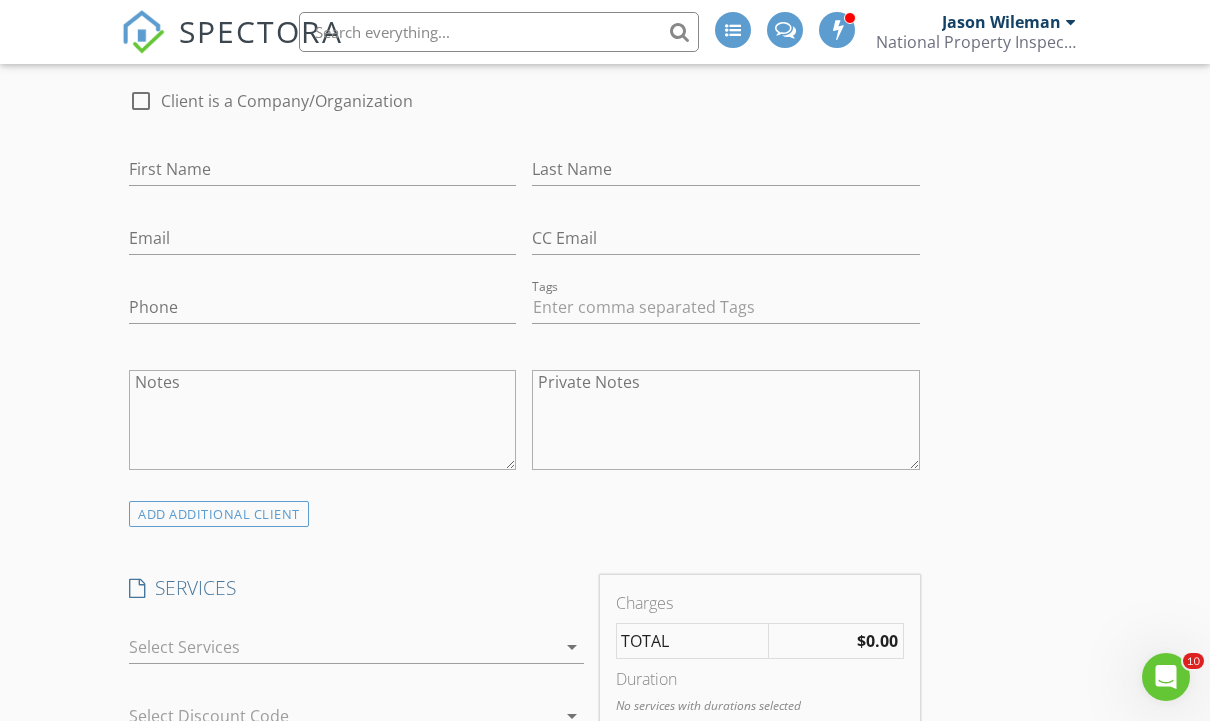 scroll, scrollTop: 1073, scrollLeft: 0, axis: vertical 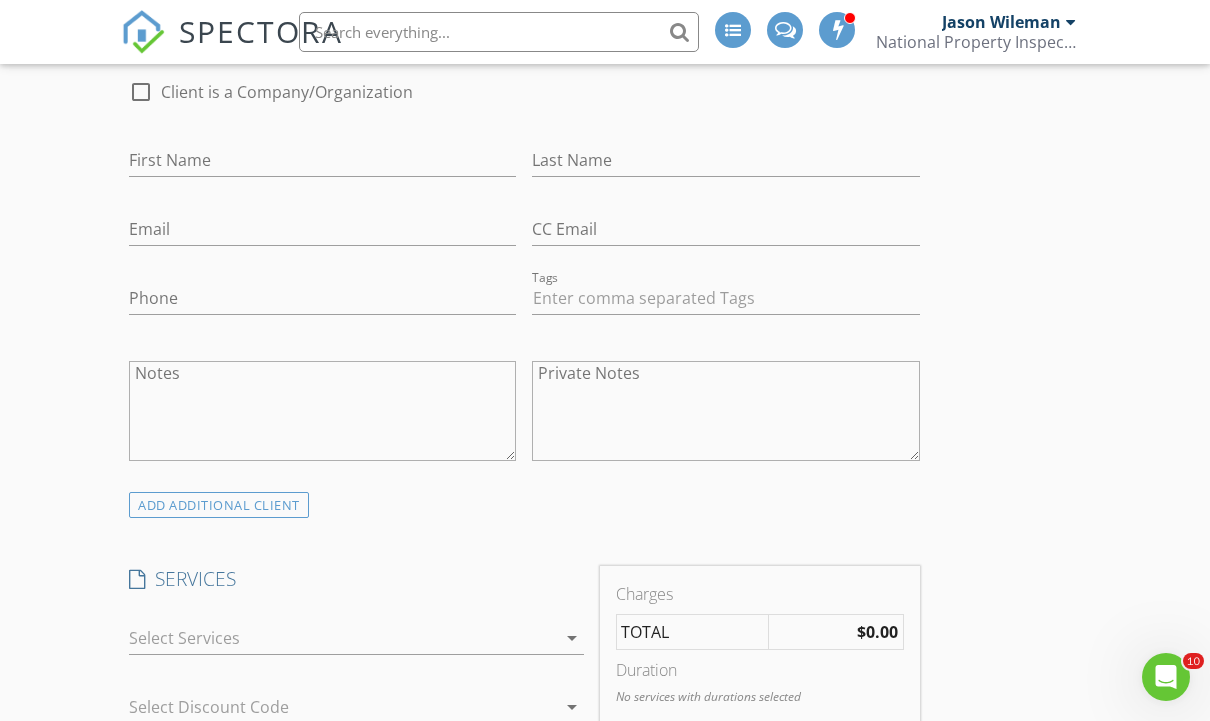 click on "SPECTORA
Jason Wileman
National Property Inspections
Role:
Inspector
Change Role
Dashboard
New Inspection
Inspections
Calendar
Template Editor
Contacts
Automations
Team
Metrics
Payments
Data Exports
Billing
Conversations
Tasks
Reporting
Advanced
Equipment
Settings
What's New
Sign Out
Change Active Role
Your account has more than one possible role. Please choose how you'd like to view the site:
Company/Agency
City
Role
Dashboard
Templates
Contacts
Metrics
Automations
Advanced
Settings
Support Center
Basement Slab Crawlspace Buyer's agent  Listing agent No" at bounding box center (605, 923) 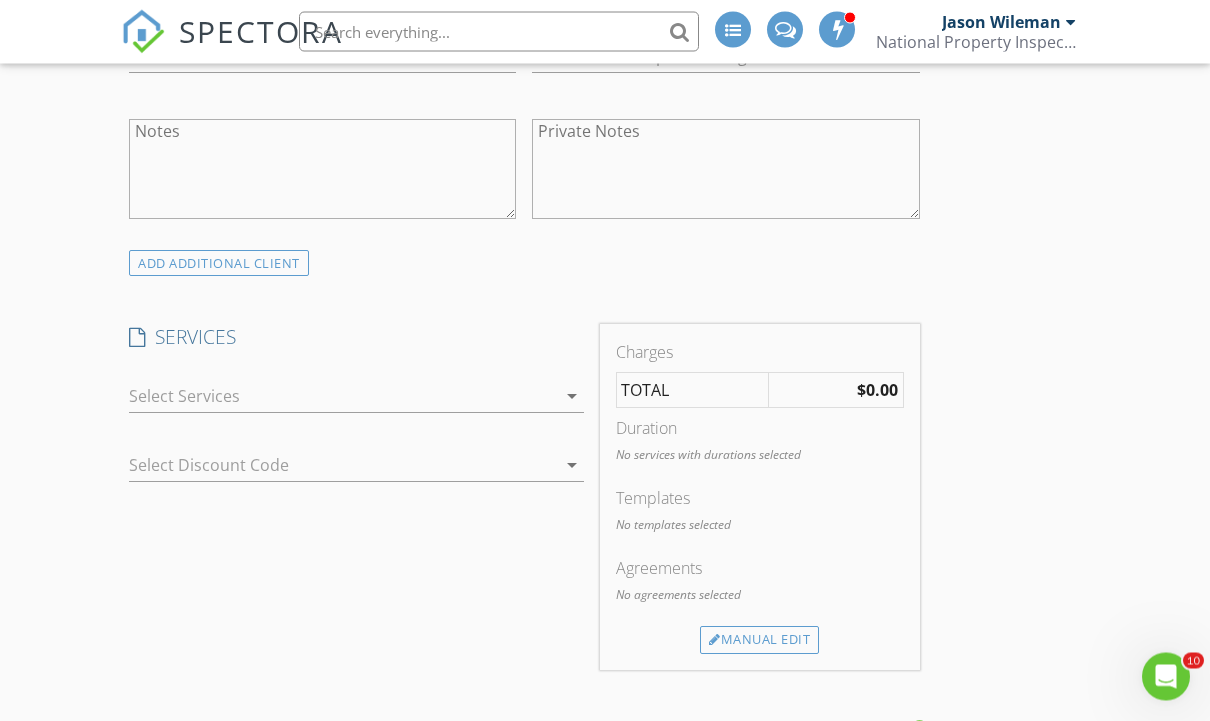 scroll, scrollTop: 1328, scrollLeft: 0, axis: vertical 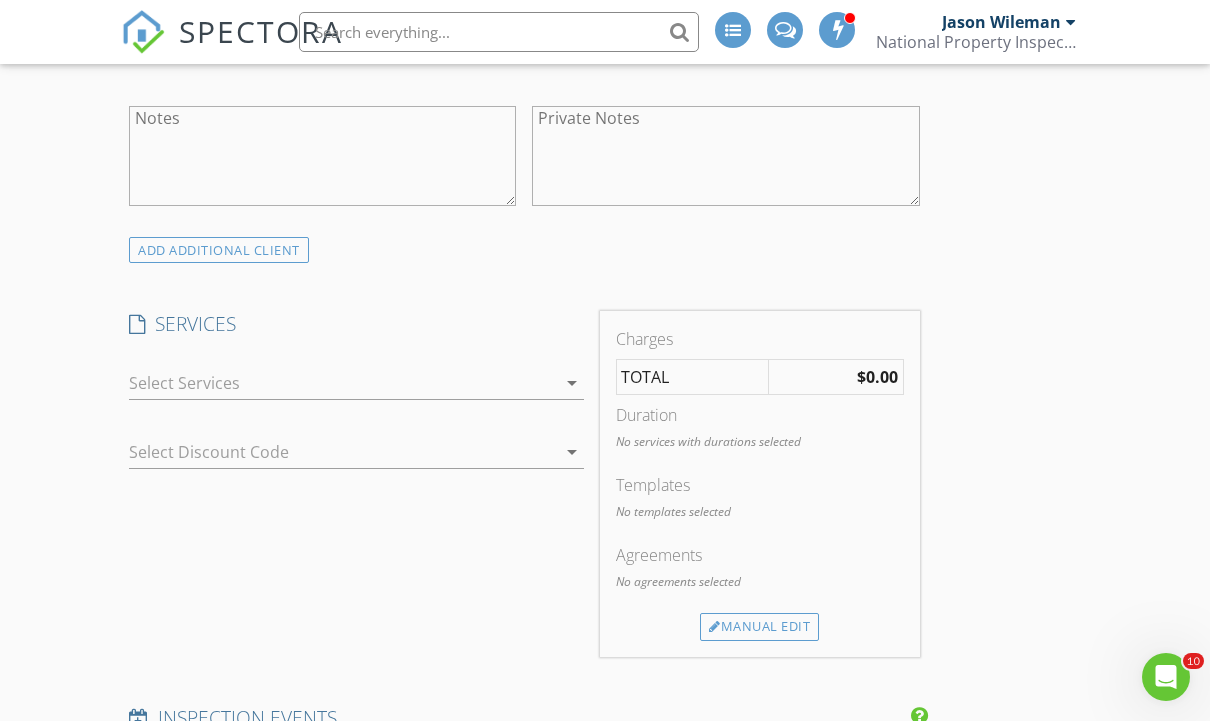 click on "arrow_drop_down" at bounding box center [572, 383] 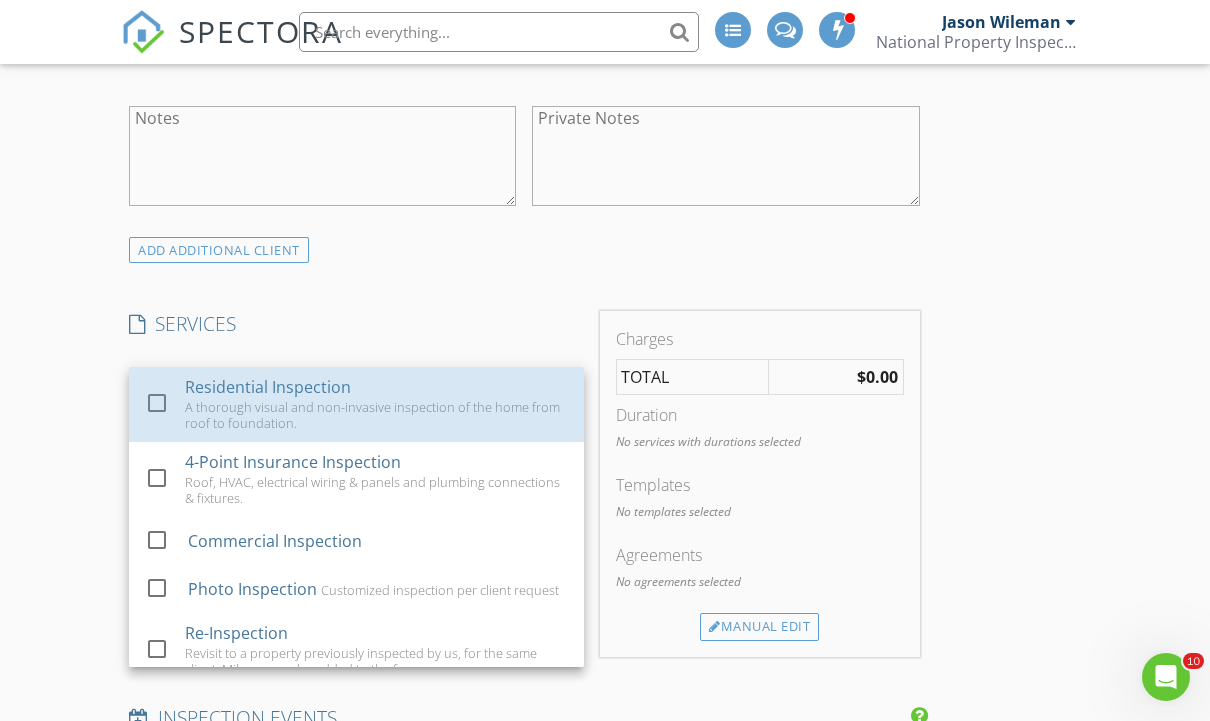 click on "A thorough visual and non-invasive inspection of the home from roof to foundation." at bounding box center (376, 415) 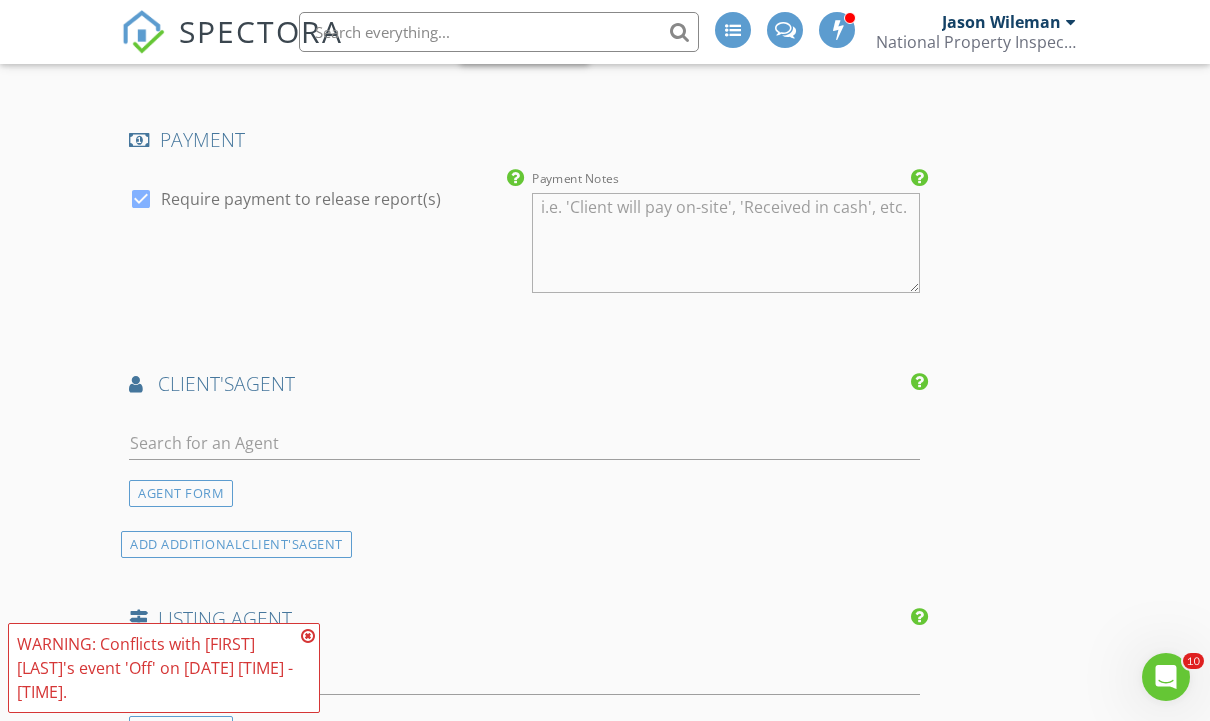 scroll, scrollTop: 2098, scrollLeft: 0, axis: vertical 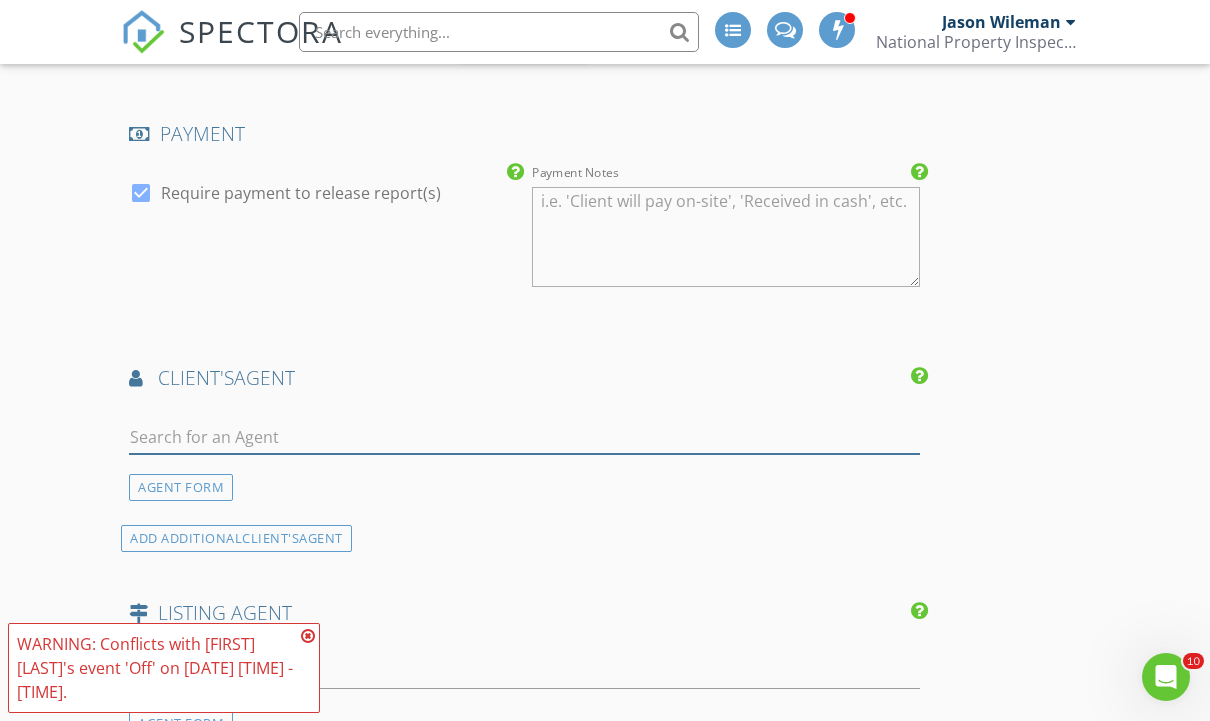 click at bounding box center [524, 437] 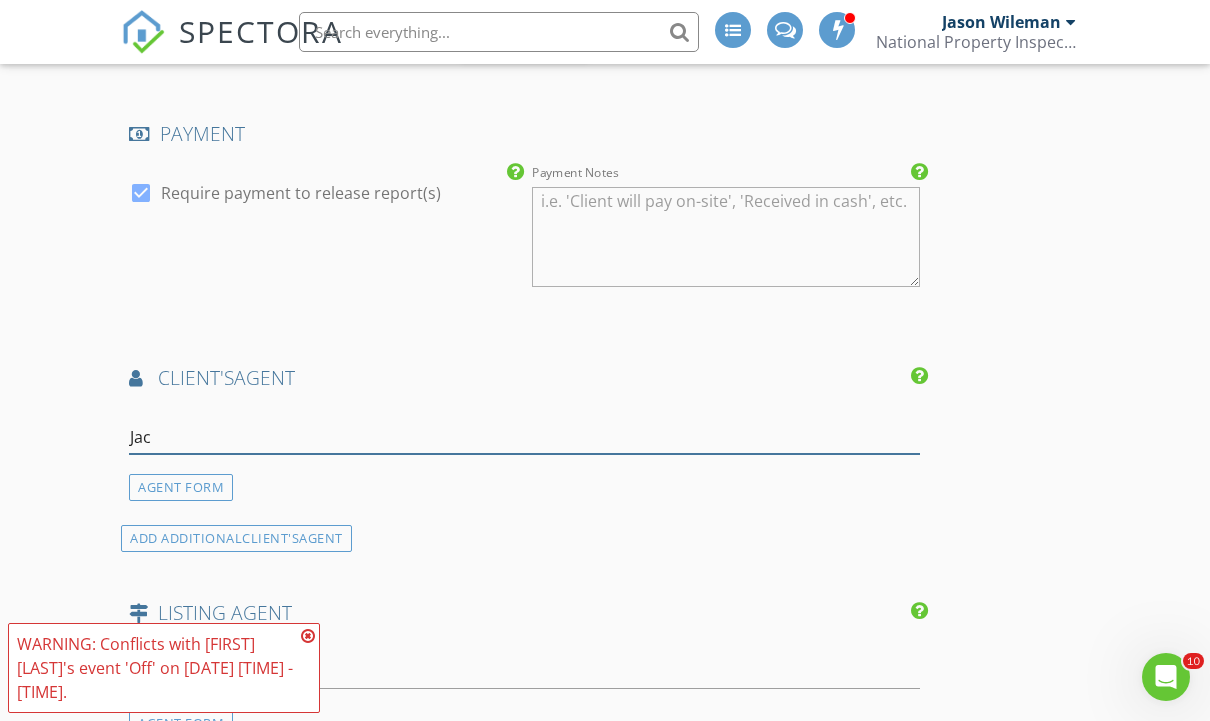 type on "Jack" 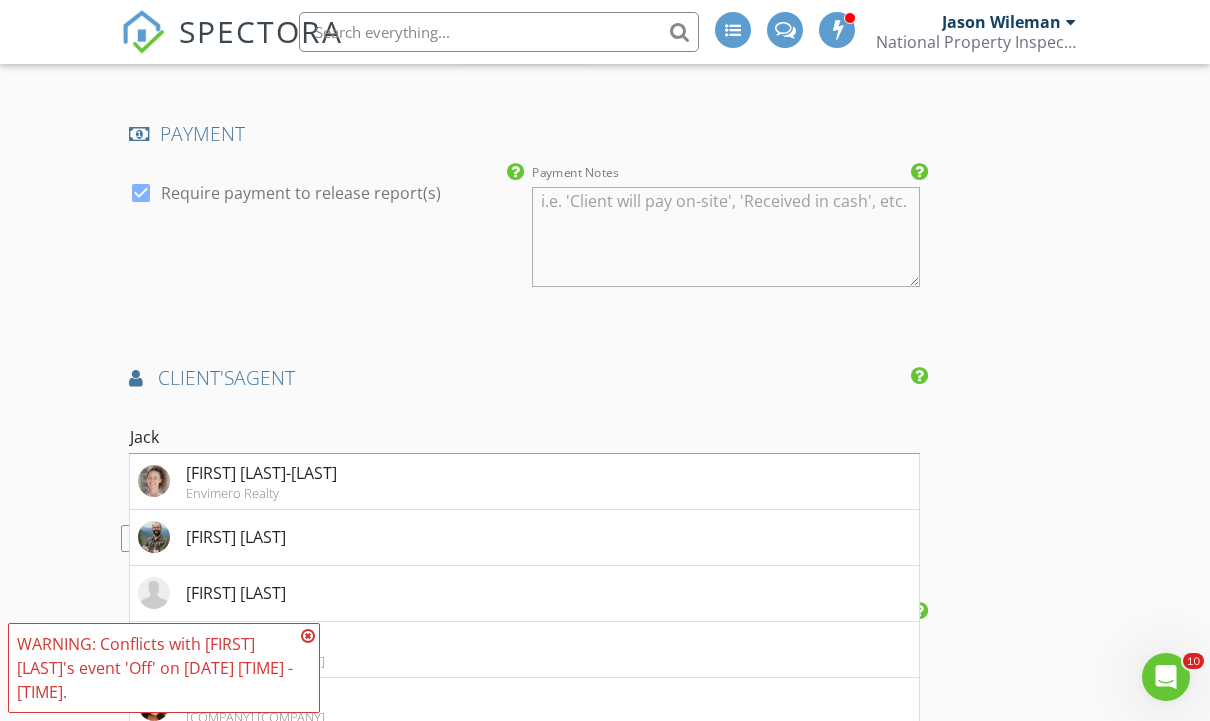 click on "Jack Smoot" at bounding box center [524, 538] 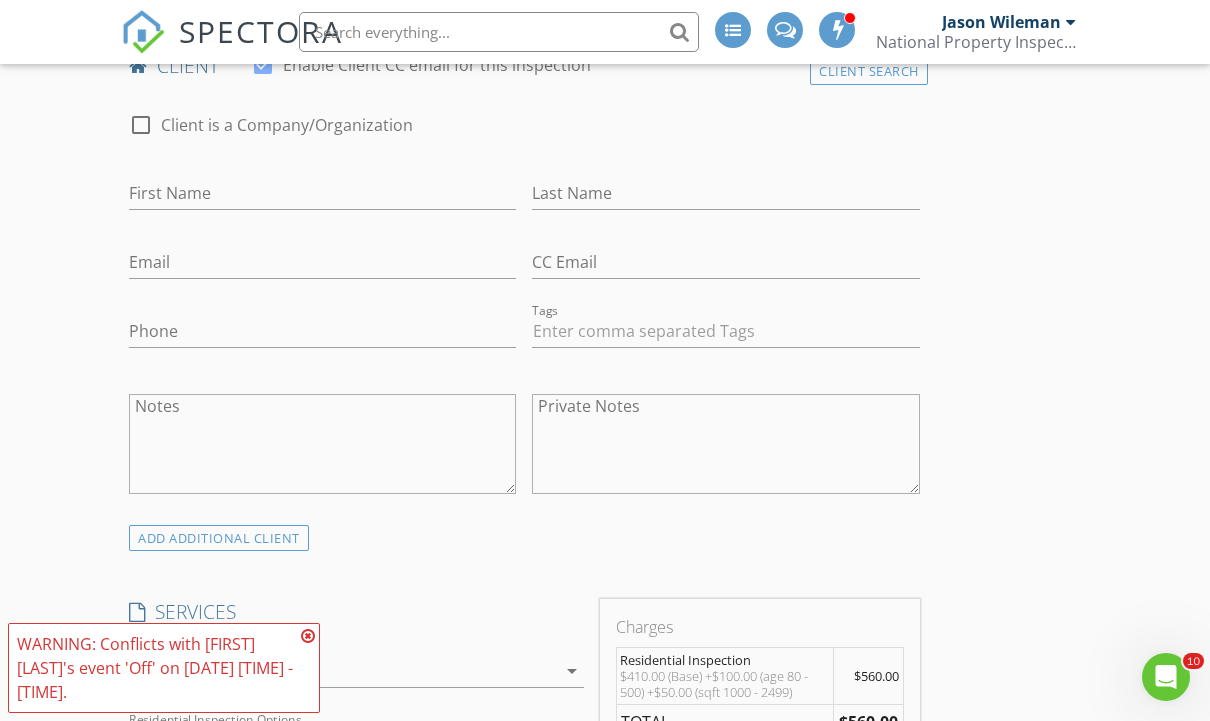 scroll, scrollTop: 1039, scrollLeft: 0, axis: vertical 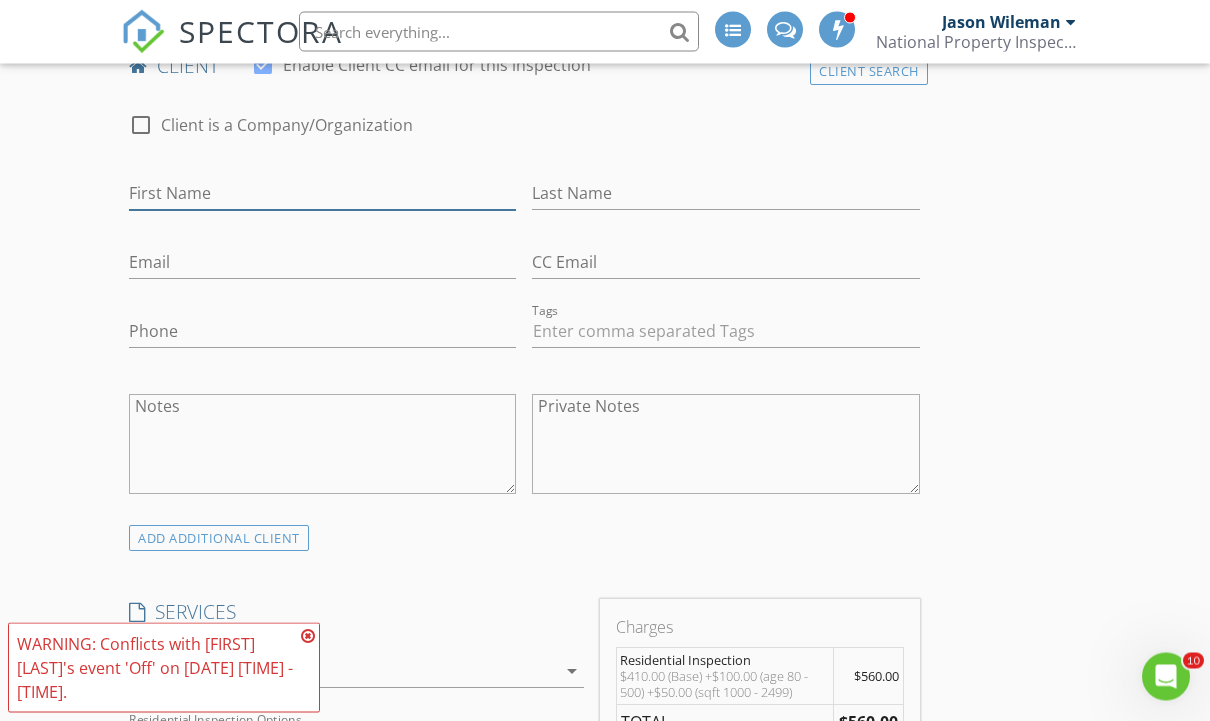 click on "First Name" at bounding box center [322, 194] 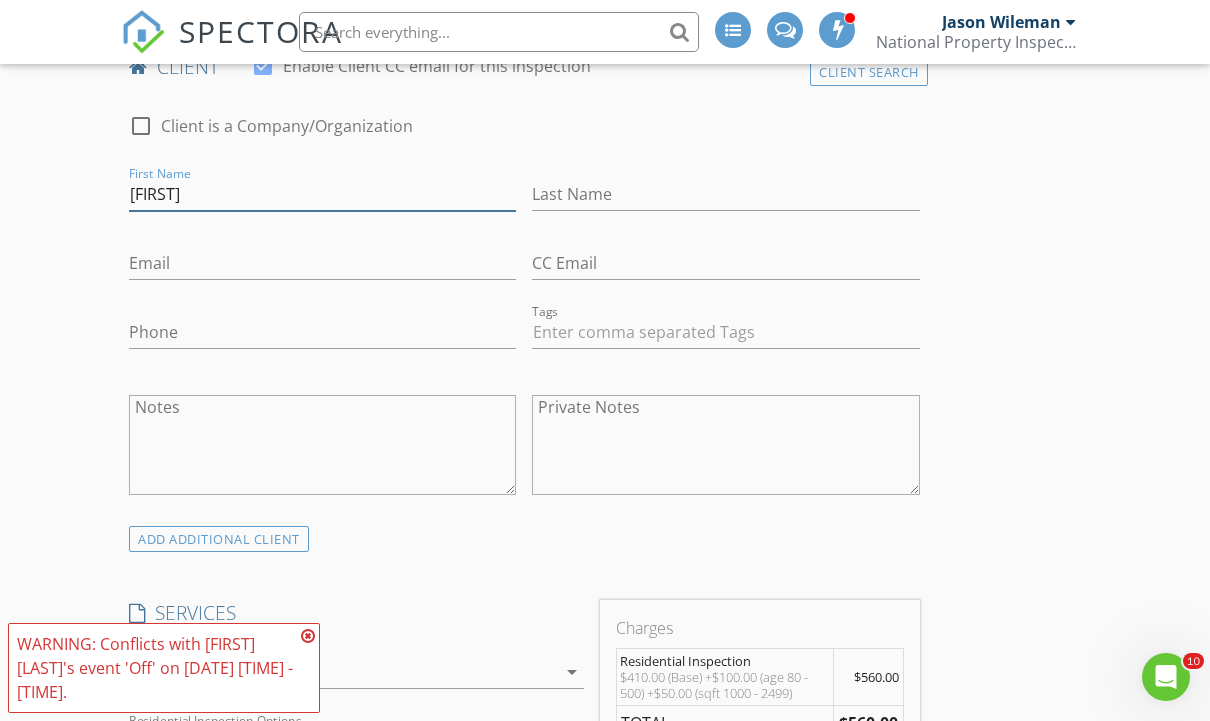 type on "Aubryt" 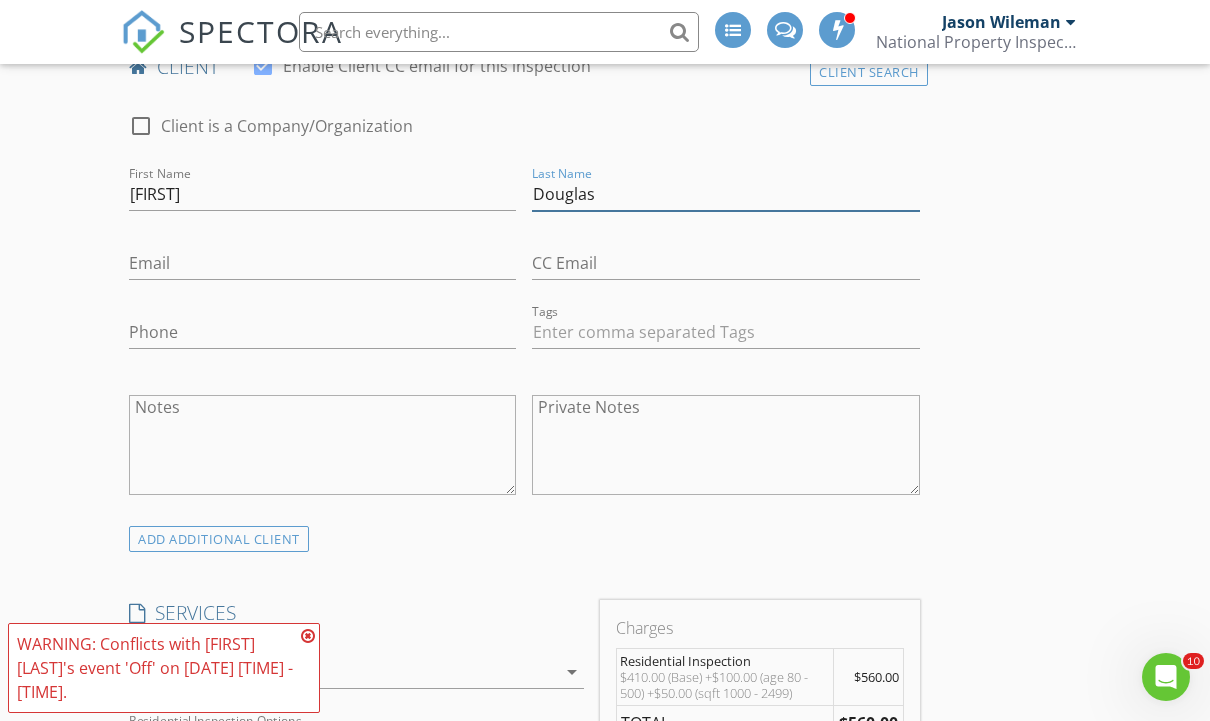 type on "Douglas" 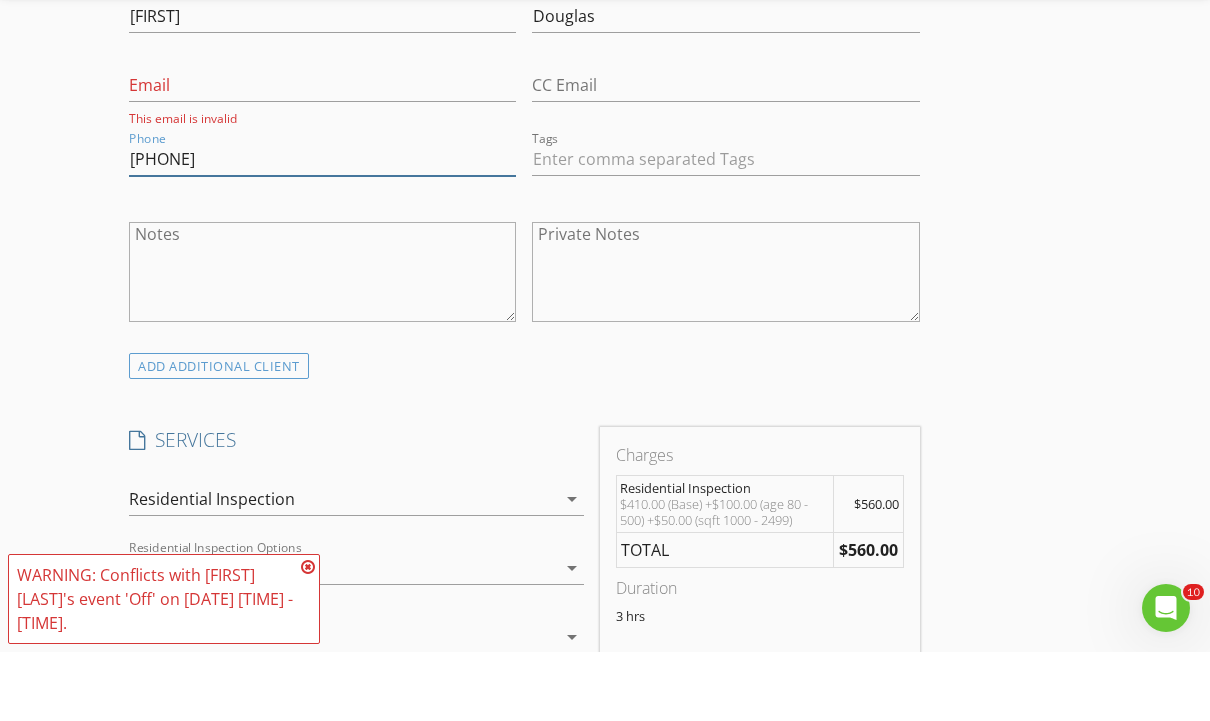 scroll, scrollTop: 1150, scrollLeft: 0, axis: vertical 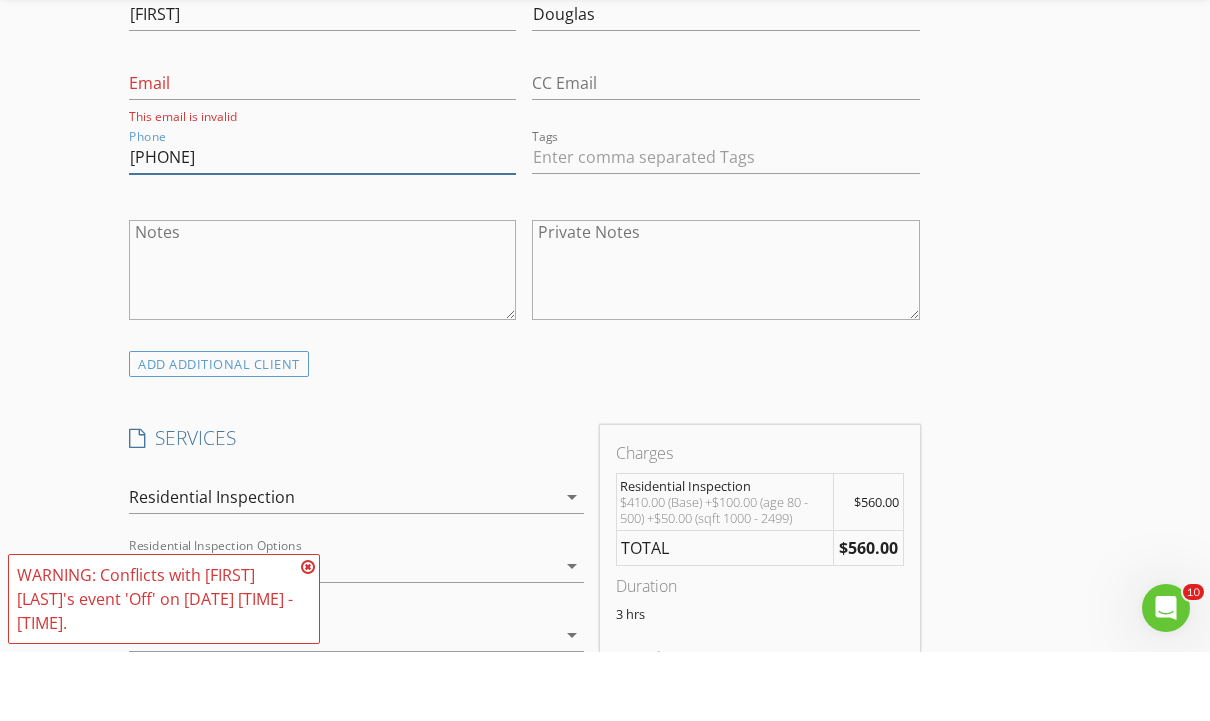 type on "541-324-2618" 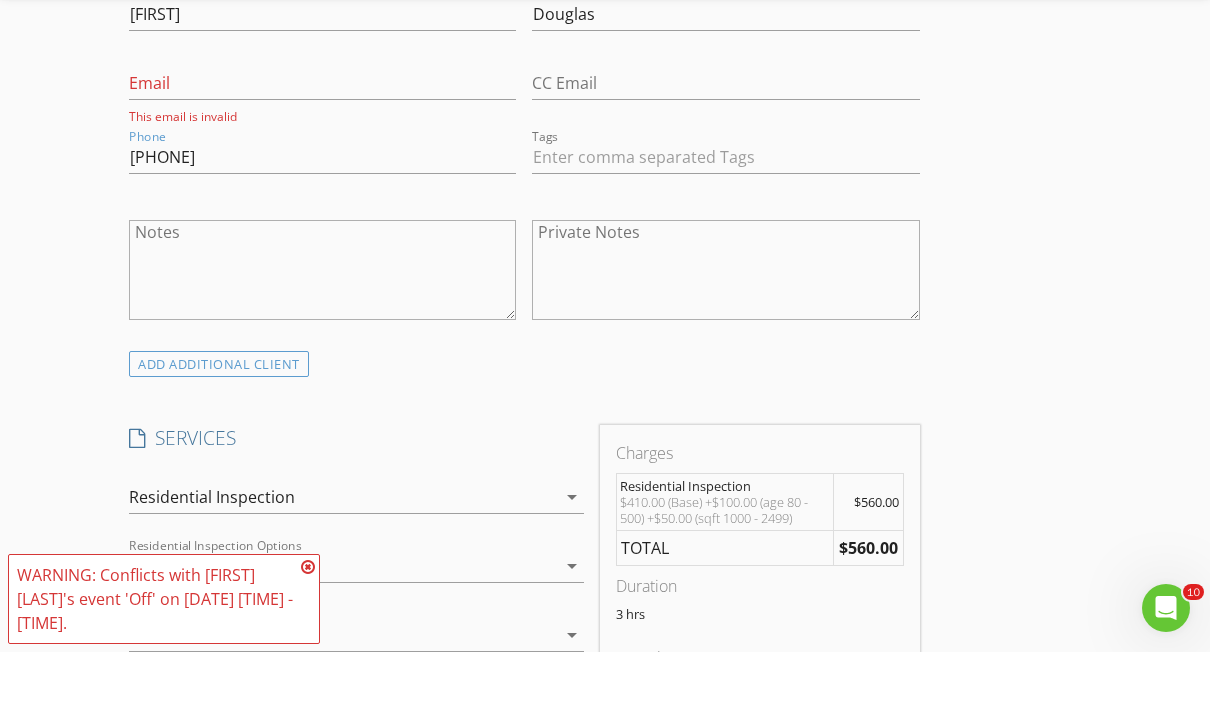 click on "ADD ADDITIONAL client" at bounding box center (219, 433) 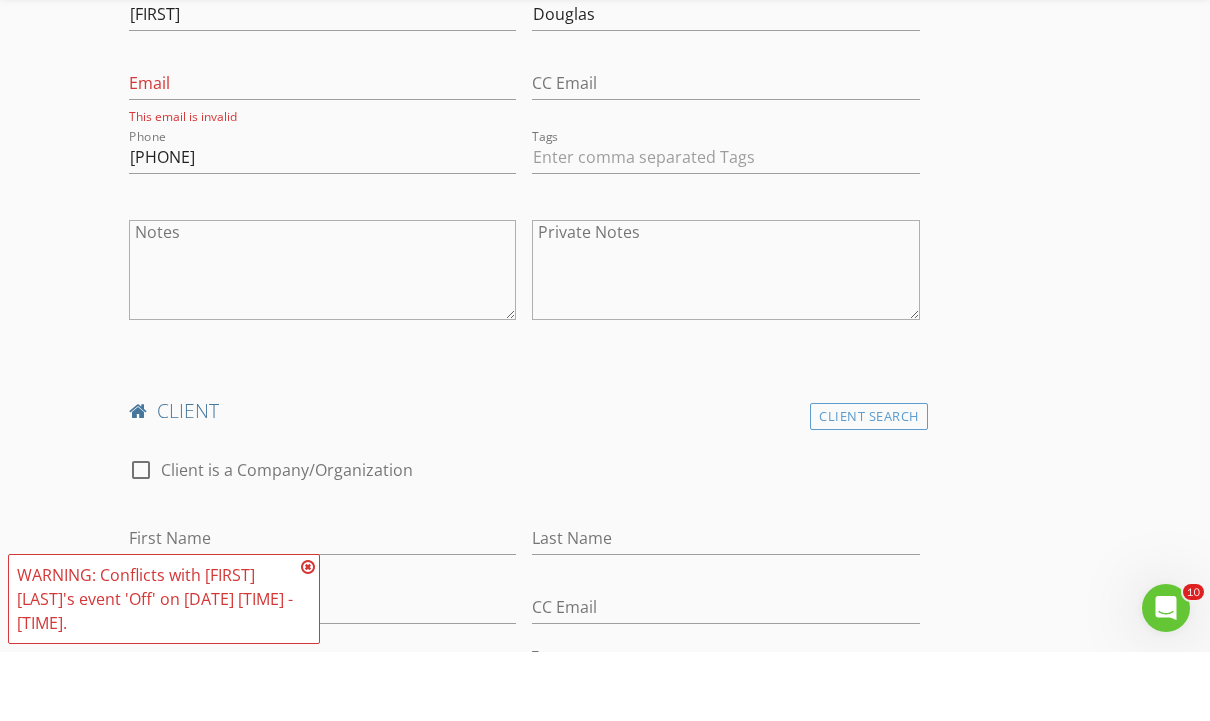 scroll, scrollTop: 1219, scrollLeft: 0, axis: vertical 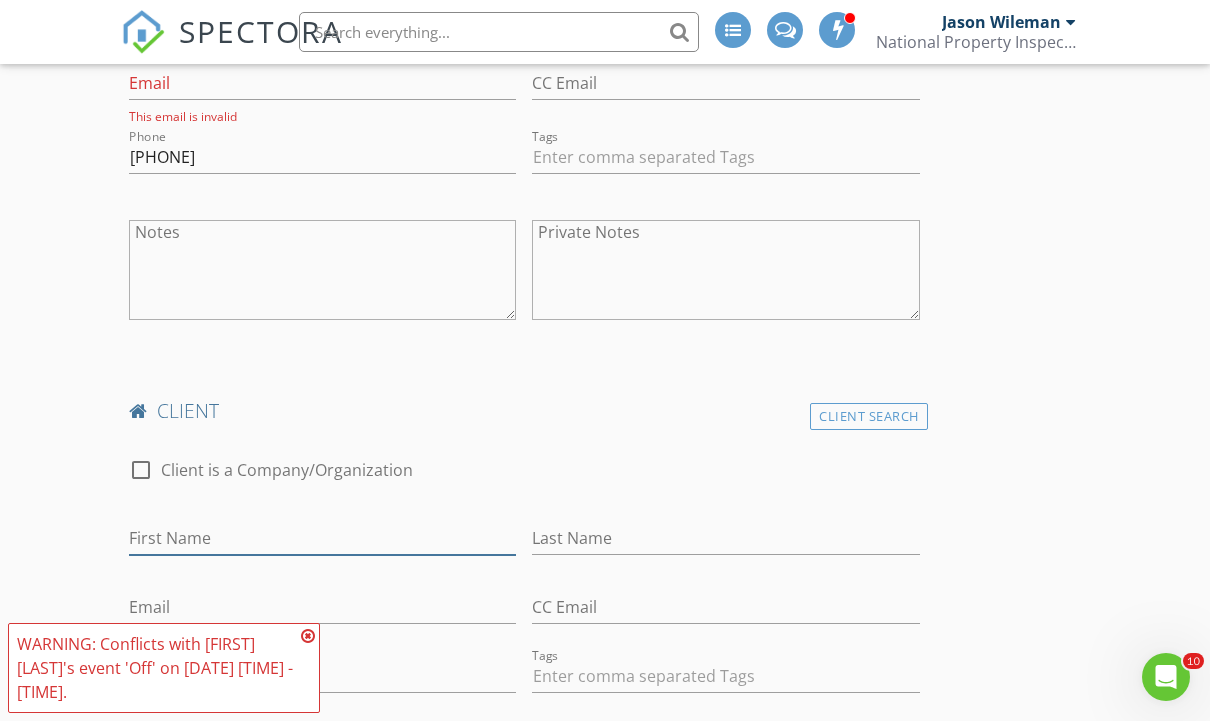 click on "First Name" at bounding box center (322, 538) 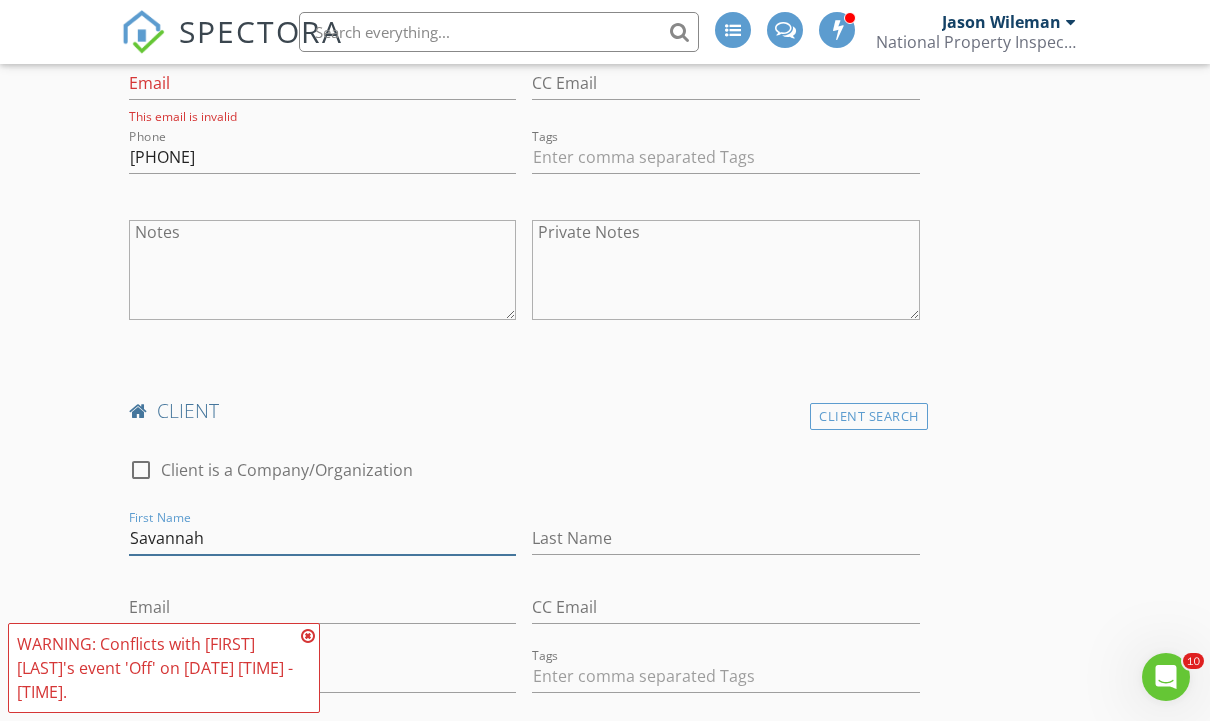 type on "Savannah" 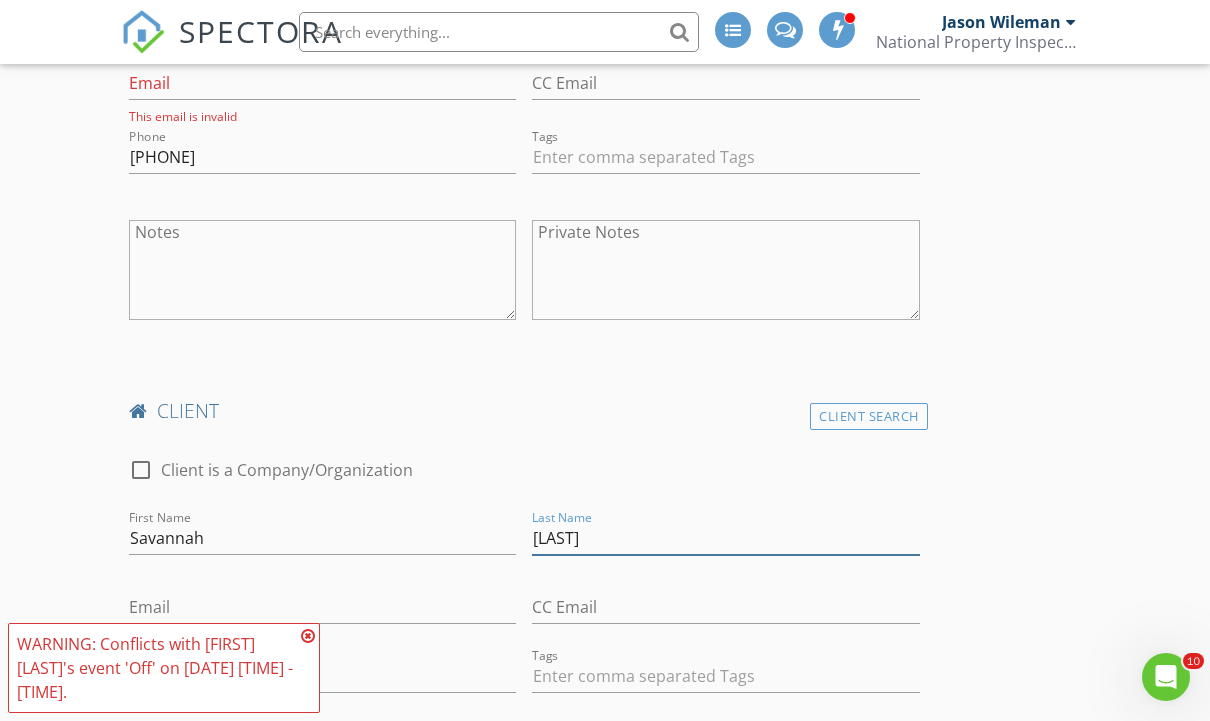 type on "Dougls" 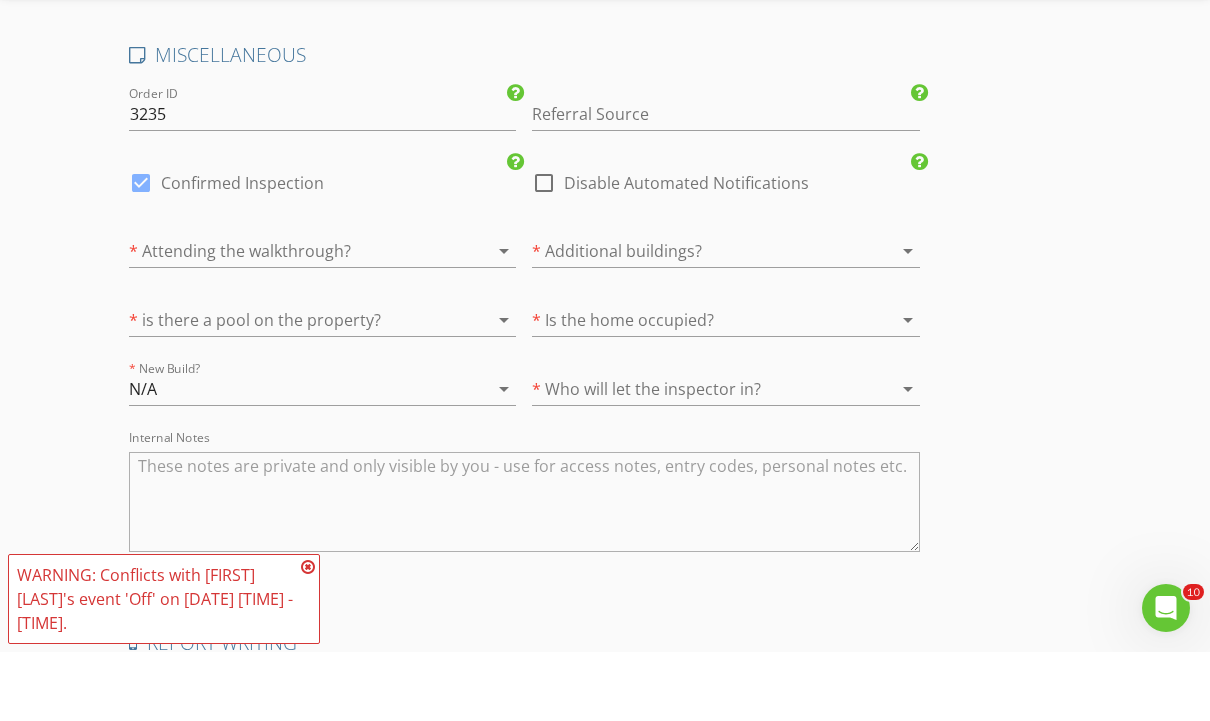 scroll, scrollTop: 3822, scrollLeft: 0, axis: vertical 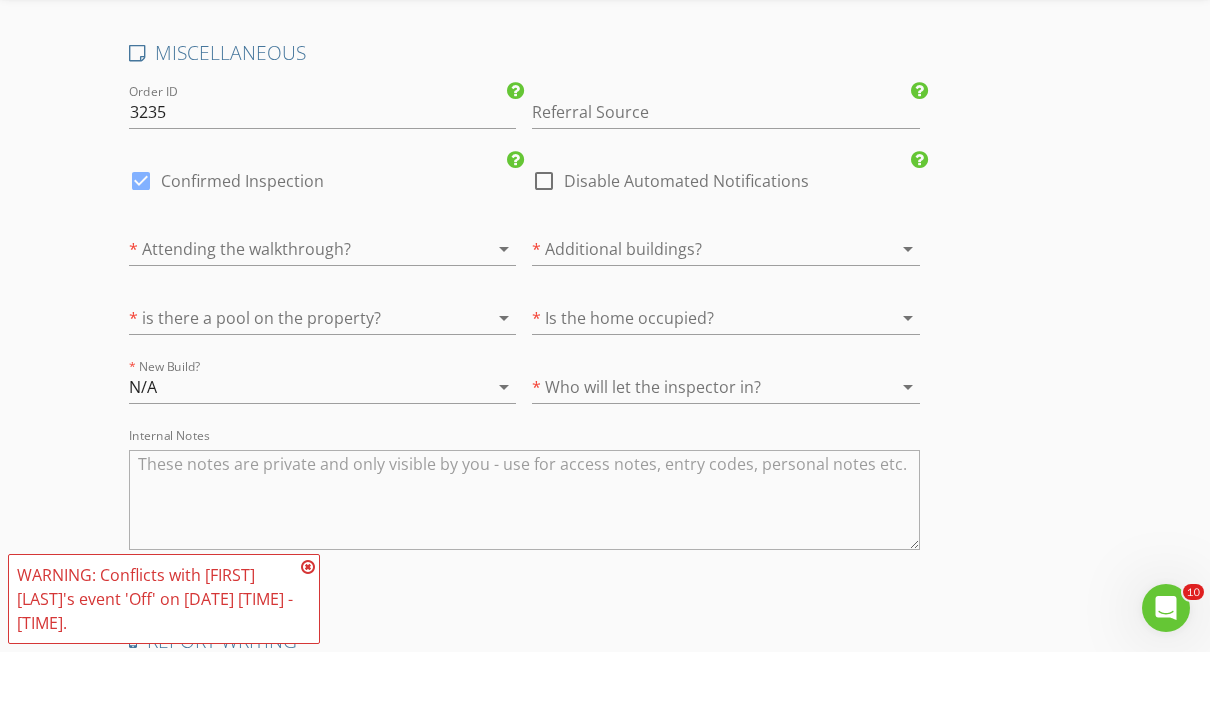 type on "541-951-5152" 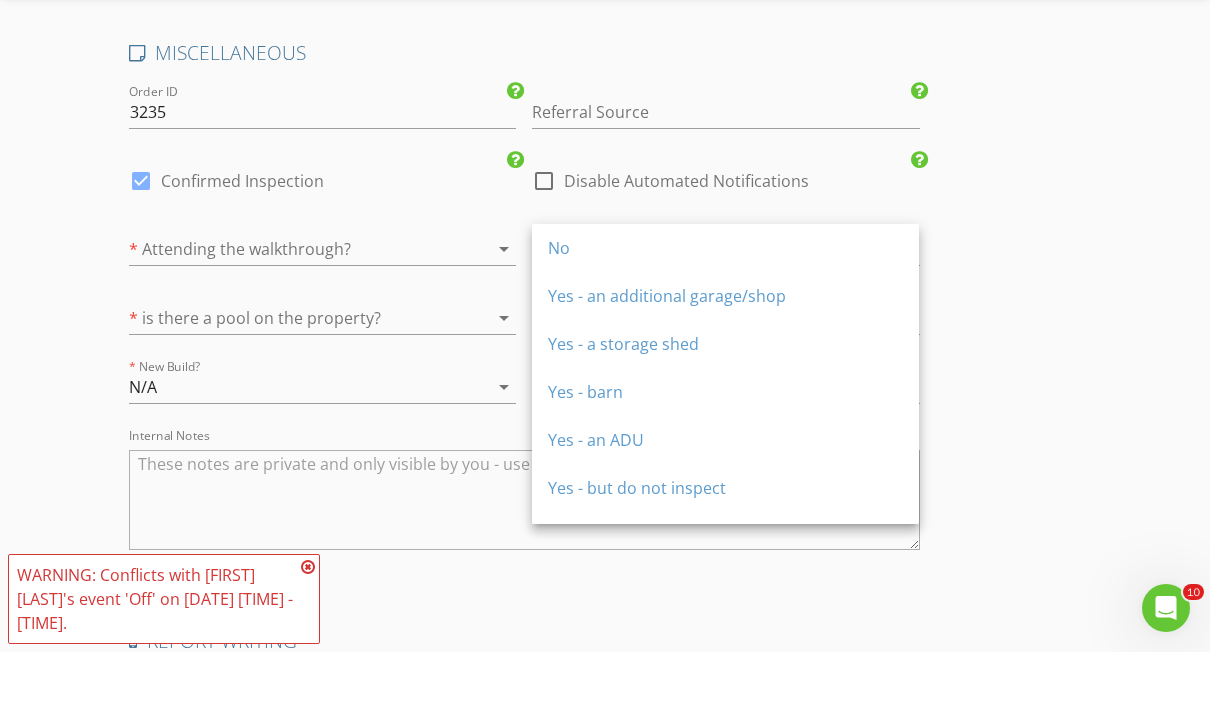 scroll, scrollTop: 3892, scrollLeft: 0, axis: vertical 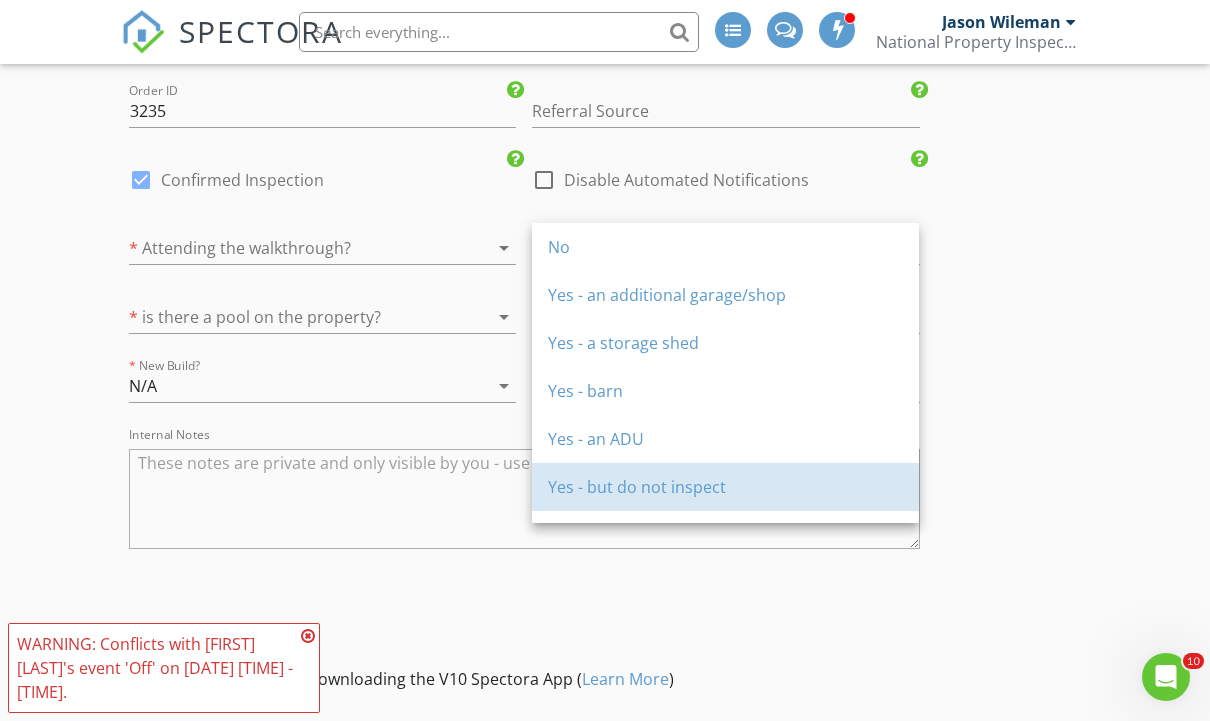 click on "Yes - but do not inspect" at bounding box center (725, 487) 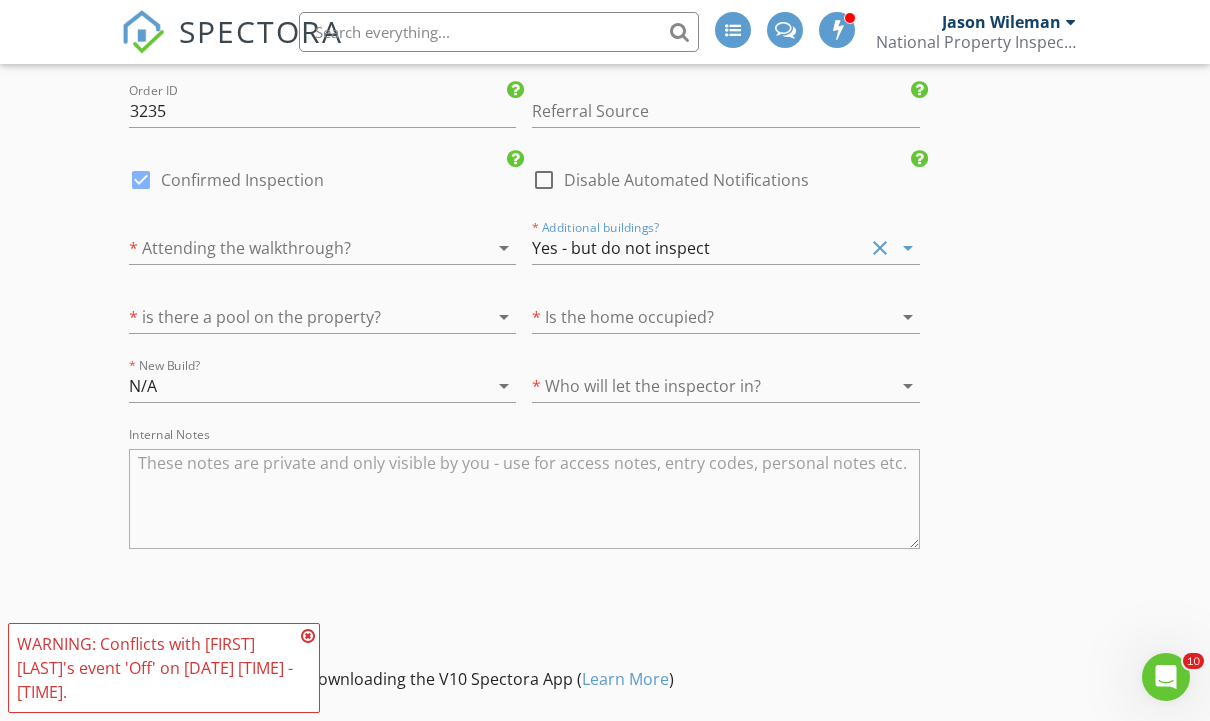 click at bounding box center (294, 317) 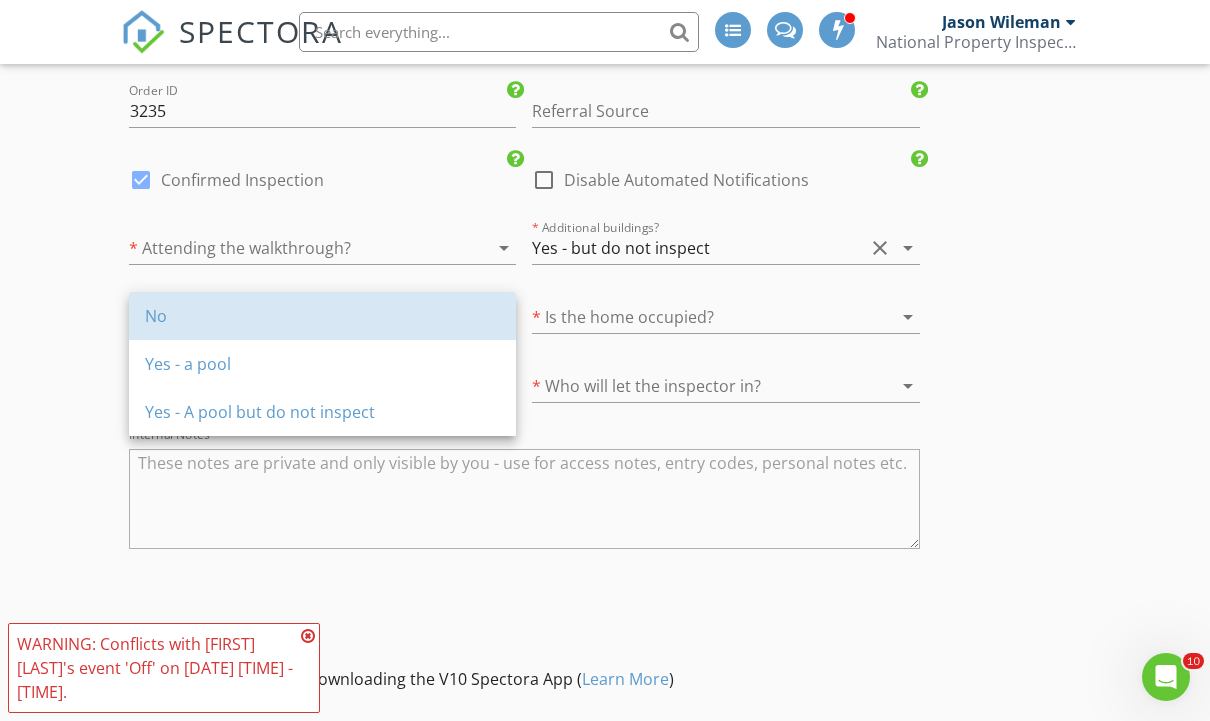 click on "No" at bounding box center [322, 316] 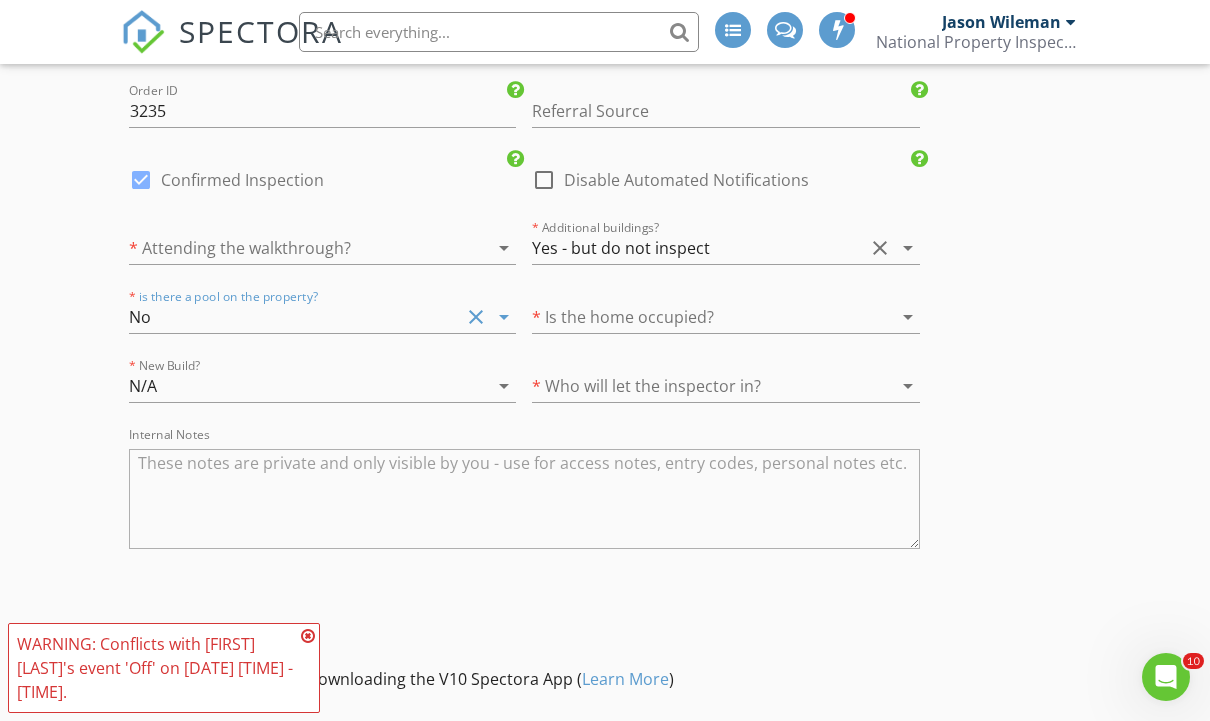 click at bounding box center (697, 317) 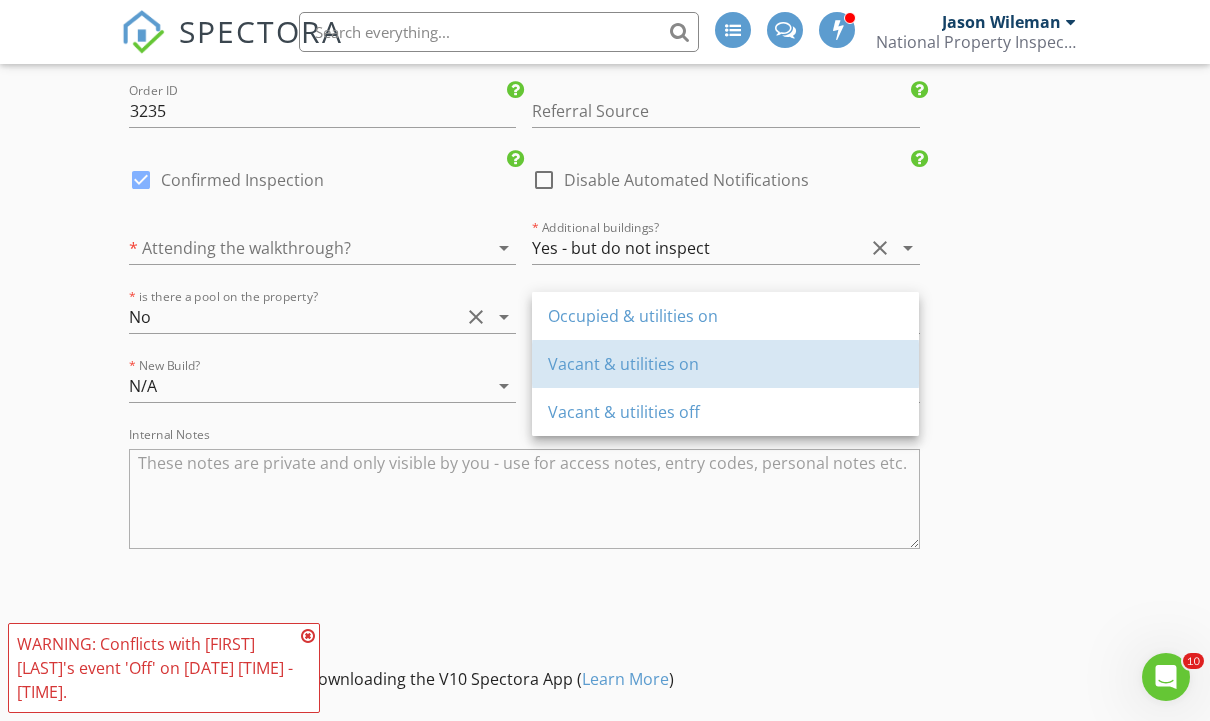 click on "Vacant & utilities on" at bounding box center [725, 364] 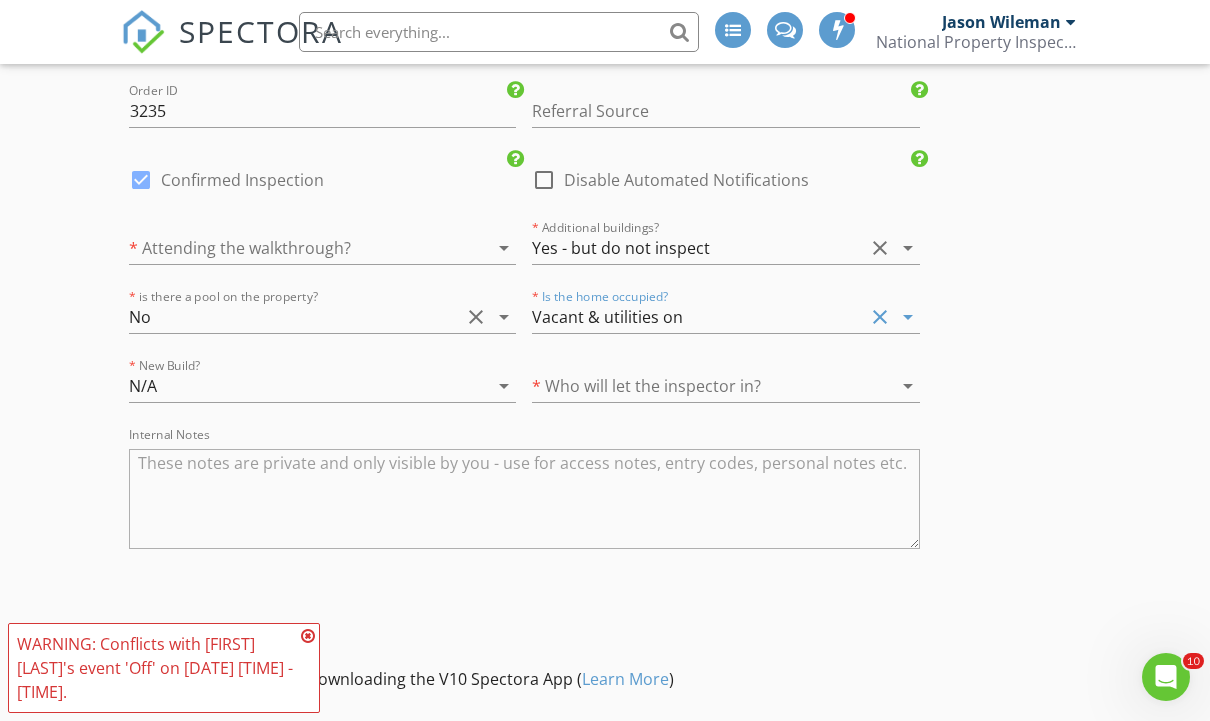 click on "N/A" at bounding box center (308, 386) 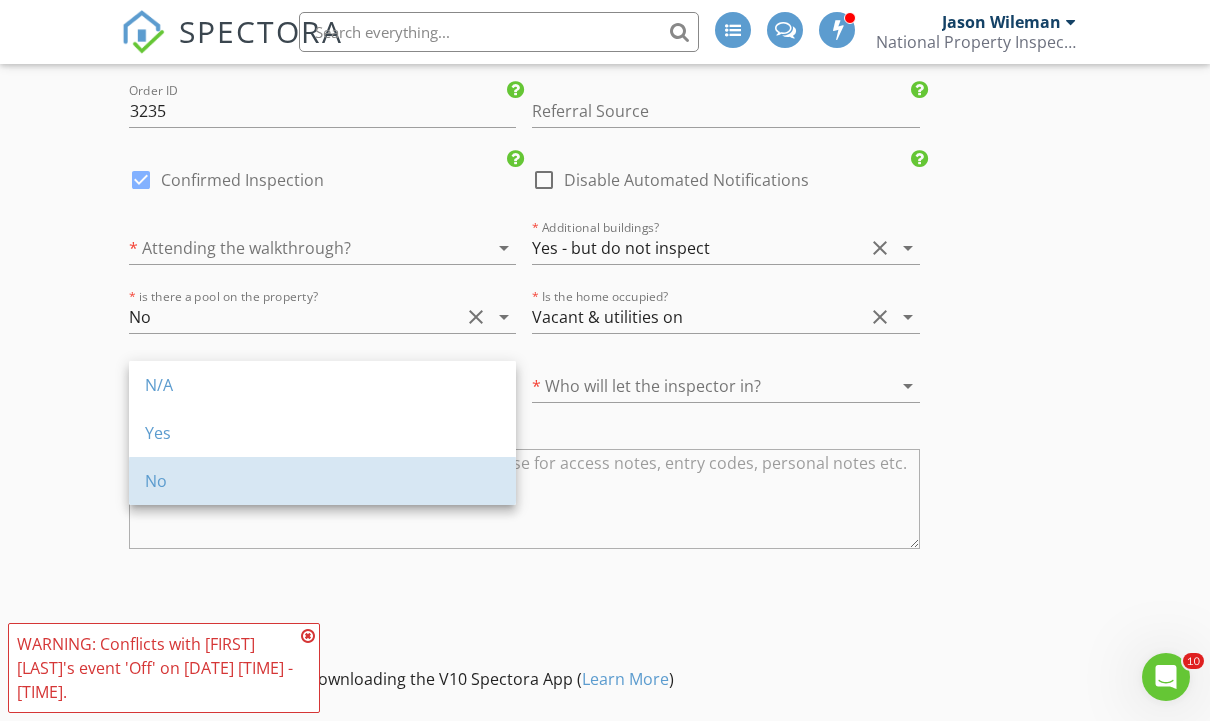 click on "No" at bounding box center (322, 481) 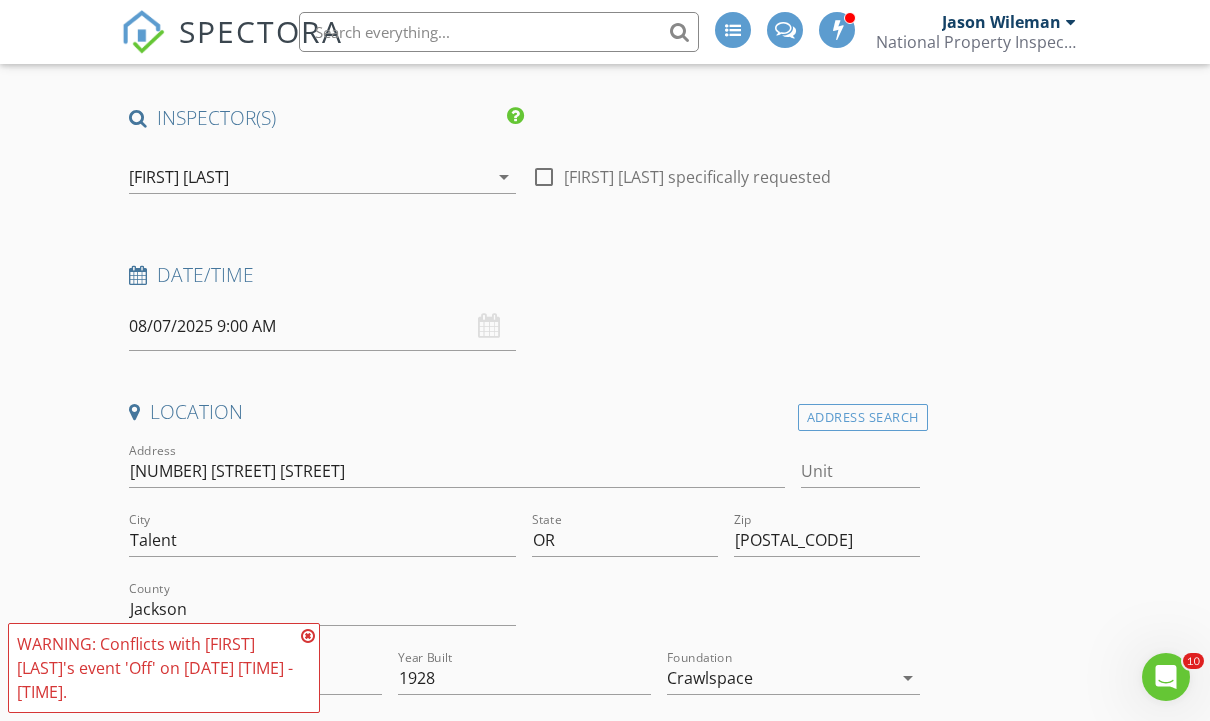 scroll, scrollTop: 230, scrollLeft: 0, axis: vertical 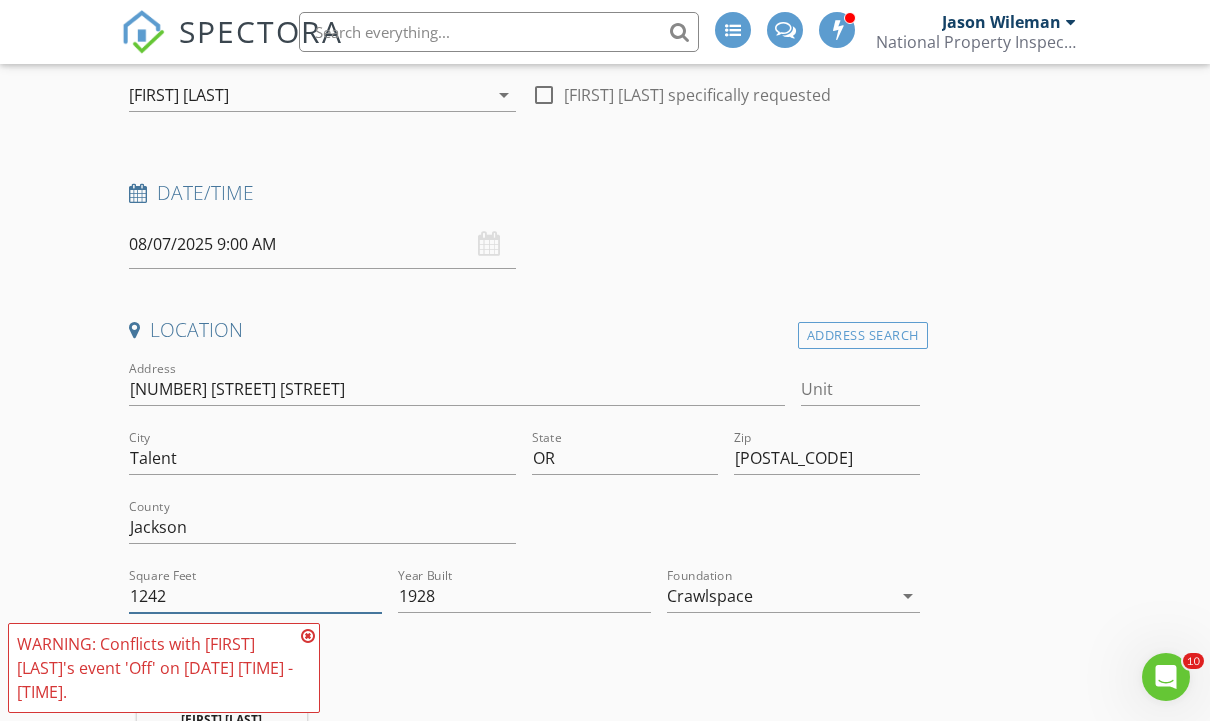 click on "1242" at bounding box center (255, 596) 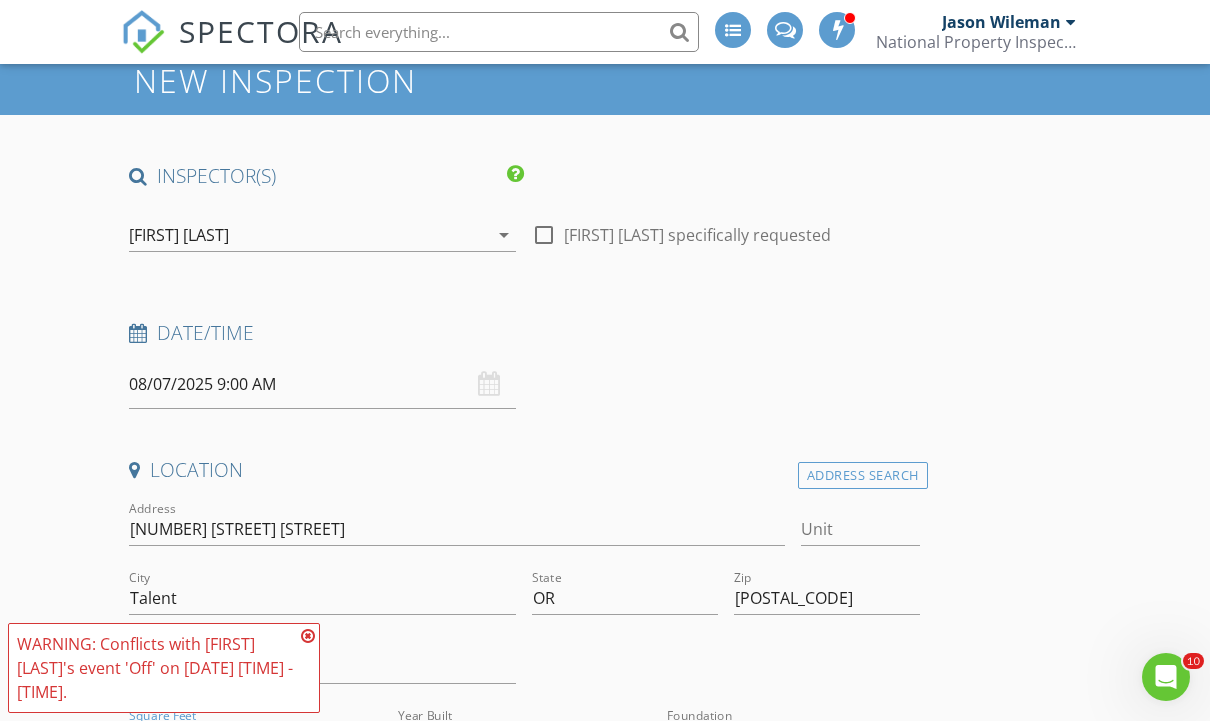 scroll, scrollTop: 0, scrollLeft: 0, axis: both 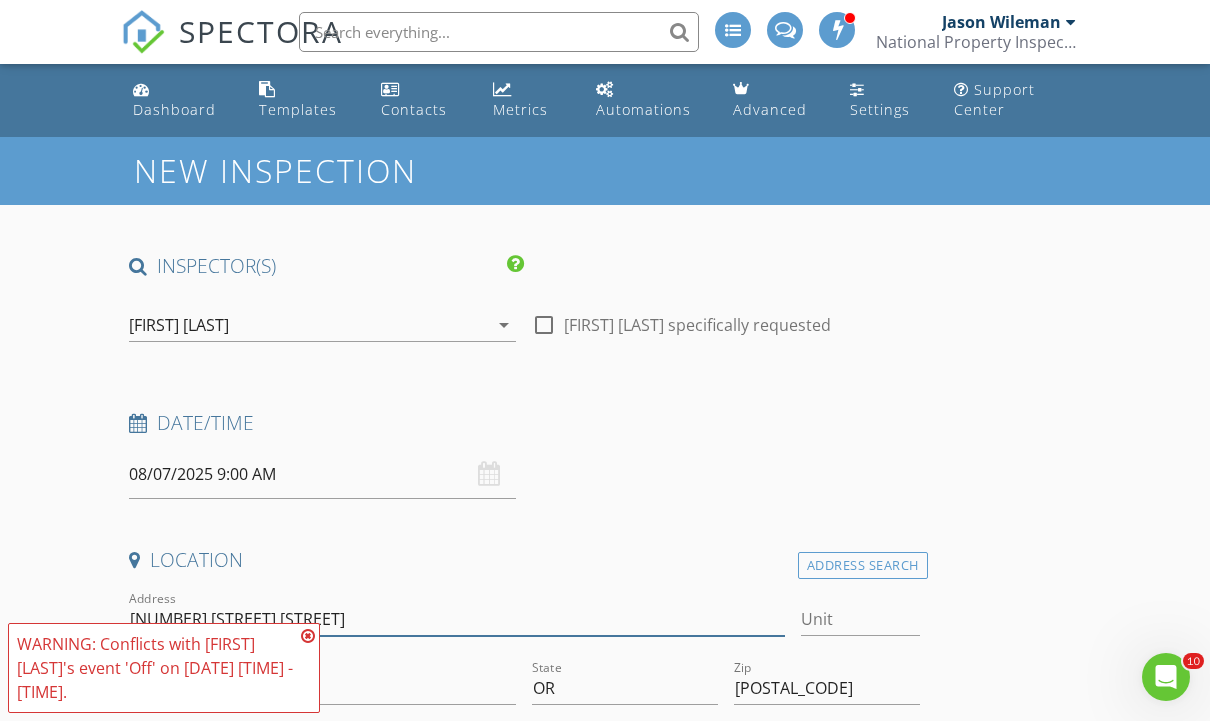 click on "1707 Talent Ave" at bounding box center (457, 619) 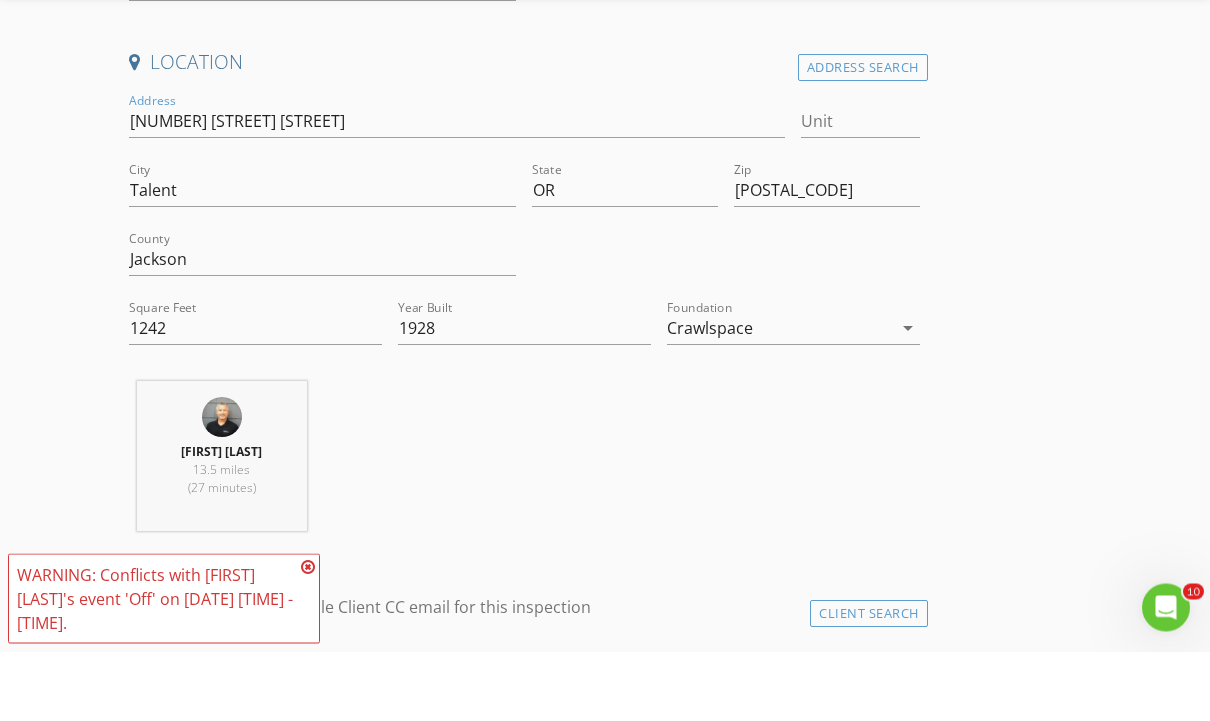 click on "WARNING: Conflicts with Steve Miller's event 'Off' on 08/07/2025  9:00 am - 10:00 am." at bounding box center (164, 668) 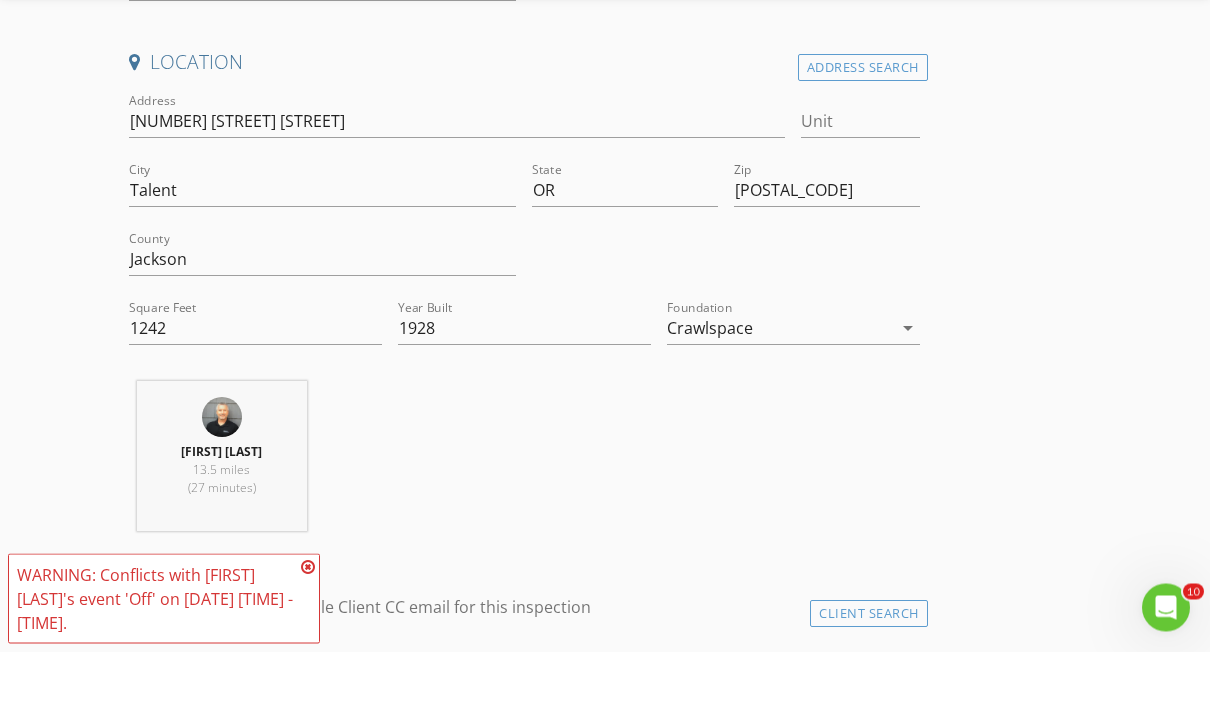 scroll, scrollTop: 498, scrollLeft: 0, axis: vertical 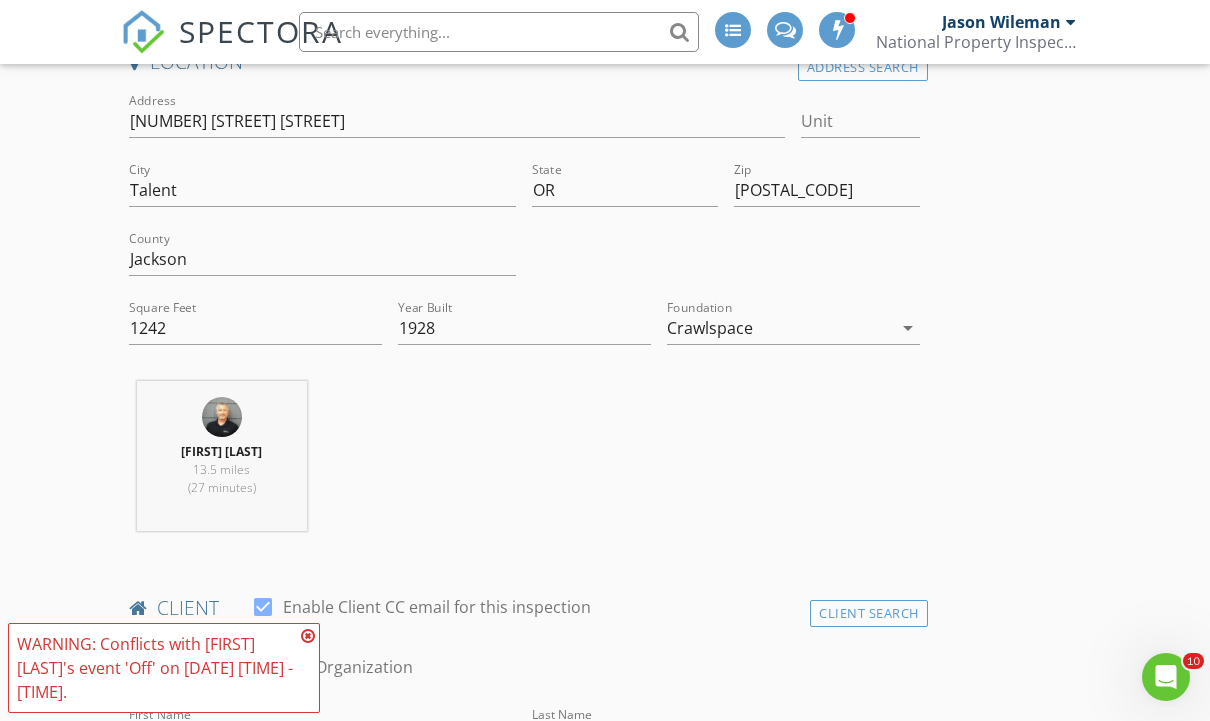 click on "INSPECTOR(S)
check_box_outline_blank   Jason Wileman     check_box   Steve Miller   PRIMARY   Steve Miller arrow_drop_down   check_box_outline_blank Steve Miller specifically requested
Date/Time
08/07/2025 9:00 AM
Location
Address Search       Address 1707 Talent Ave   Unit   City Talent   State OR   Zip 97540   County Jackson     Square Feet 1242   Year Built 1928   Foundation Crawlspace arrow_drop_down     Steve Miller     13.5 miles     (27 minutes)
client
check_box Enable Client CC email for this inspection   Client Search     check_box_outline_blank Client is a Company/Organization     First Name Aubryt   Last Name Douglas   Email This email is invalid   CC Email   Phone 541-324-2618         Tags         Notes   Private Notes
client
Client Search     check_box_outline_blank Client is a Company/Organization     First Name" at bounding box center [524, 2020] 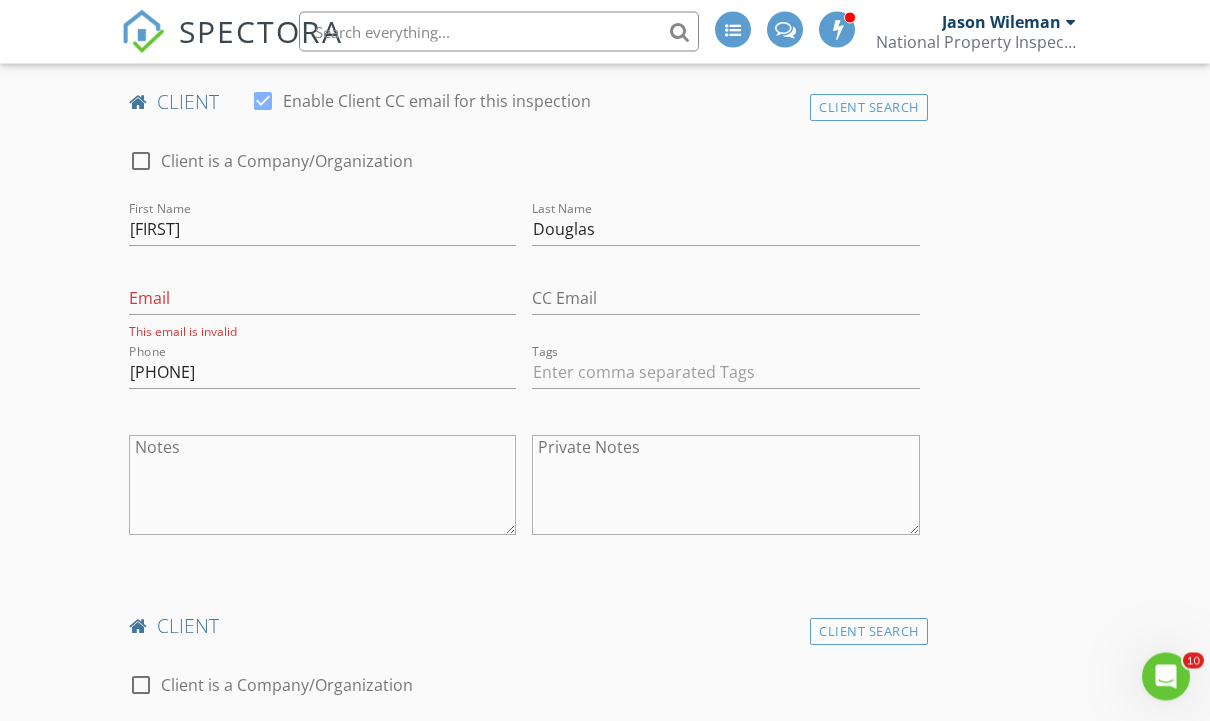 scroll, scrollTop: 1004, scrollLeft: 0, axis: vertical 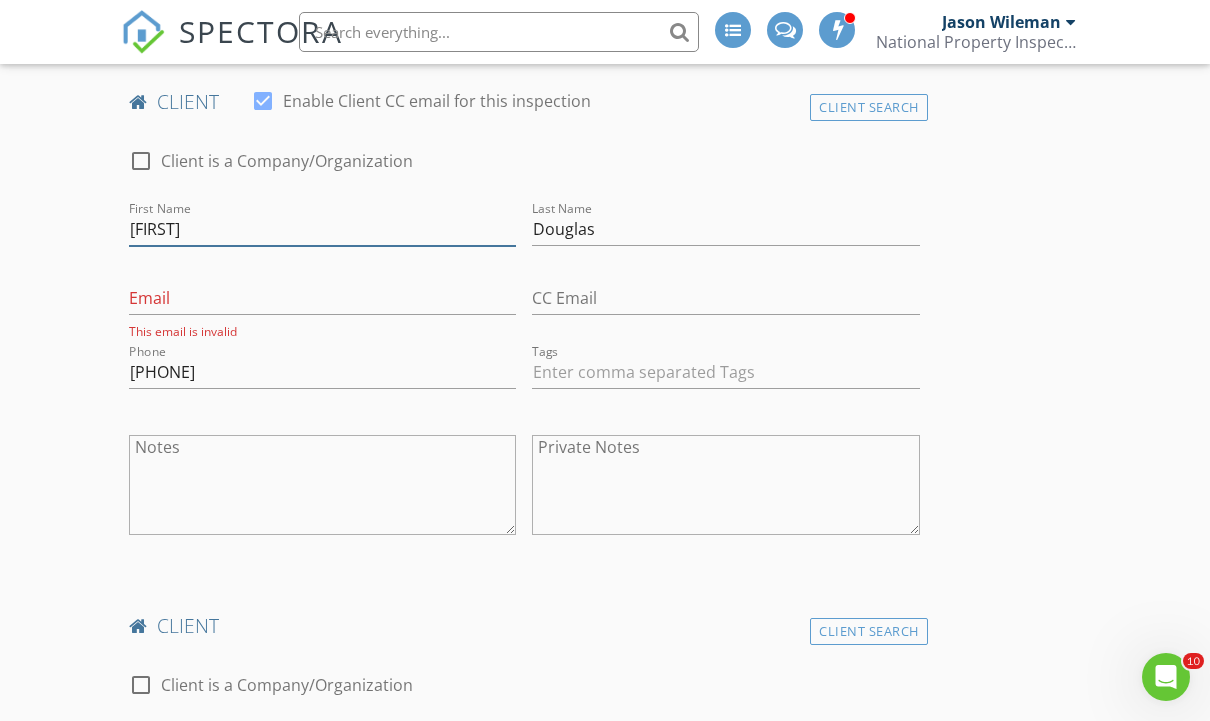 click on "Aubryt" at bounding box center [322, 229] 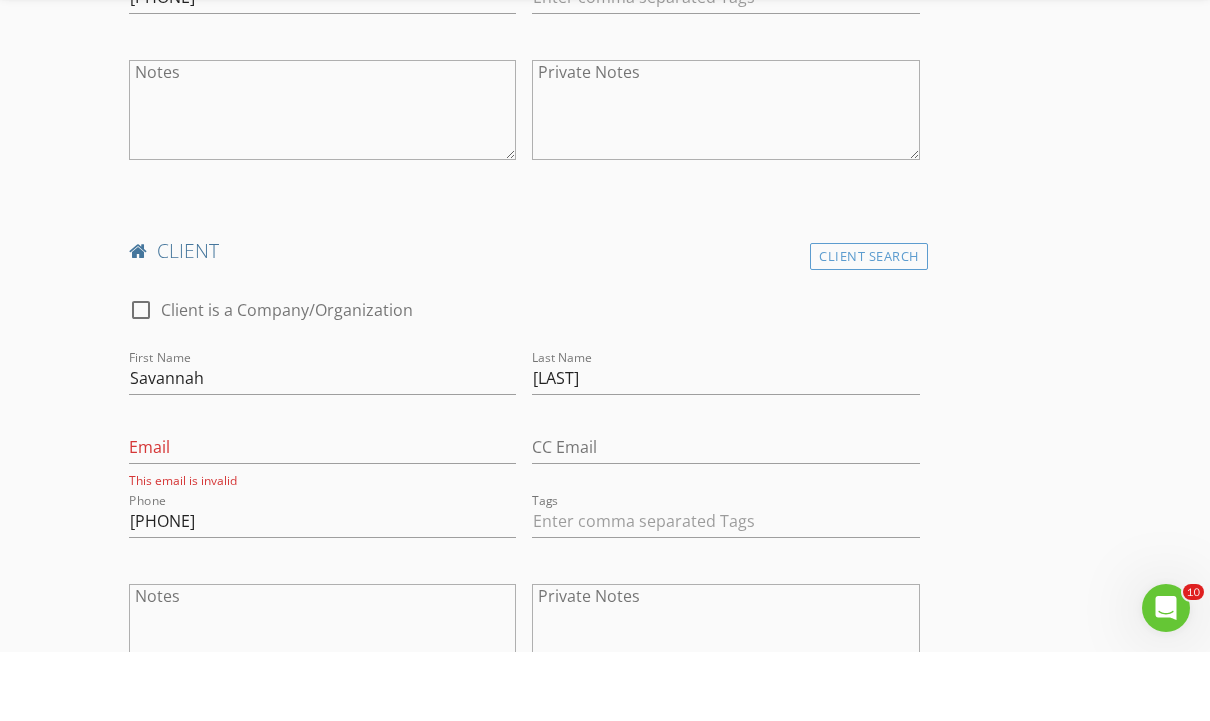 scroll, scrollTop: 1342, scrollLeft: 0, axis: vertical 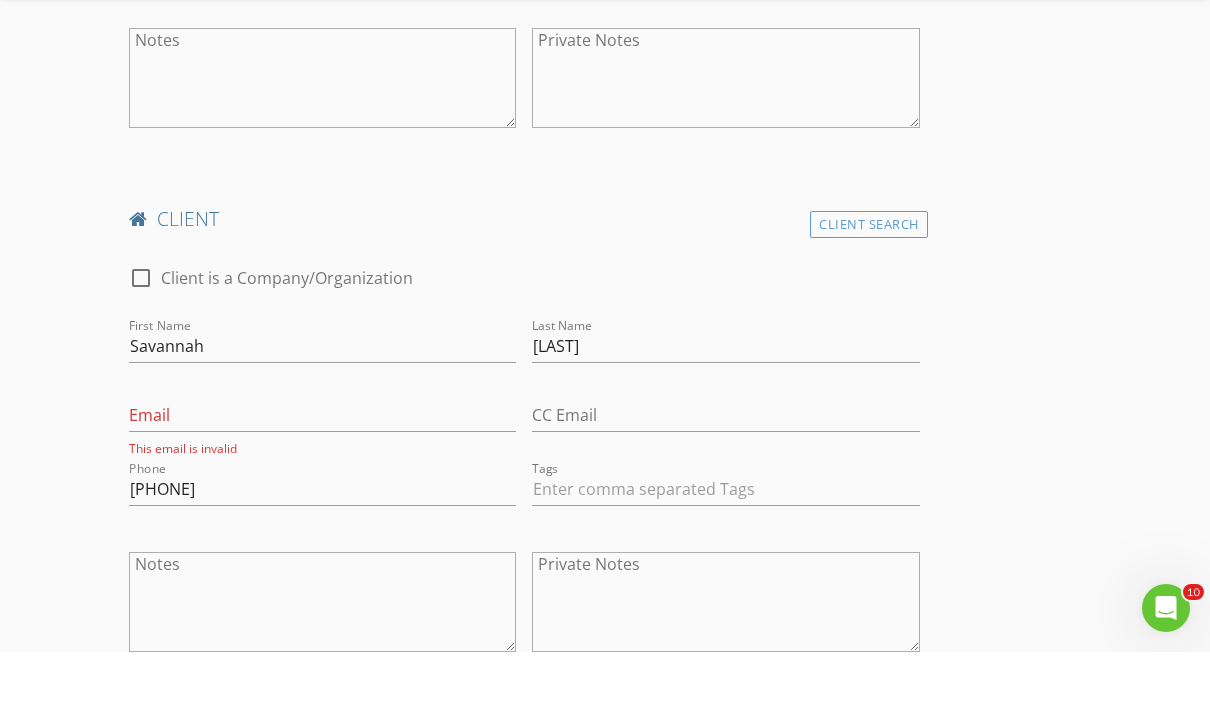 type on "Aubry" 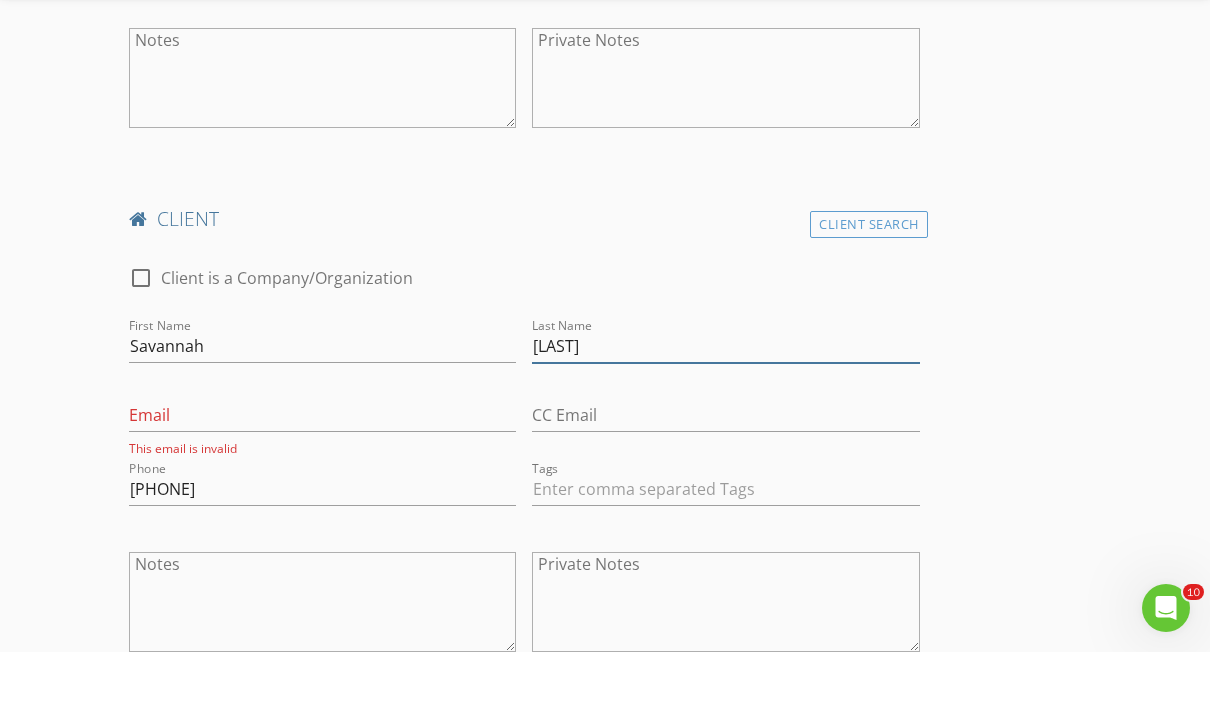 click on "Dougls" at bounding box center (725, 415) 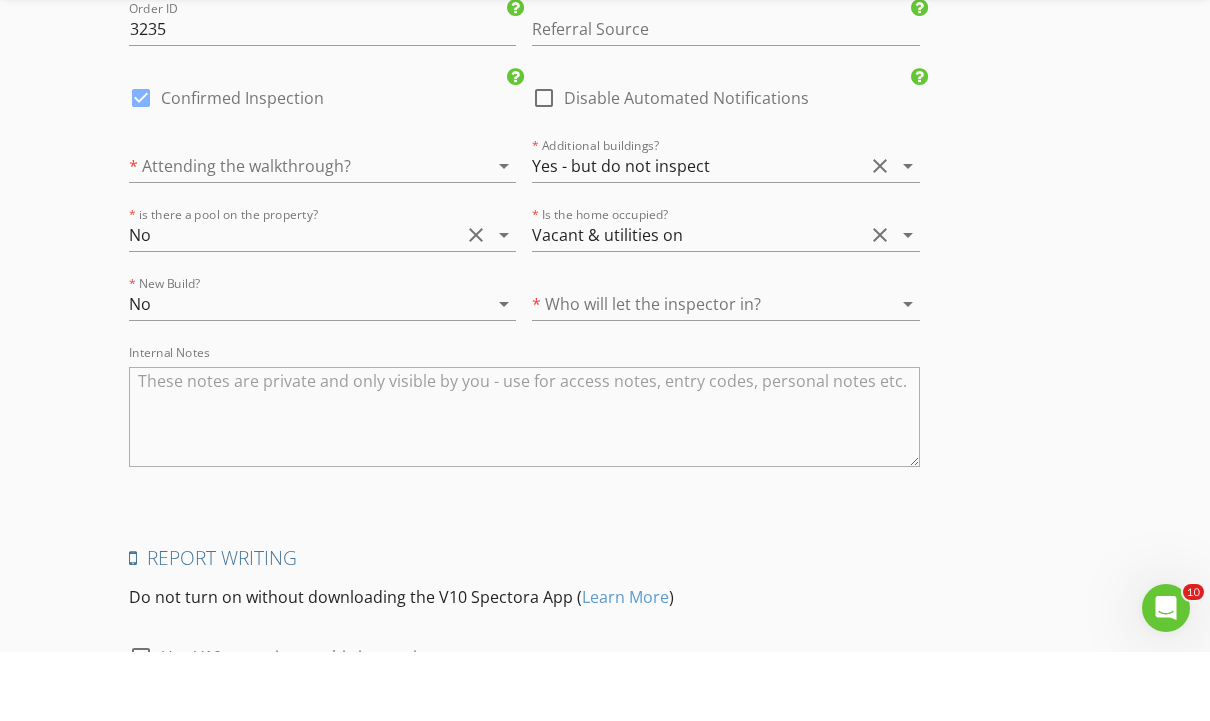 scroll, scrollTop: 3950, scrollLeft: 0, axis: vertical 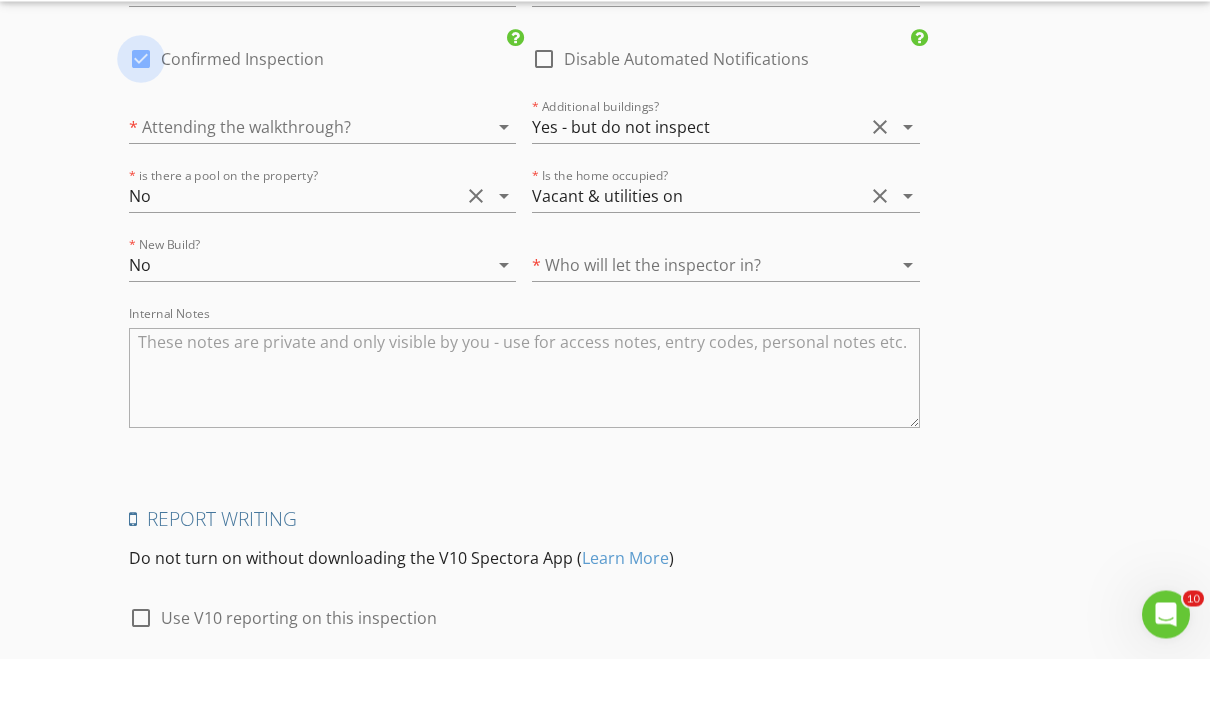 type on "Douglas" 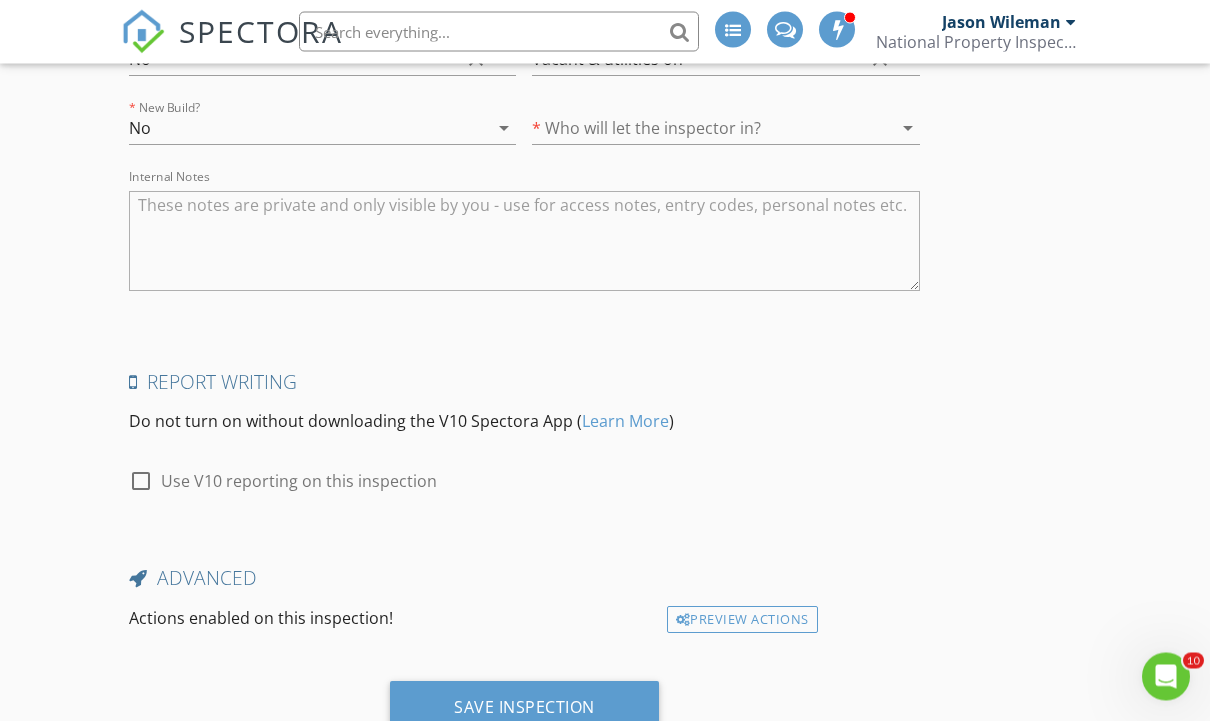 scroll, scrollTop: 4149, scrollLeft: 0, axis: vertical 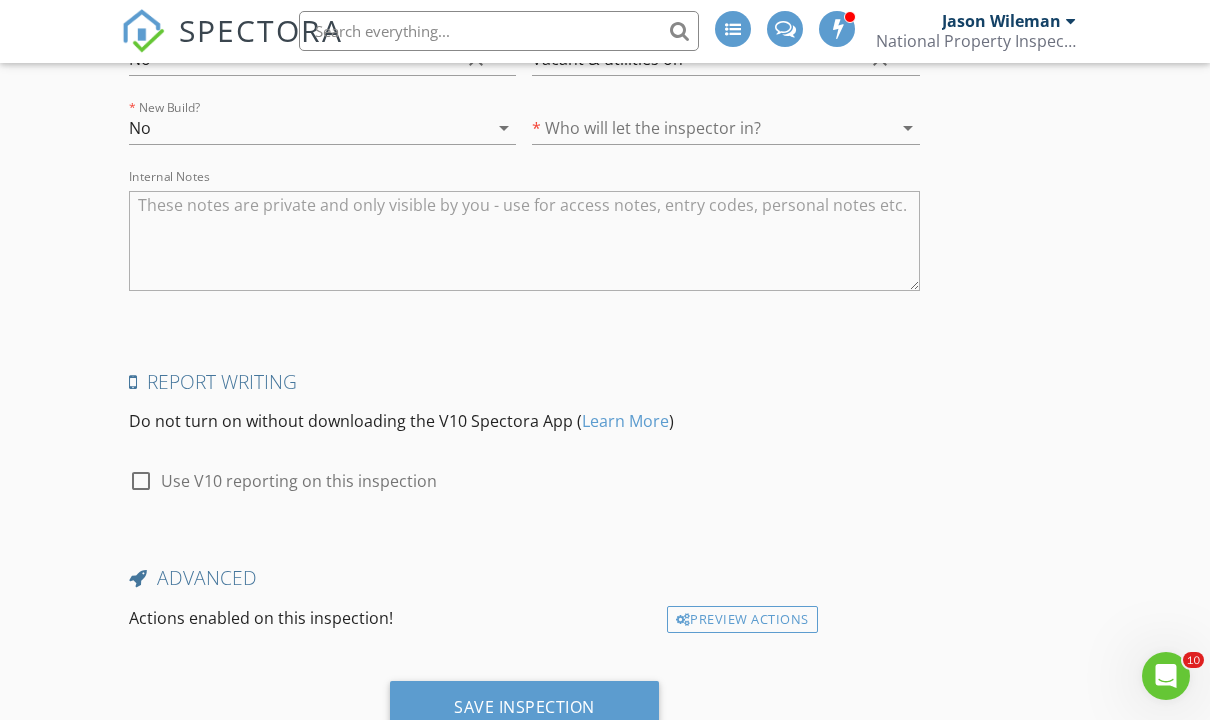 click on "Save Inspection" at bounding box center [524, 708] 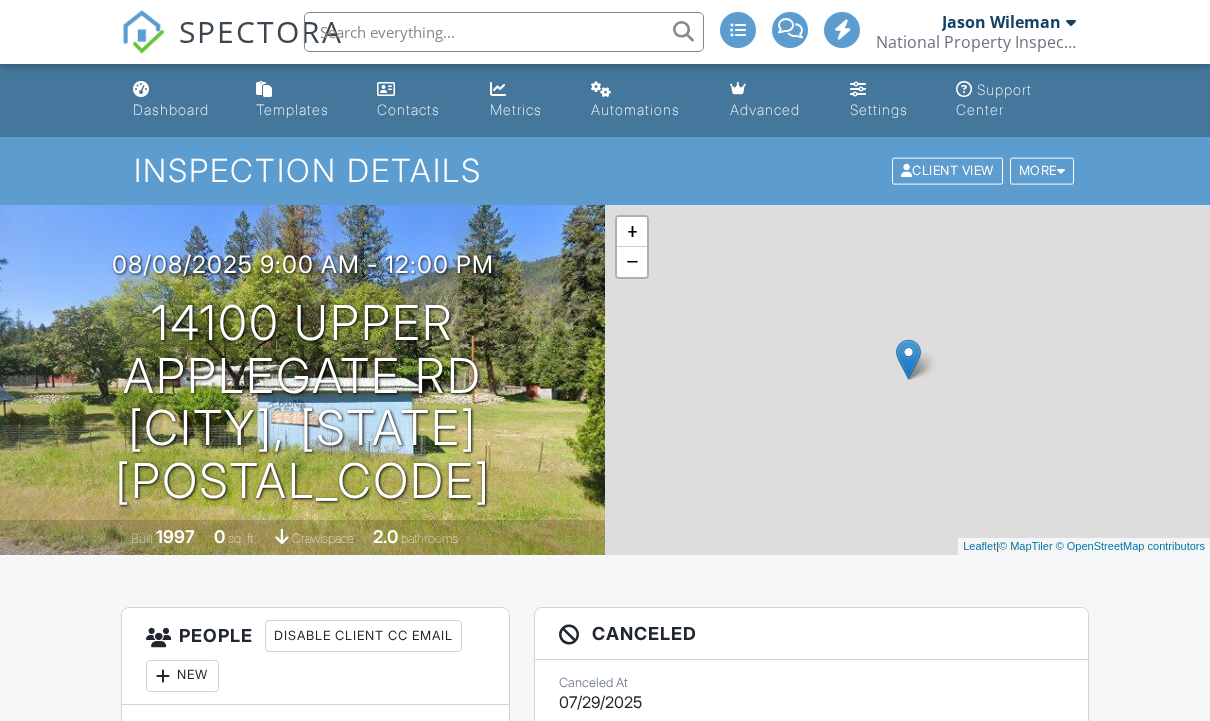 scroll, scrollTop: 0, scrollLeft: 0, axis: both 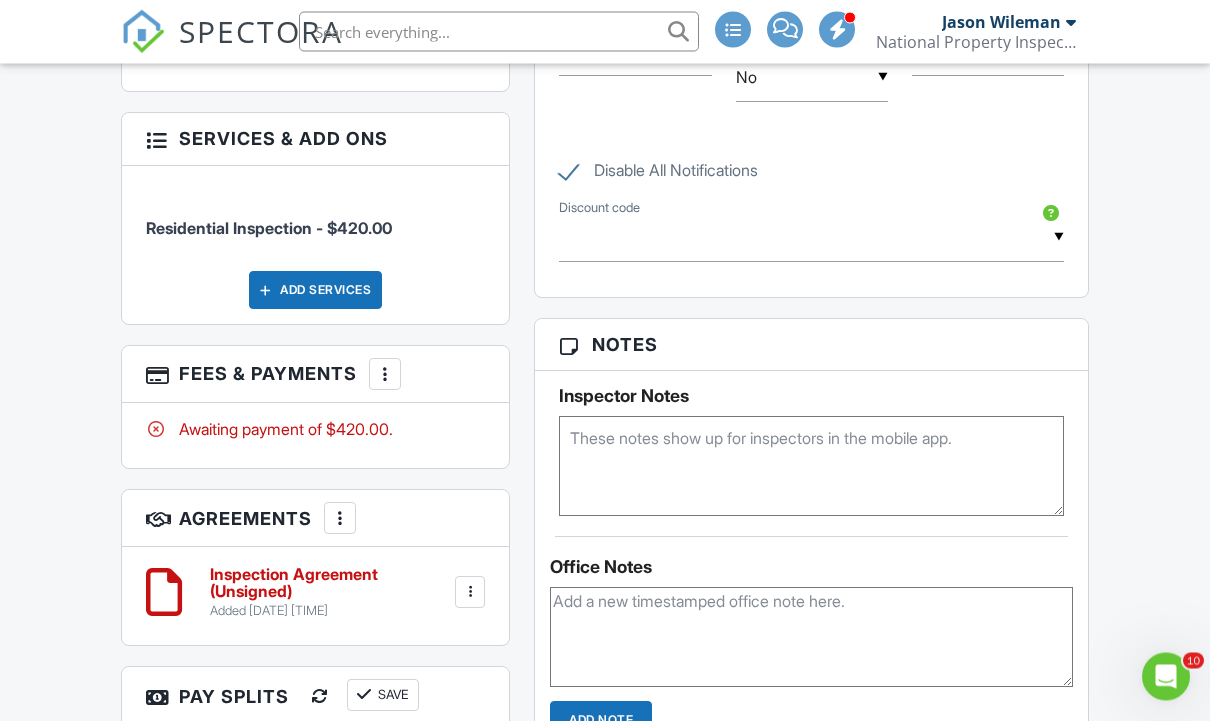click on "More" at bounding box center [385, 375] 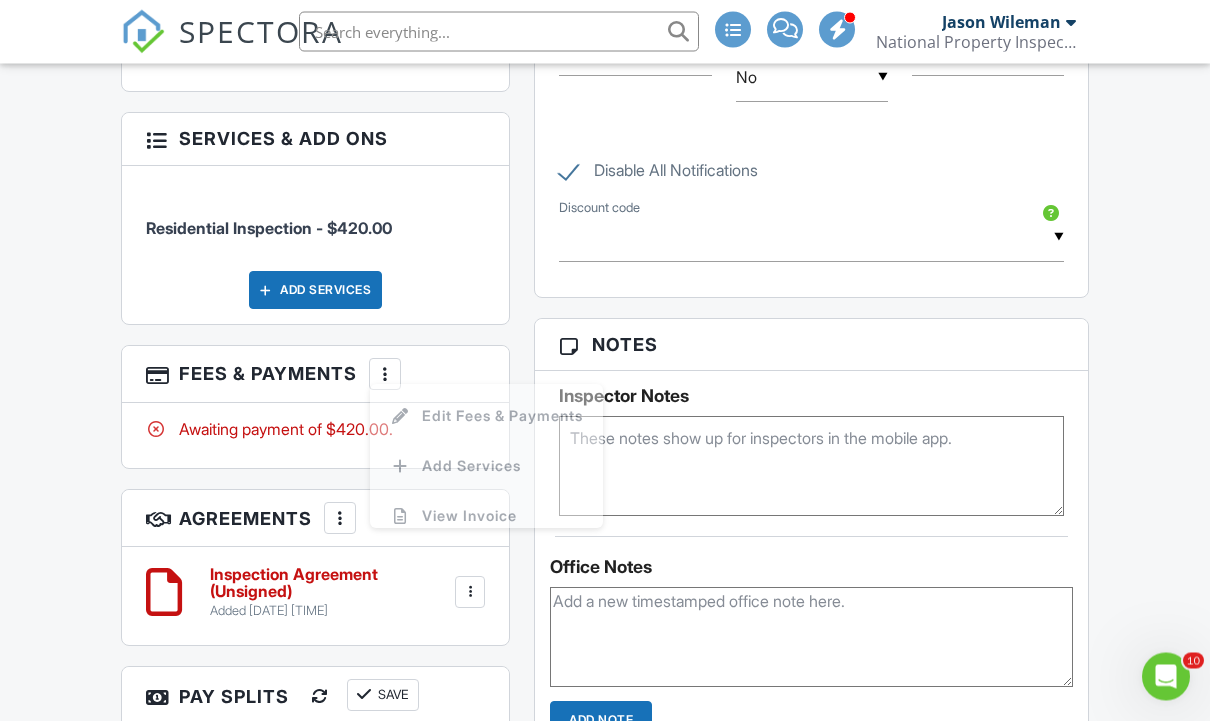 scroll, scrollTop: 1065, scrollLeft: 0, axis: vertical 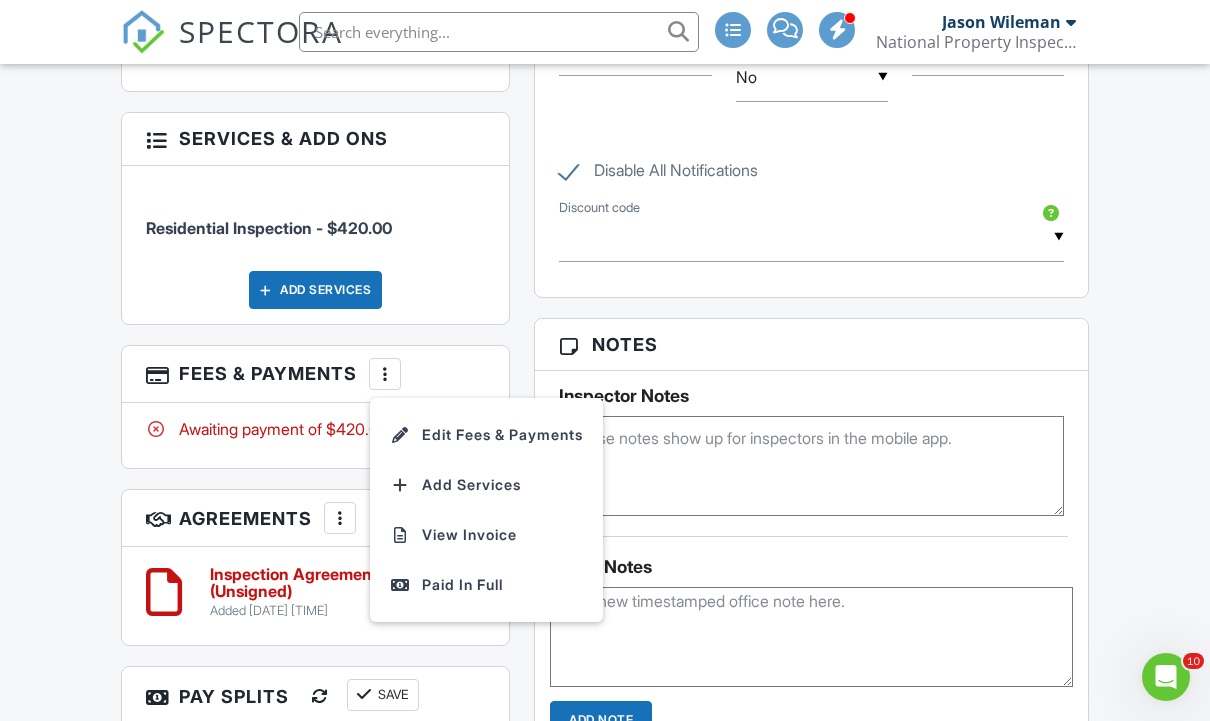 click on "Edit Fees & Payments" at bounding box center [486, 435] 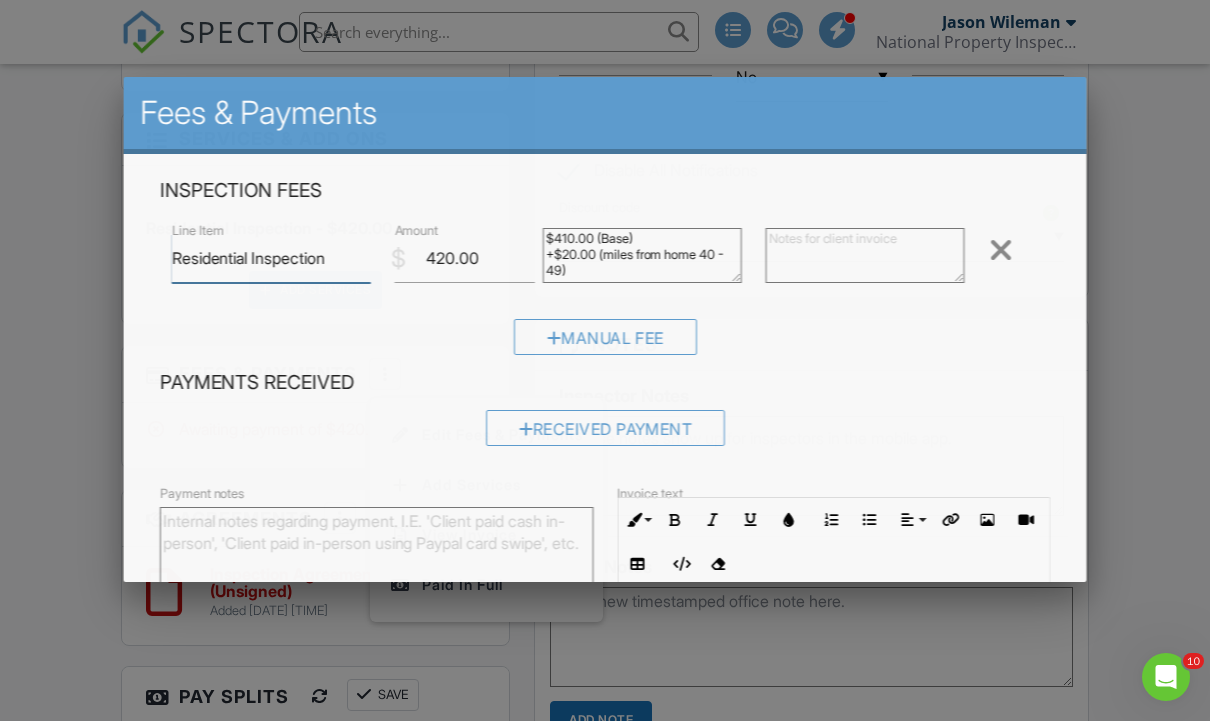 scroll, scrollTop: 1064, scrollLeft: 0, axis: vertical 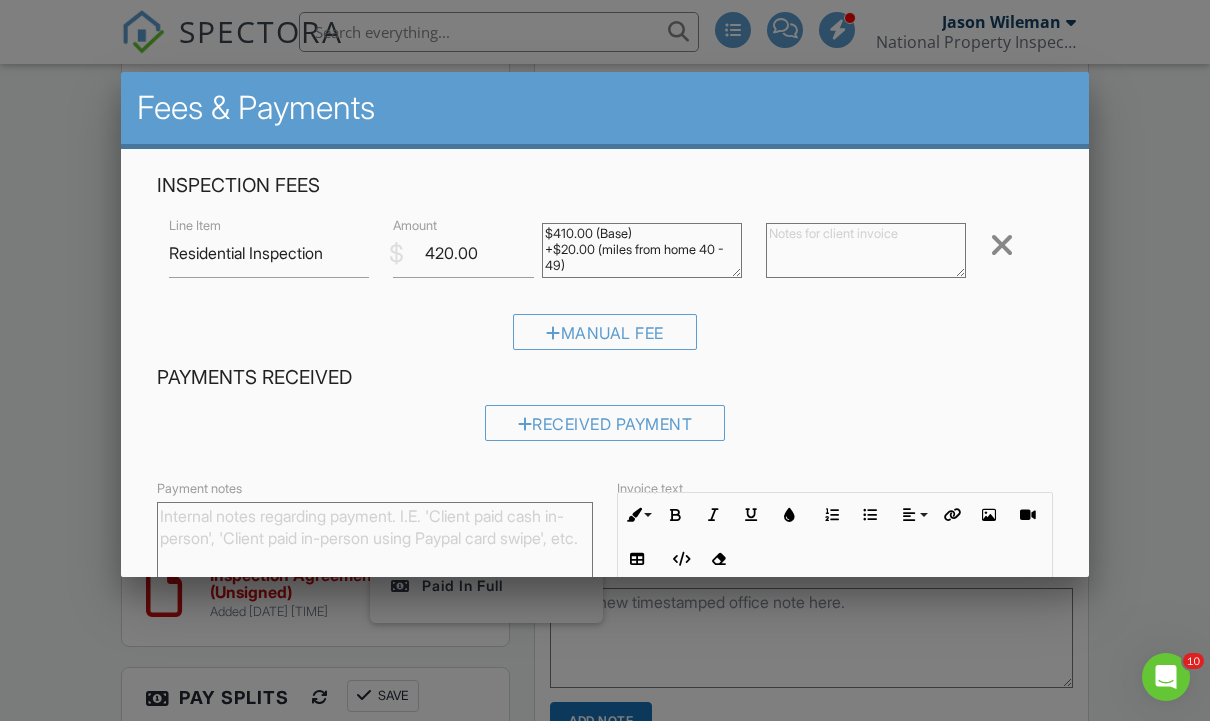 click at bounding box center (605, 350) 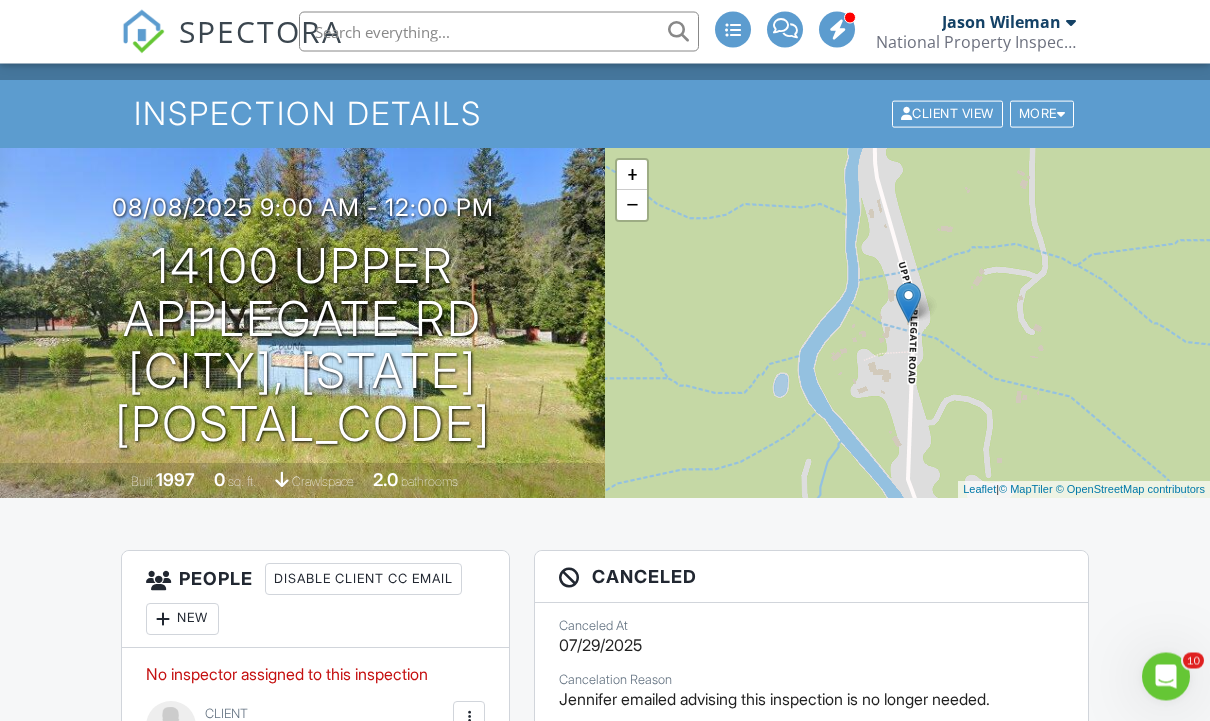 scroll, scrollTop: 57, scrollLeft: 0, axis: vertical 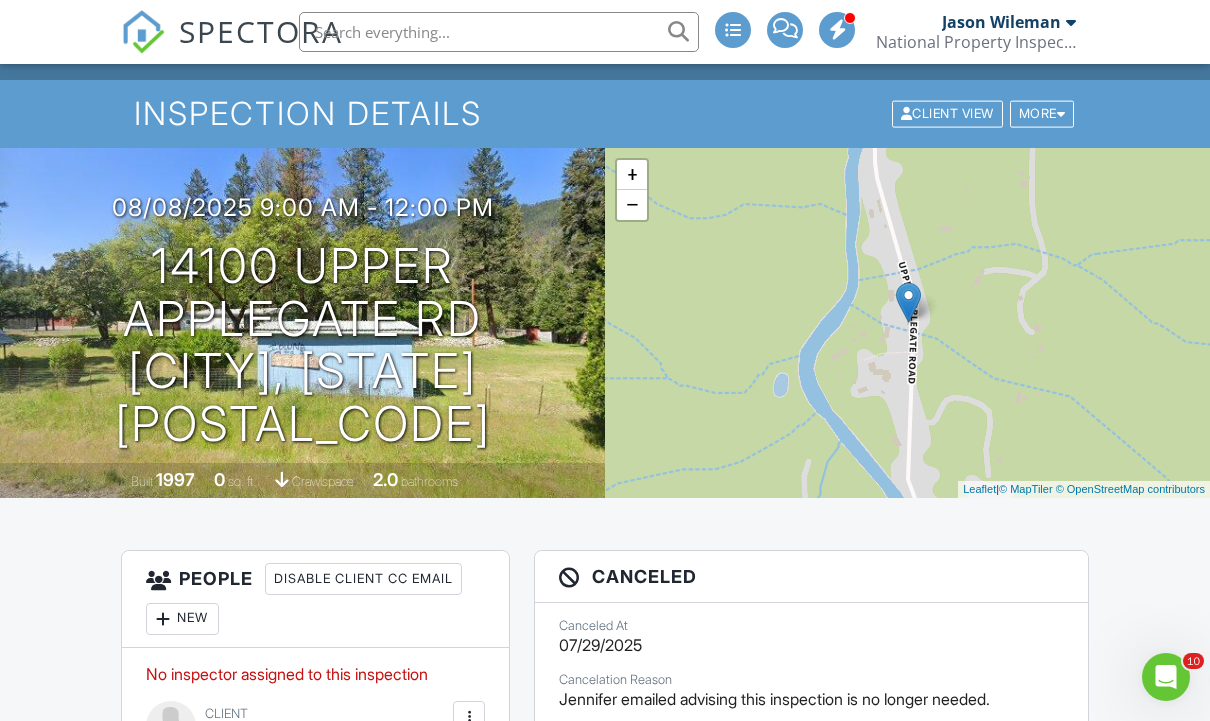 click on "More" at bounding box center [1042, 114] 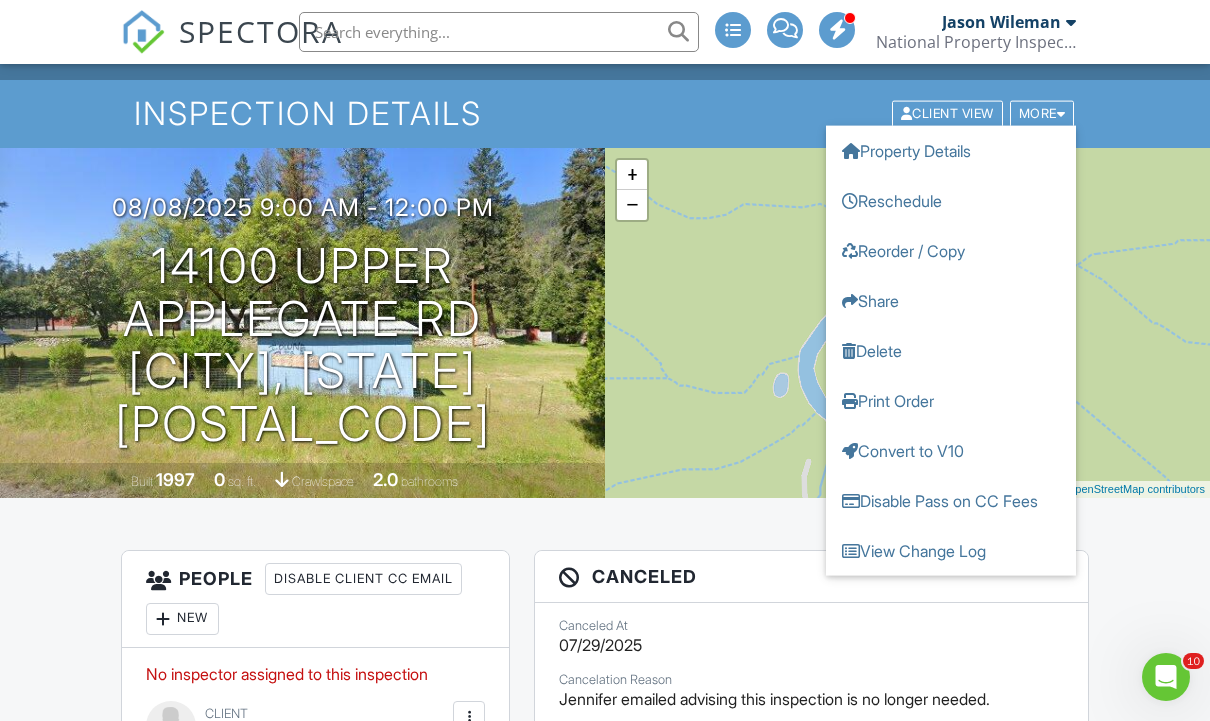 click on "[NUMBER] [STREET]
[CITY], [STATE] [POSTAL_CODE]" at bounding box center [302, 345] 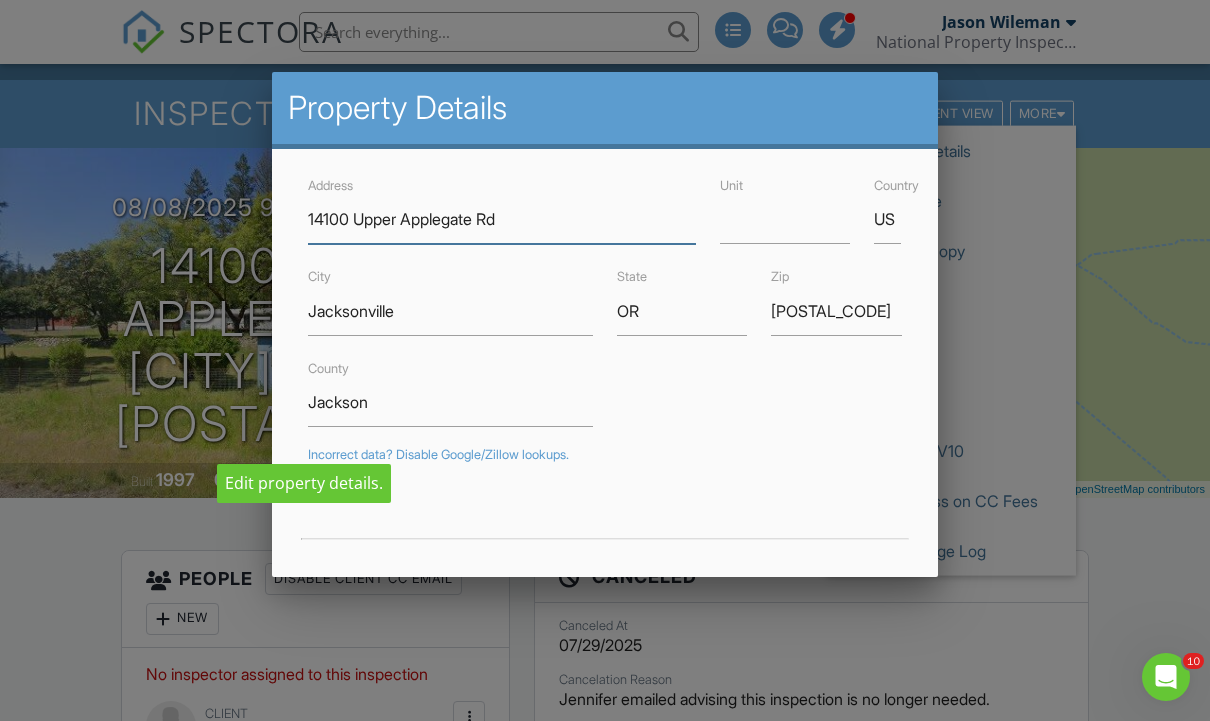 scroll, scrollTop: 56, scrollLeft: 0, axis: vertical 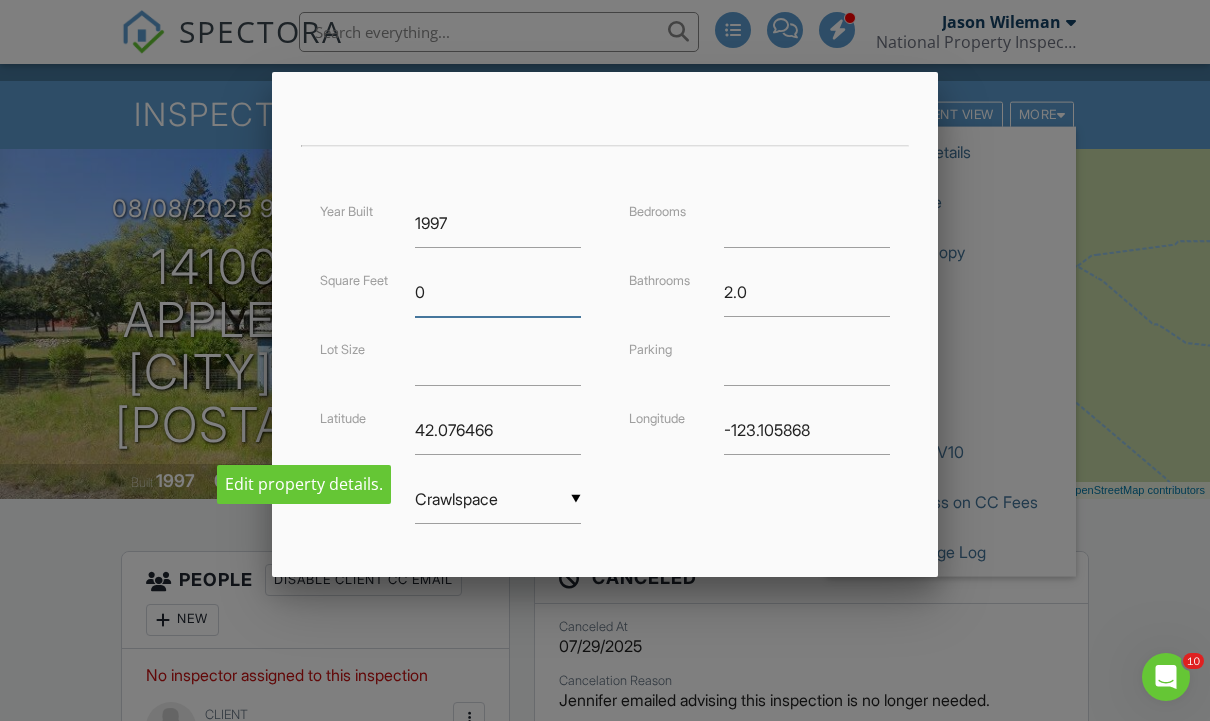 click on "0" at bounding box center [498, 292] 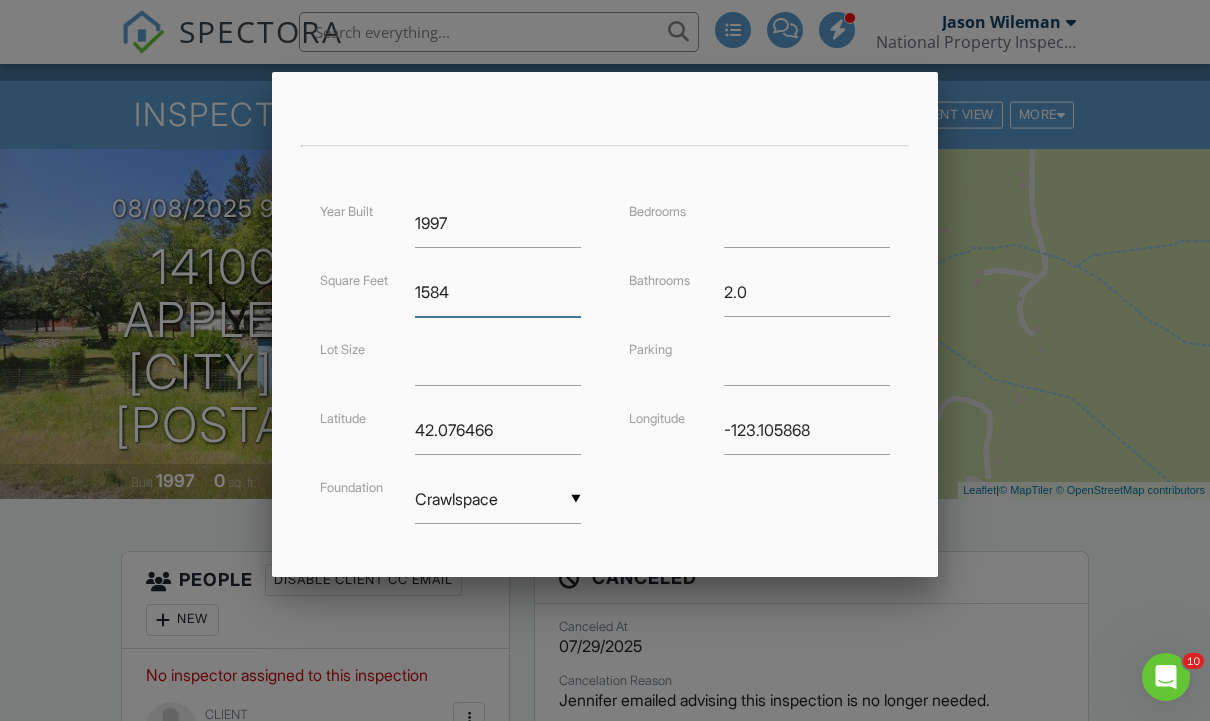 type on "1584" 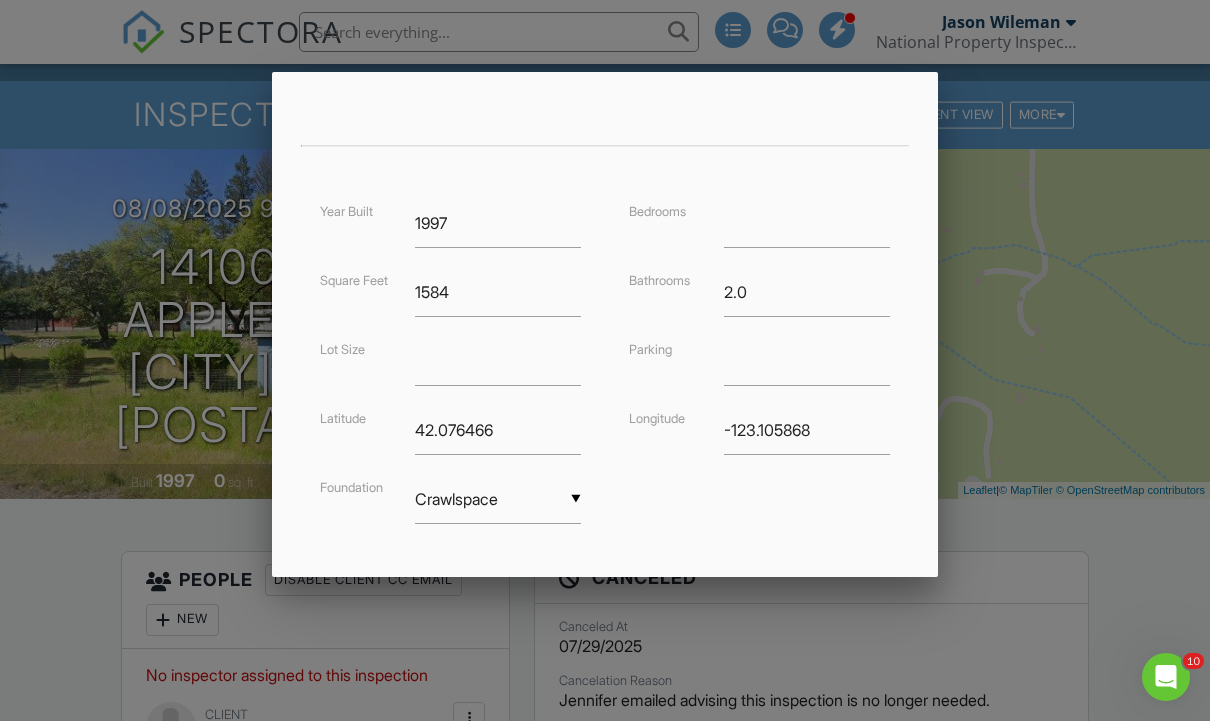 click on "Save" at bounding box center [849, 602] 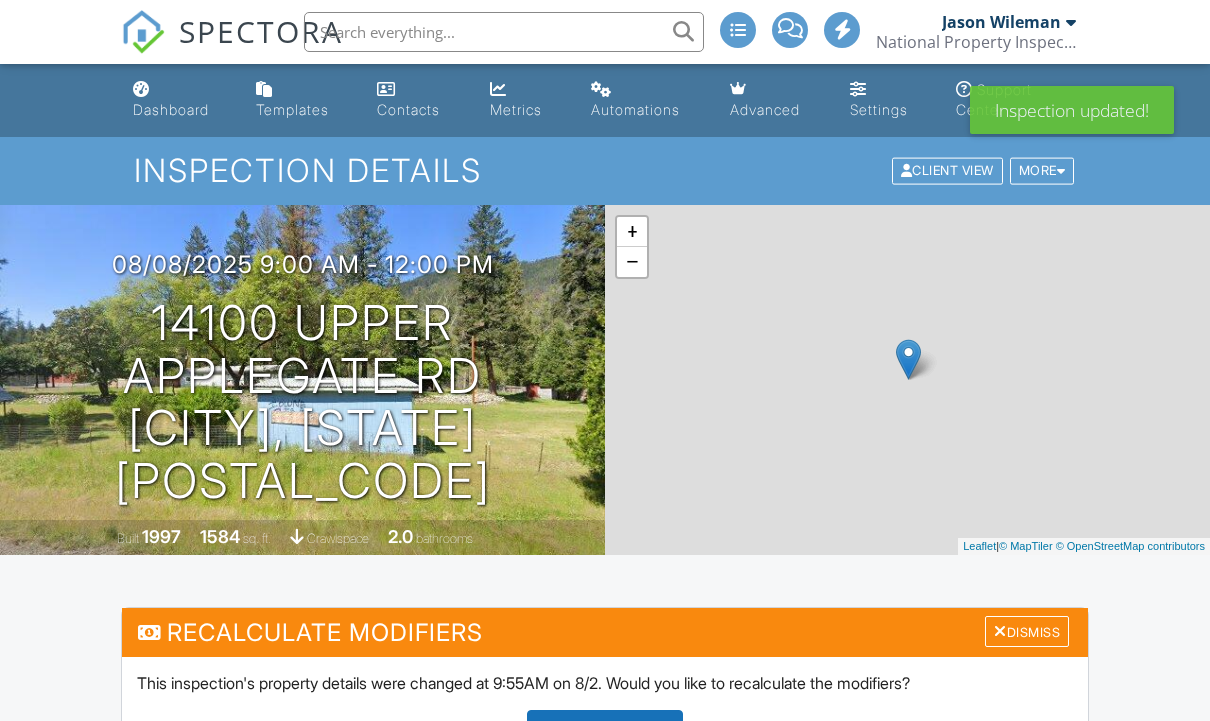 scroll, scrollTop: 0, scrollLeft: 0, axis: both 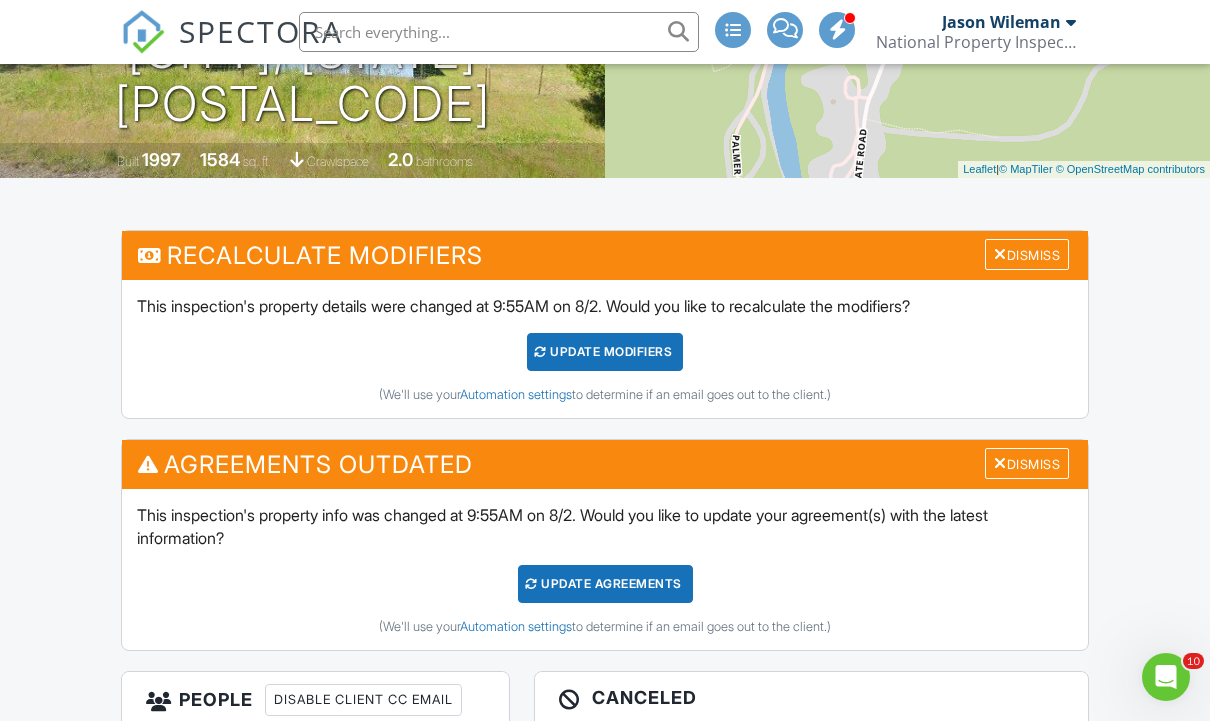 click on "UPDATE Modifiers" at bounding box center [605, 352] 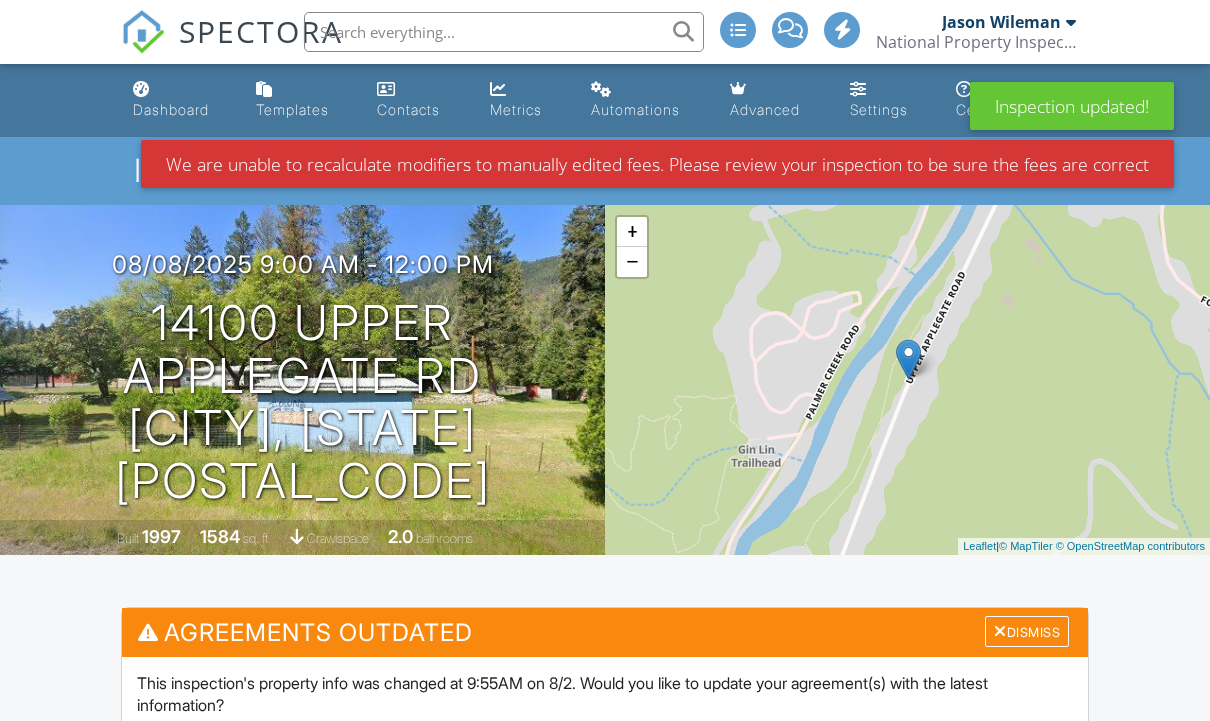 scroll, scrollTop: 0, scrollLeft: 0, axis: both 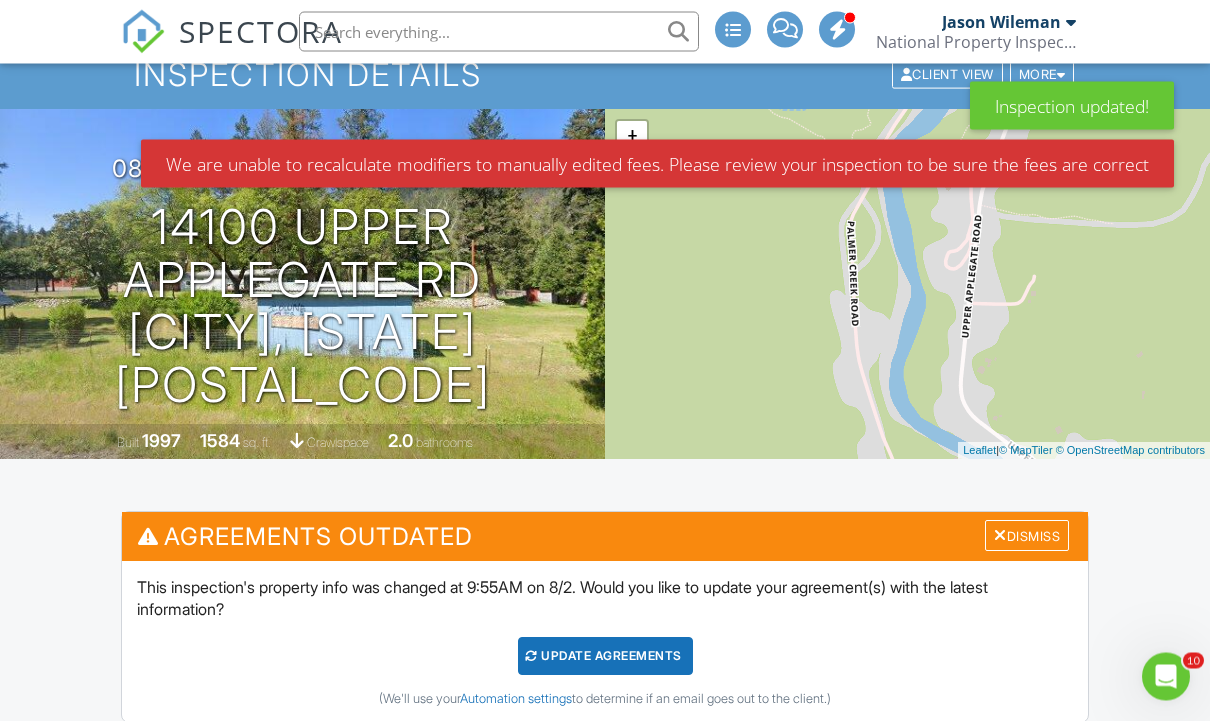 click on "Update Agreements" at bounding box center (605, 657) 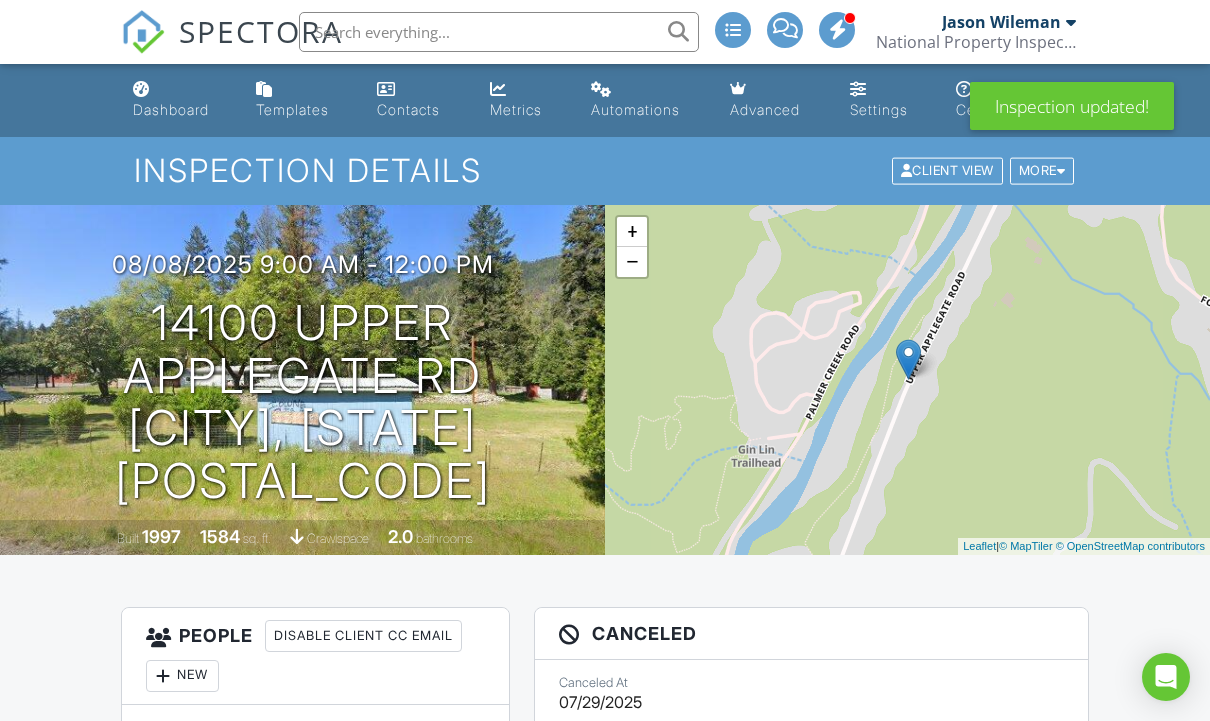 scroll, scrollTop: 0, scrollLeft: 0, axis: both 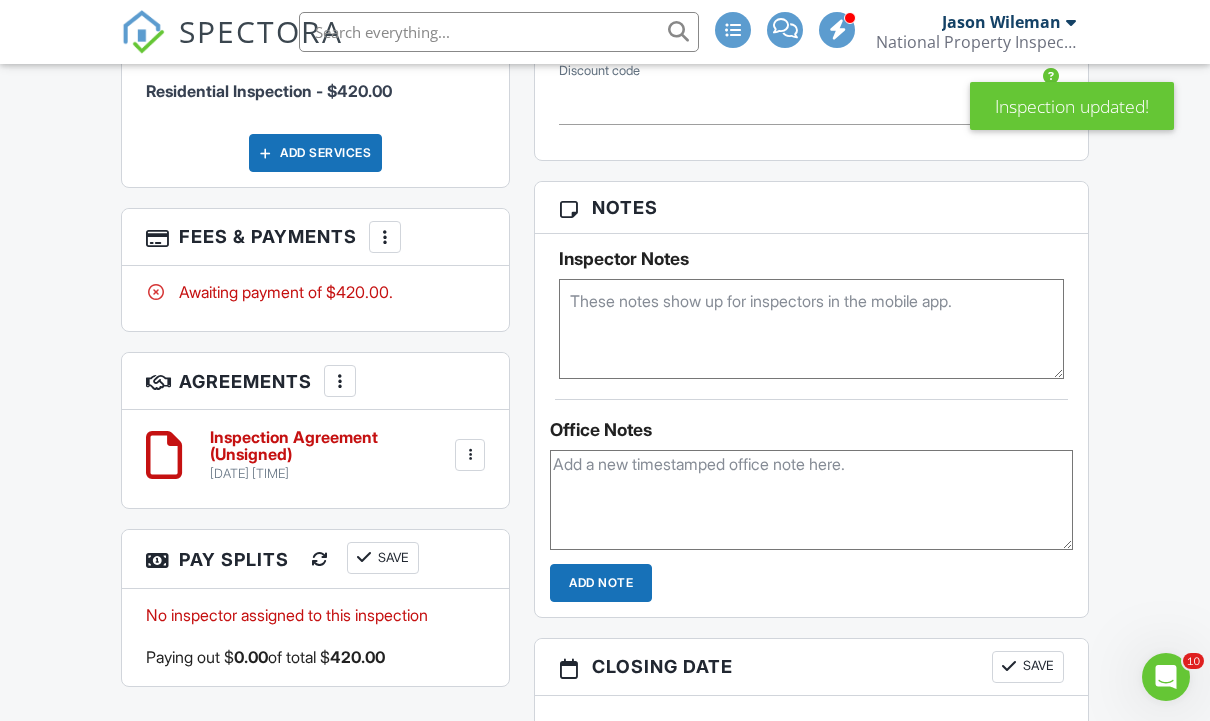 click at bounding box center (385, 237) 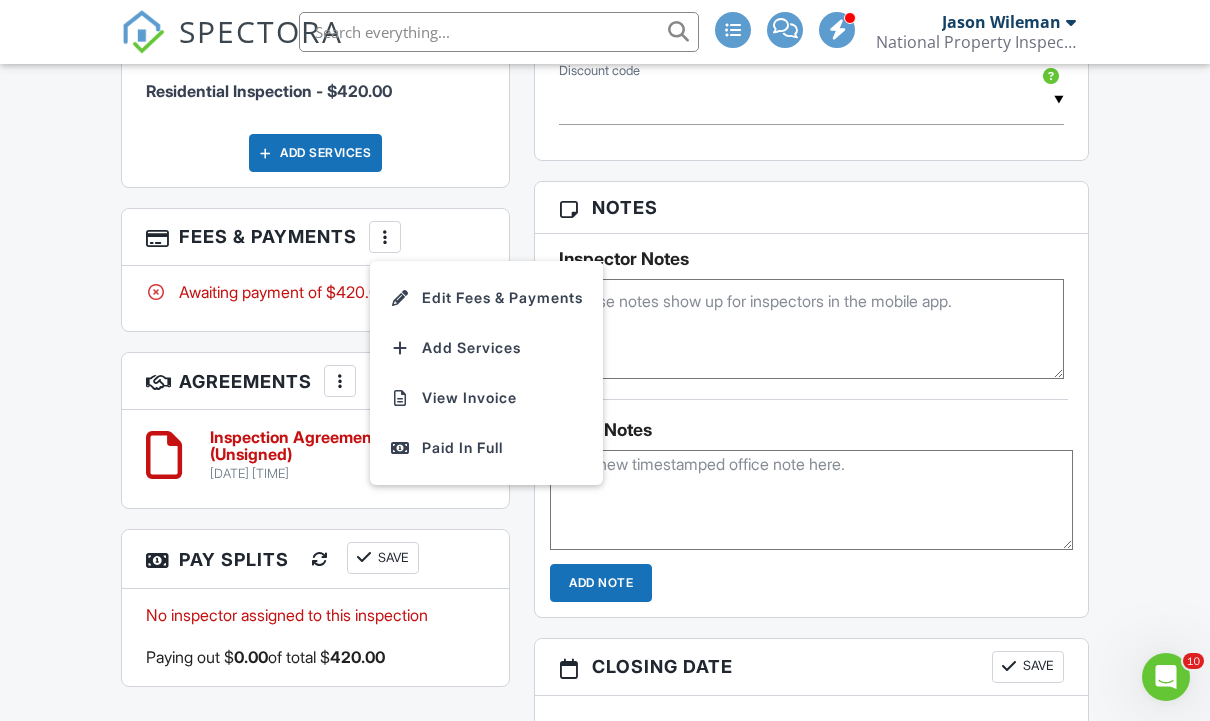click on "Edit Fees & Payments" at bounding box center [486, 298] 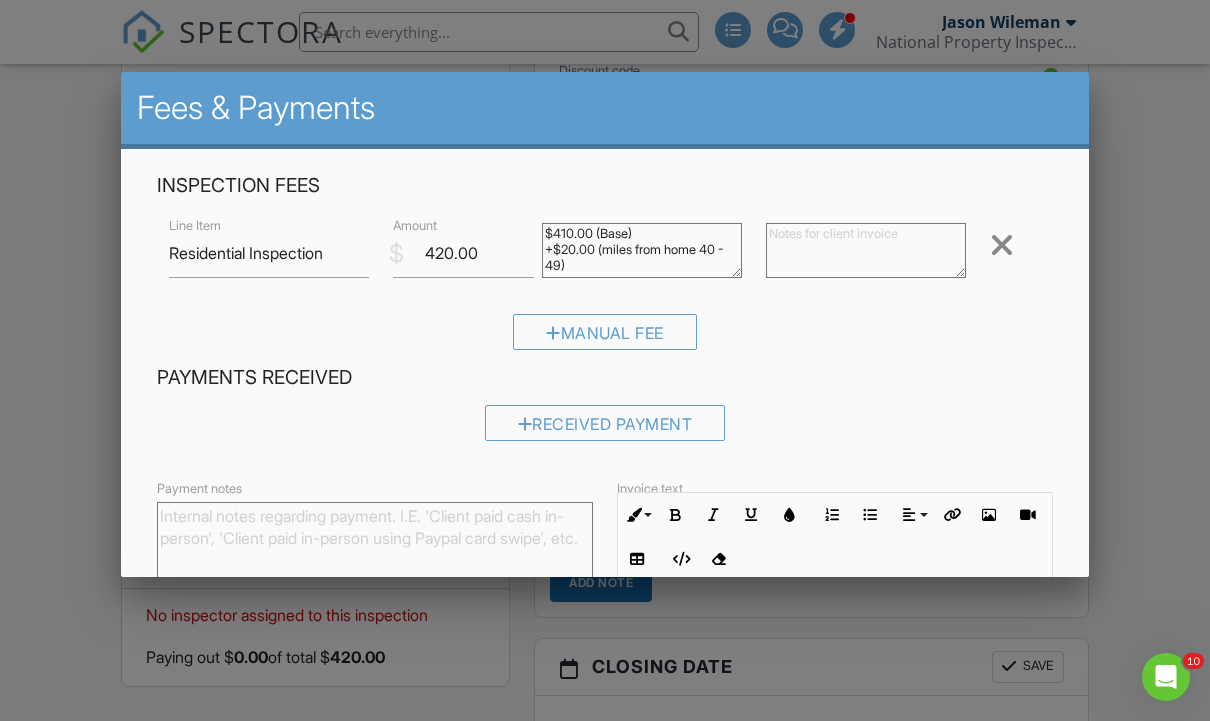 click at bounding box center [605, 350] 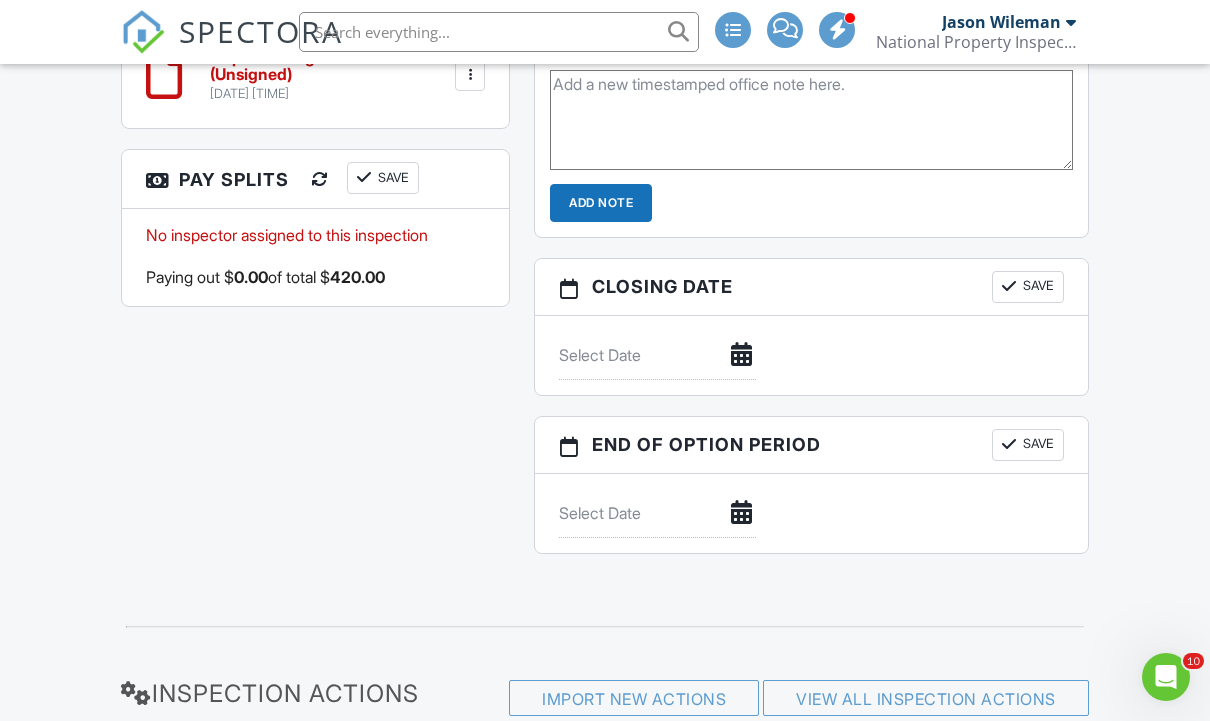 scroll, scrollTop: 1598, scrollLeft: 0, axis: vertical 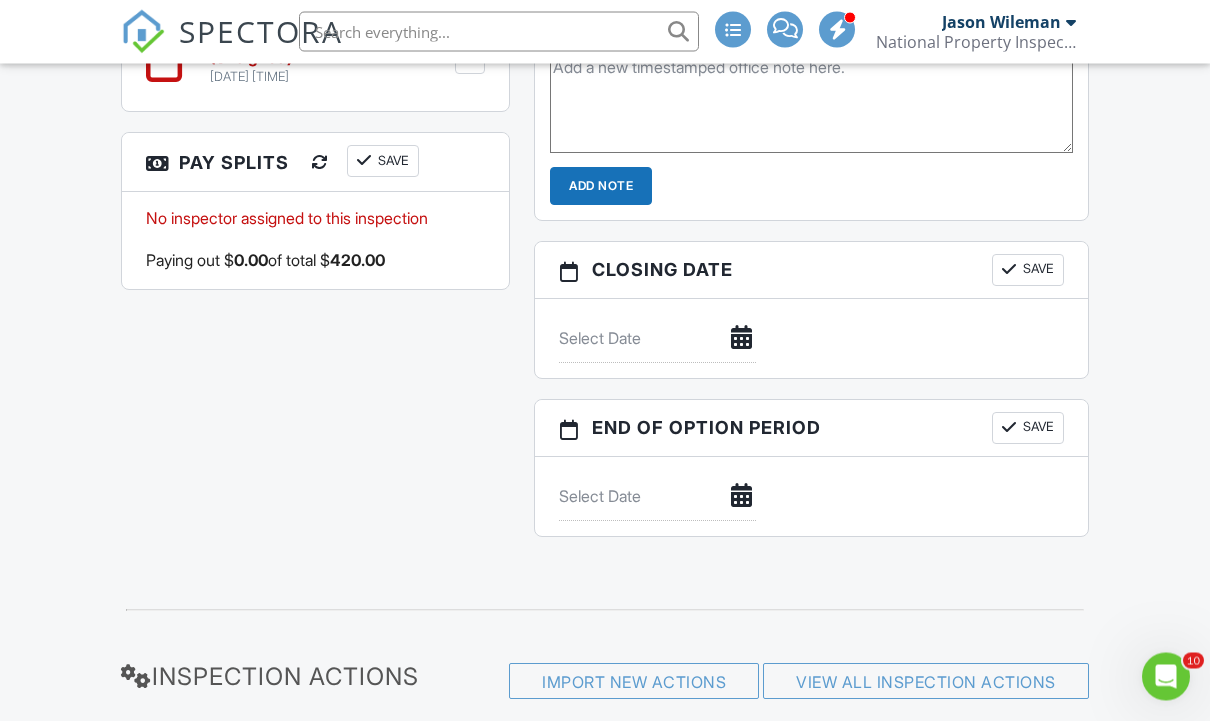 click at bounding box center [657, 339] 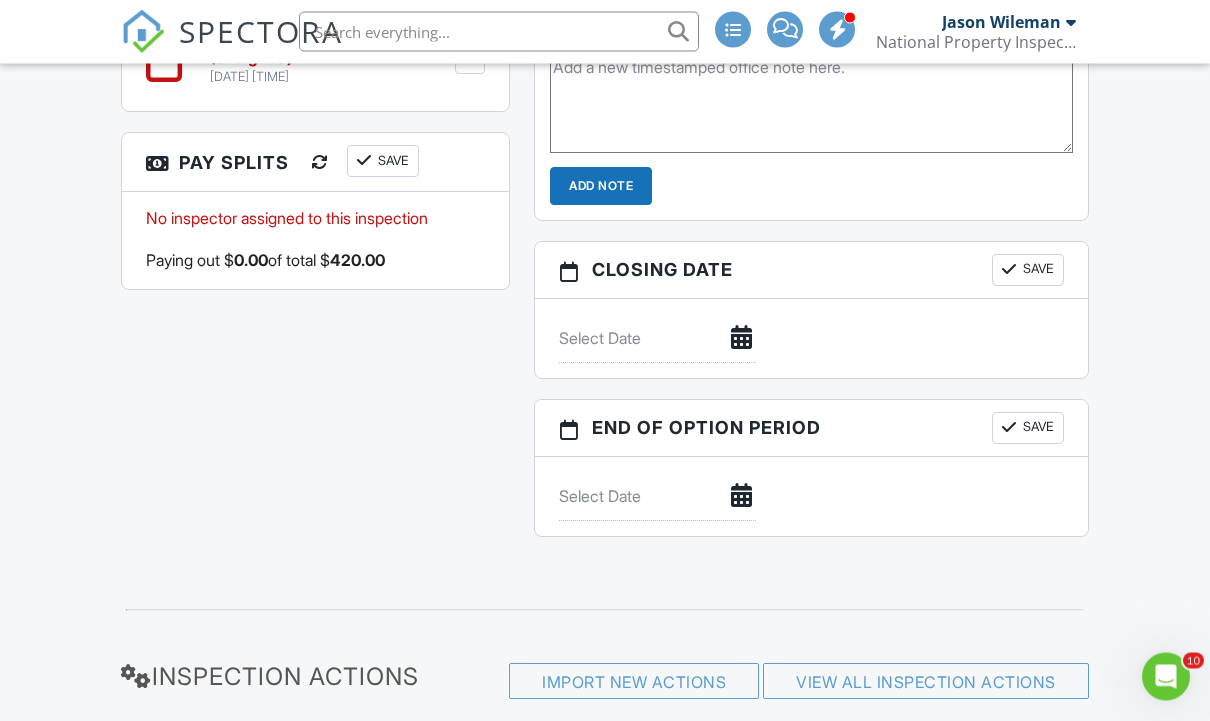 scroll, scrollTop: 1599, scrollLeft: 0, axis: vertical 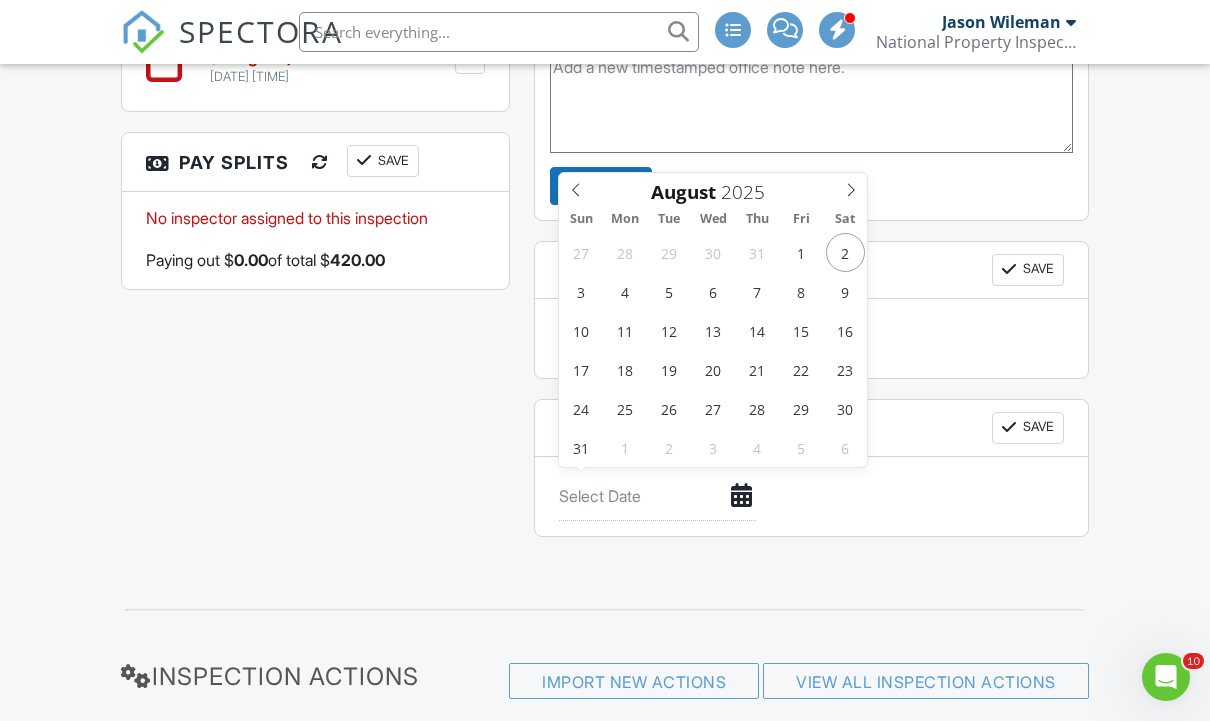 type on "08/08/2025" 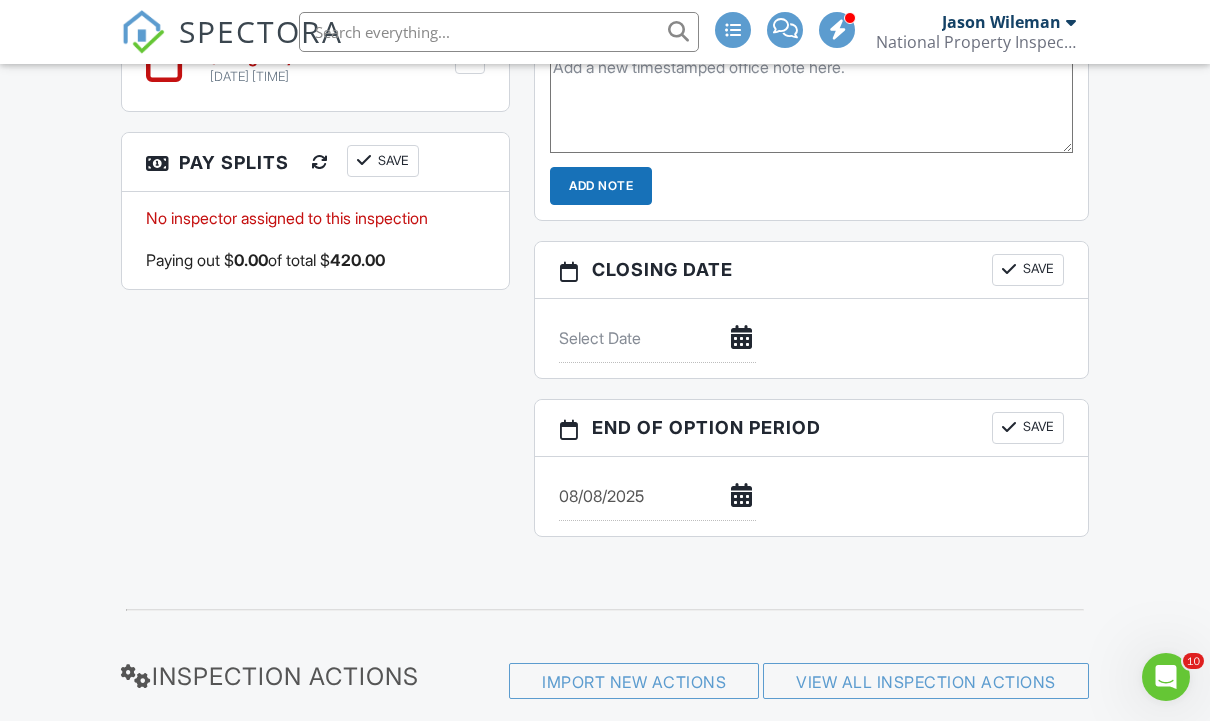 click on "Save" at bounding box center [1028, 270] 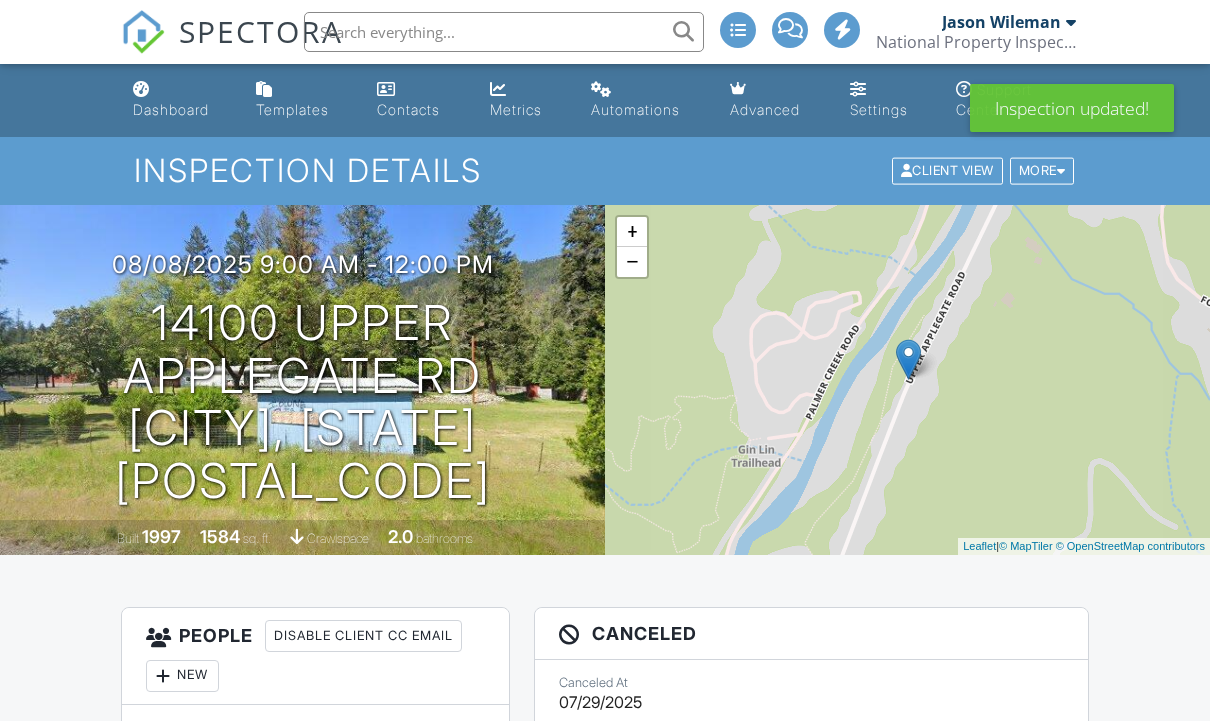 scroll, scrollTop: 0, scrollLeft: 0, axis: both 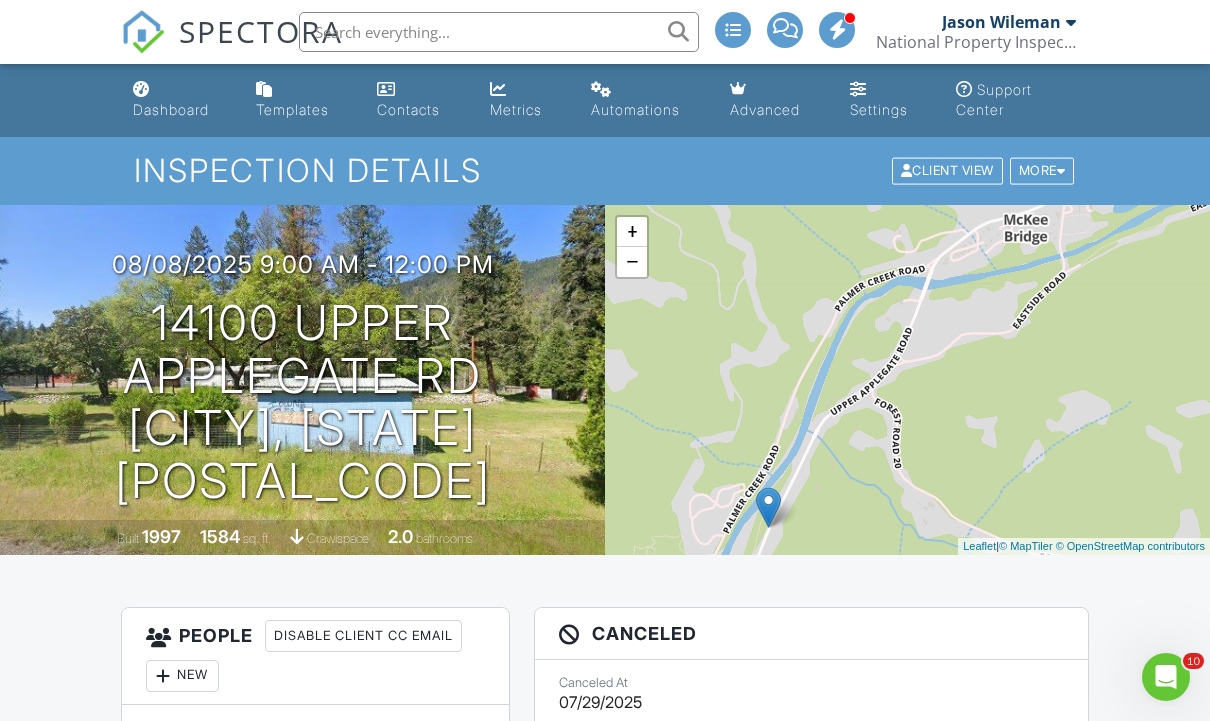 click on "More" at bounding box center (1042, 171) 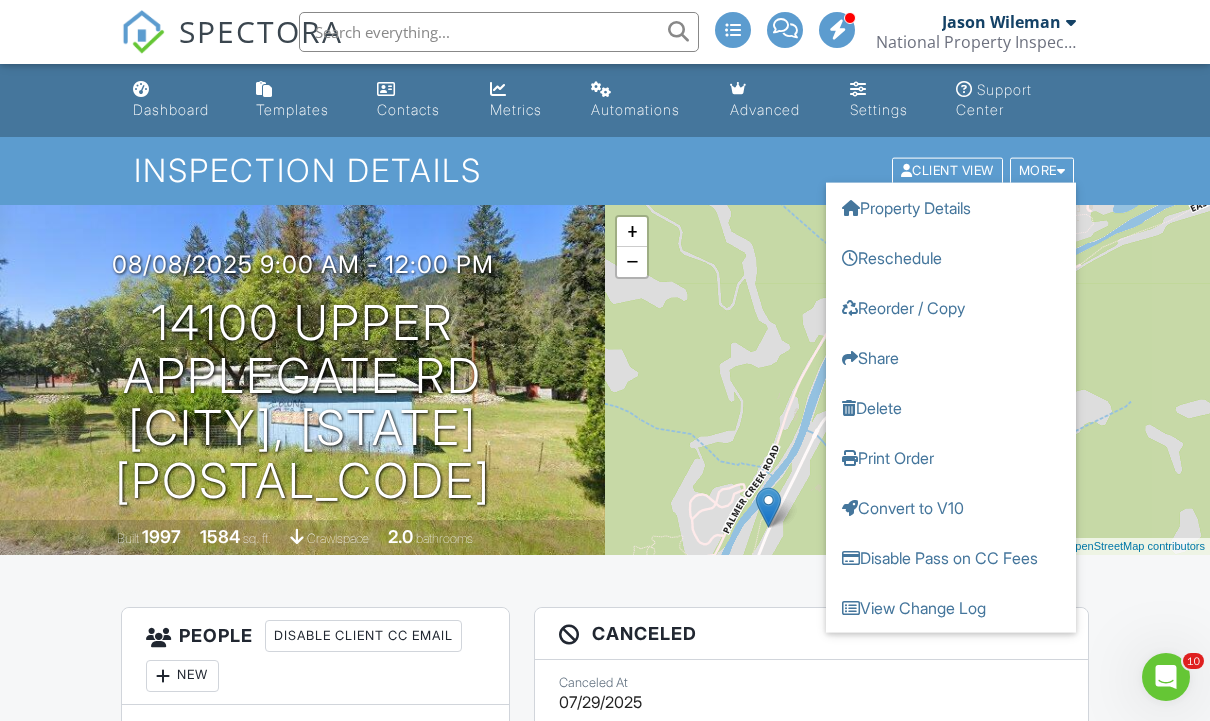 click on "Reschedule" at bounding box center (951, 258) 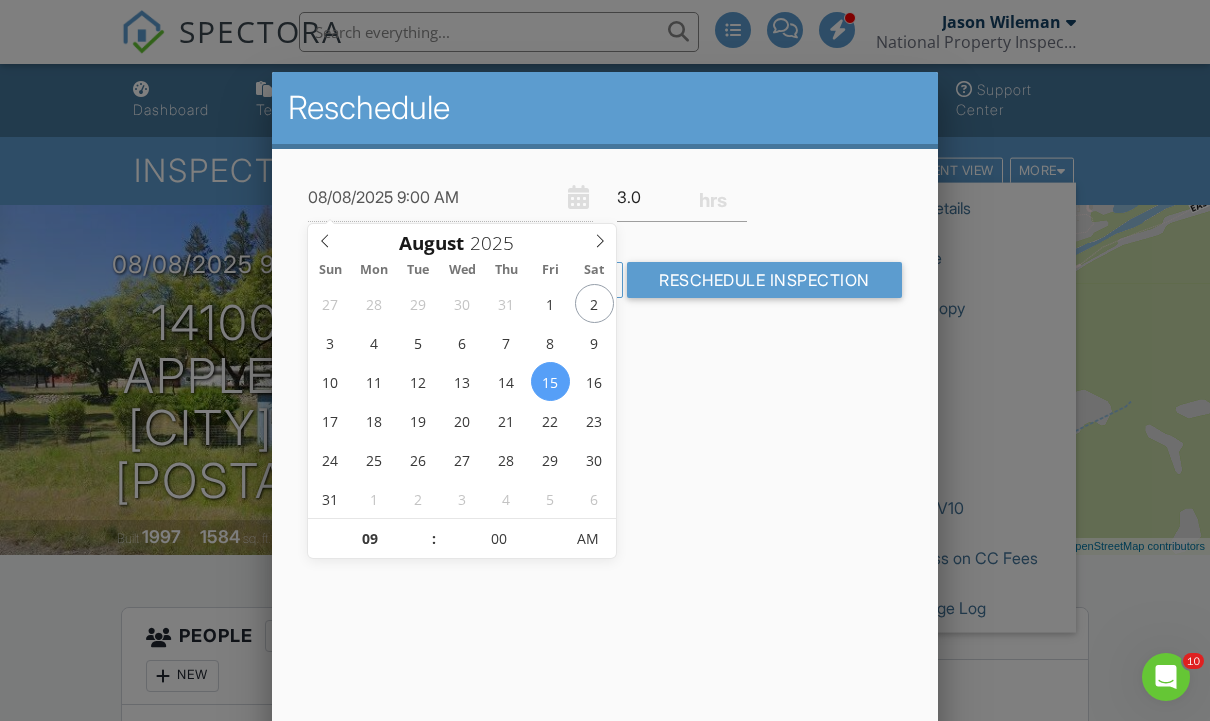 type on "08/15/2025 9:00 AM" 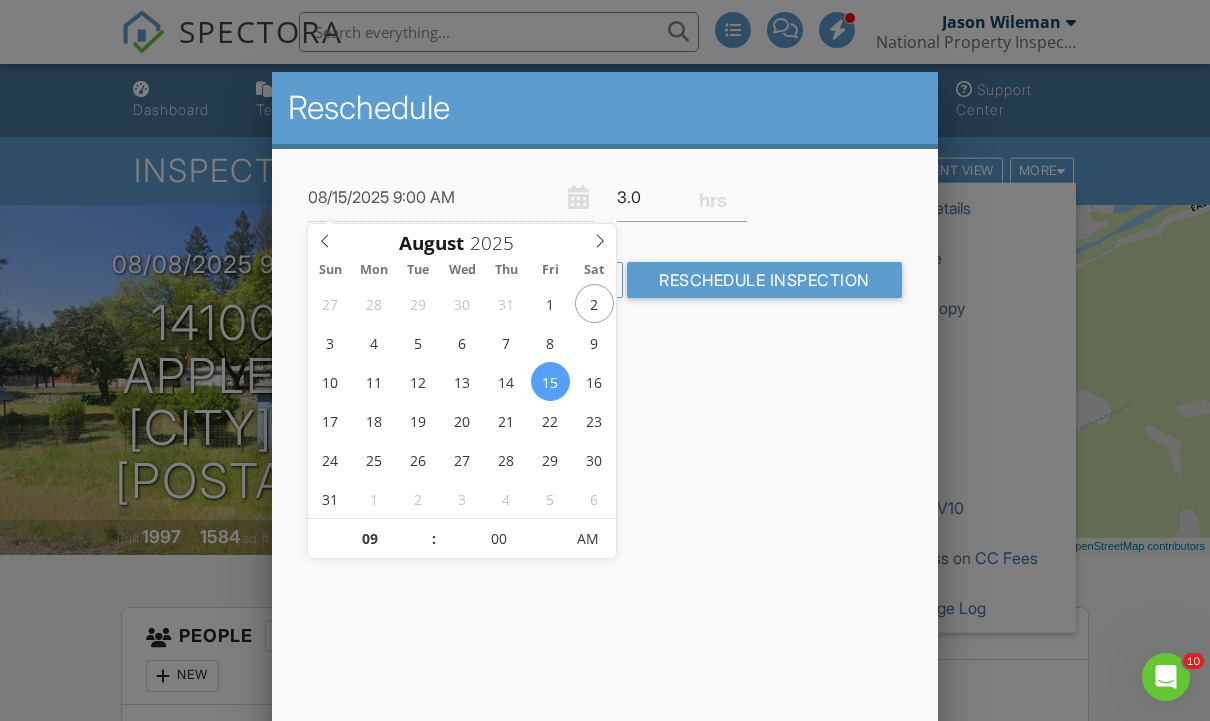 click on "Reschedule Inspection" at bounding box center (764, 280) 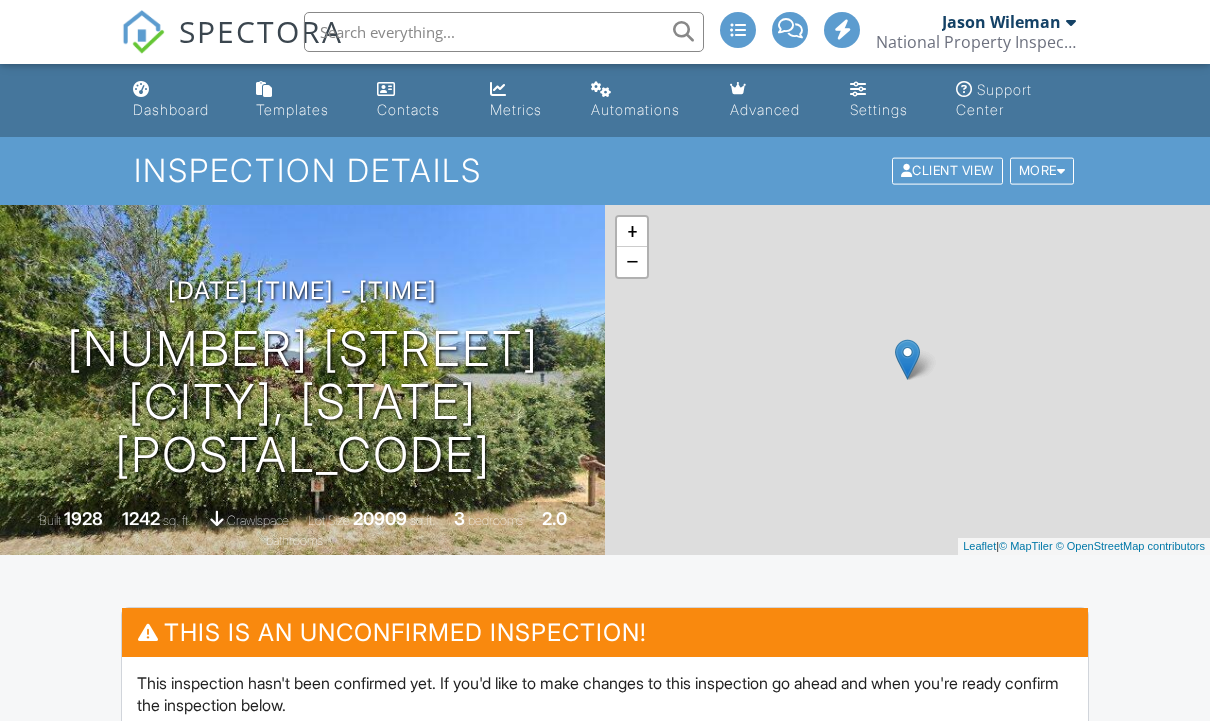 scroll, scrollTop: 0, scrollLeft: 0, axis: both 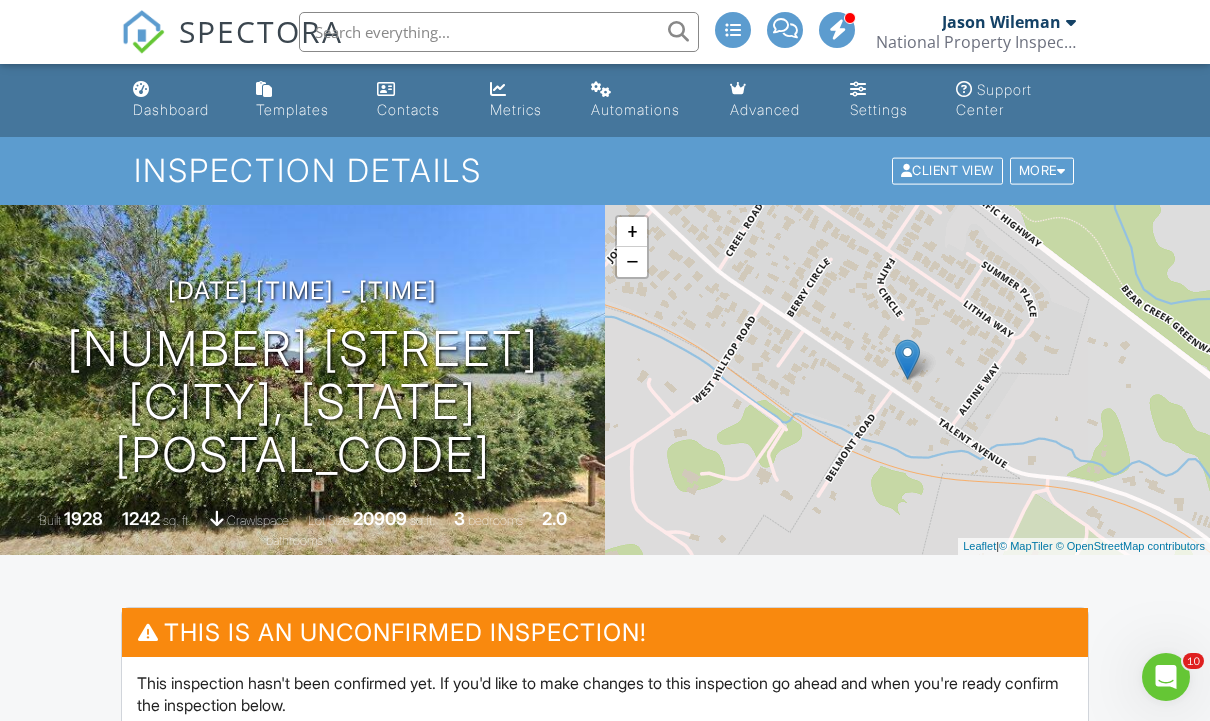 click on "Contacts" at bounding box center [417, 100] 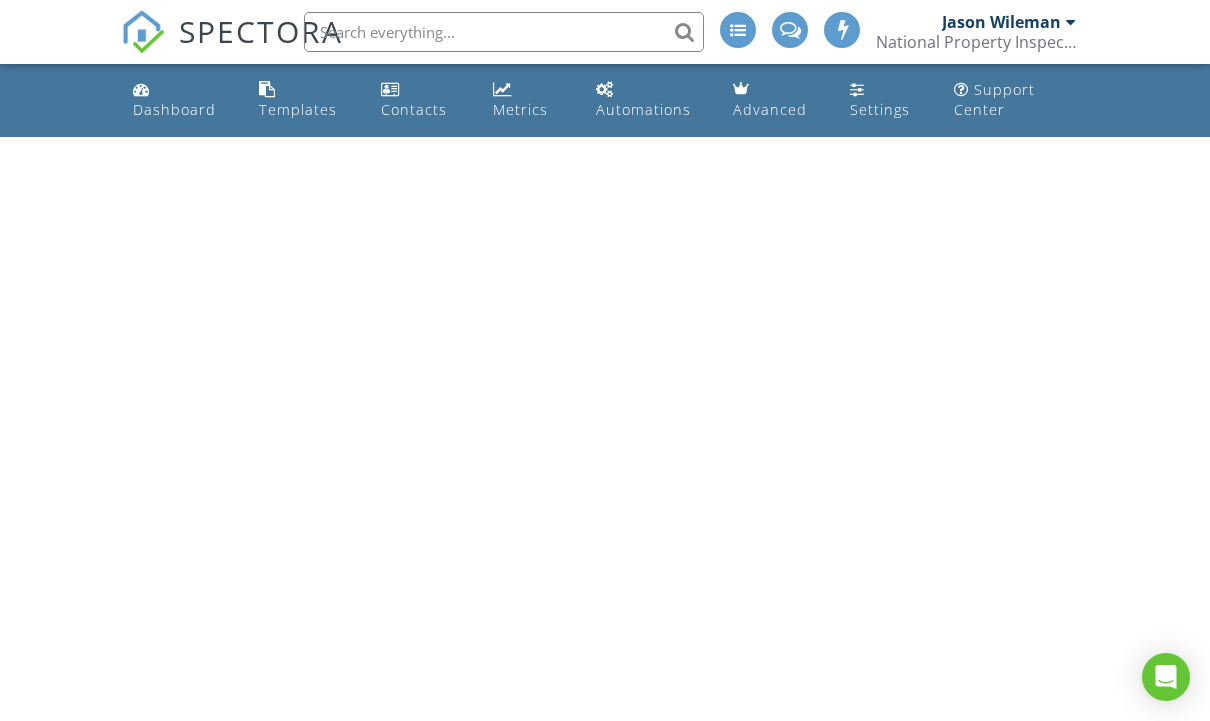 scroll, scrollTop: 0, scrollLeft: 0, axis: both 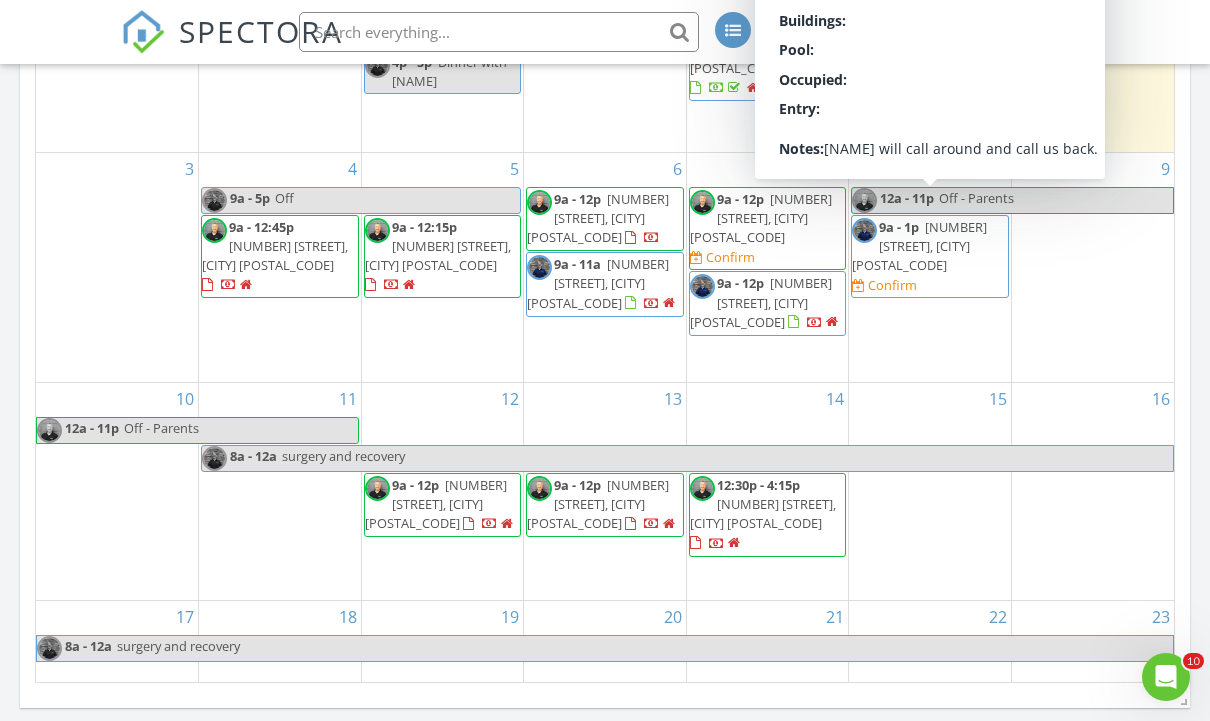 click on "[NUMBER] [STREET], [CITY] [POSTAL_CODE]" at bounding box center [919, 246] 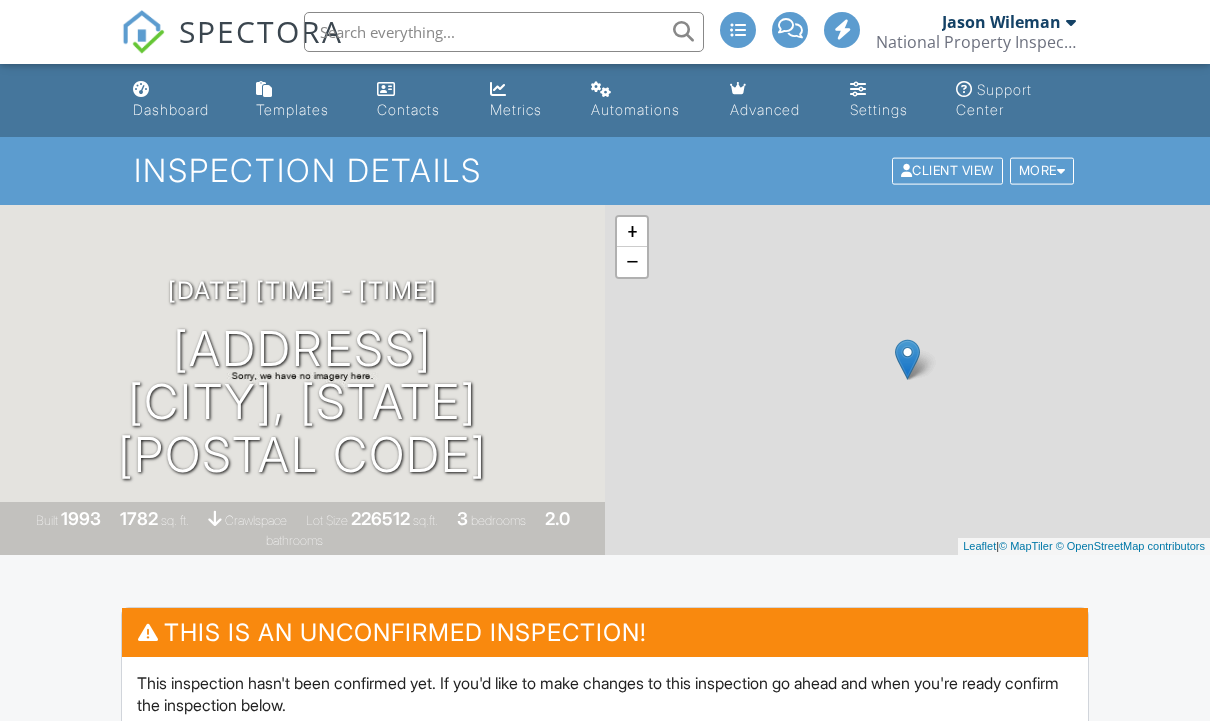 scroll, scrollTop: 0, scrollLeft: 0, axis: both 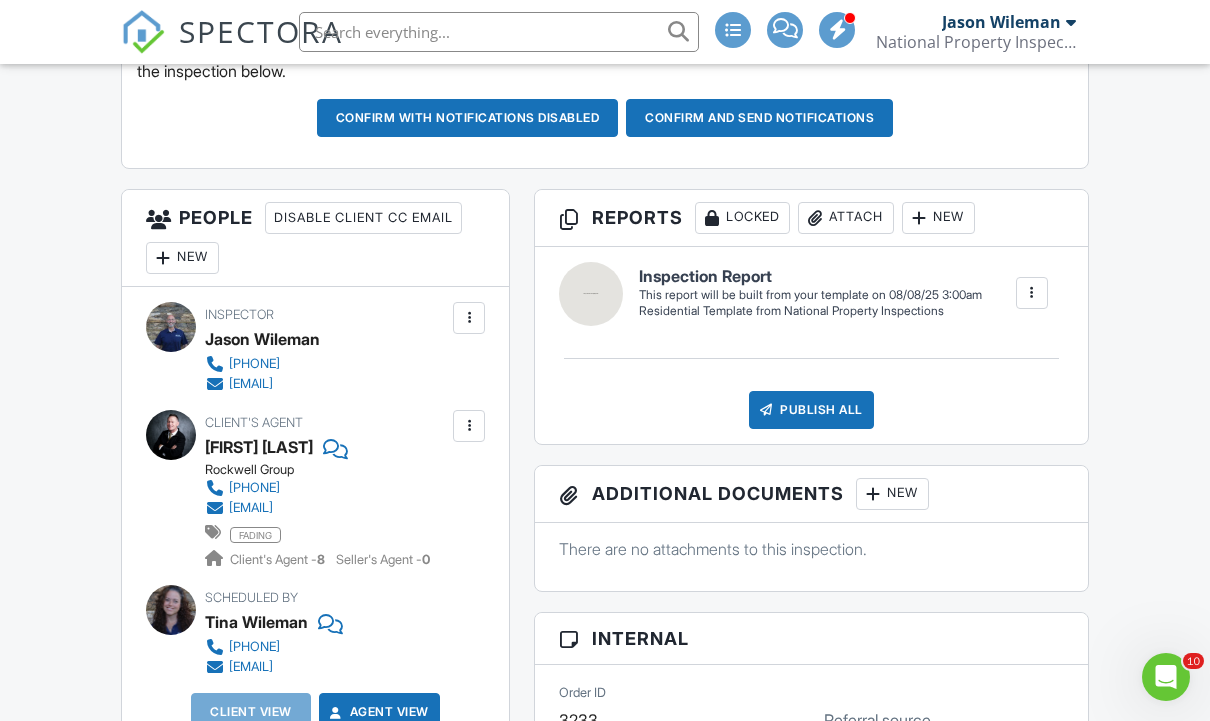 click on "New" at bounding box center [182, 258] 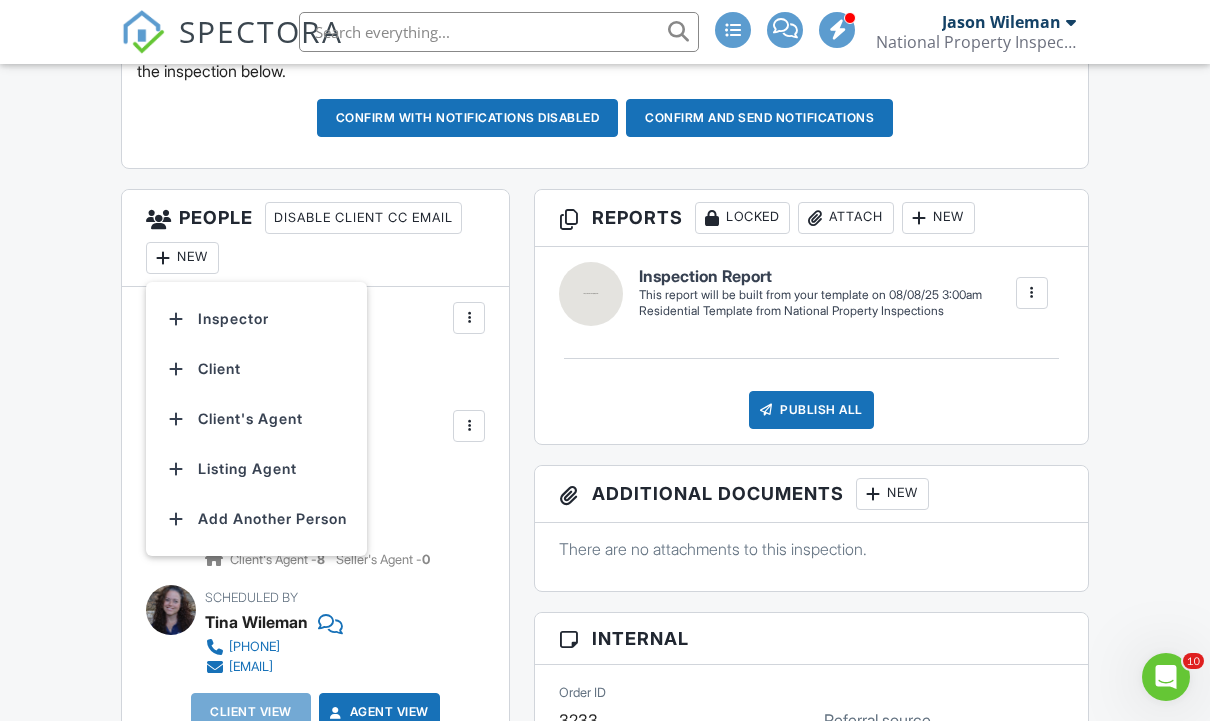 click on "Client" at bounding box center [256, 369] 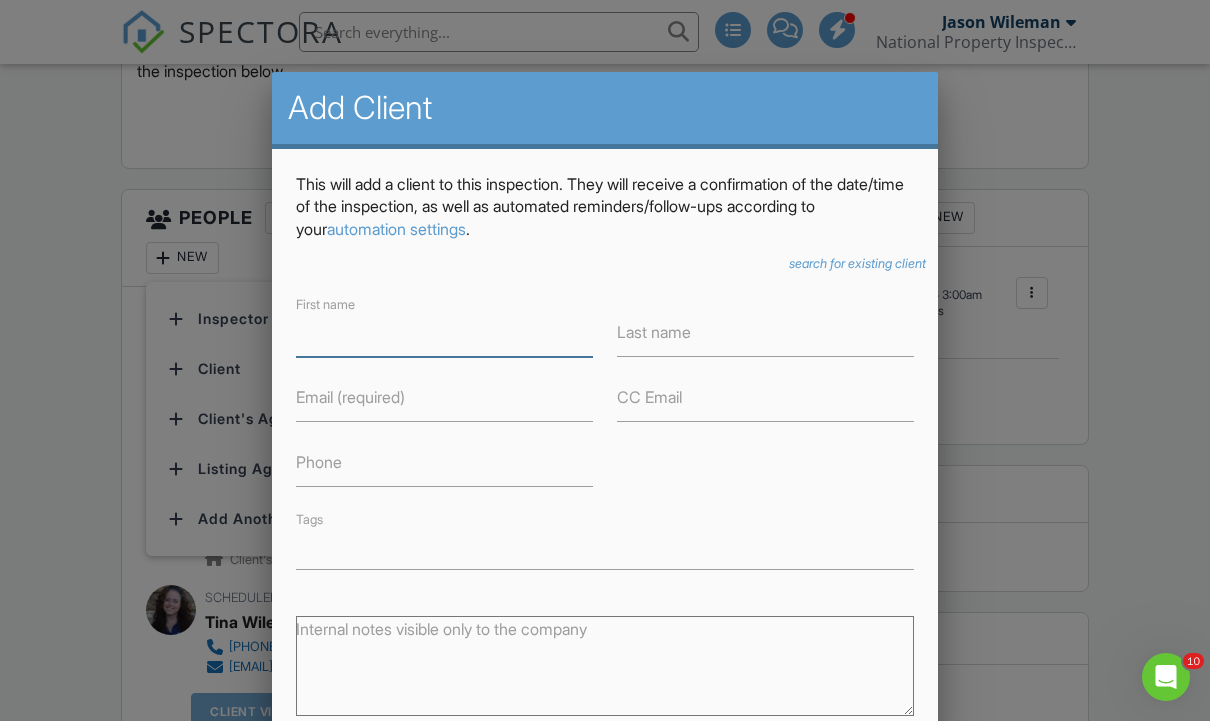 scroll, scrollTop: 633, scrollLeft: 0, axis: vertical 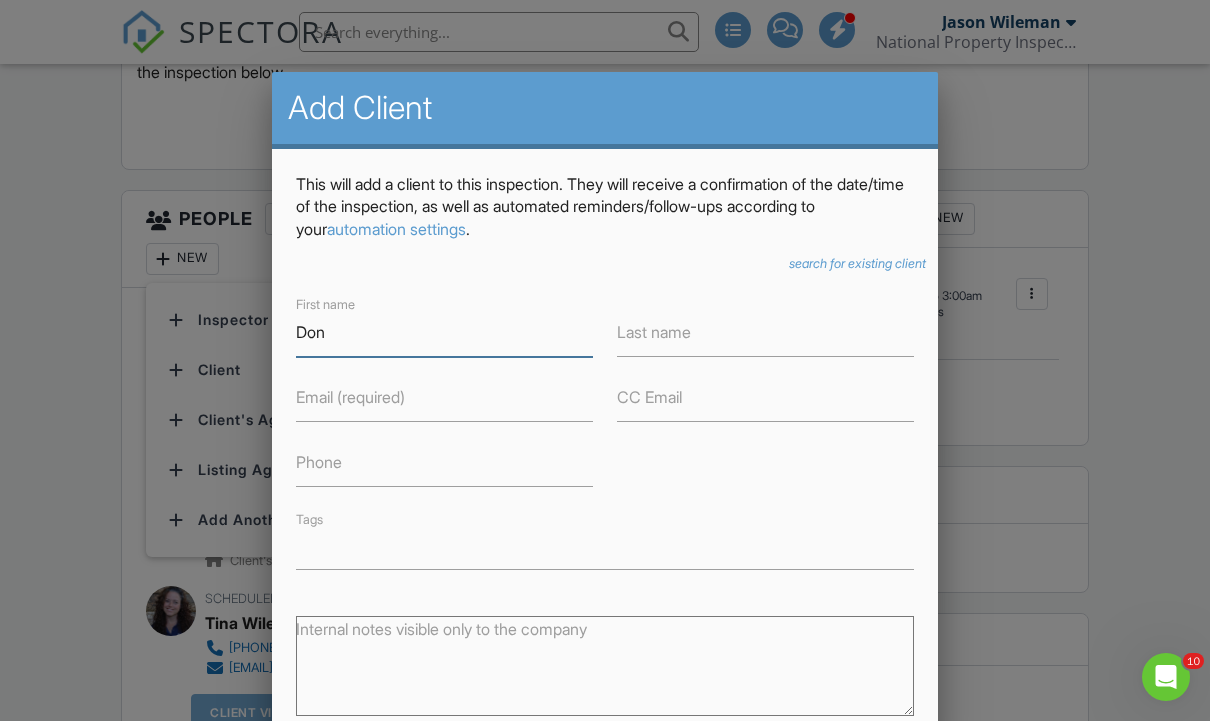 type on "Don" 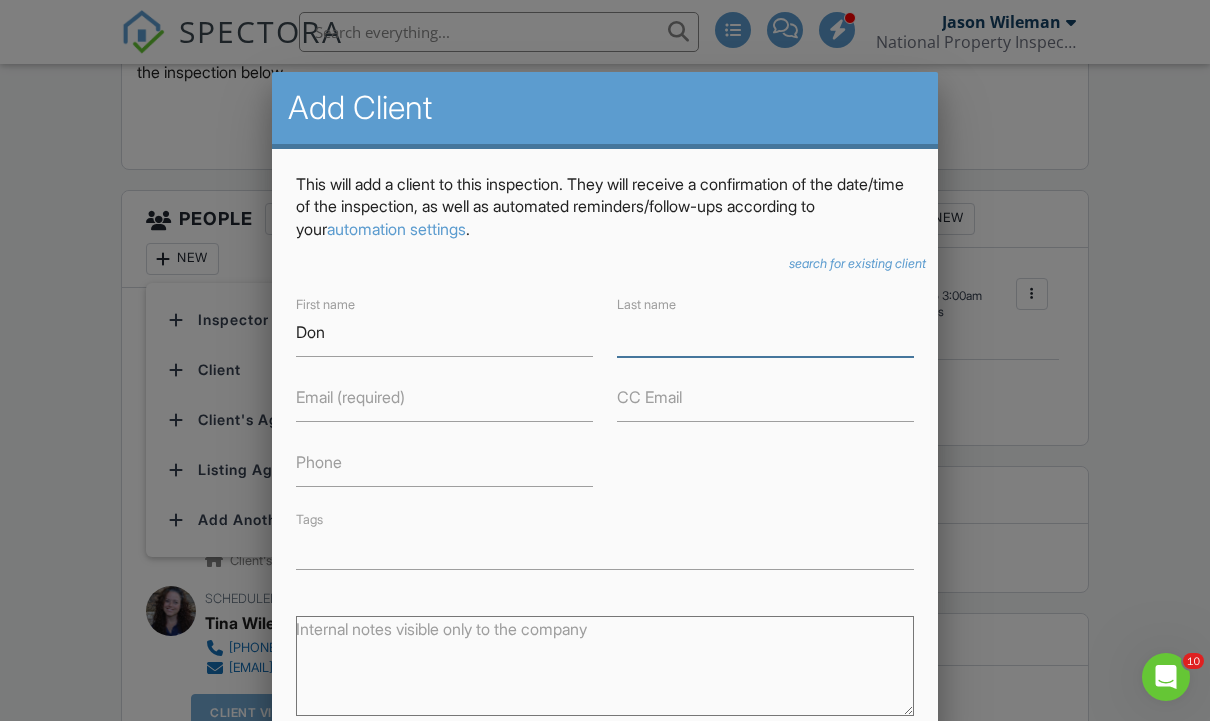 type on "V" 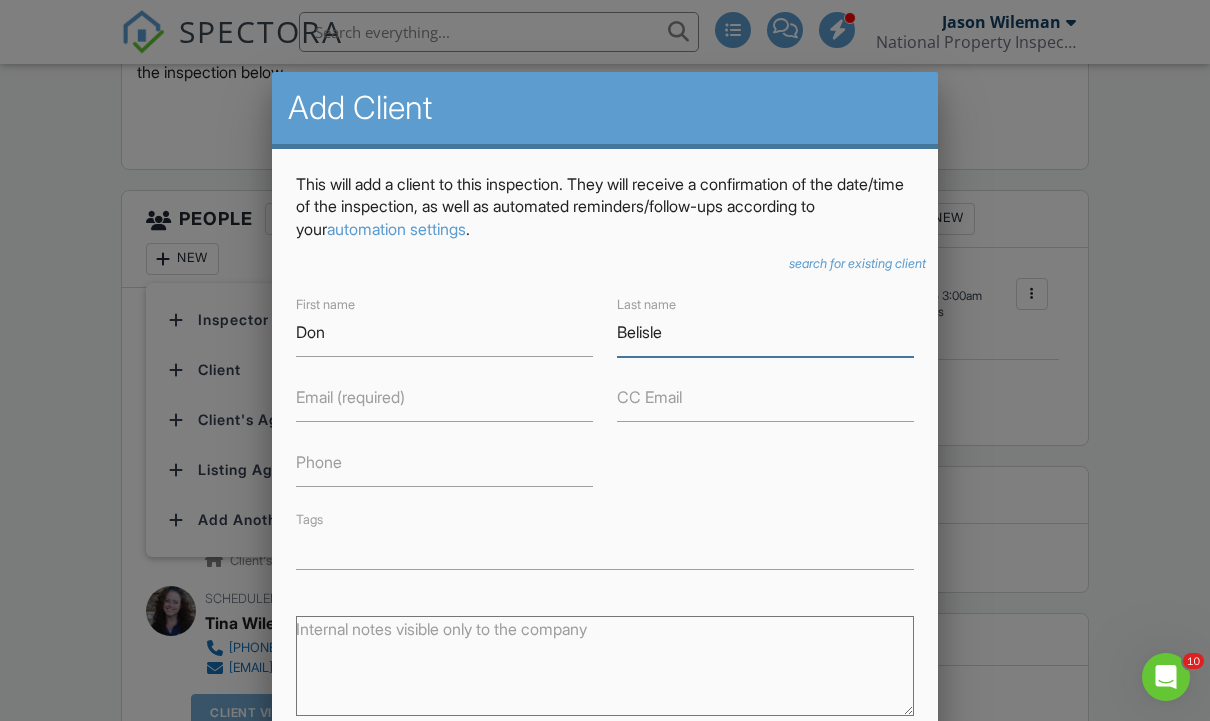 type on "Belisle" 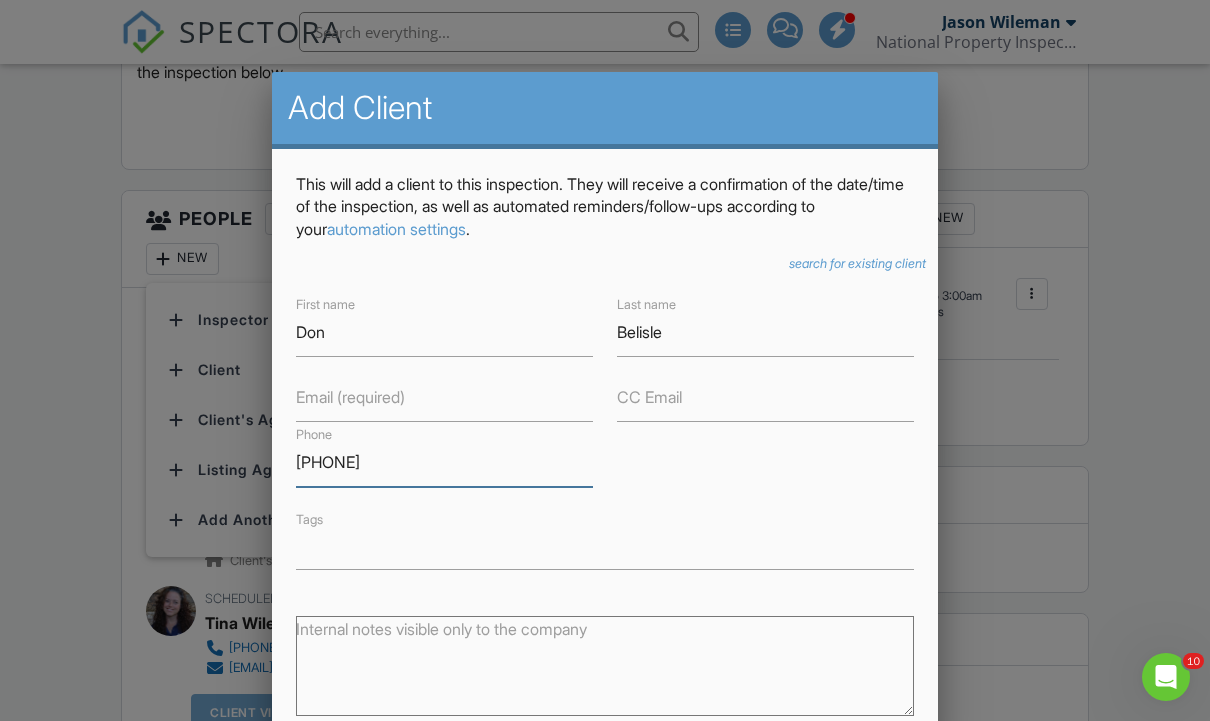 type on "[PHONE]" 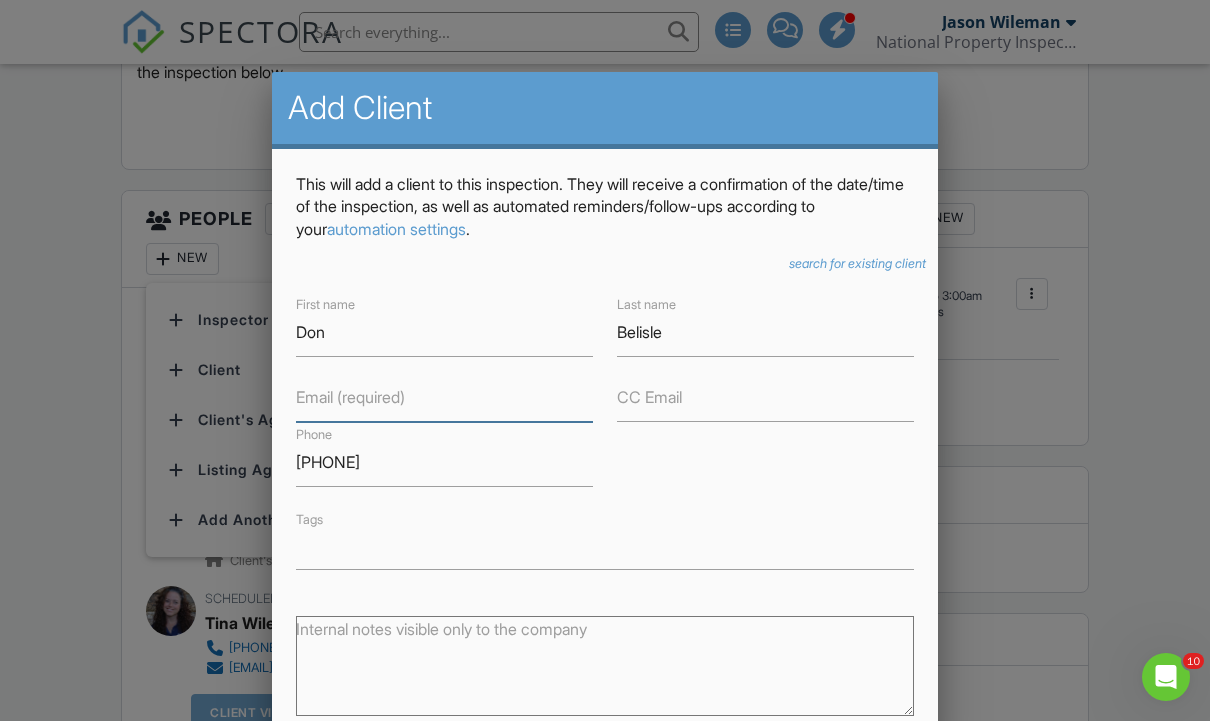 click on "Email (required)" at bounding box center (444, 397) 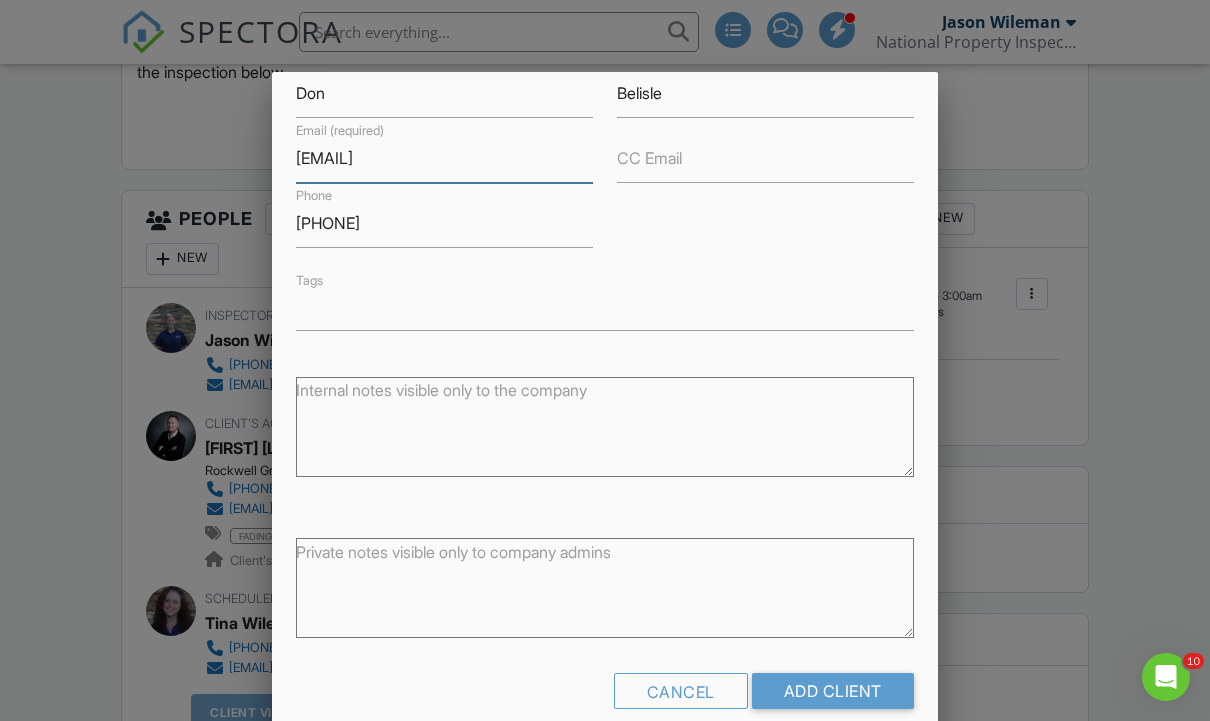 scroll, scrollTop: 238, scrollLeft: 0, axis: vertical 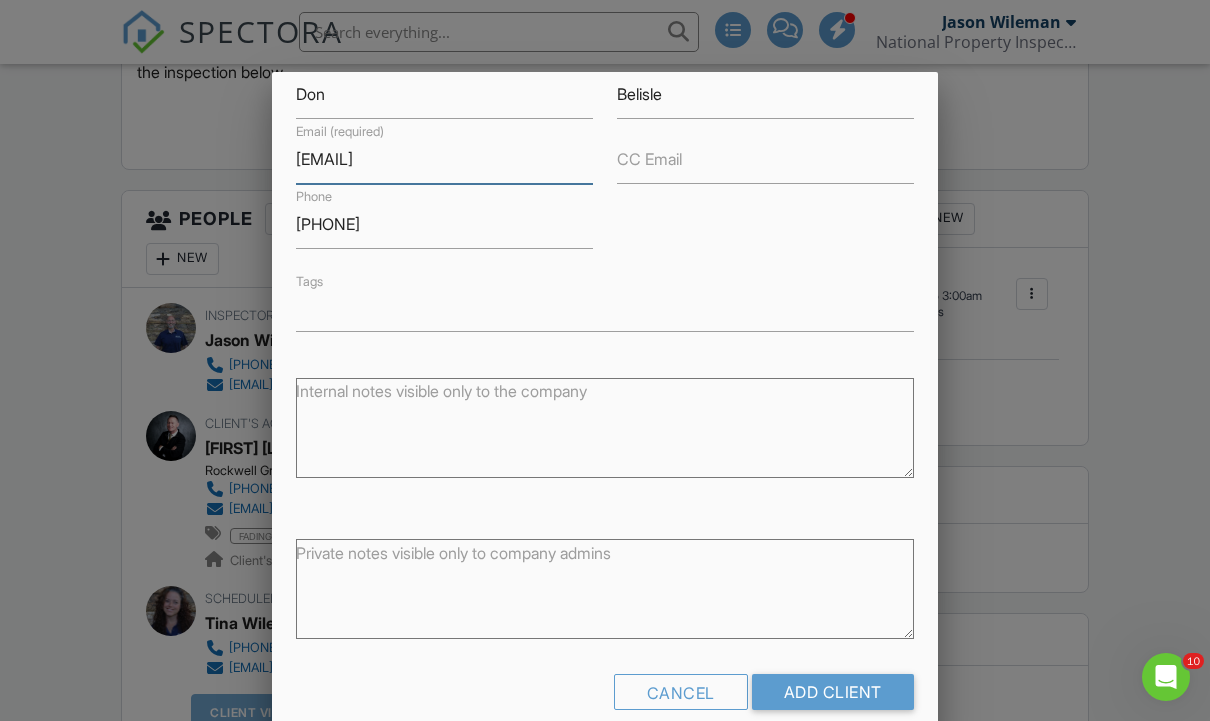 type on "[EMAIL]" 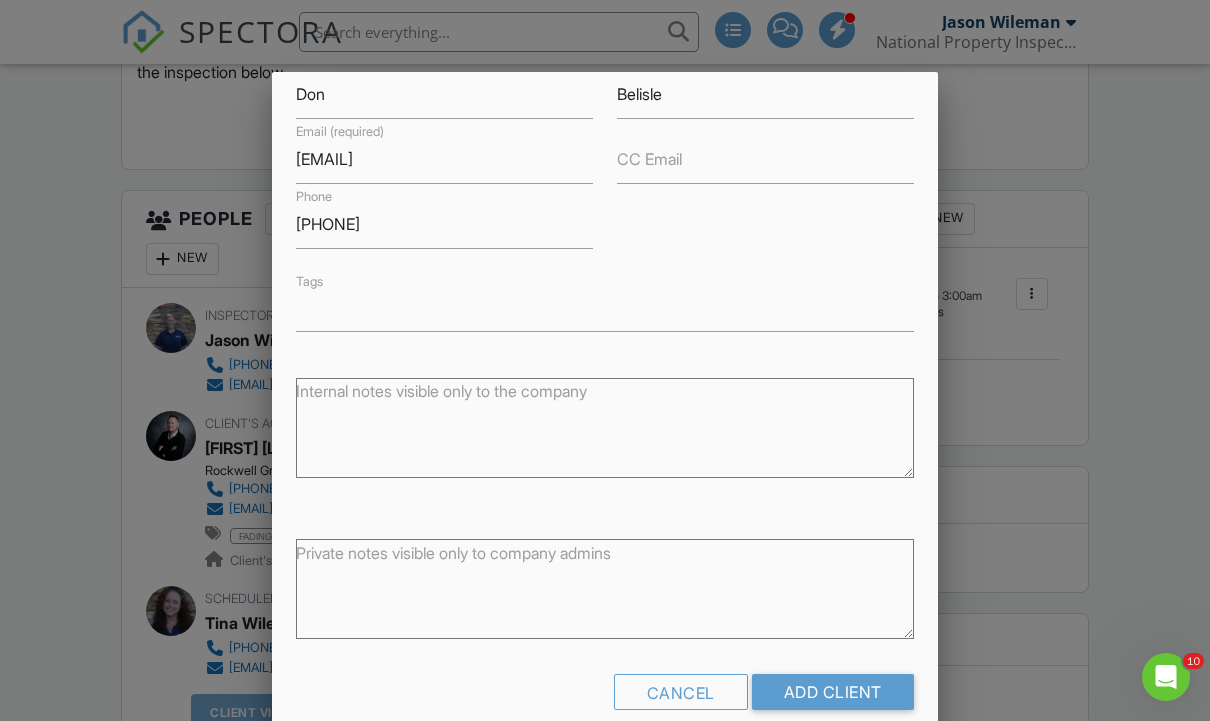 click on "Add Client" at bounding box center (833, 692) 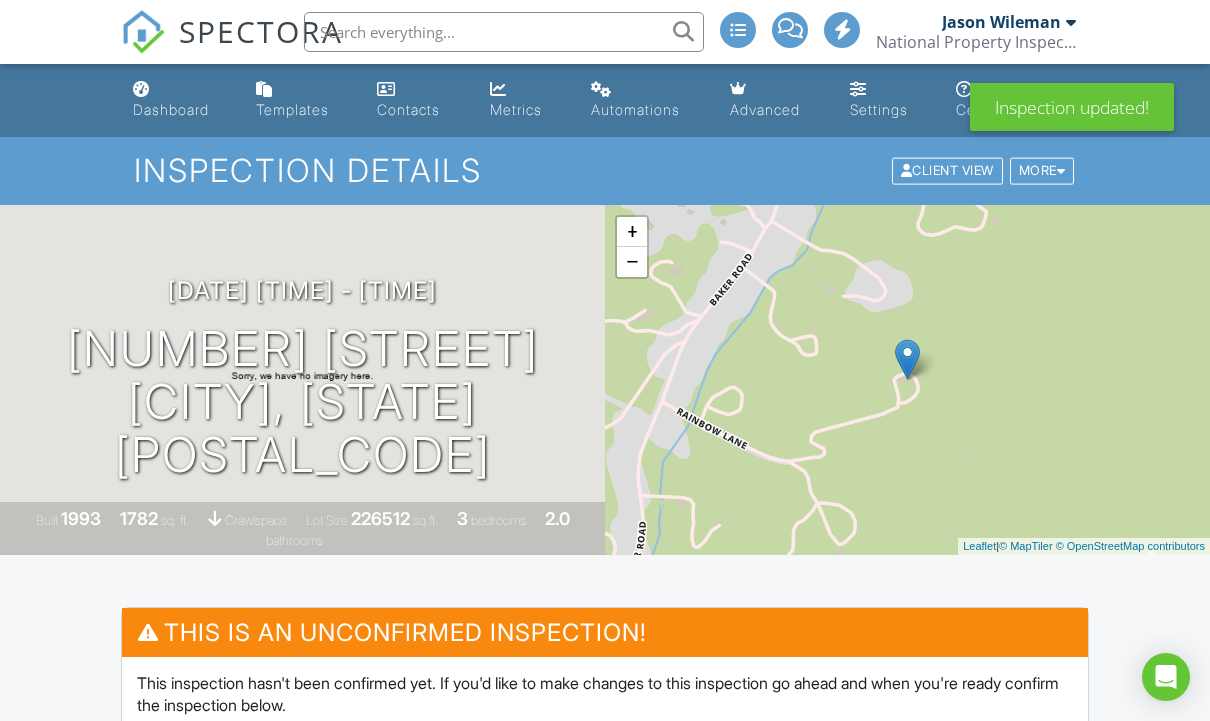 scroll, scrollTop: 0, scrollLeft: 0, axis: both 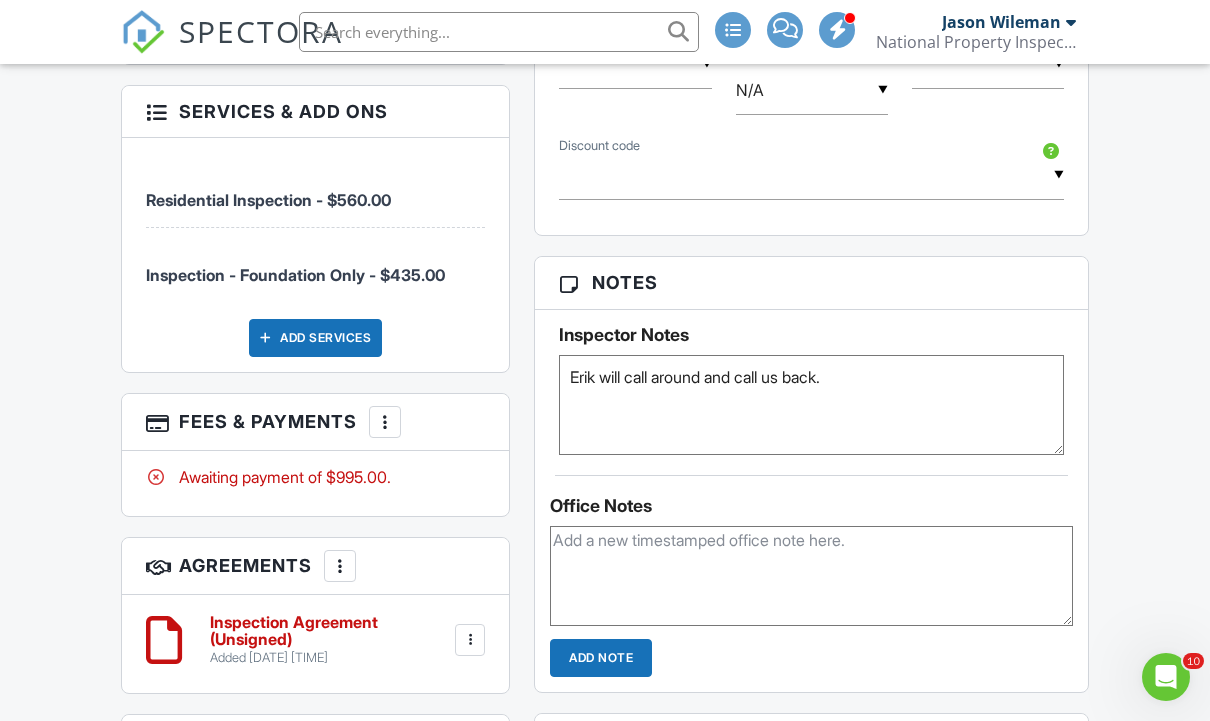 click on "Erik will call around and call us back." at bounding box center (811, 405) 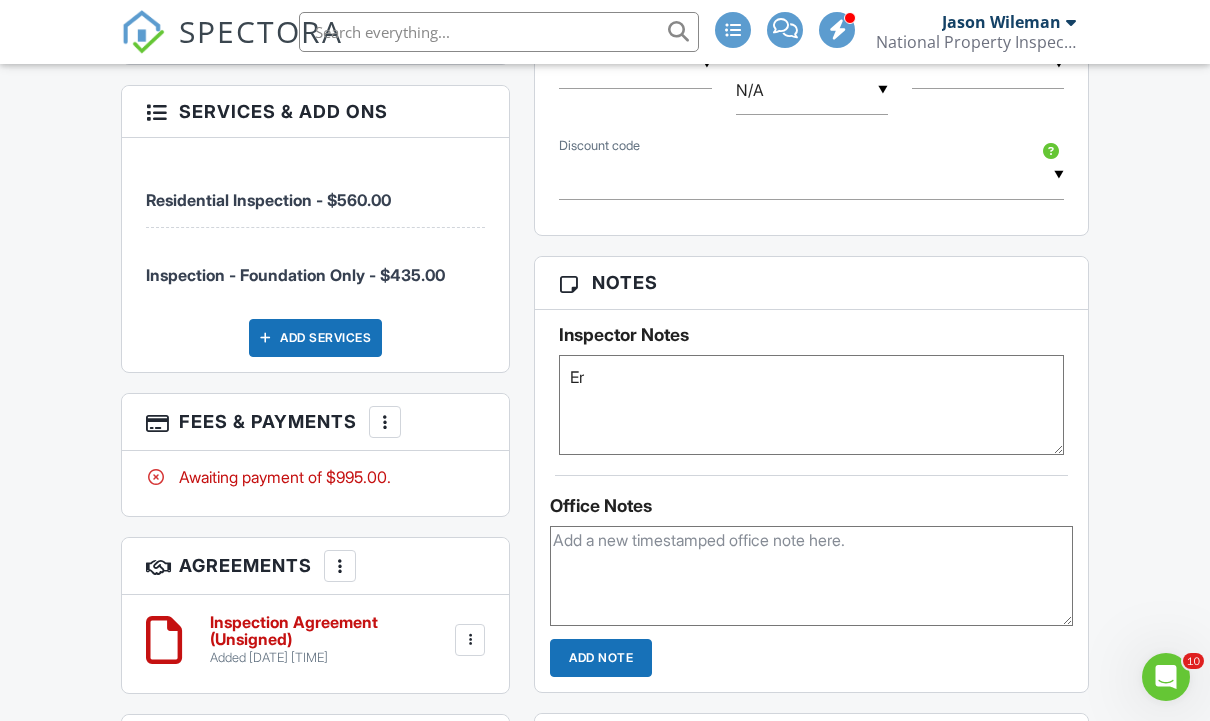 type on "E" 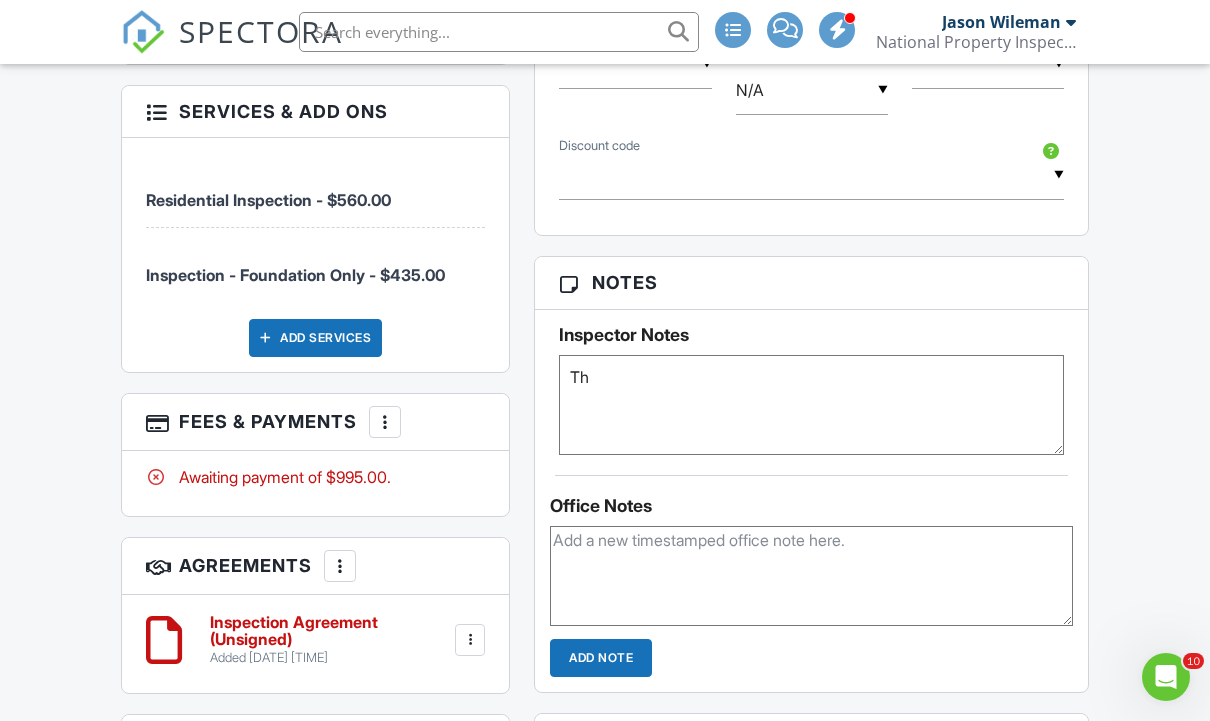 type on "T" 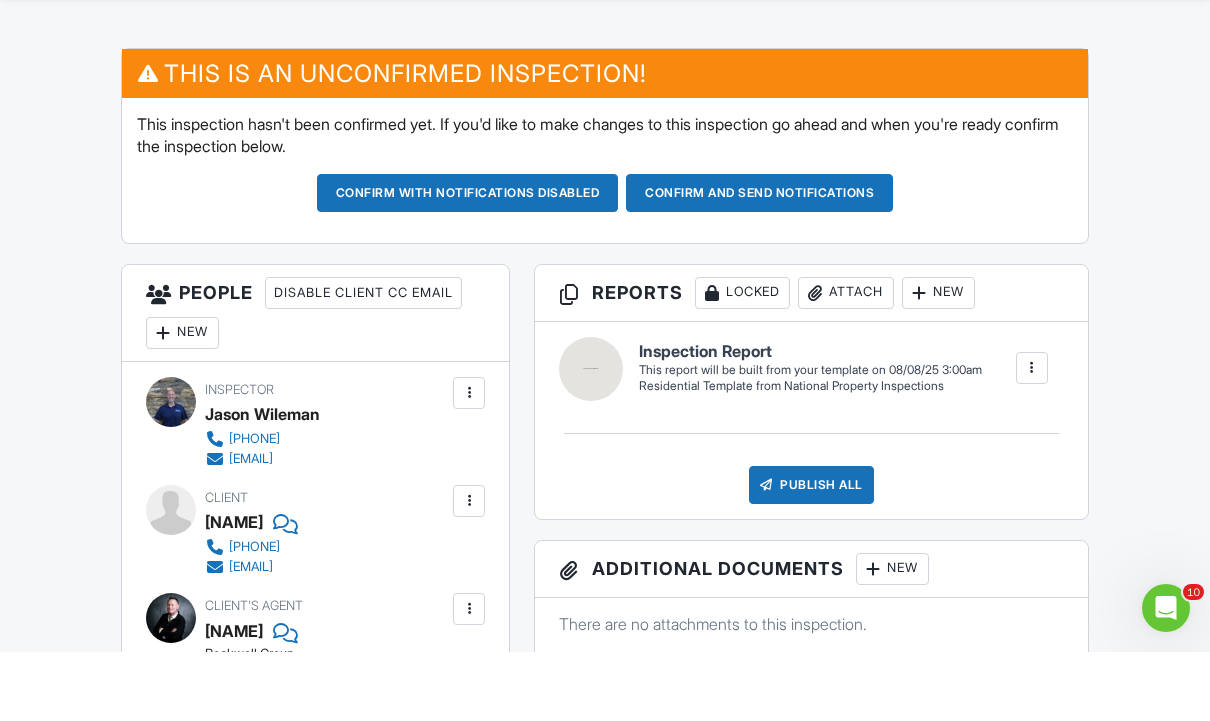 scroll, scrollTop: 491, scrollLeft: 0, axis: vertical 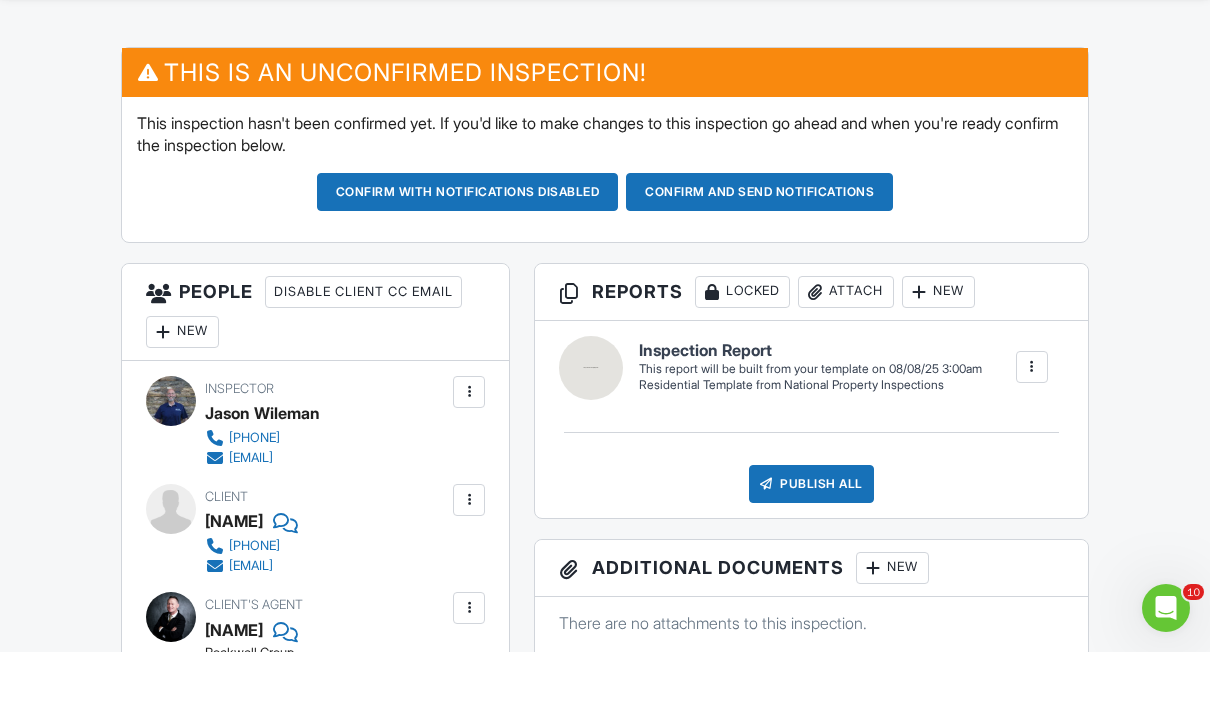 type on "They wont have straps. Possibly will have to go a 2nd time." 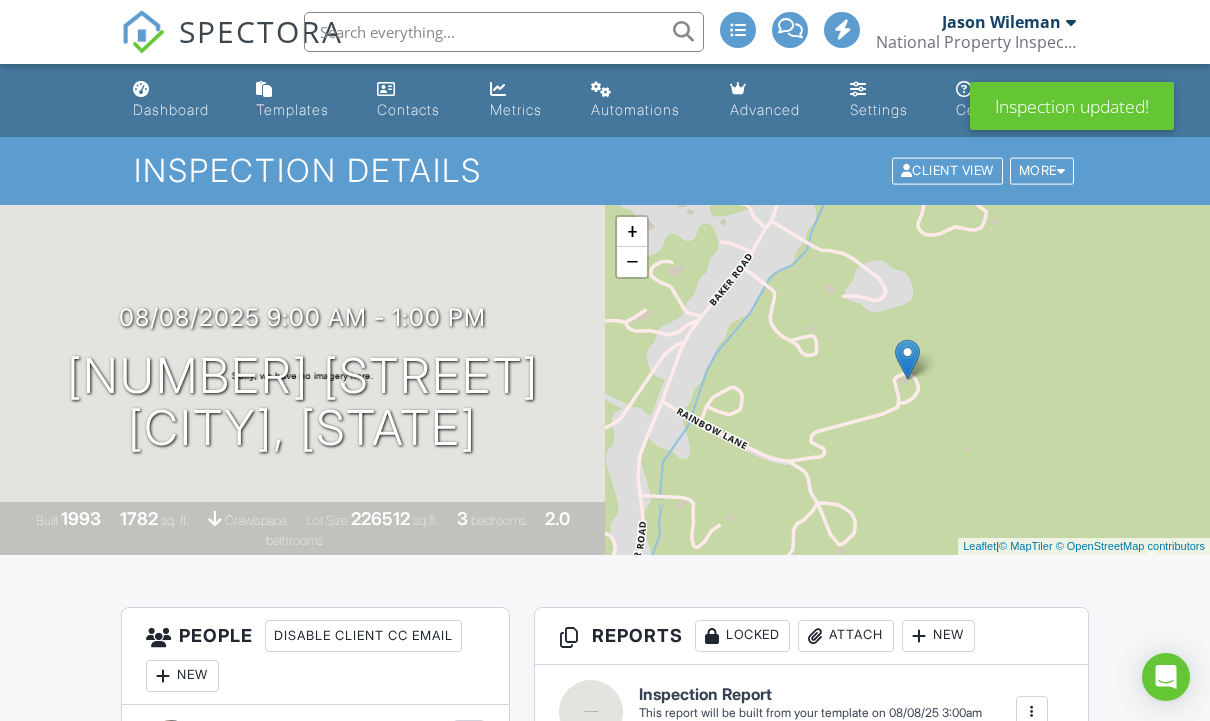 scroll, scrollTop: 0, scrollLeft: 0, axis: both 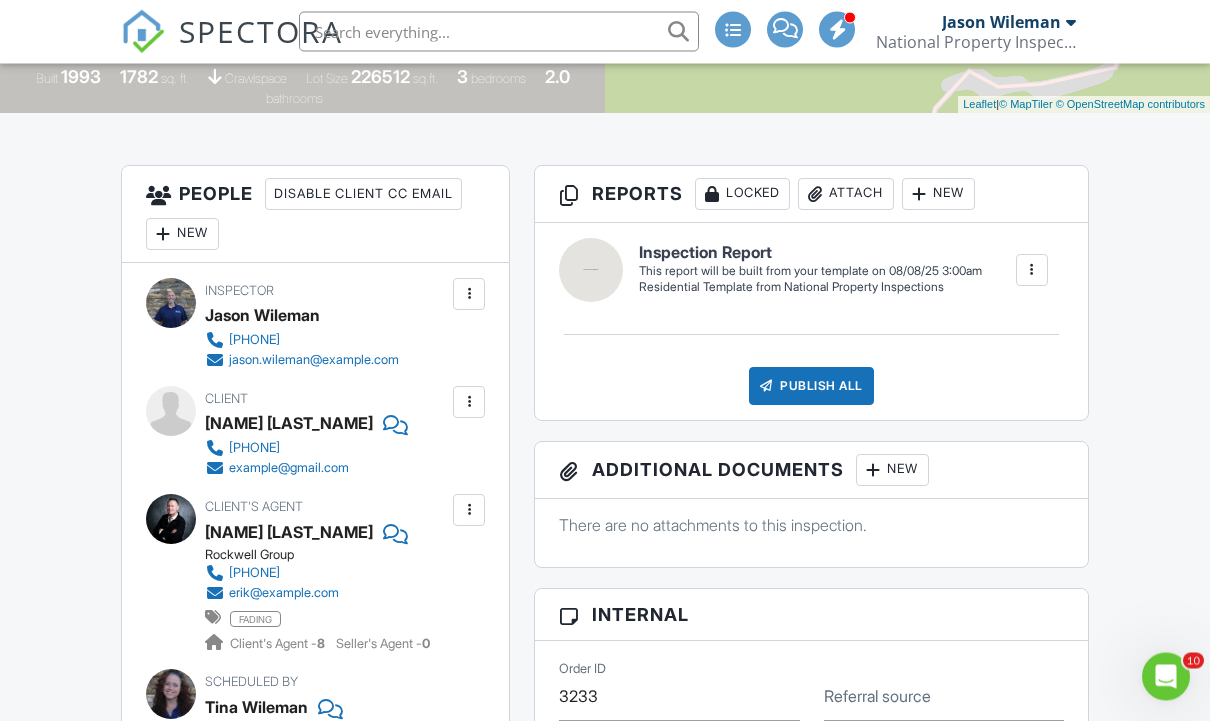click at bounding box center (469, 403) 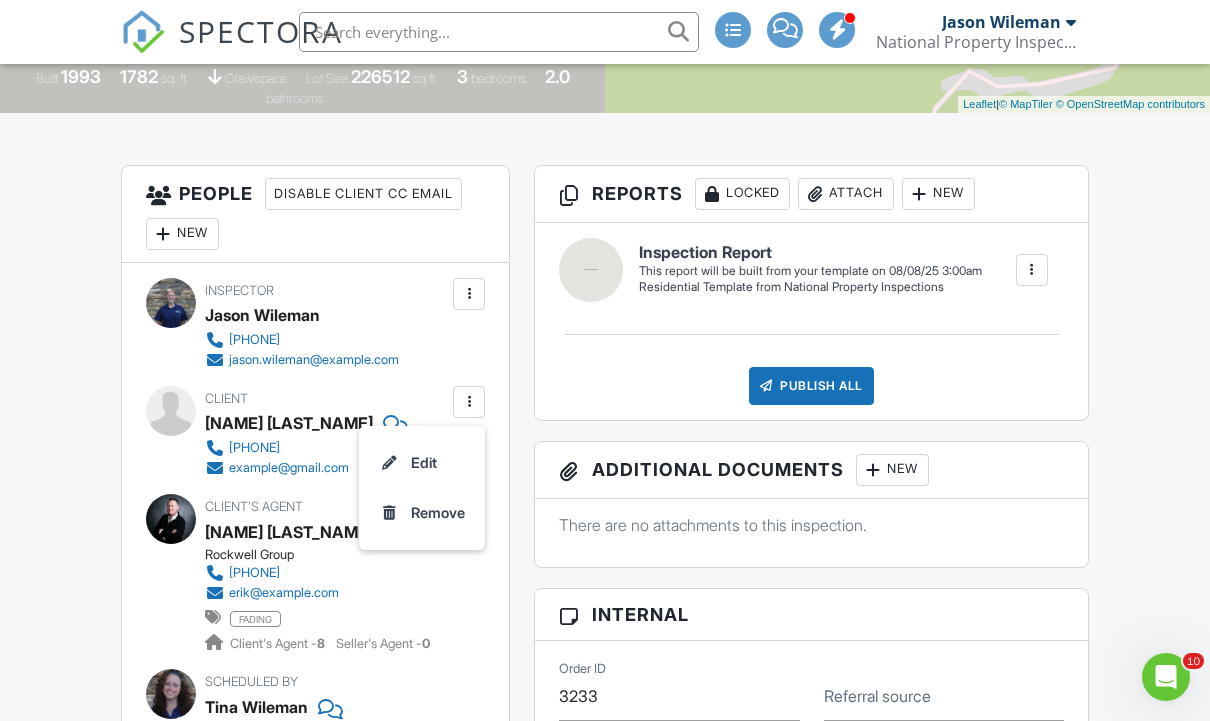 click on "Edit" at bounding box center [422, 463] 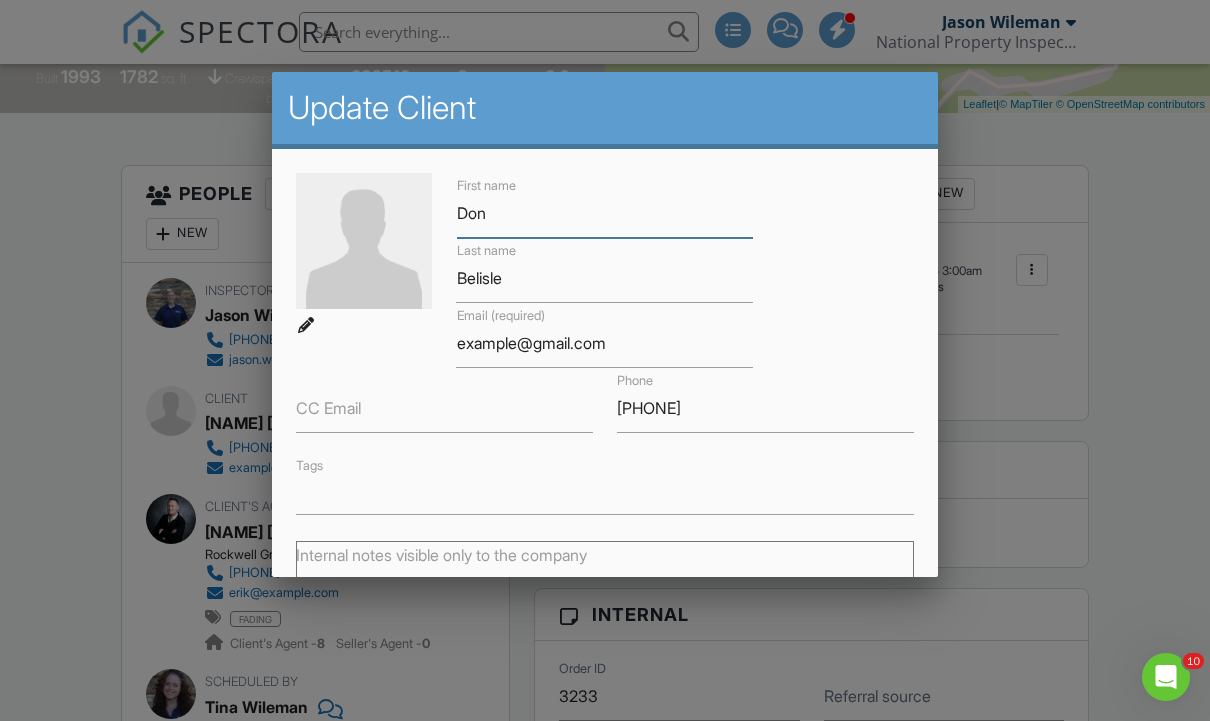 scroll, scrollTop: 441, scrollLeft: 0, axis: vertical 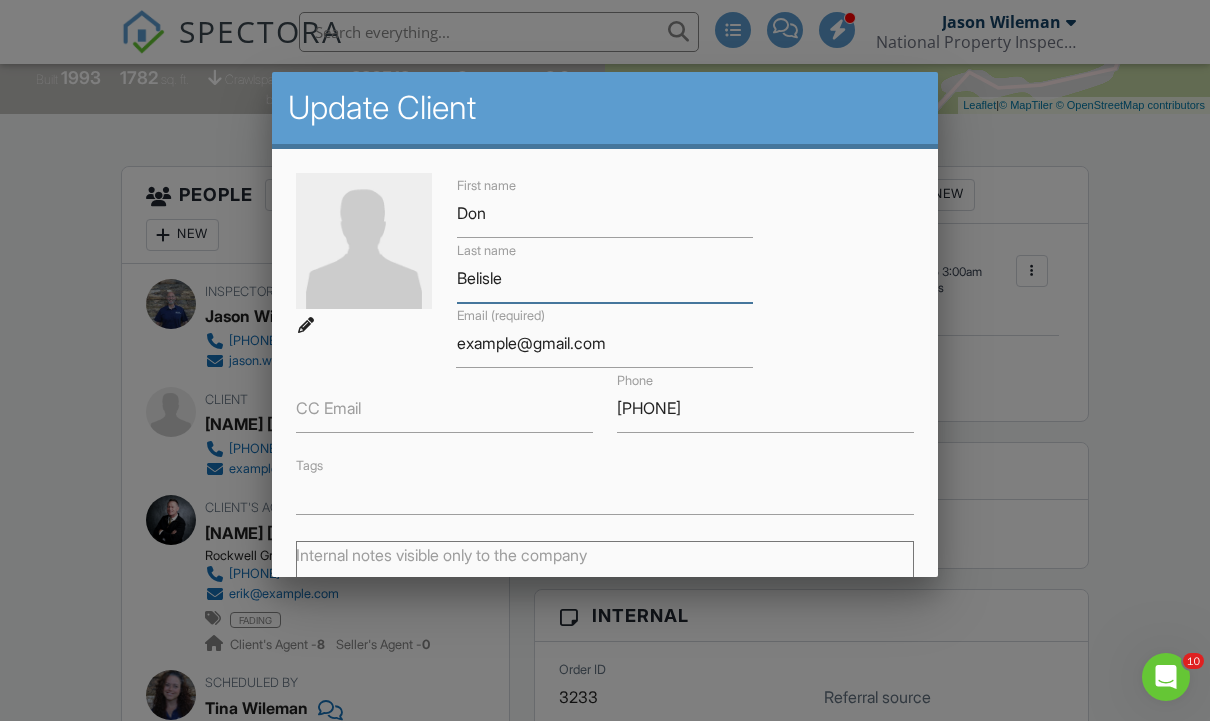 click on "Belisle" at bounding box center (605, 278) 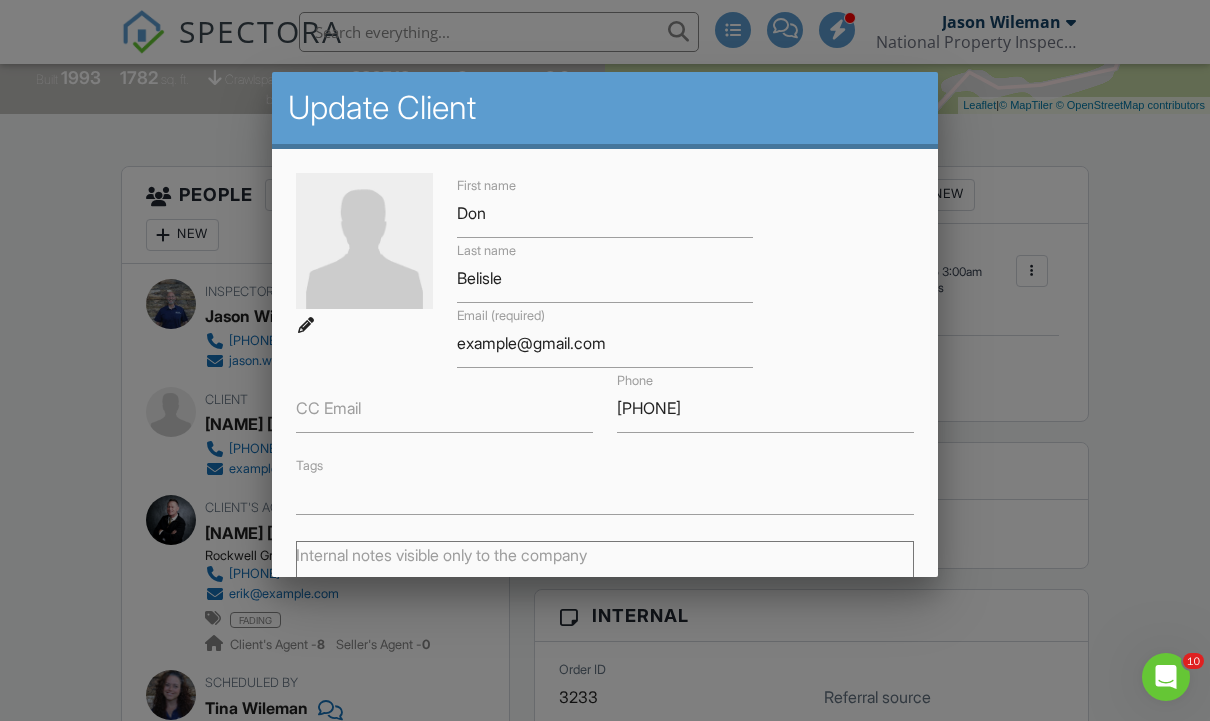 click at bounding box center [605, 350] 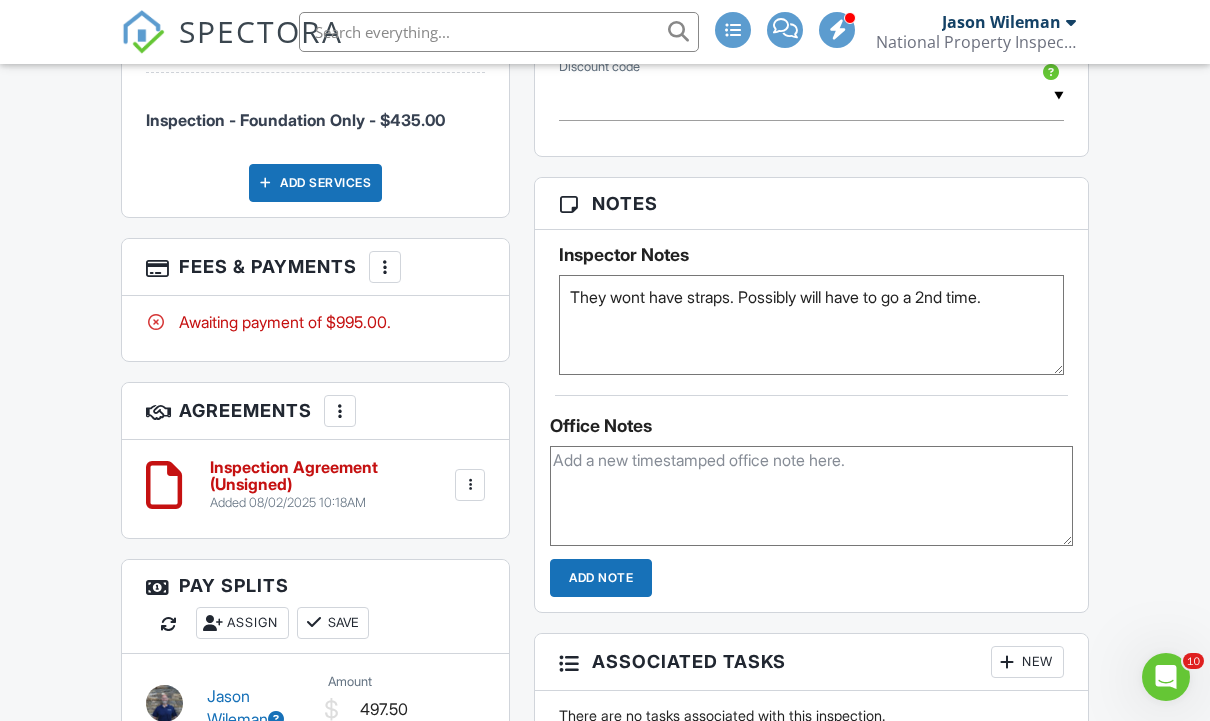 scroll, scrollTop: 1380, scrollLeft: 0, axis: vertical 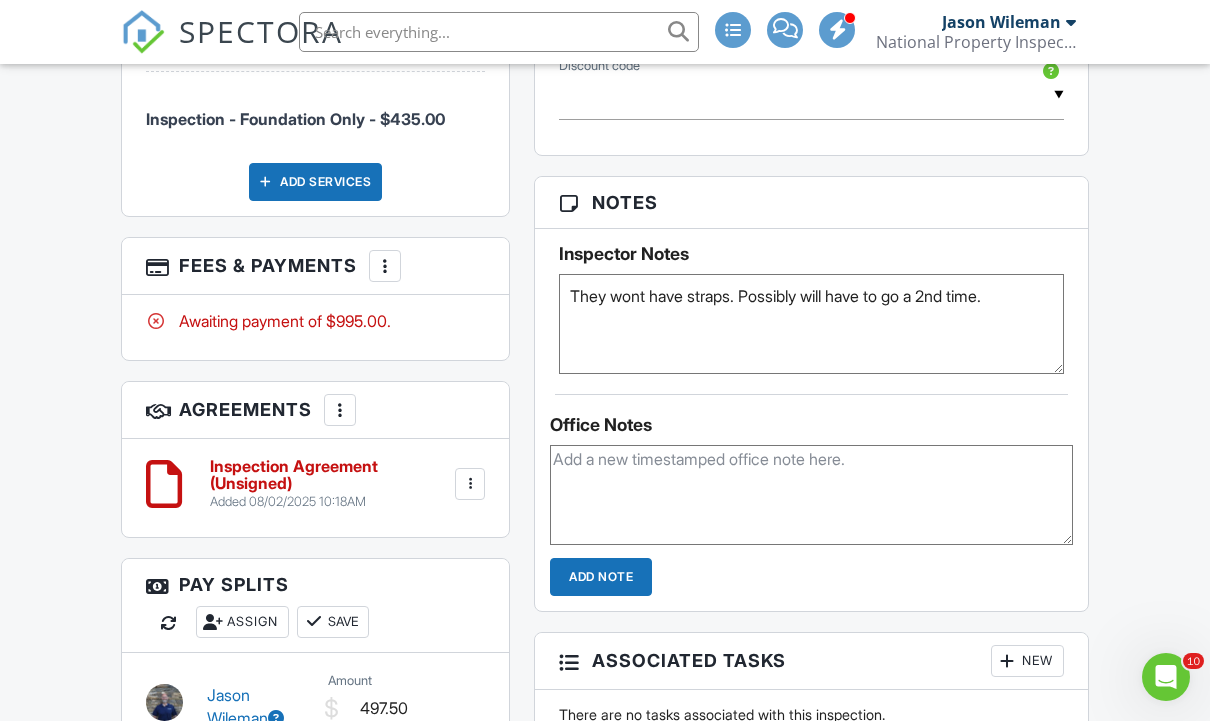 click at bounding box center (811, 495) 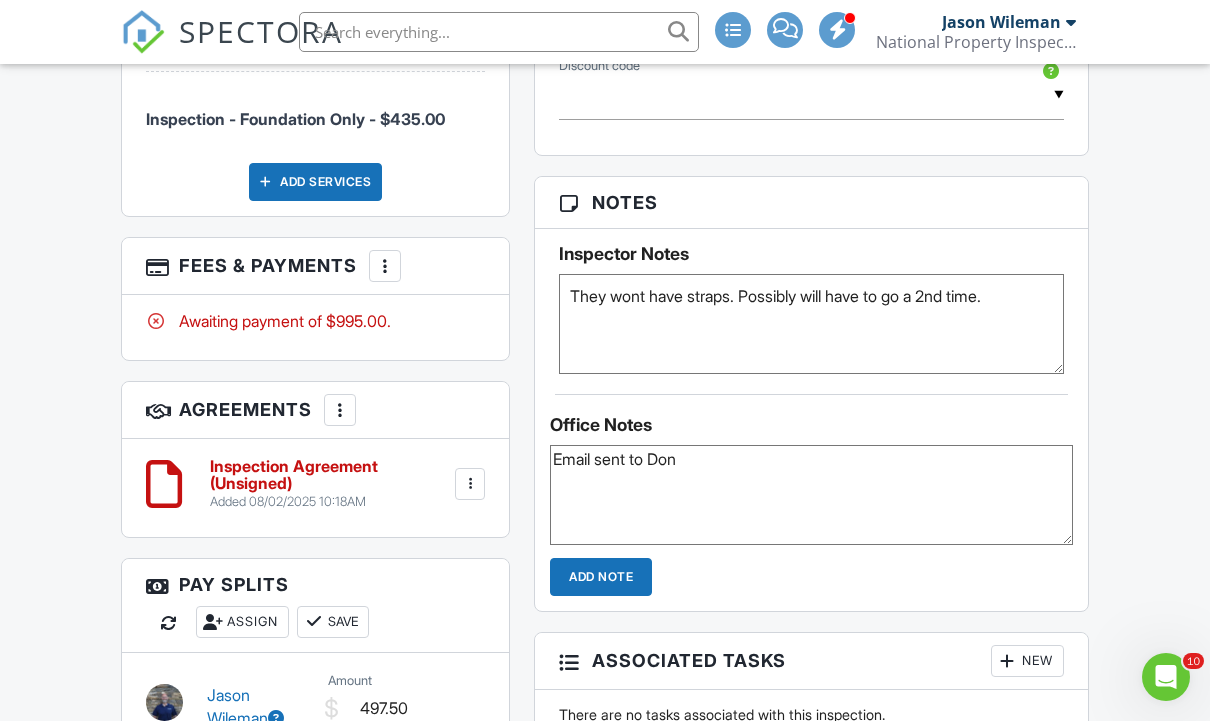 type on "Email sent to Hayman Engeneering" 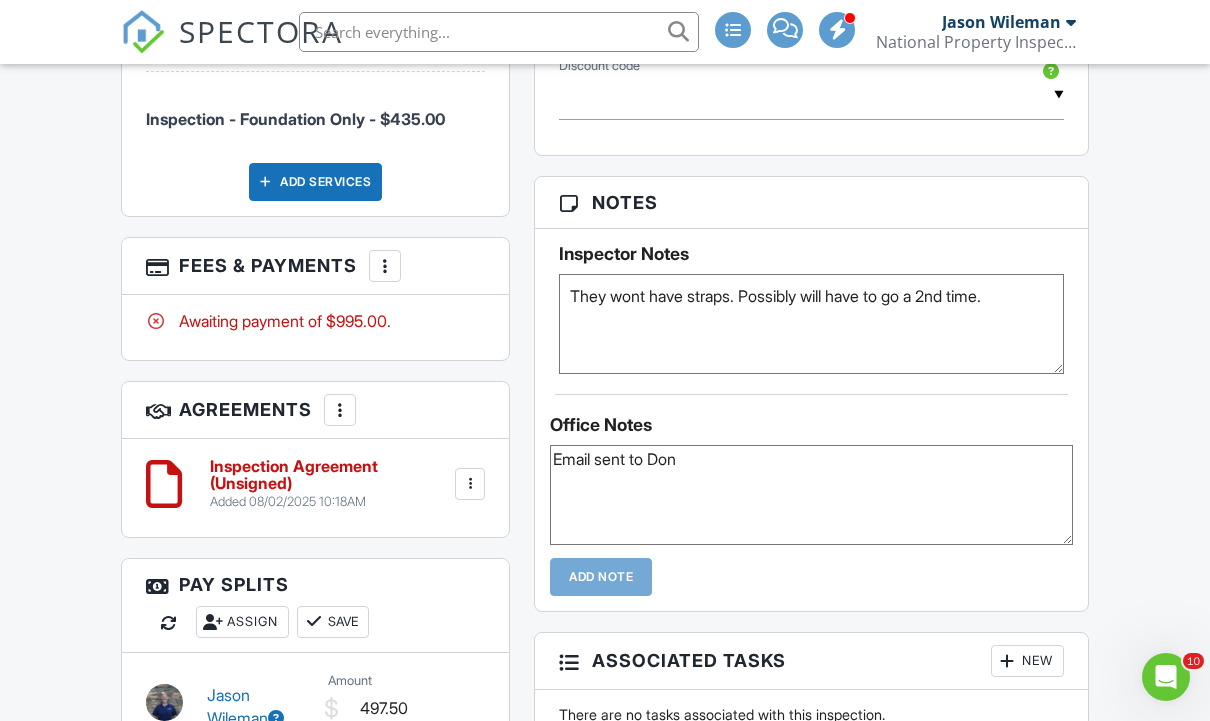 type 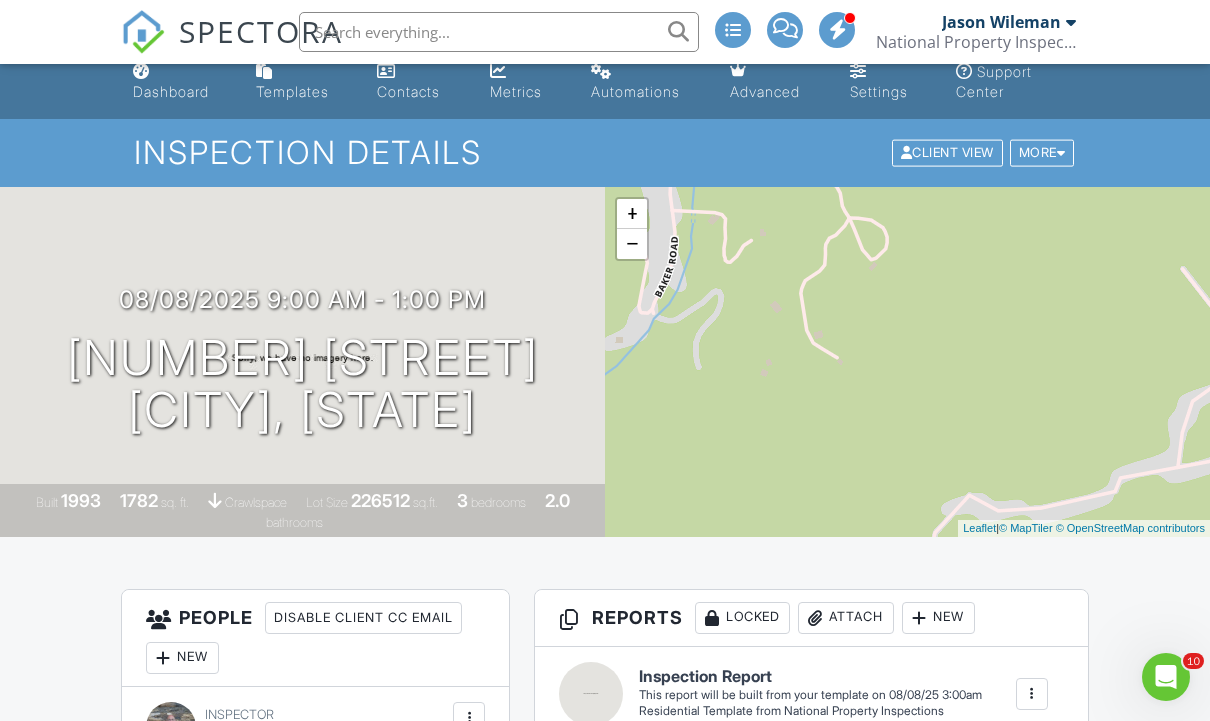 scroll, scrollTop: 0, scrollLeft: 0, axis: both 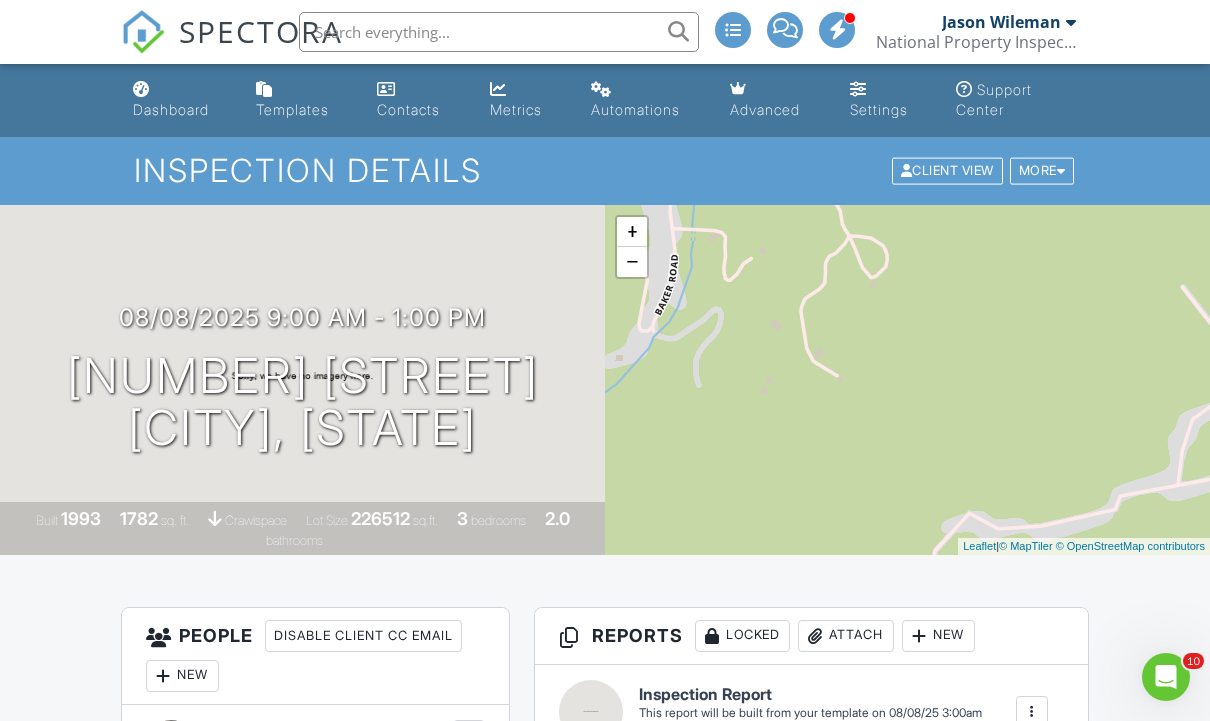 click on "Dashboard" at bounding box center (171, 109) 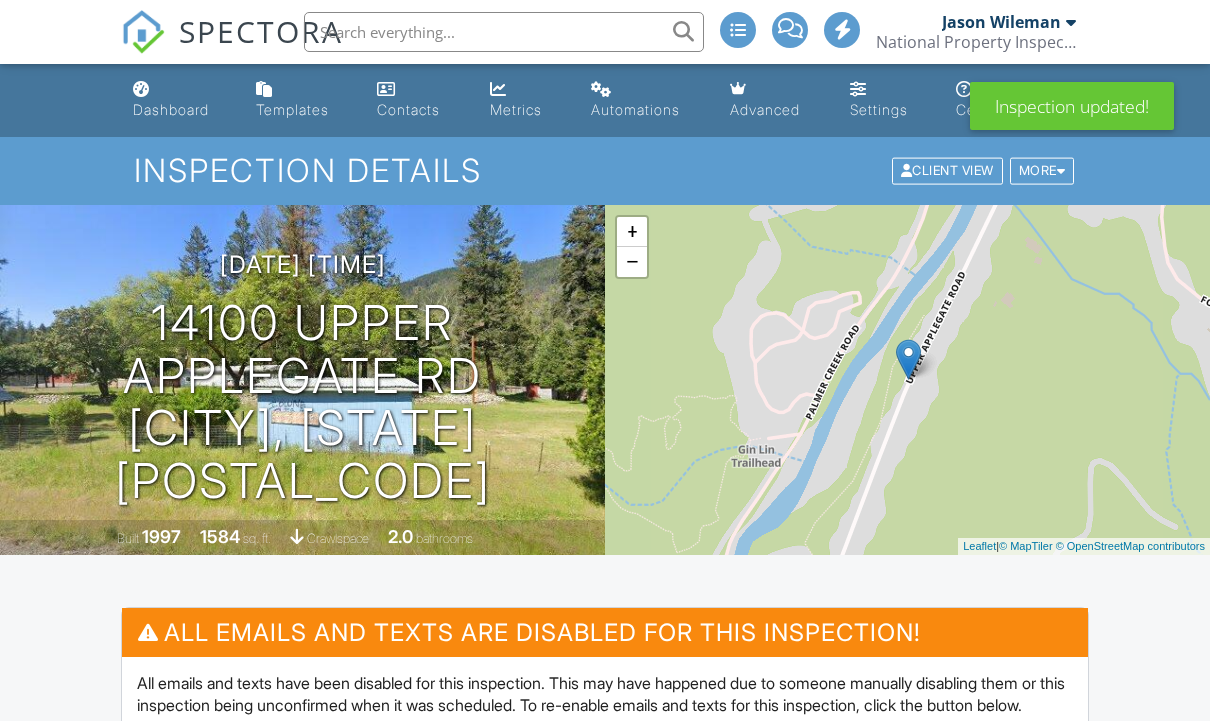 scroll, scrollTop: 296, scrollLeft: 0, axis: vertical 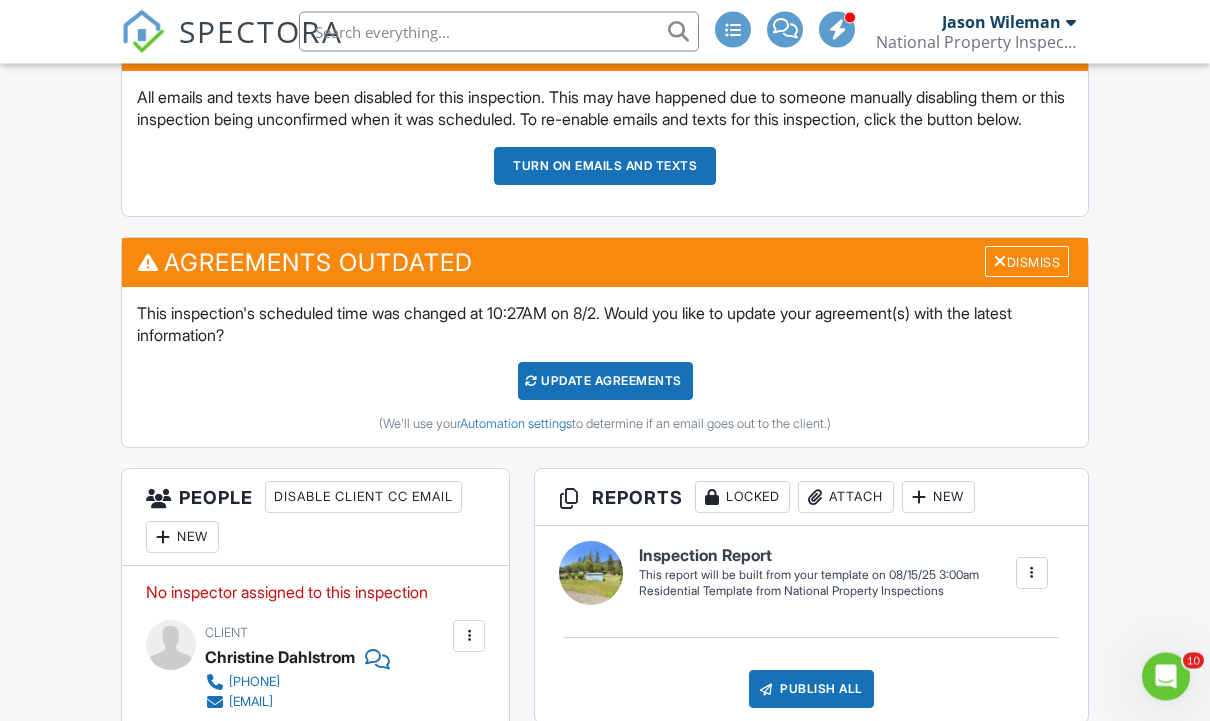 click on "New" at bounding box center (182, 538) 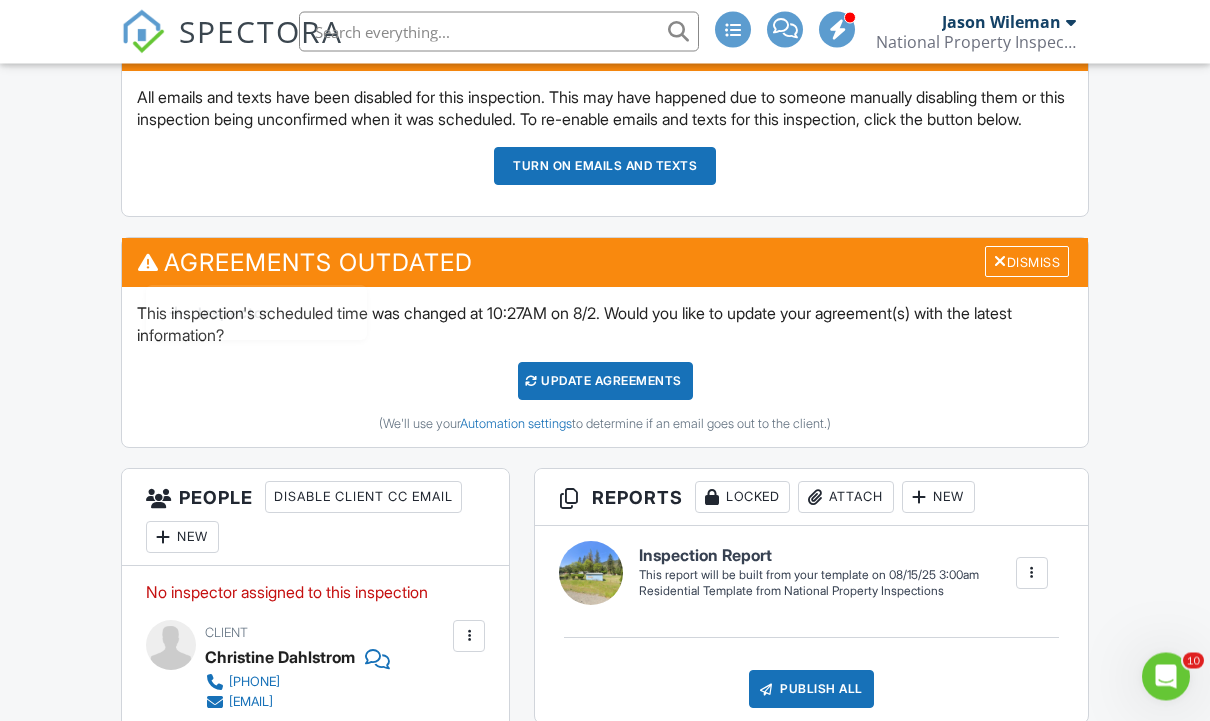 scroll, scrollTop: 586, scrollLeft: 0, axis: vertical 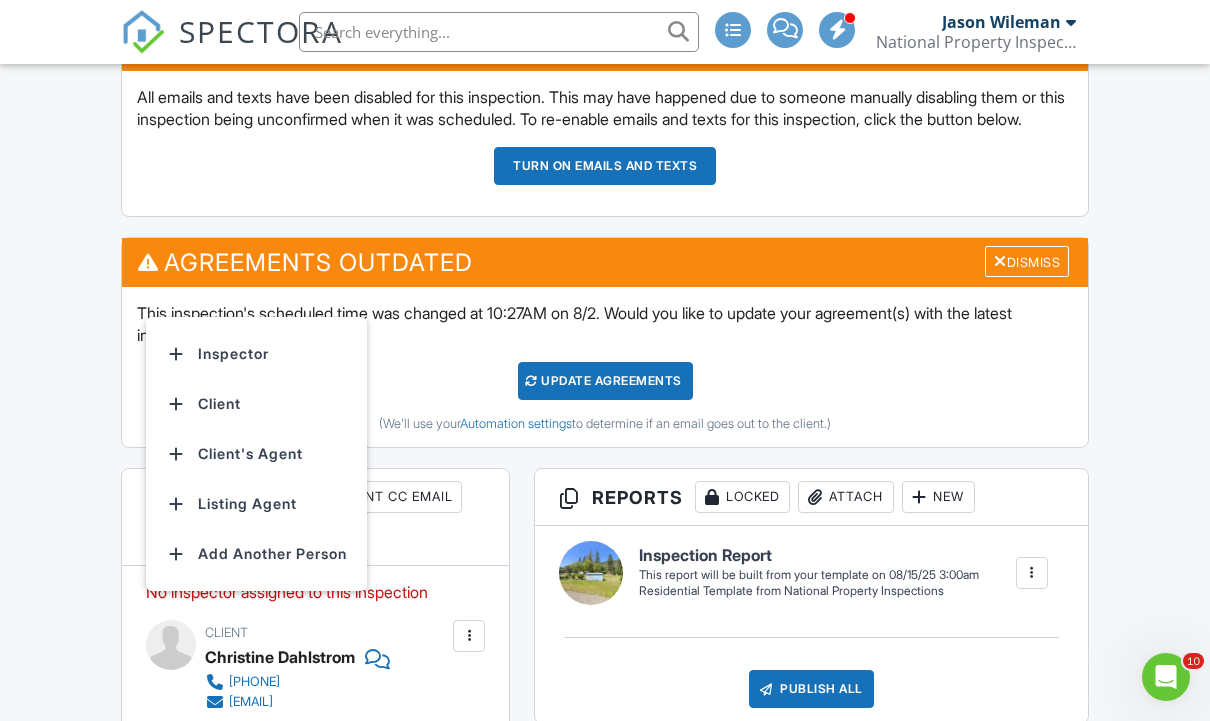 click on "Inspector" at bounding box center (256, 354) 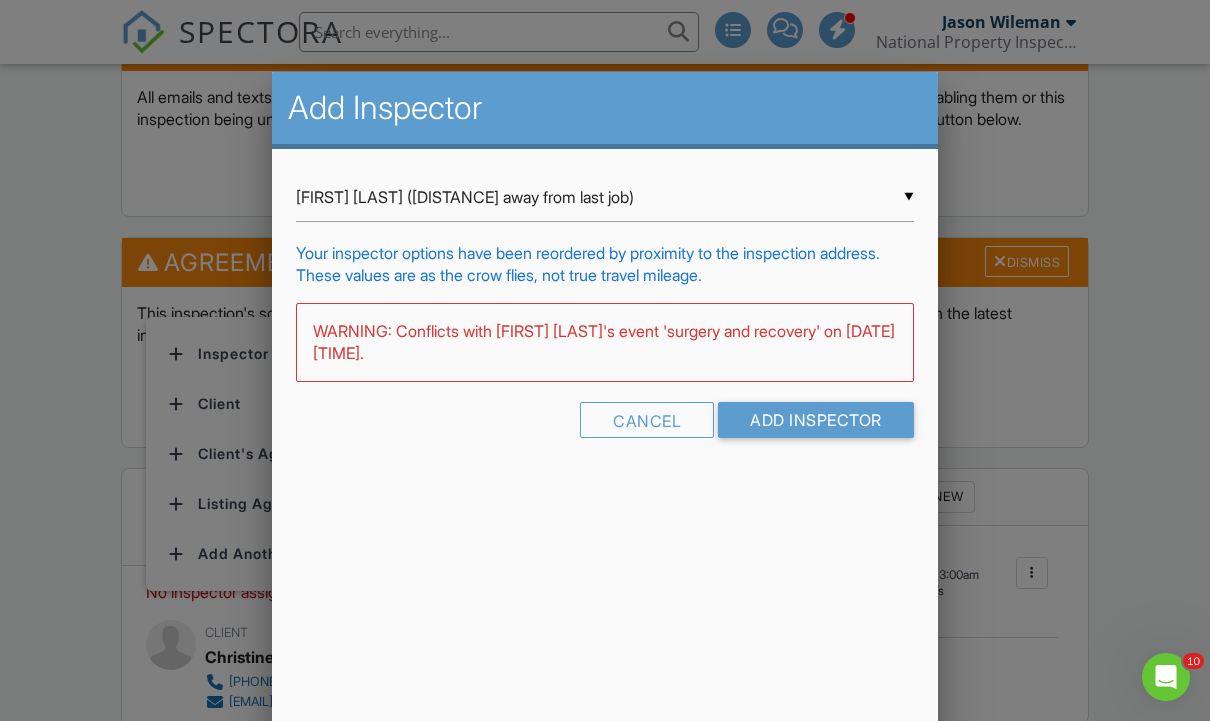 click on "Jason Wileman (0.0 miles away from last job)" at bounding box center (605, 197) 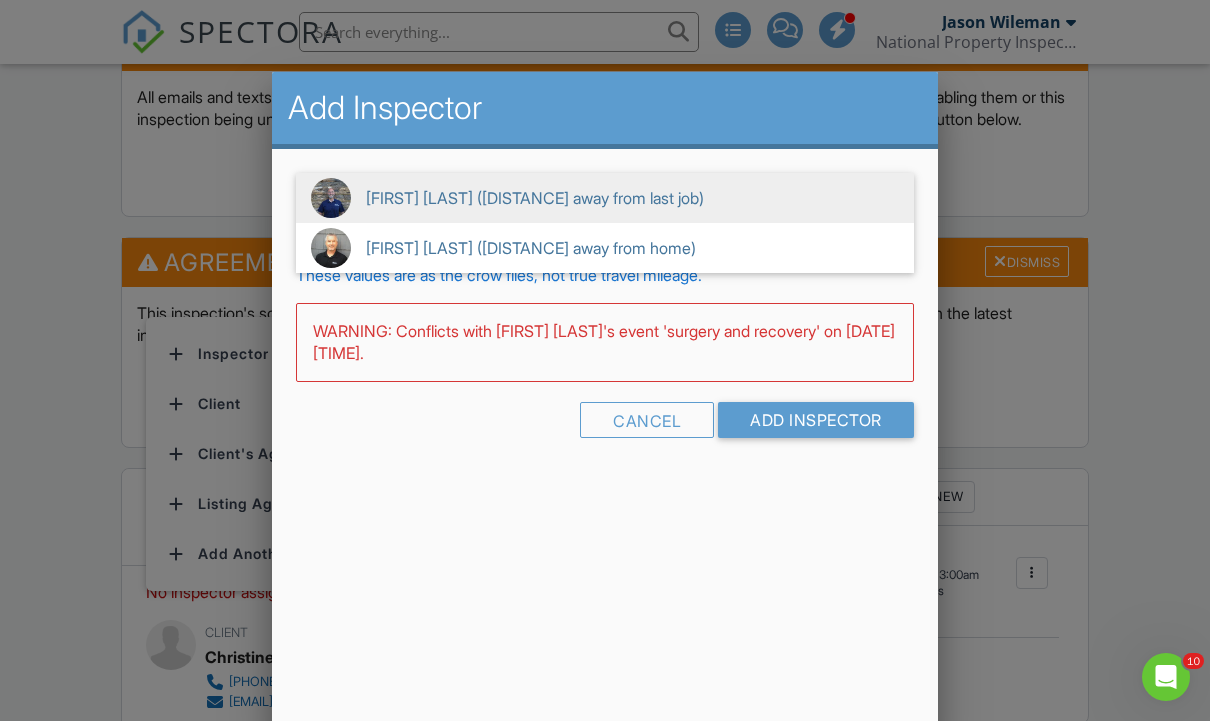 click on "Steve Miller (14.6 miles away from home)" at bounding box center (605, 248) 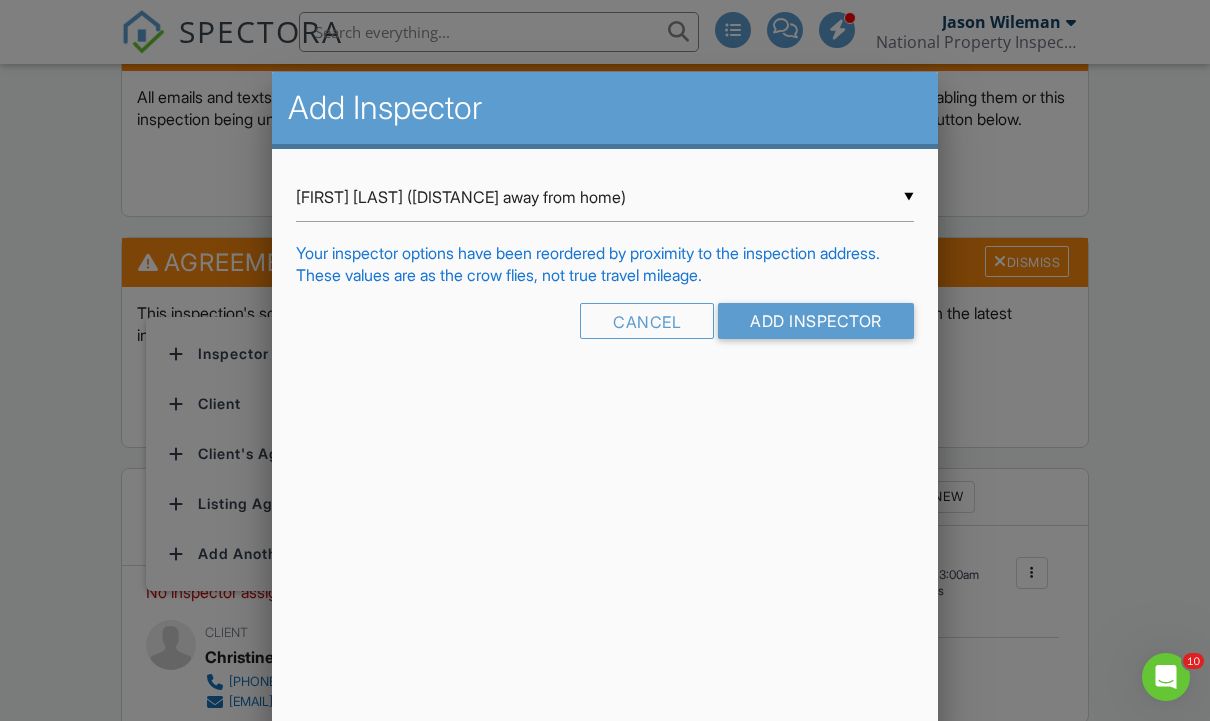 click on "Cancel
Add Inspector" at bounding box center [605, 328] 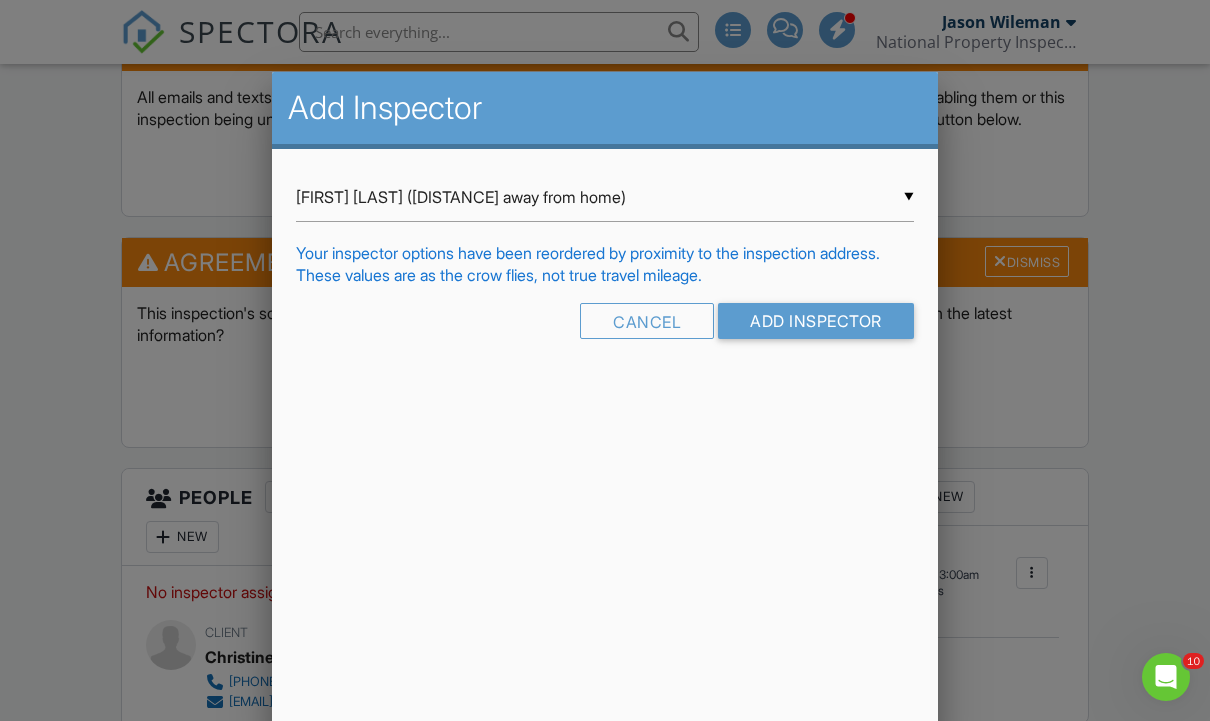 click on "Add Inspector" at bounding box center [816, 321] 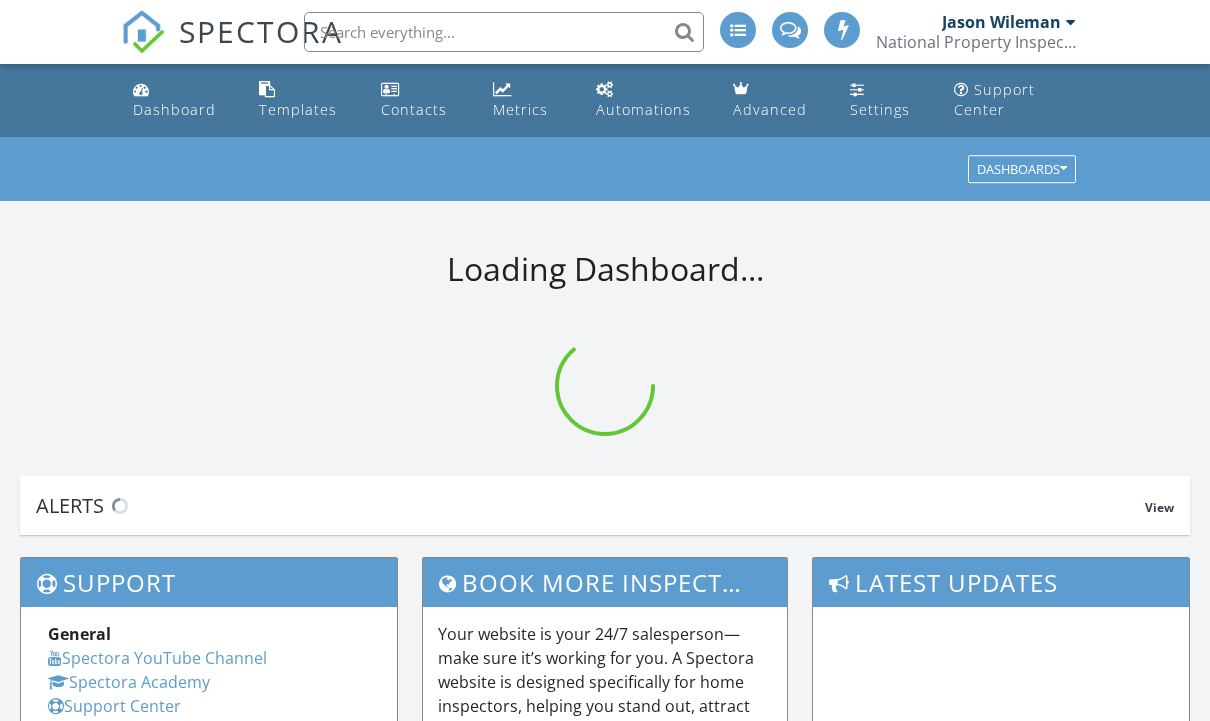 scroll, scrollTop: 0, scrollLeft: 0, axis: both 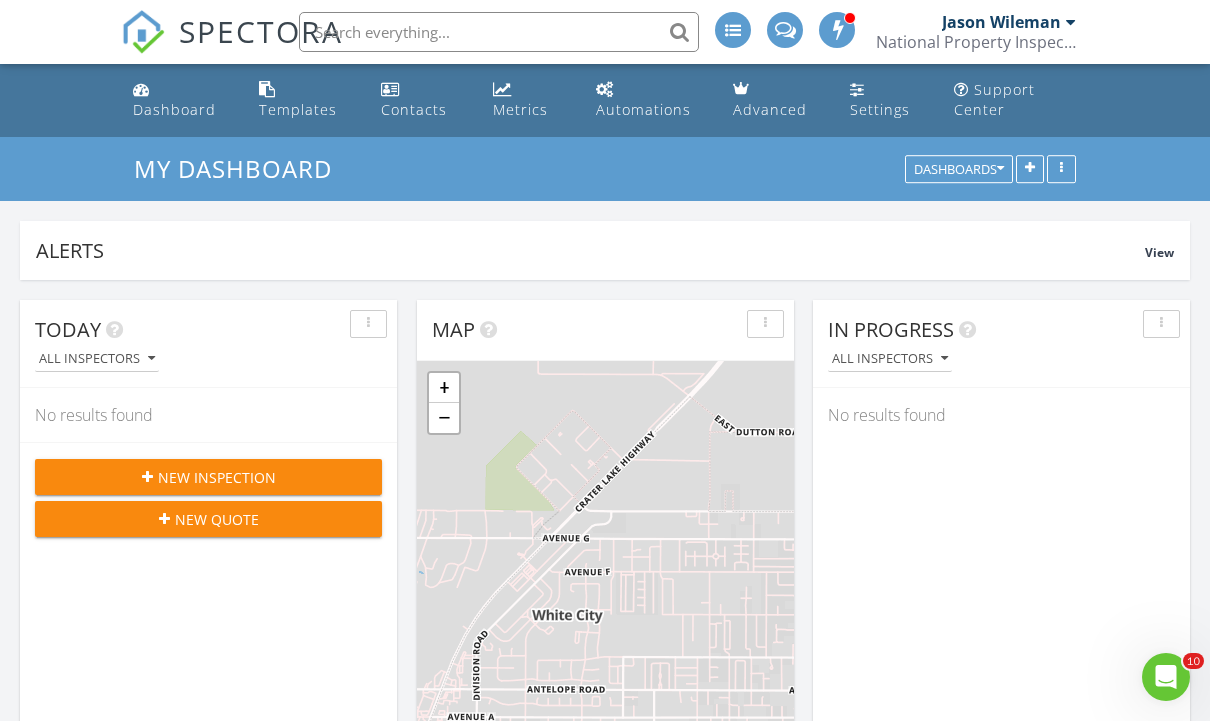 click on "Dashboard" at bounding box center [180, 100] 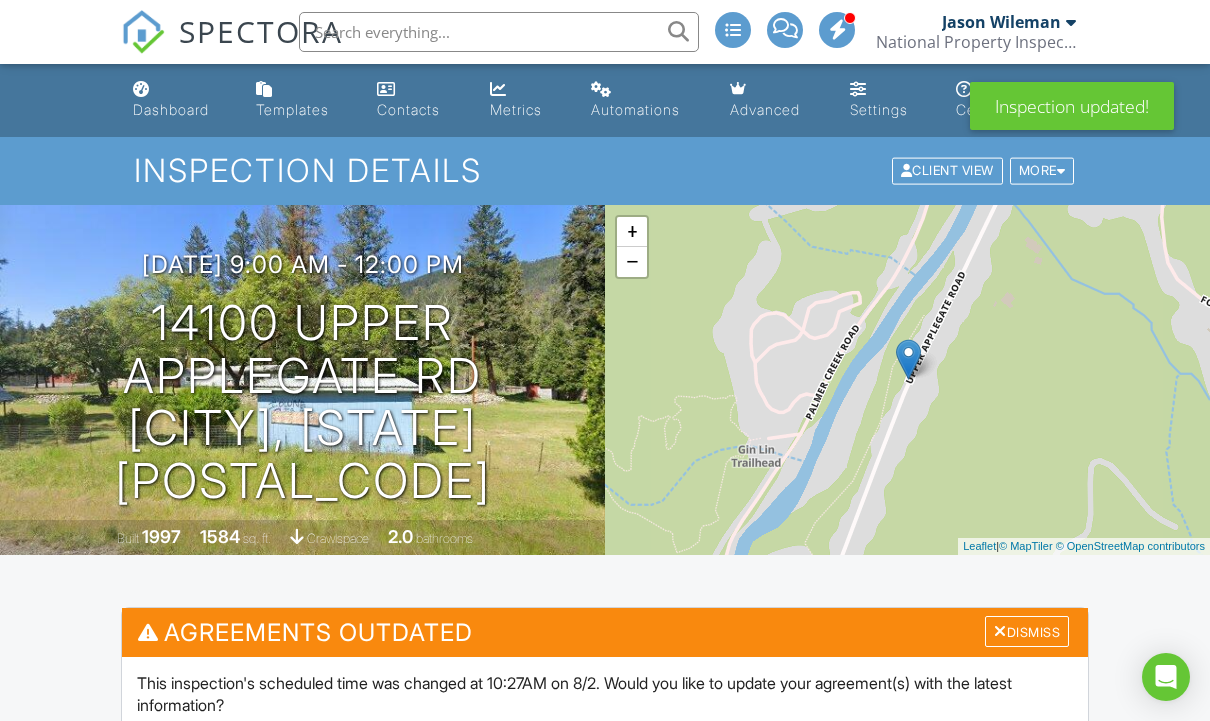 scroll, scrollTop: 0, scrollLeft: 0, axis: both 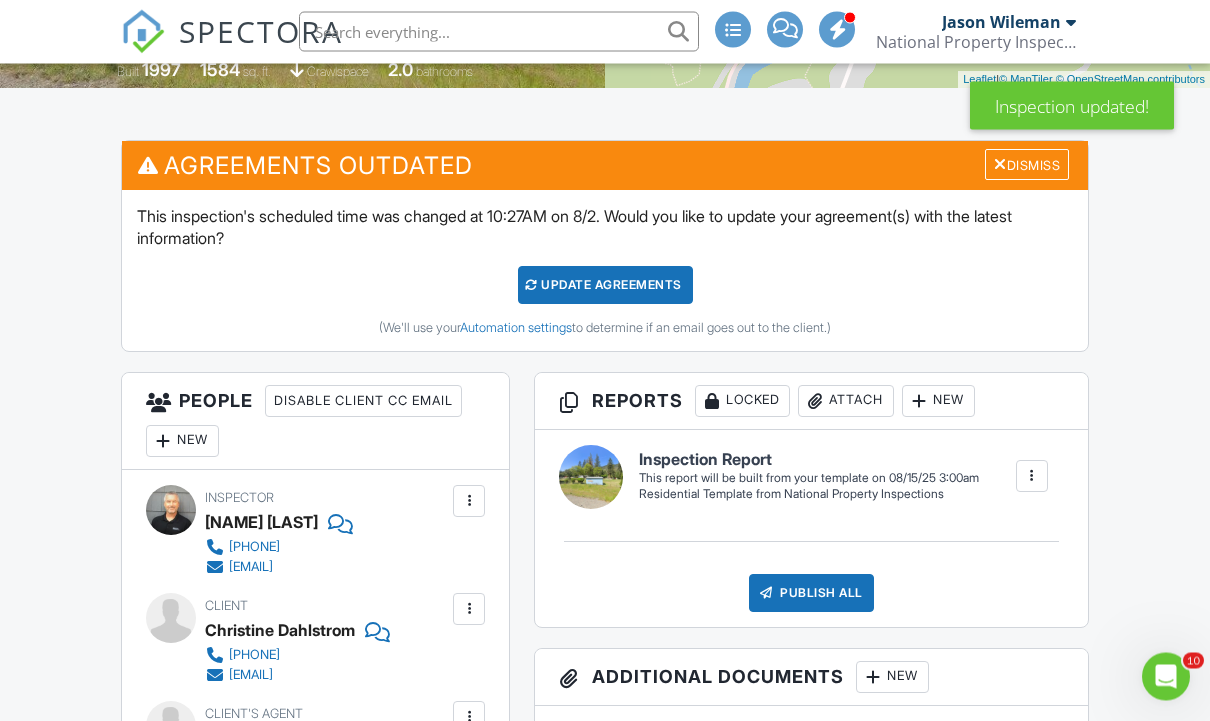 click on "Update Agreements" at bounding box center (605, 286) 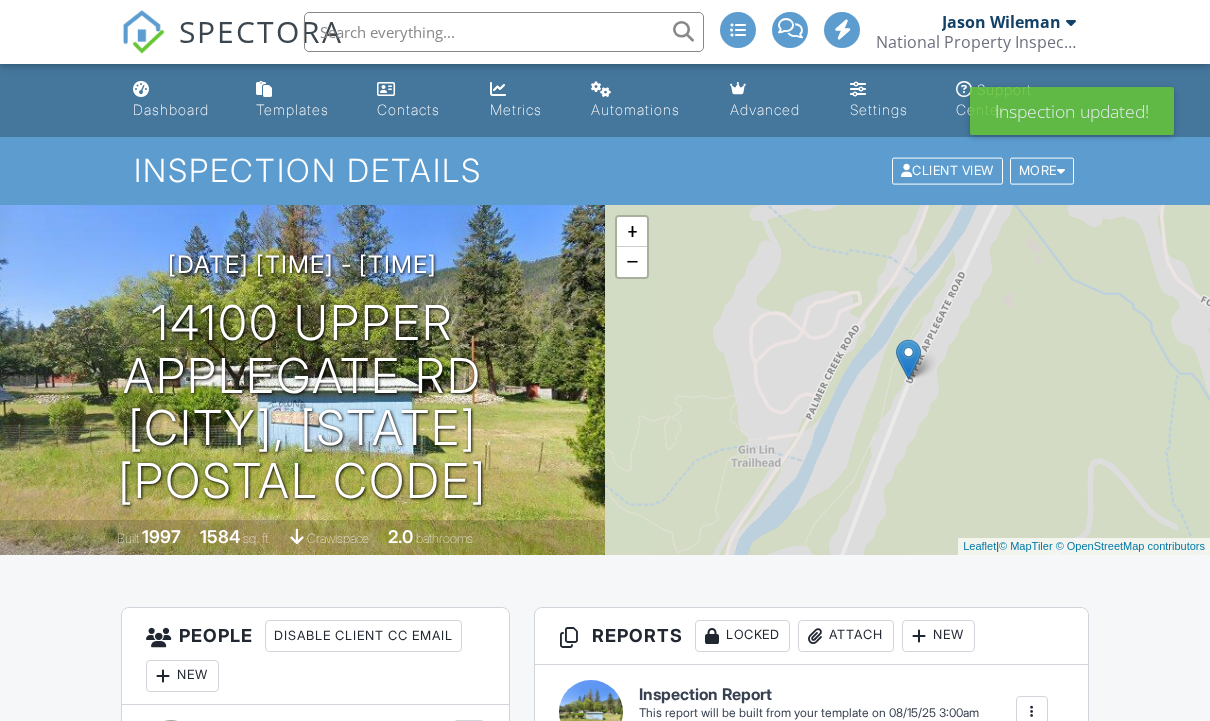 scroll, scrollTop: 0, scrollLeft: 0, axis: both 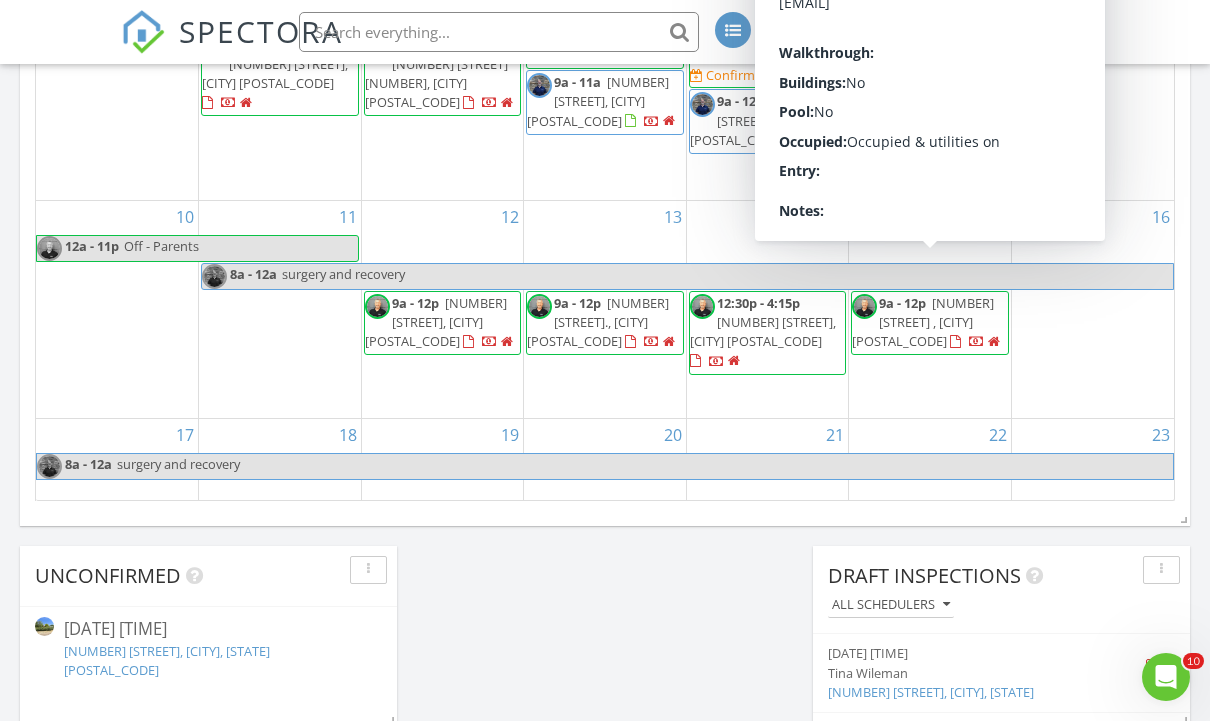click on "14100 Upper Applegate Rd , Jacksonville 97530" at bounding box center (923, 322) 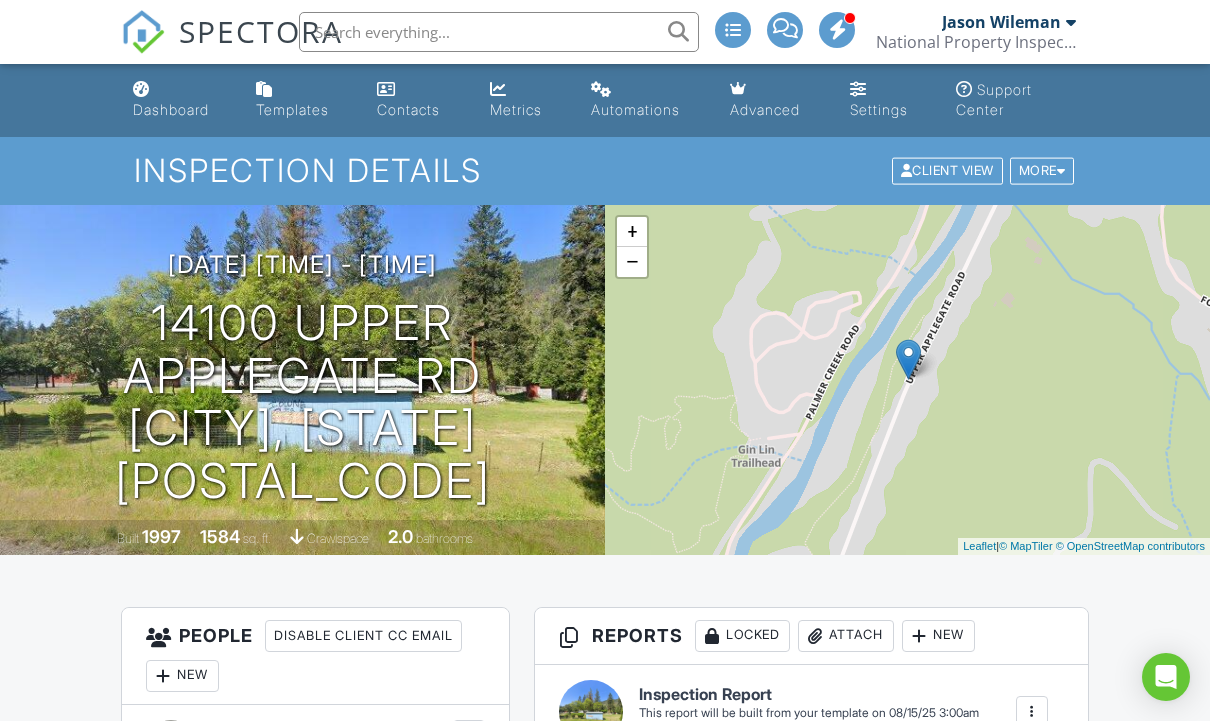 scroll, scrollTop: 0, scrollLeft: 0, axis: both 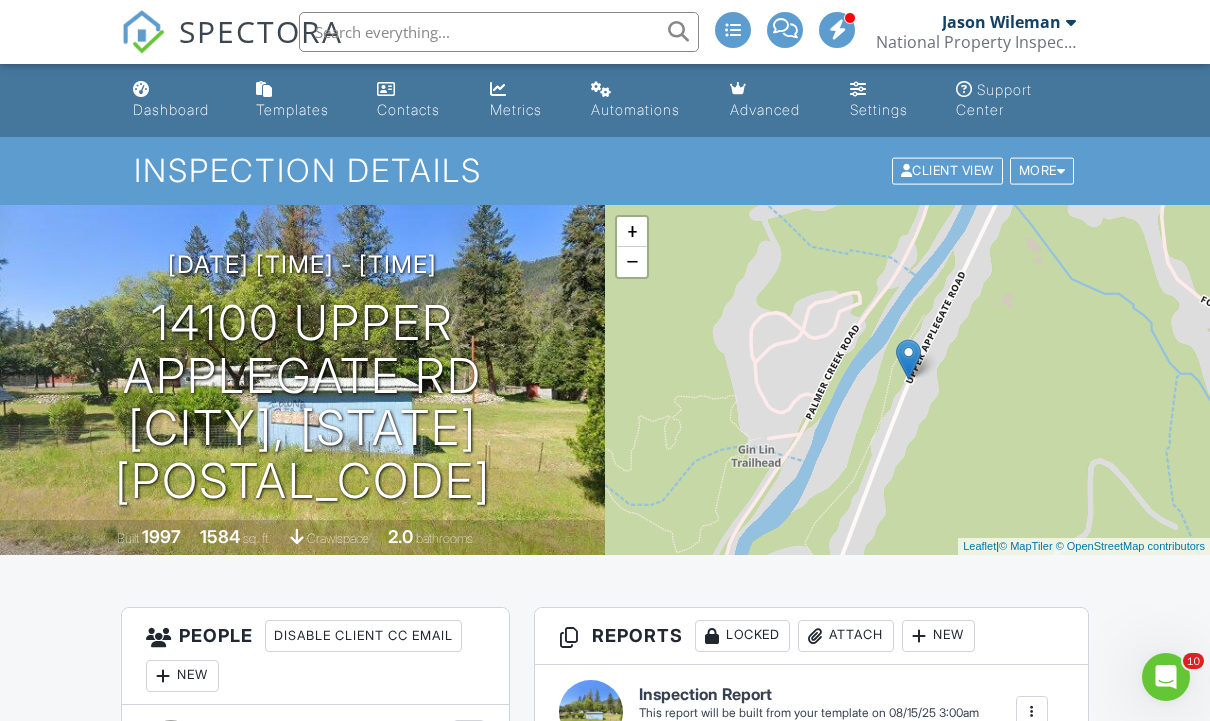 click at bounding box center (0, 0) 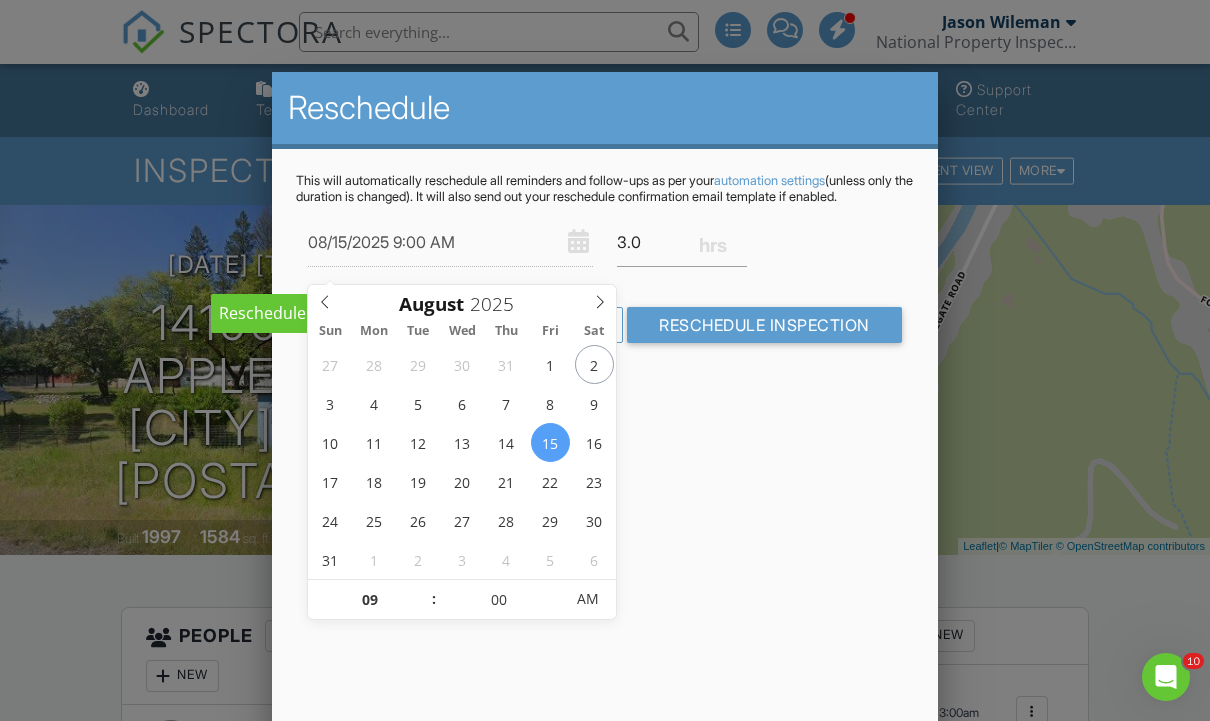 type on "08/19/2025 9:00 AM" 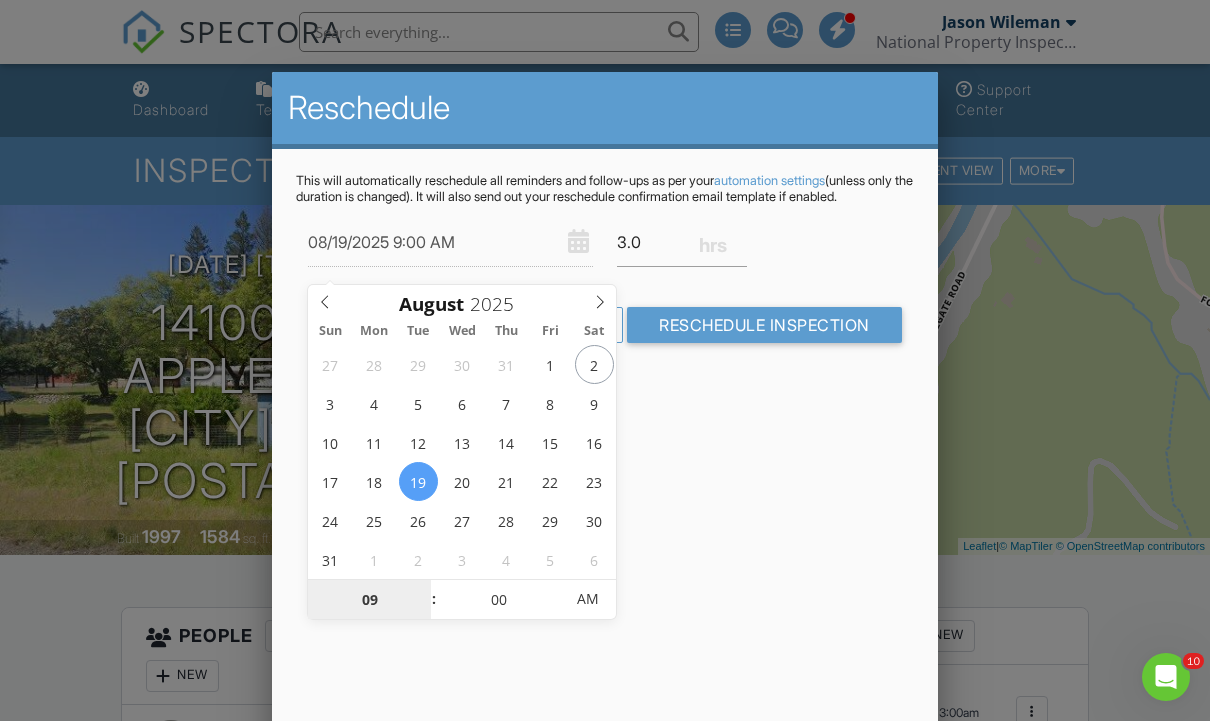 scroll, scrollTop: 204, scrollLeft: 0, axis: vertical 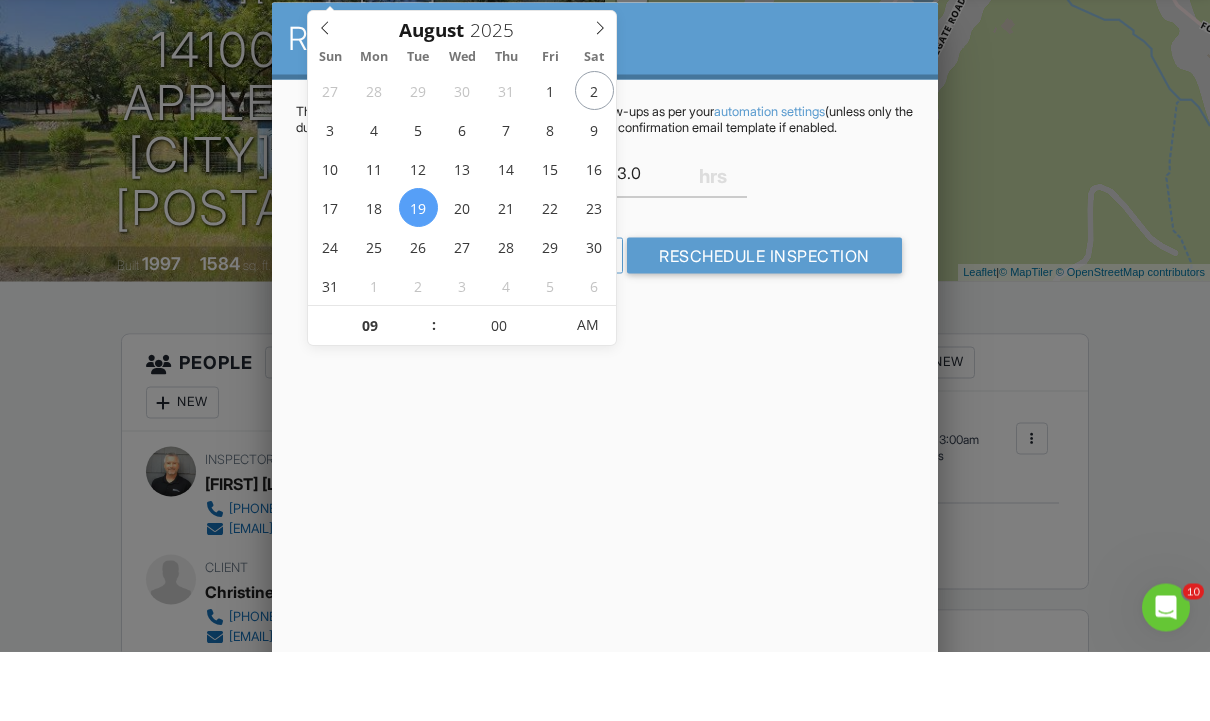 click on "Reschedule Inspection" at bounding box center (764, 325) 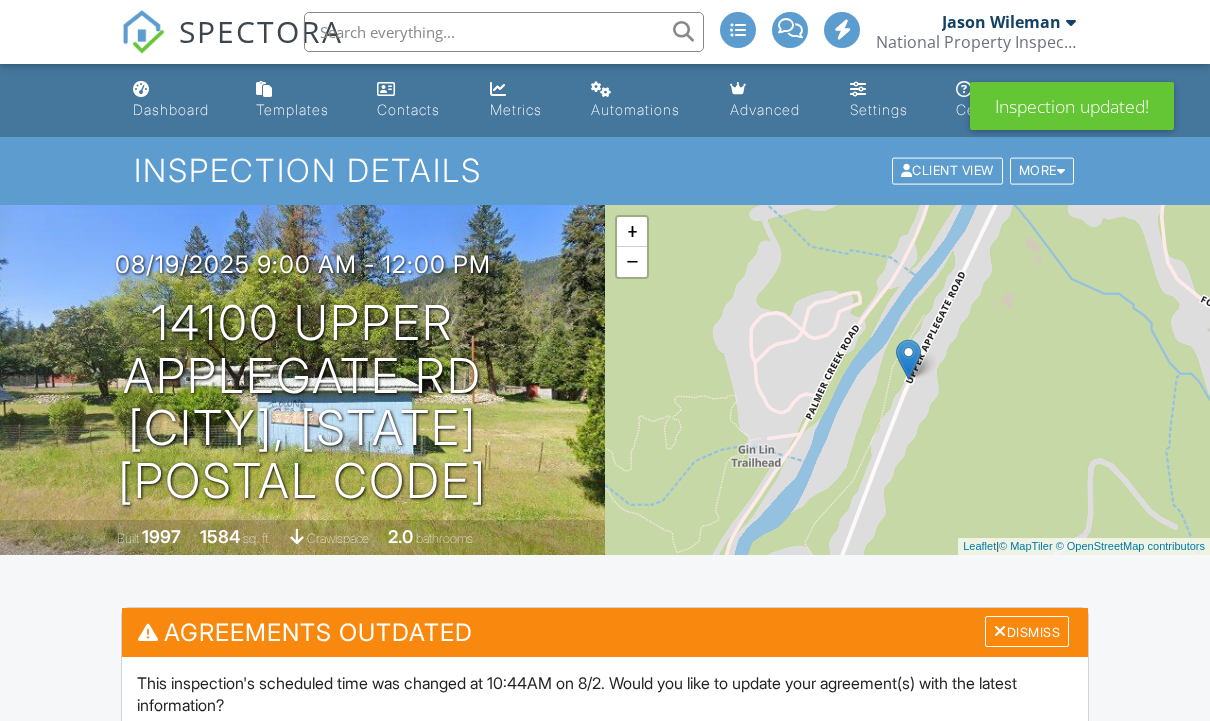 scroll, scrollTop: 0, scrollLeft: 0, axis: both 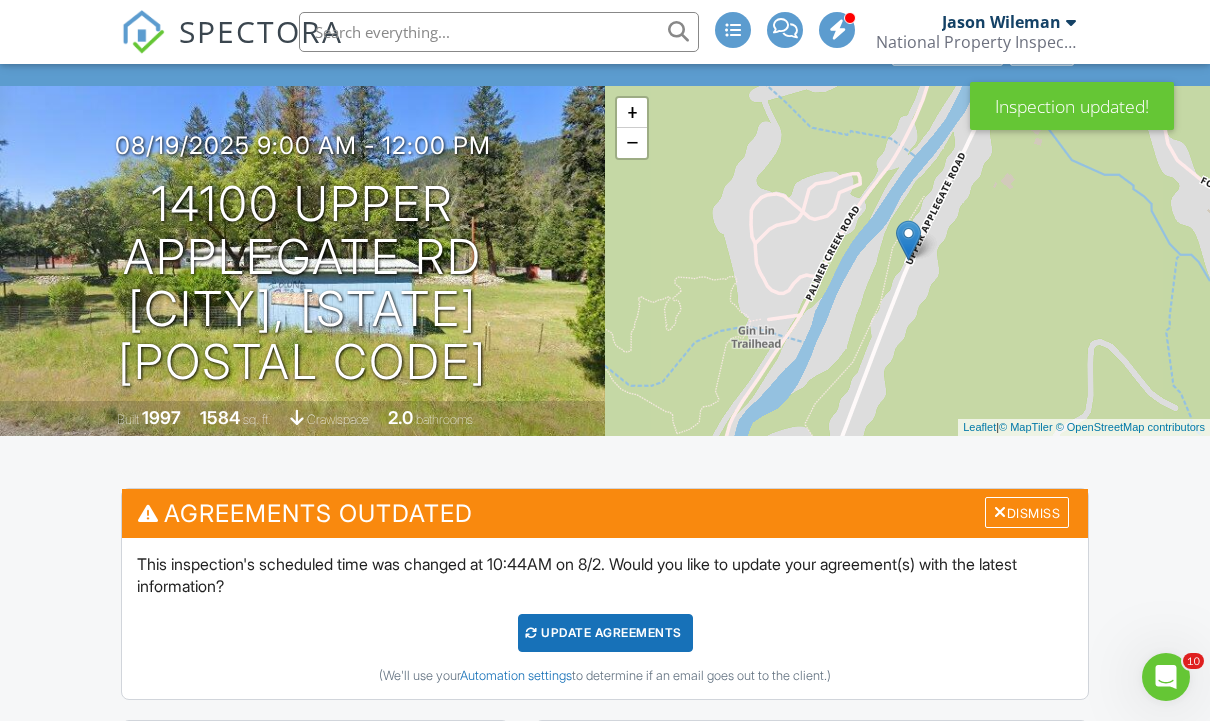 click on "Update Agreements" at bounding box center (605, 633) 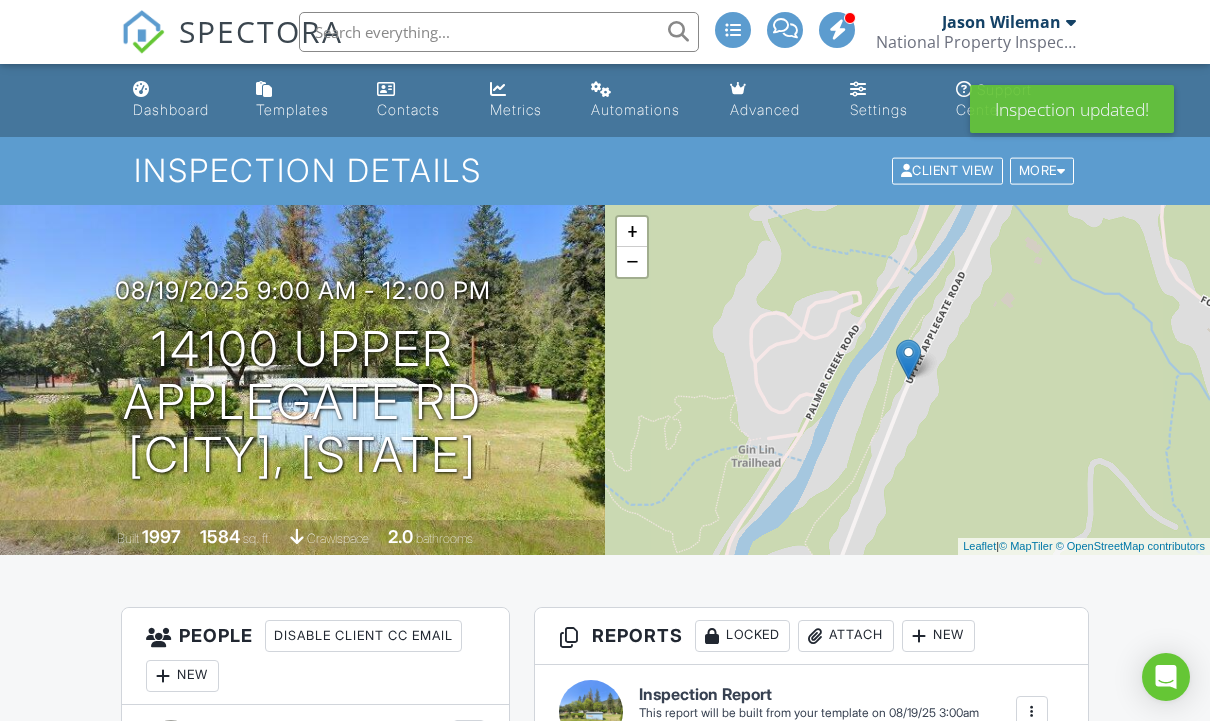 scroll, scrollTop: 0, scrollLeft: 0, axis: both 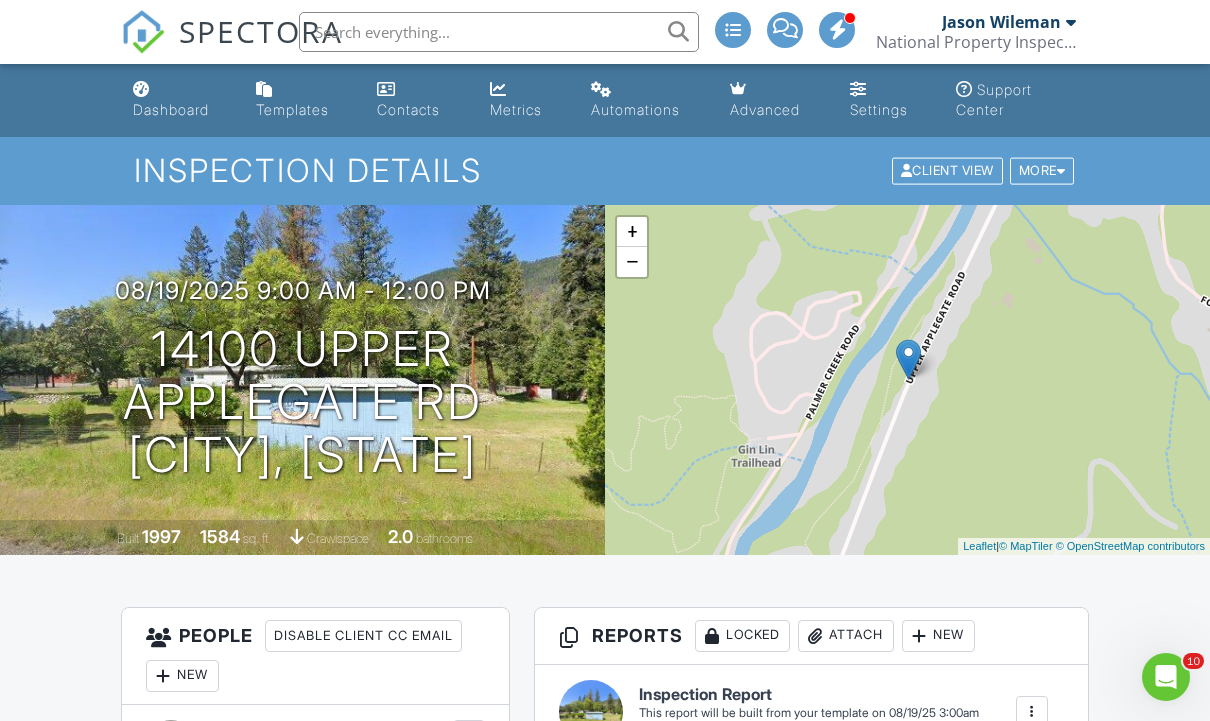 click on "Dashboard" at bounding box center (171, 109) 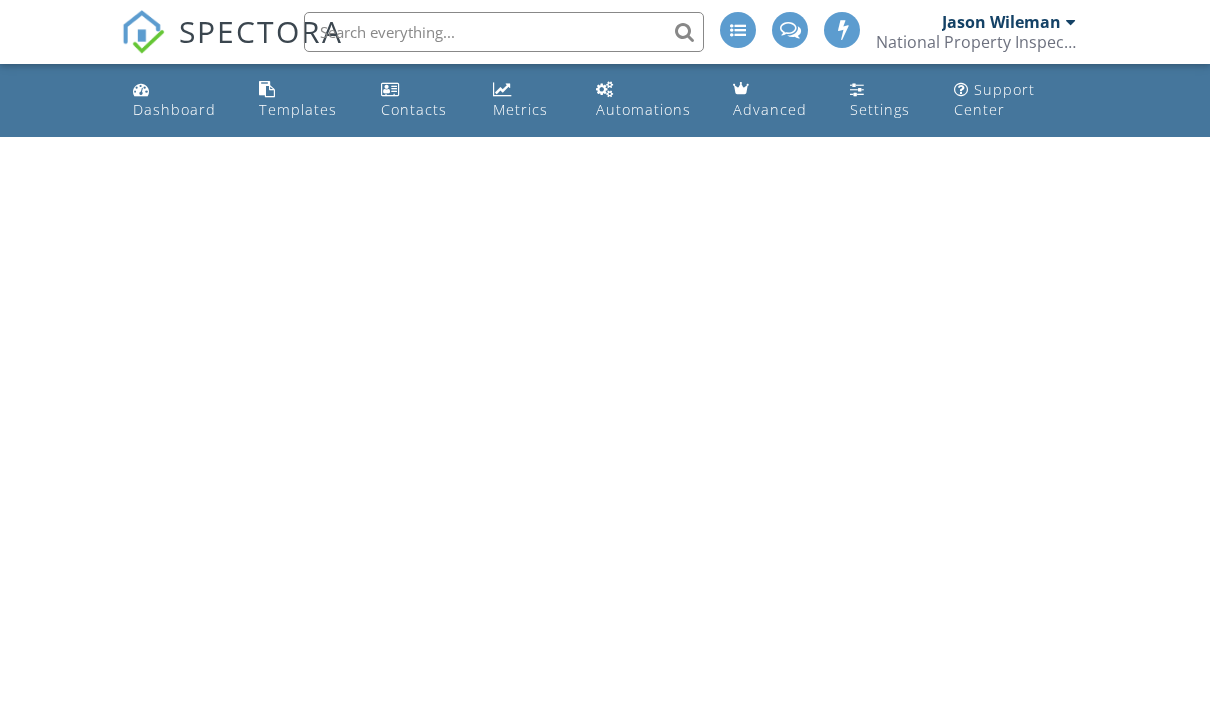 scroll, scrollTop: 0, scrollLeft: 0, axis: both 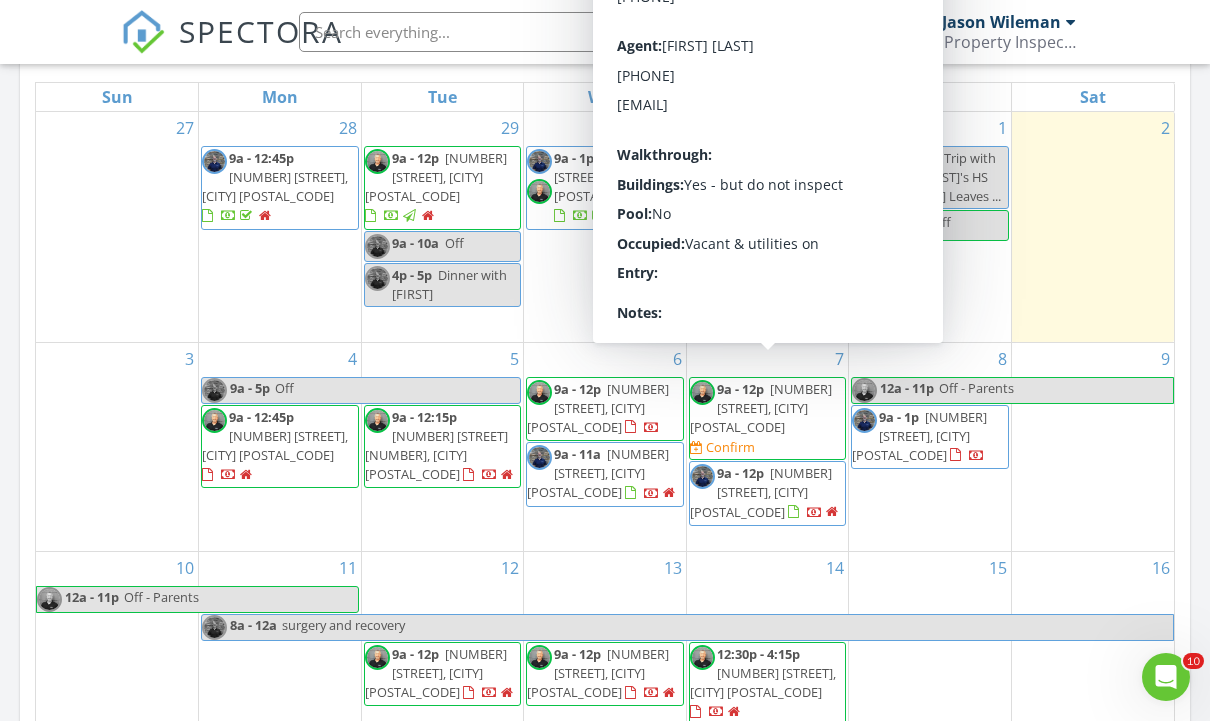 click on "[NUMBER] [STREET], [CITY] [POSTAL_CODE]" at bounding box center [761, 408] 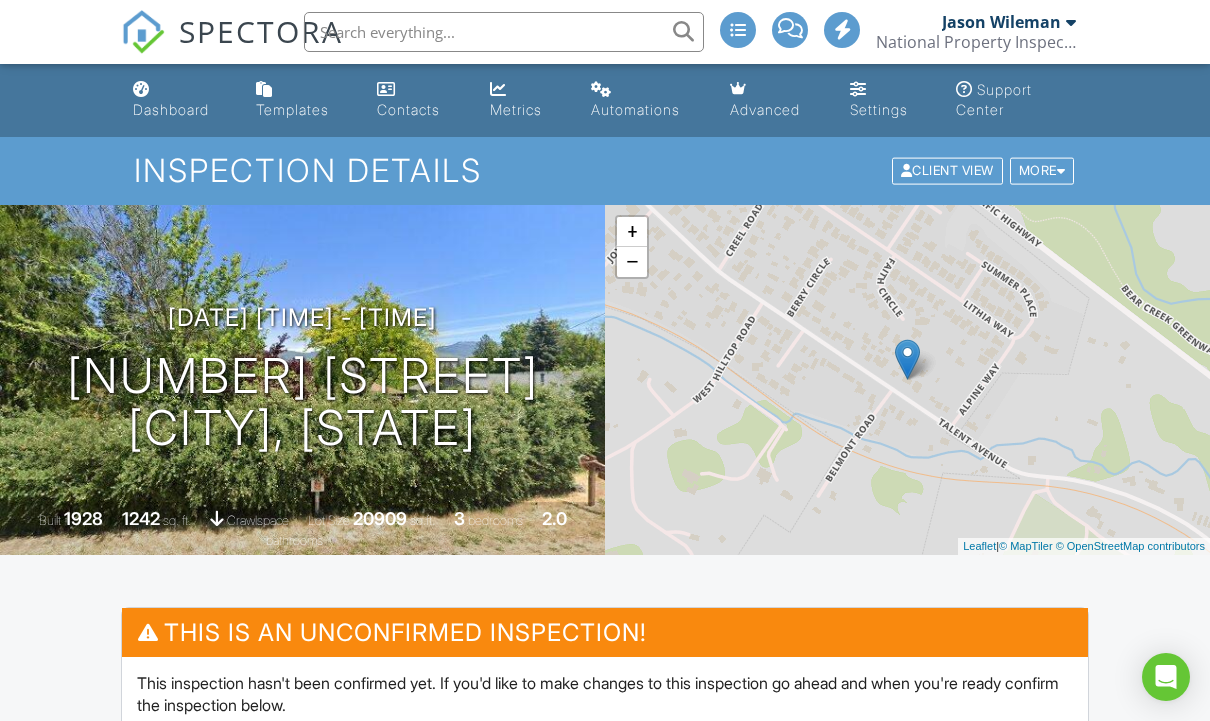 scroll, scrollTop: 0, scrollLeft: 0, axis: both 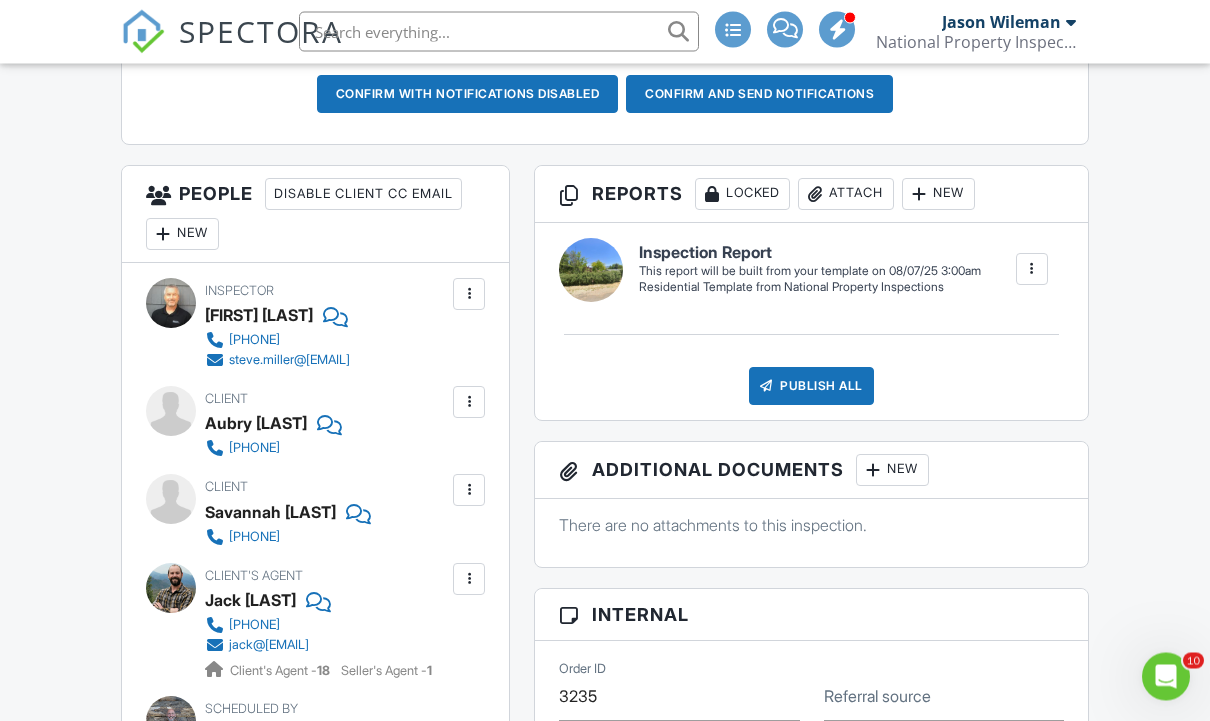 click at bounding box center [469, 403] 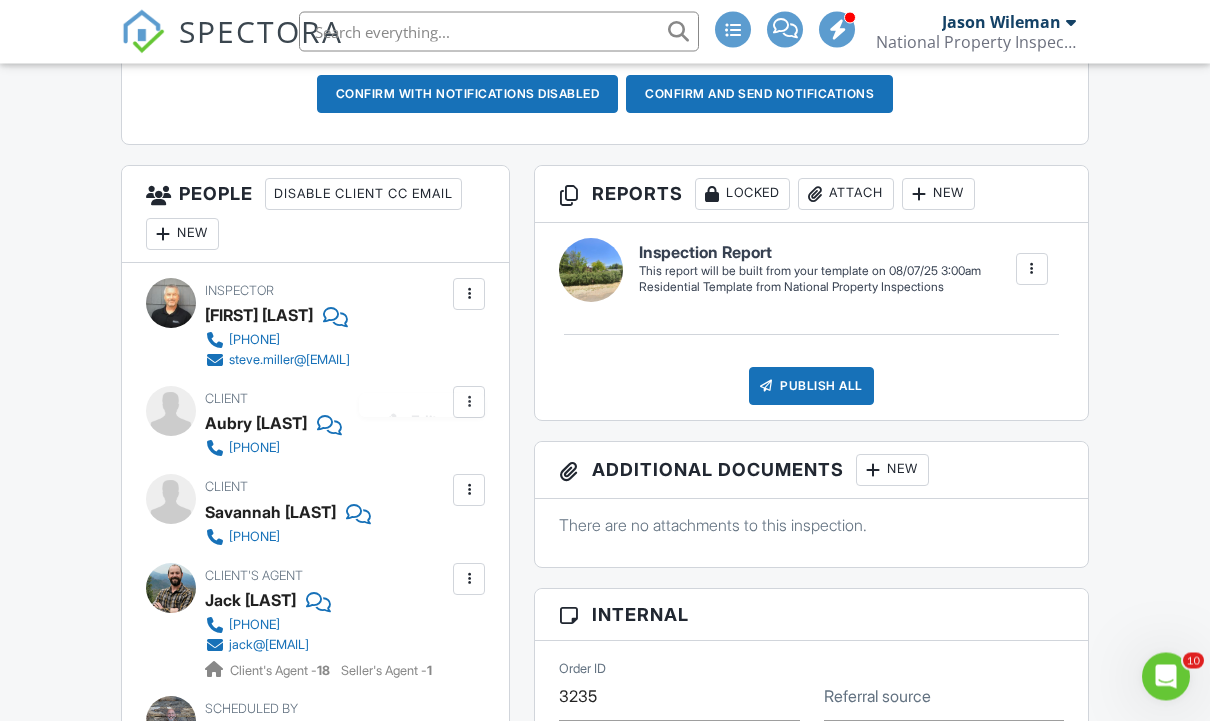 scroll, scrollTop: 658, scrollLeft: 0, axis: vertical 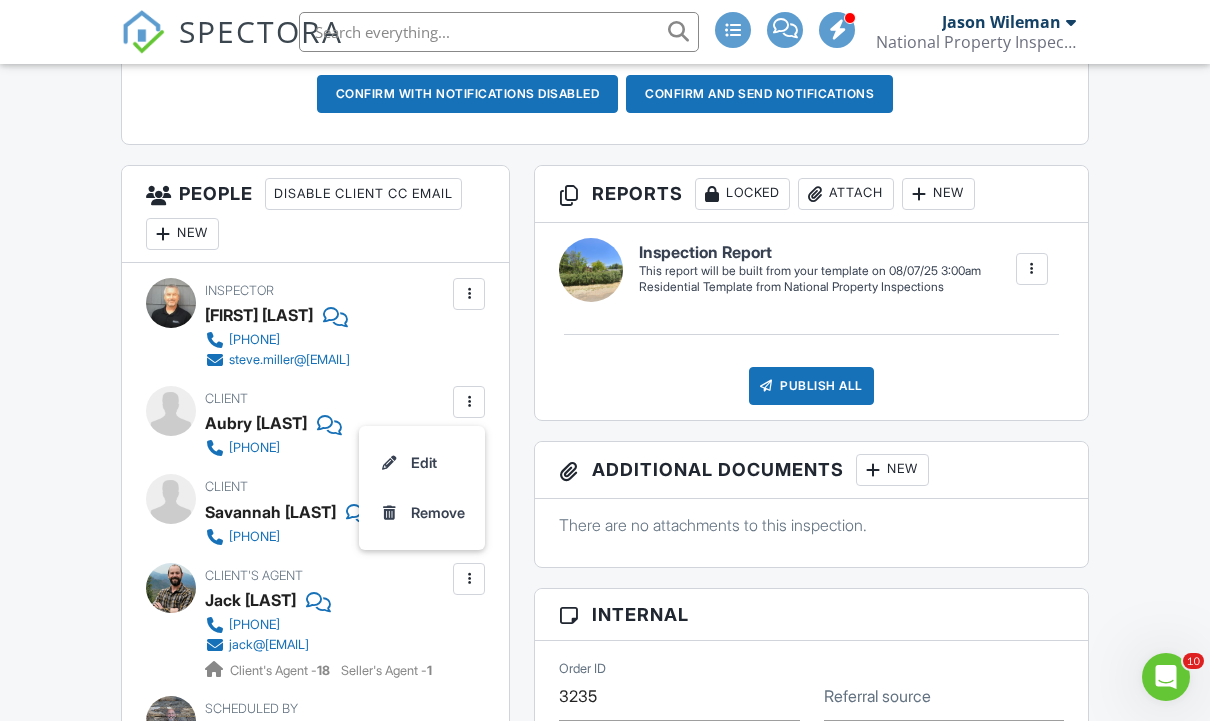 click on "Edit" at bounding box center [422, 463] 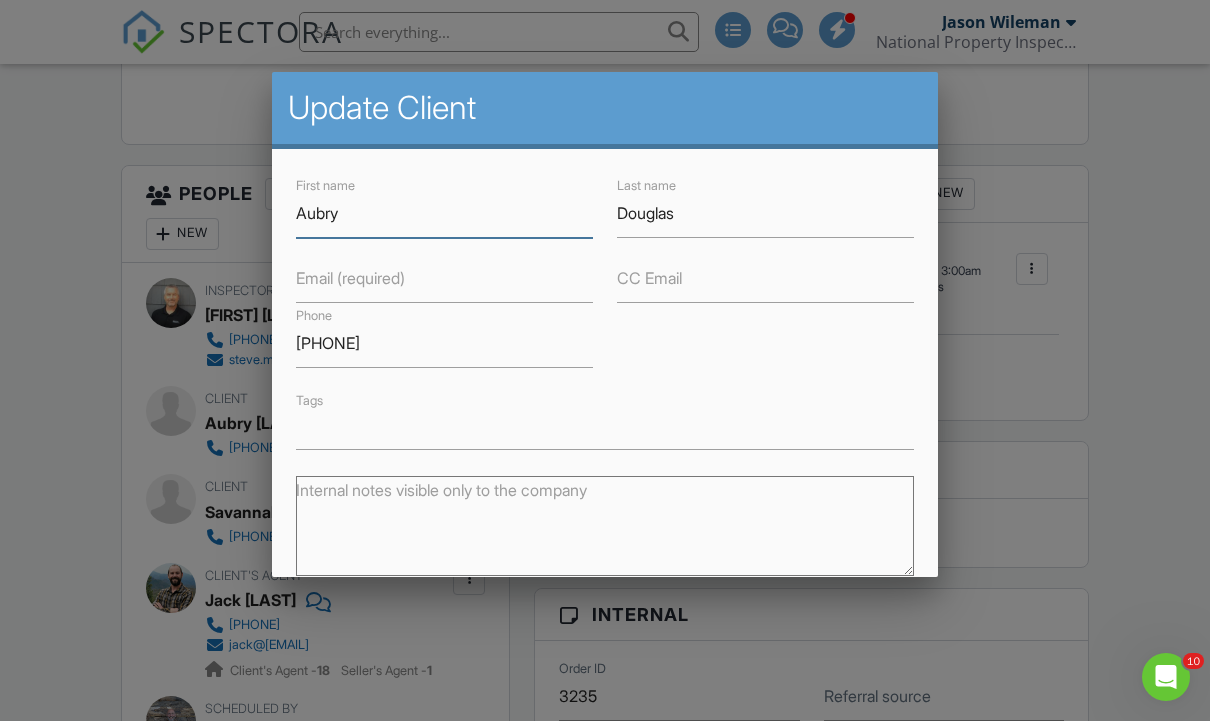 scroll, scrollTop: 657, scrollLeft: 0, axis: vertical 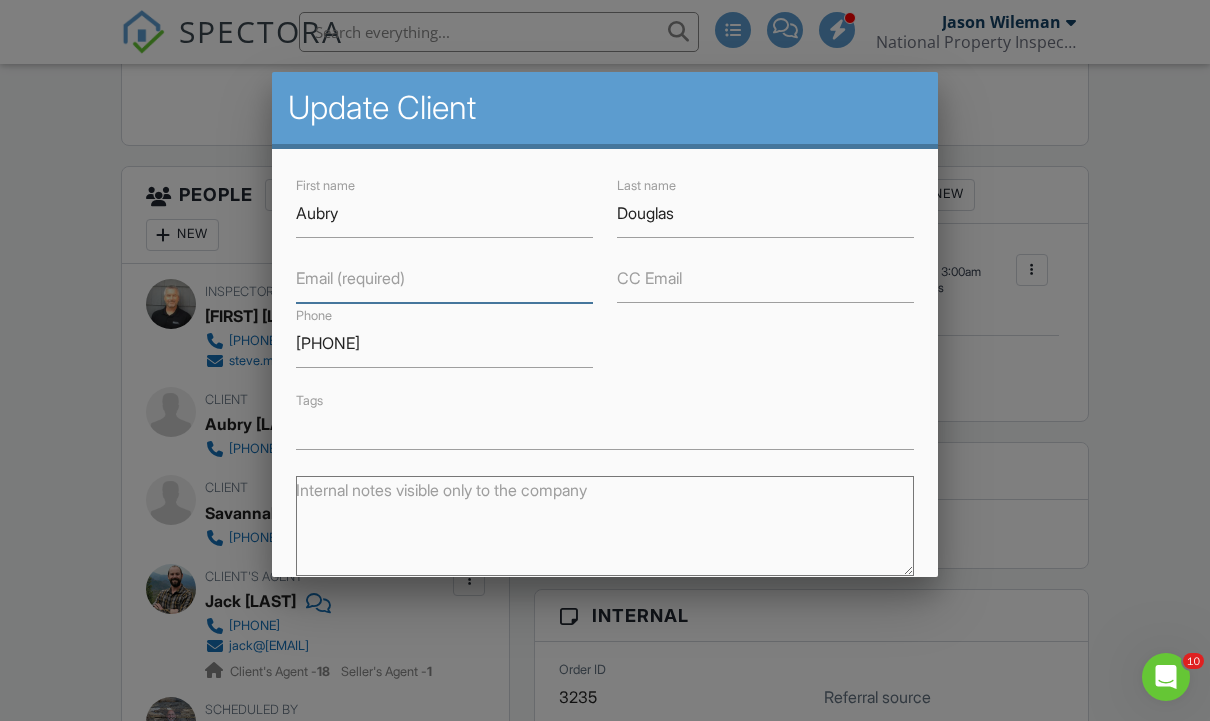 click on "Email (required)" at bounding box center [444, 278] 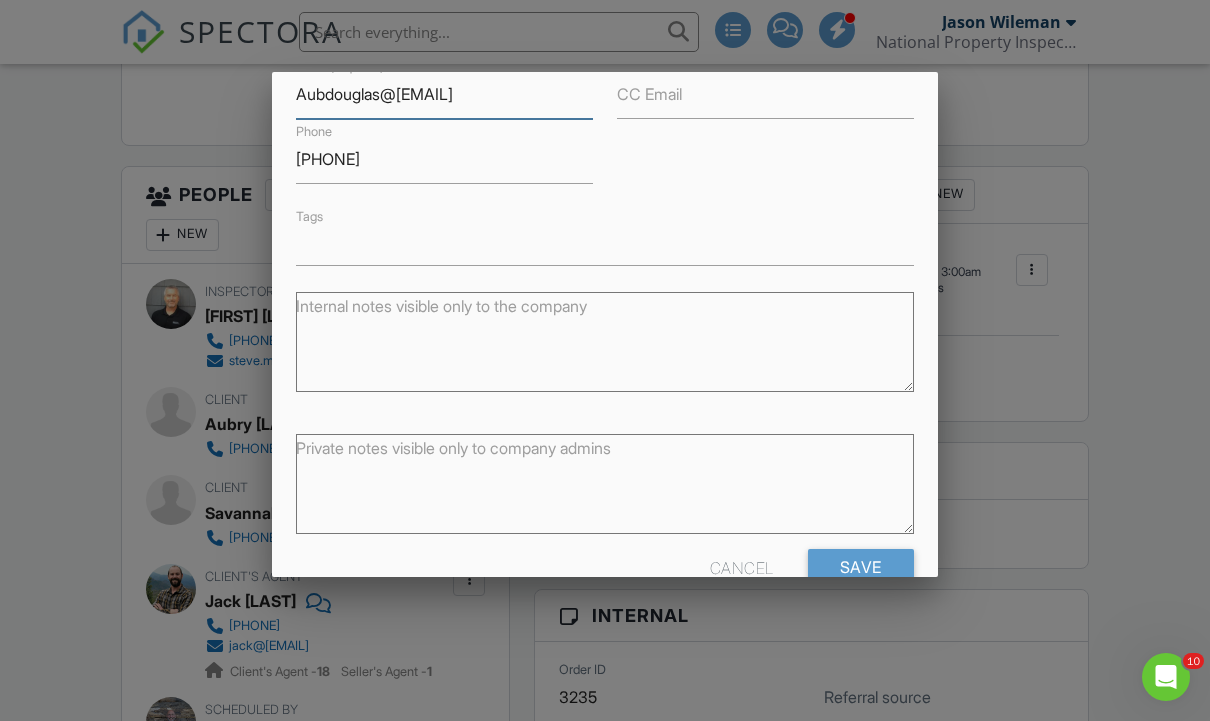 scroll, scrollTop: 184, scrollLeft: 0, axis: vertical 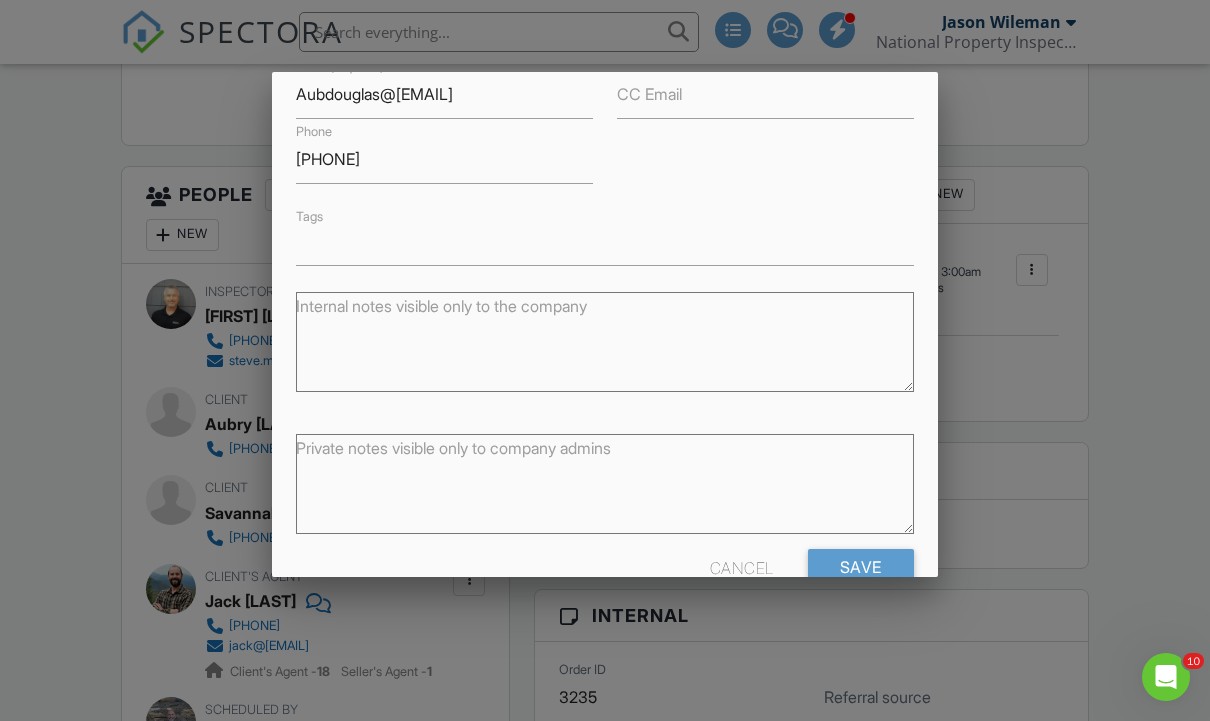 click on "Save" at bounding box center (861, 567) 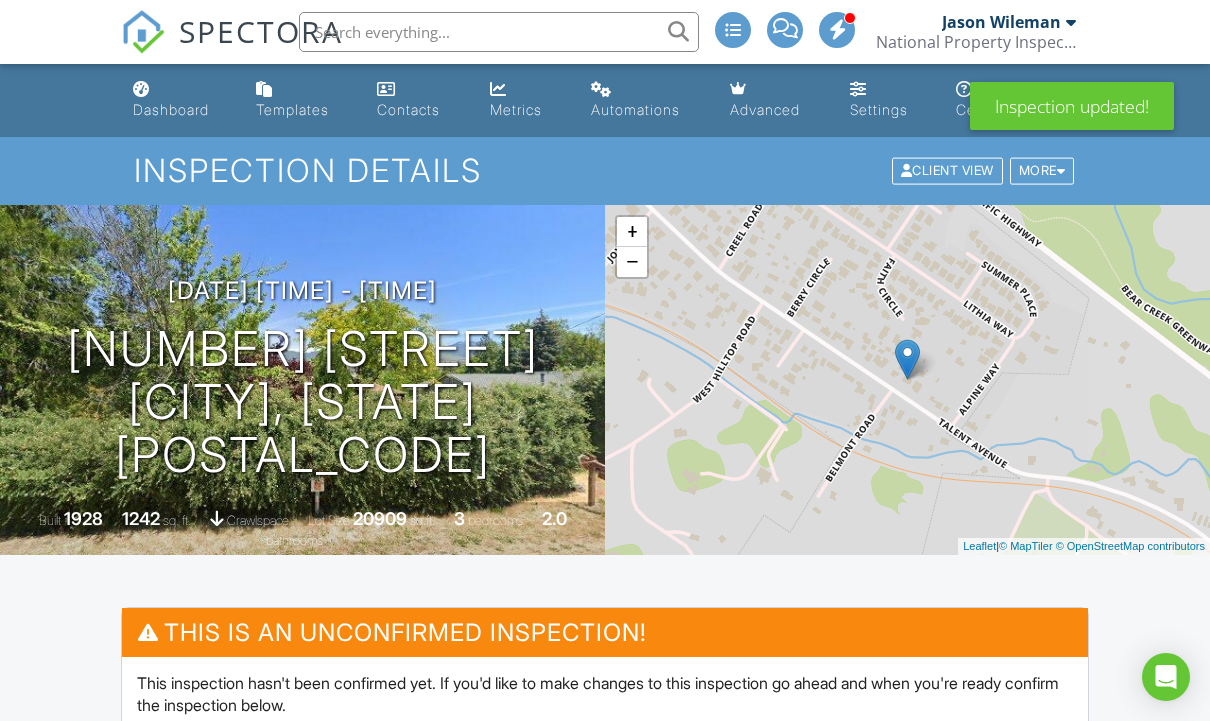 scroll, scrollTop: 0, scrollLeft: 0, axis: both 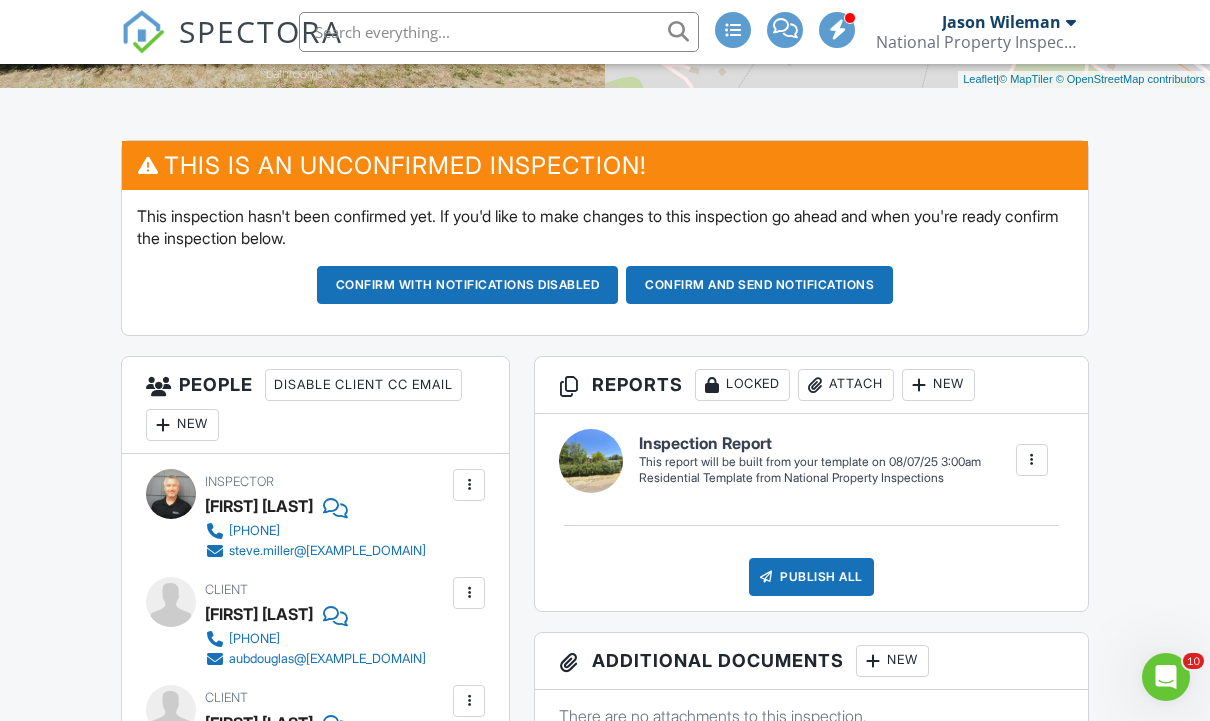 click on "Confirm and send notifications" at bounding box center [468, 285] 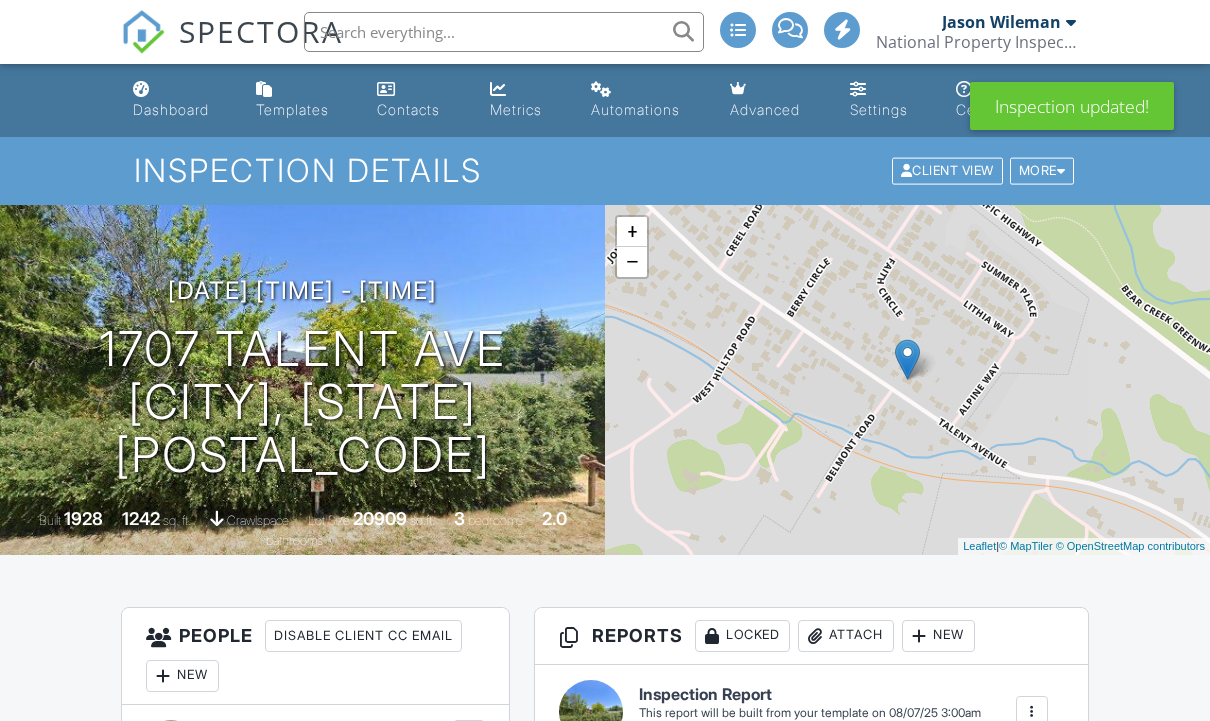 scroll, scrollTop: 0, scrollLeft: 0, axis: both 